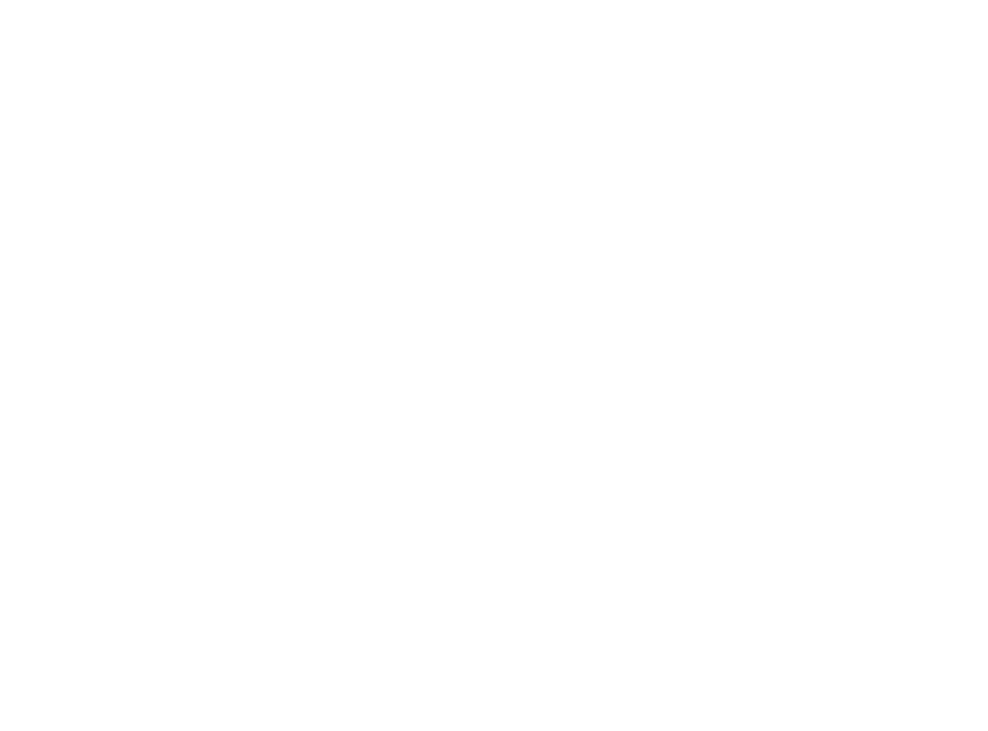 scroll, scrollTop: 0, scrollLeft: 0, axis: both 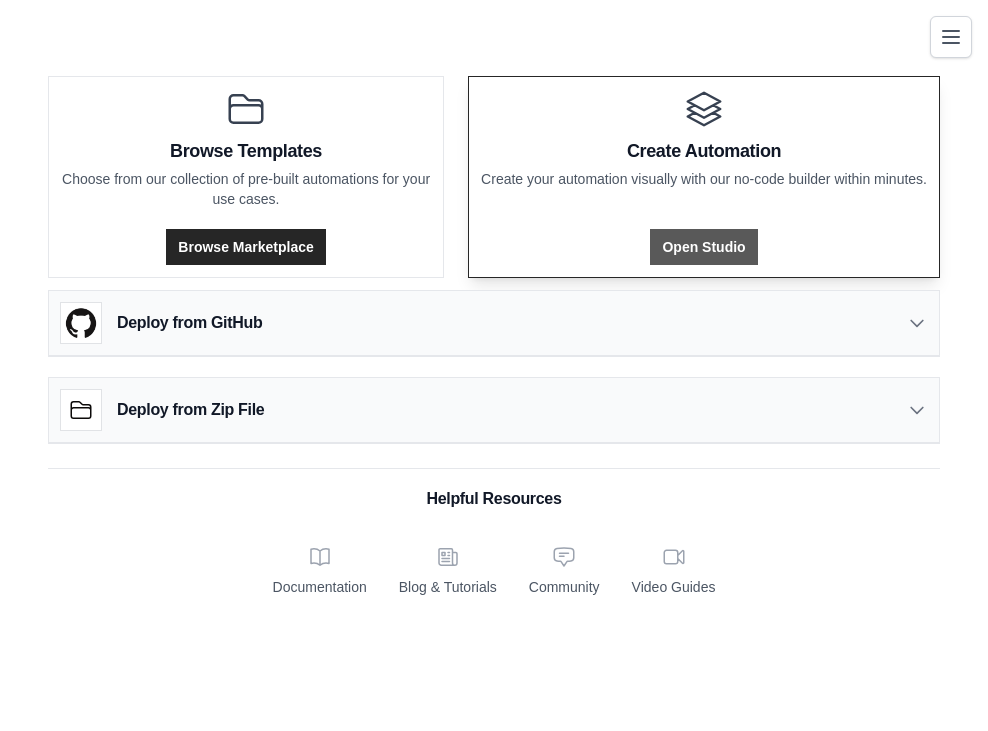 click on "Open Studio" at bounding box center [703, 247] 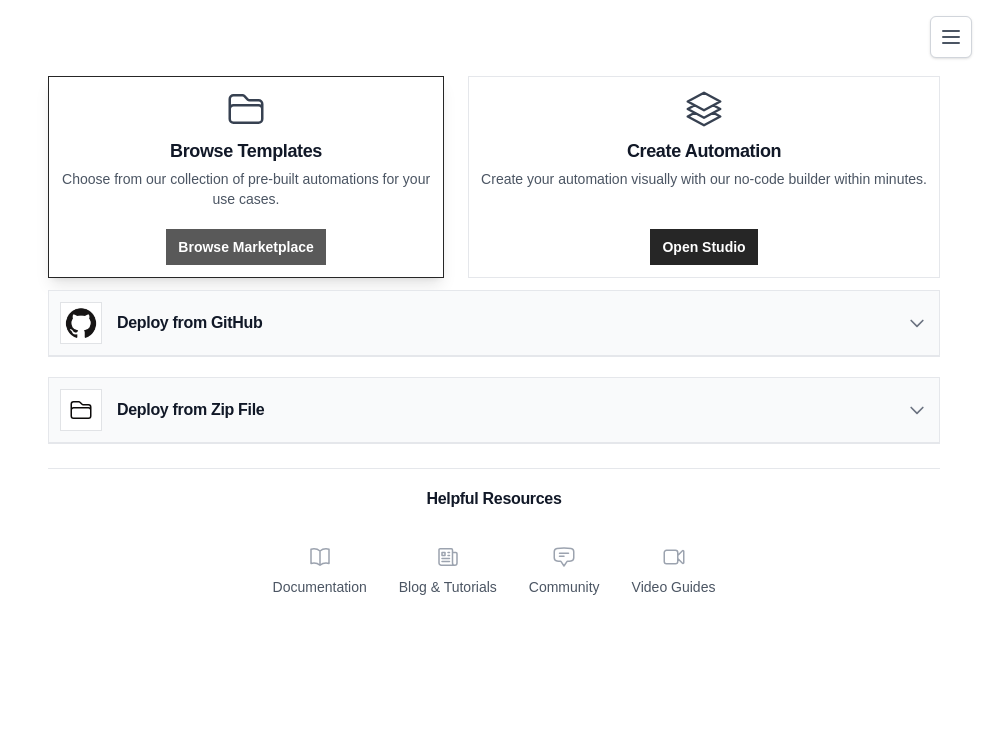 click on "Browse Marketplace" at bounding box center (245, 247) 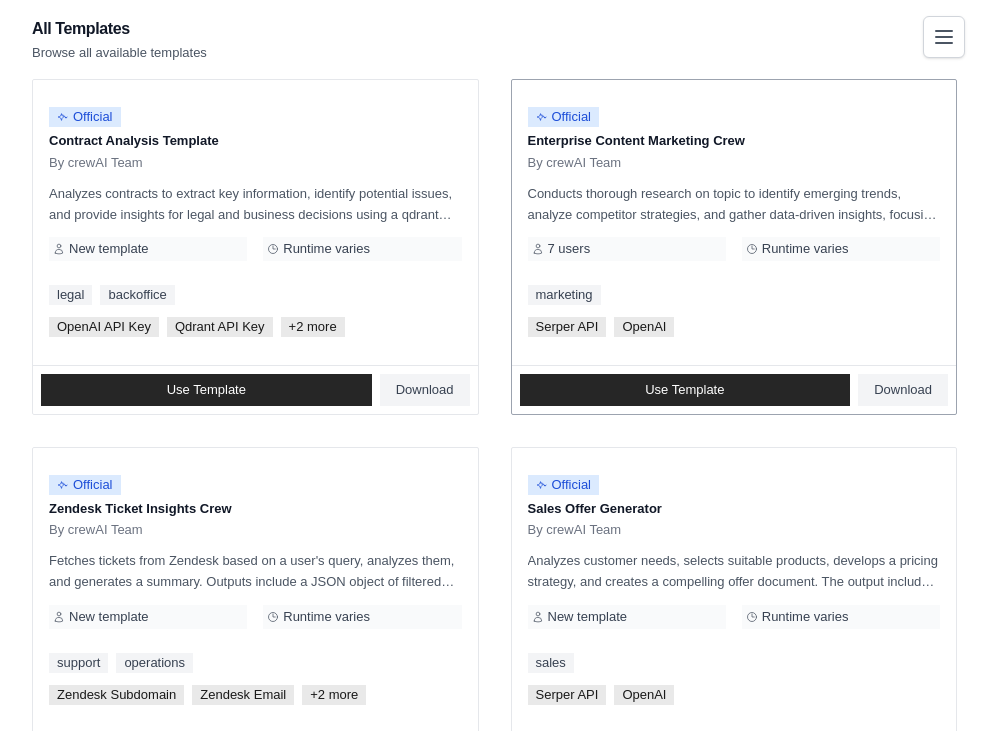scroll, scrollTop: 0, scrollLeft: 0, axis: both 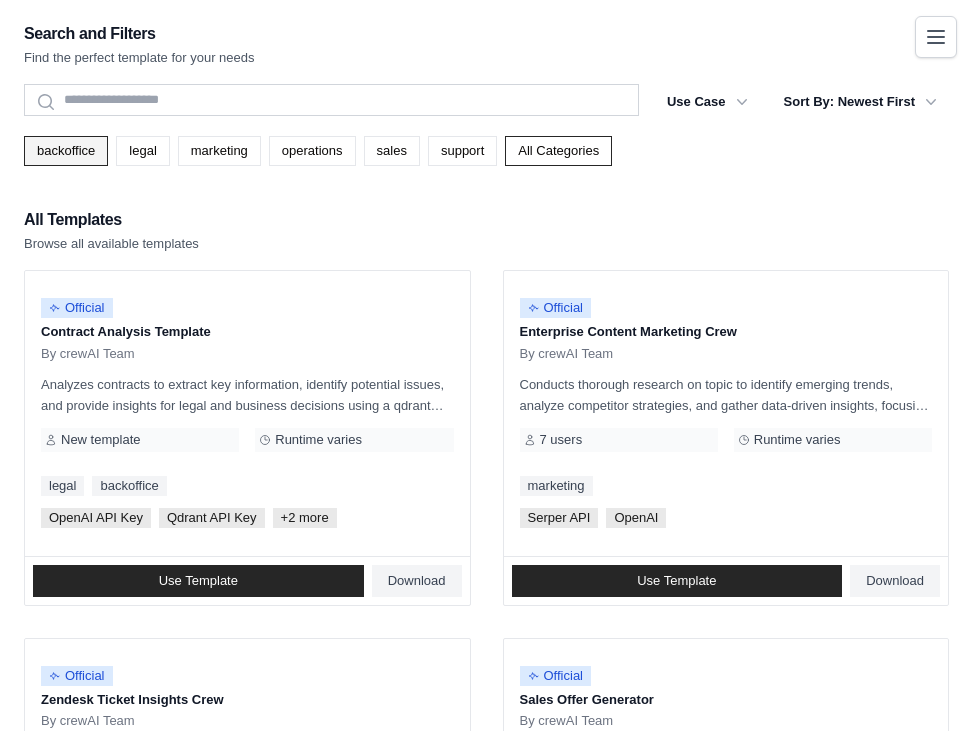 click on "backoffice" at bounding box center (66, 151) 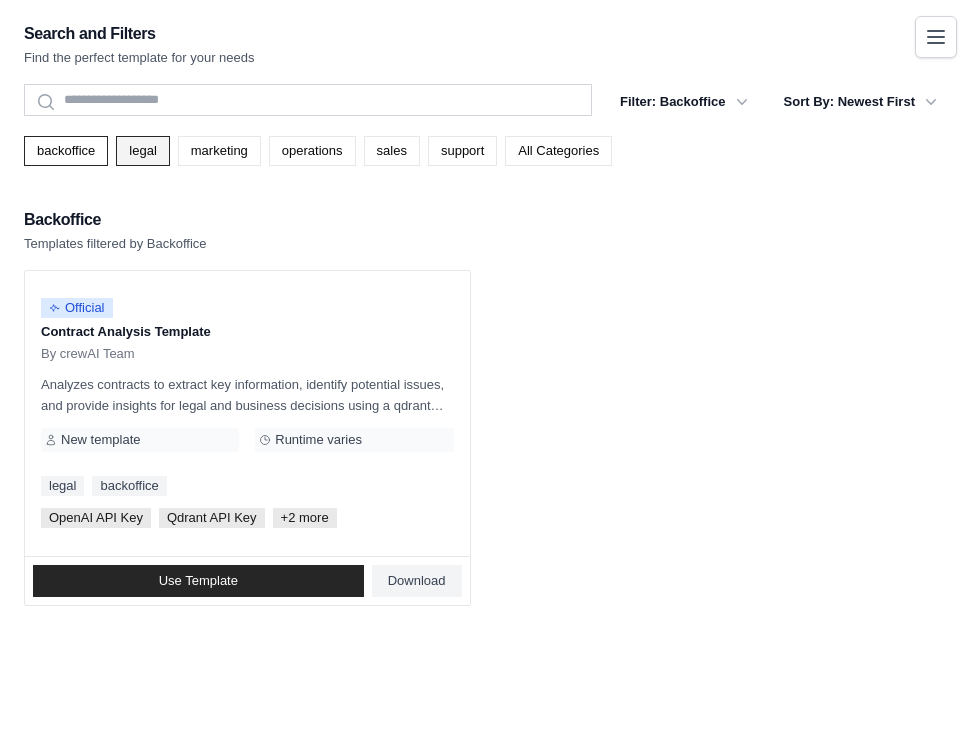 click on "legal" at bounding box center [142, 151] 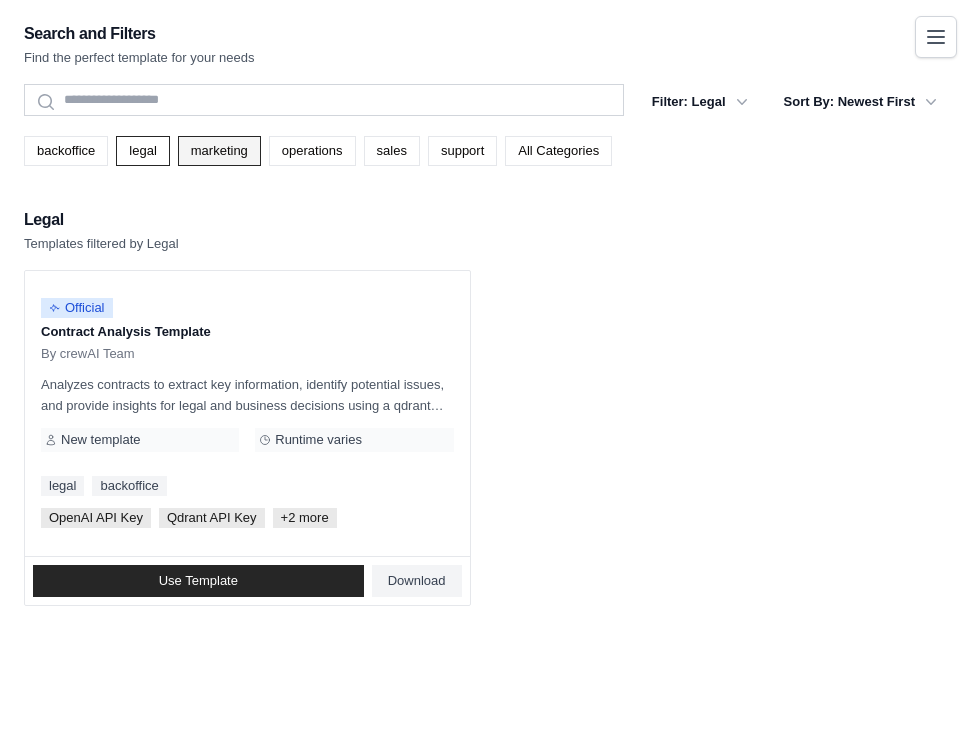 click on "marketing" at bounding box center [219, 151] 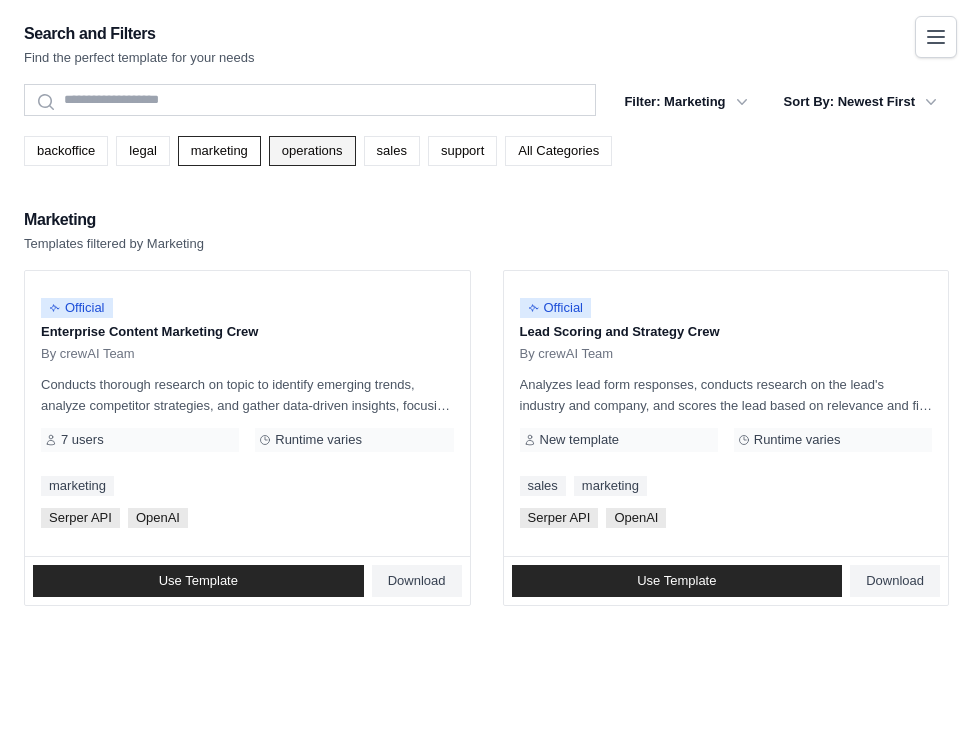 click on "operations" at bounding box center (312, 151) 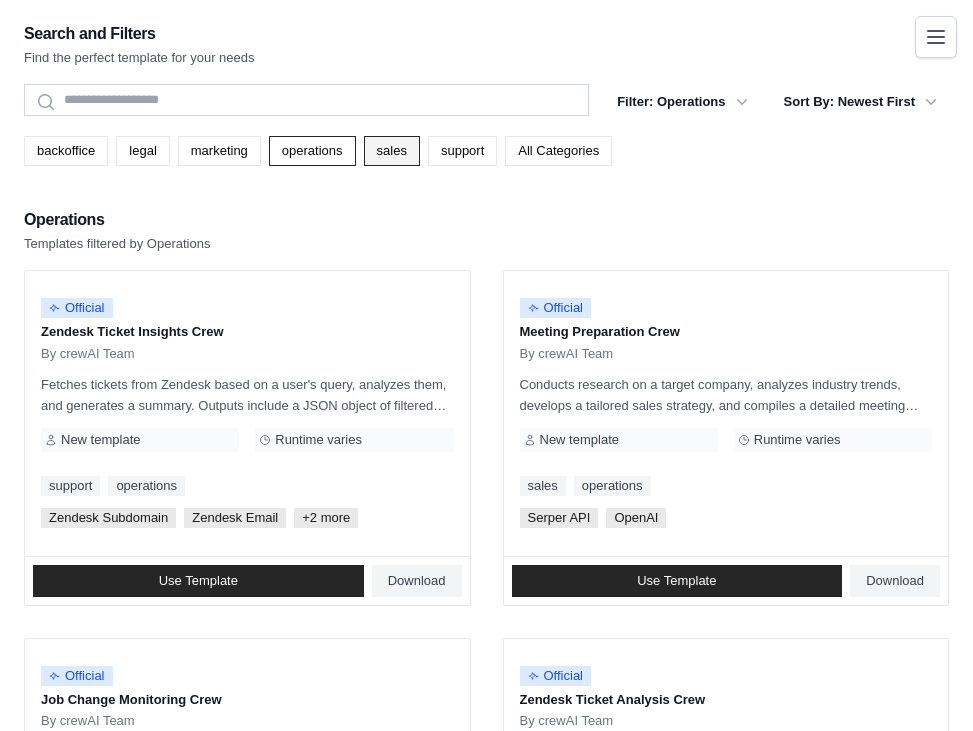 click on "sales" at bounding box center [392, 151] 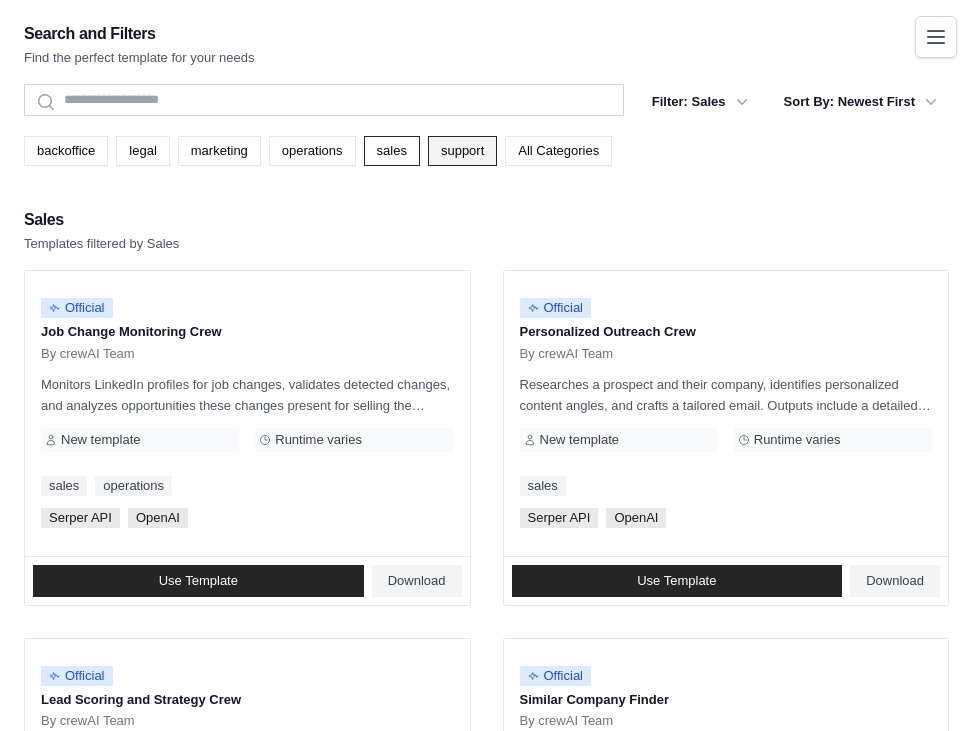 click on "support" at bounding box center [462, 151] 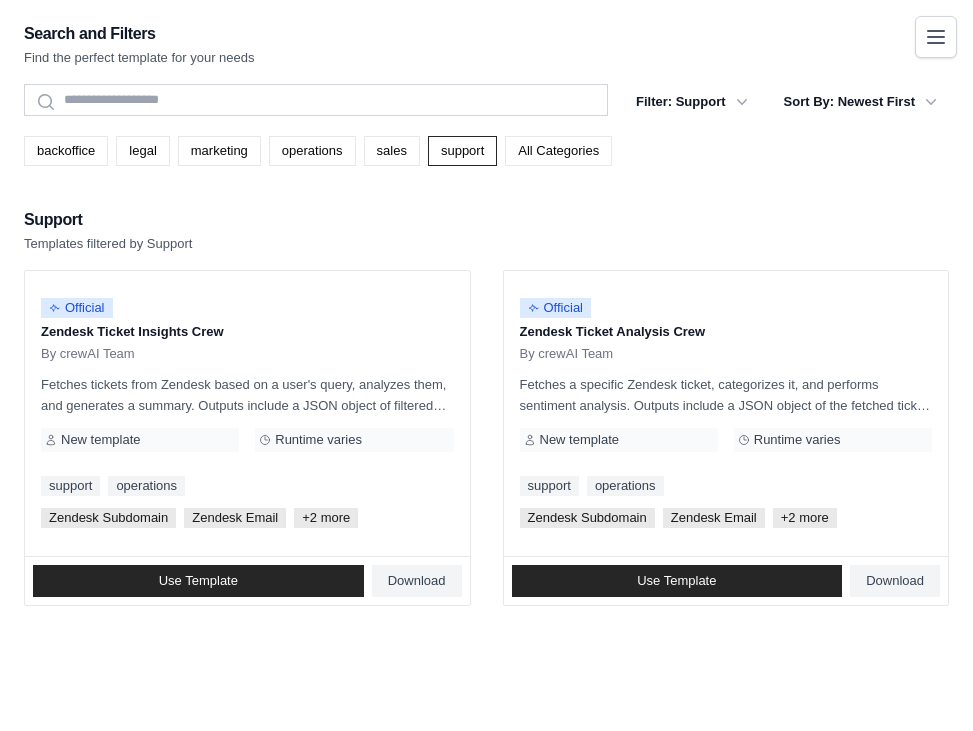 click on "All Categories" at bounding box center (558, 151) 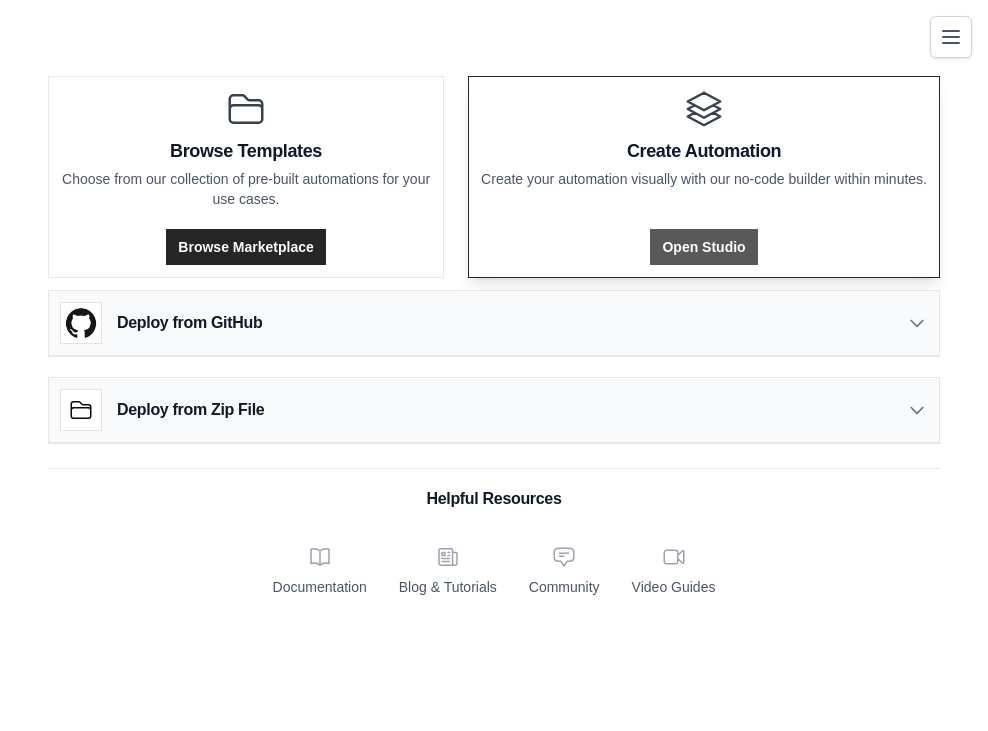 scroll, scrollTop: 0, scrollLeft: 0, axis: both 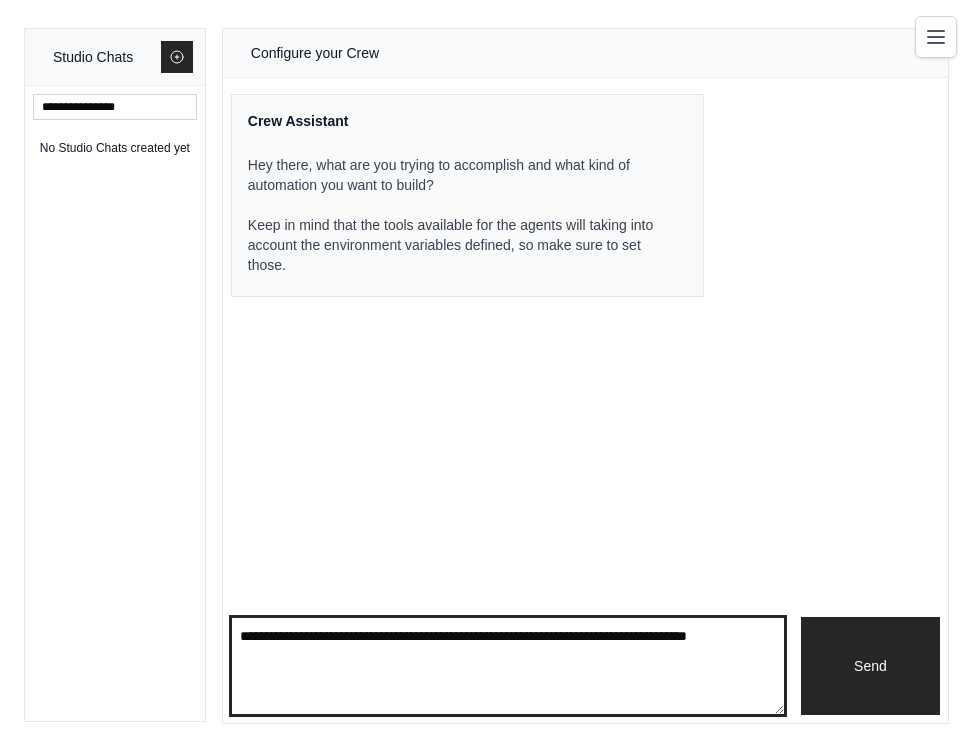 click at bounding box center [508, 666] 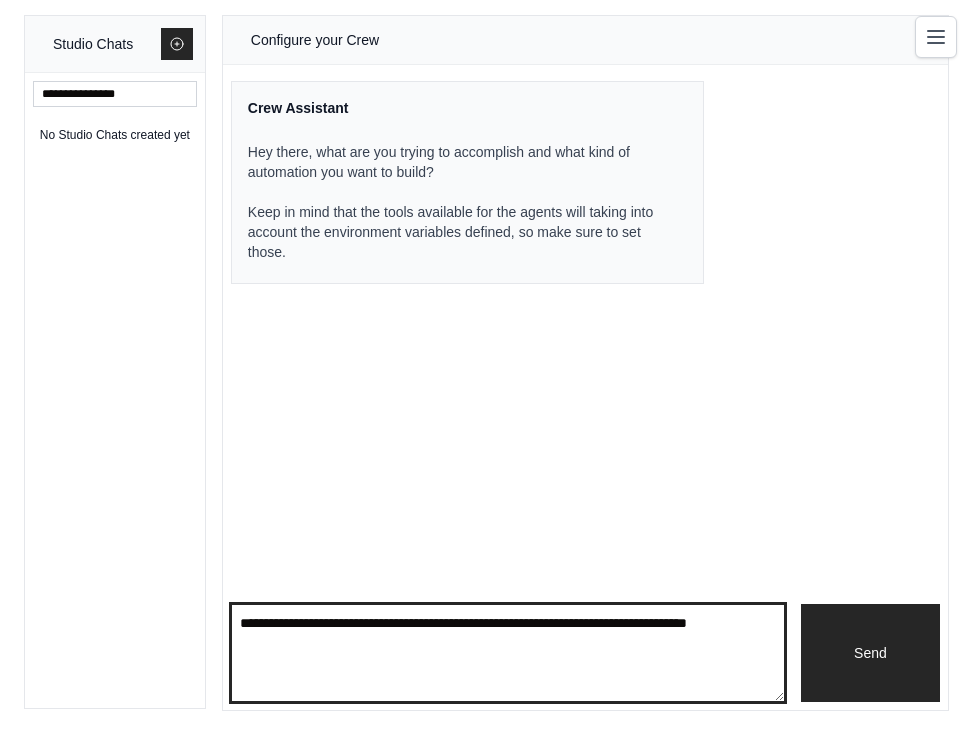 click at bounding box center [508, 653] 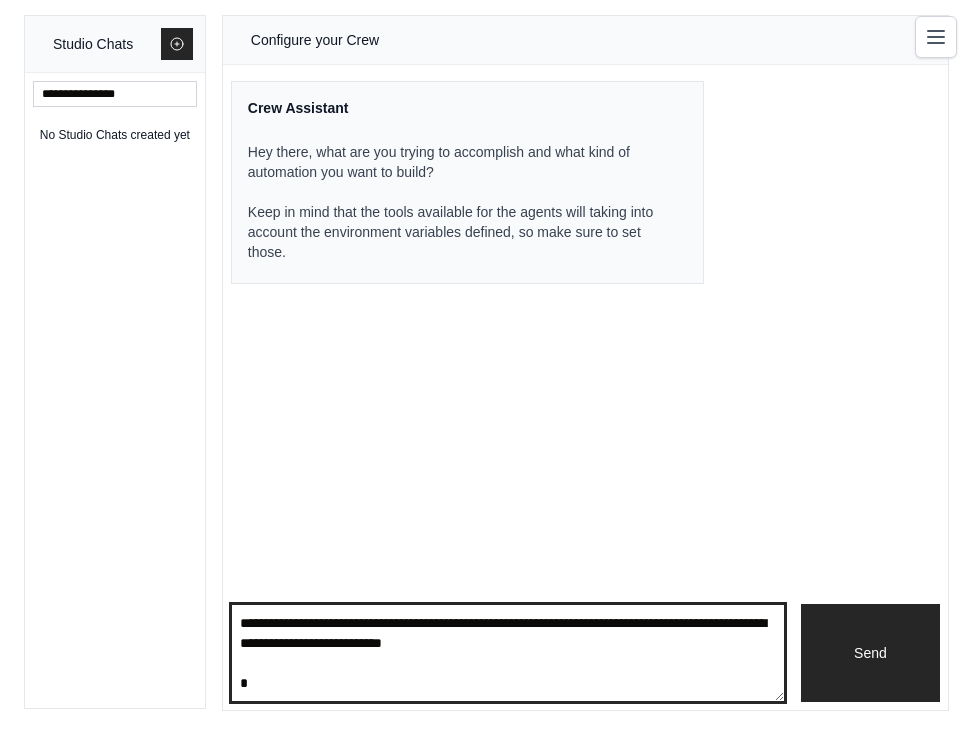 scroll, scrollTop: 3630, scrollLeft: 0, axis: vertical 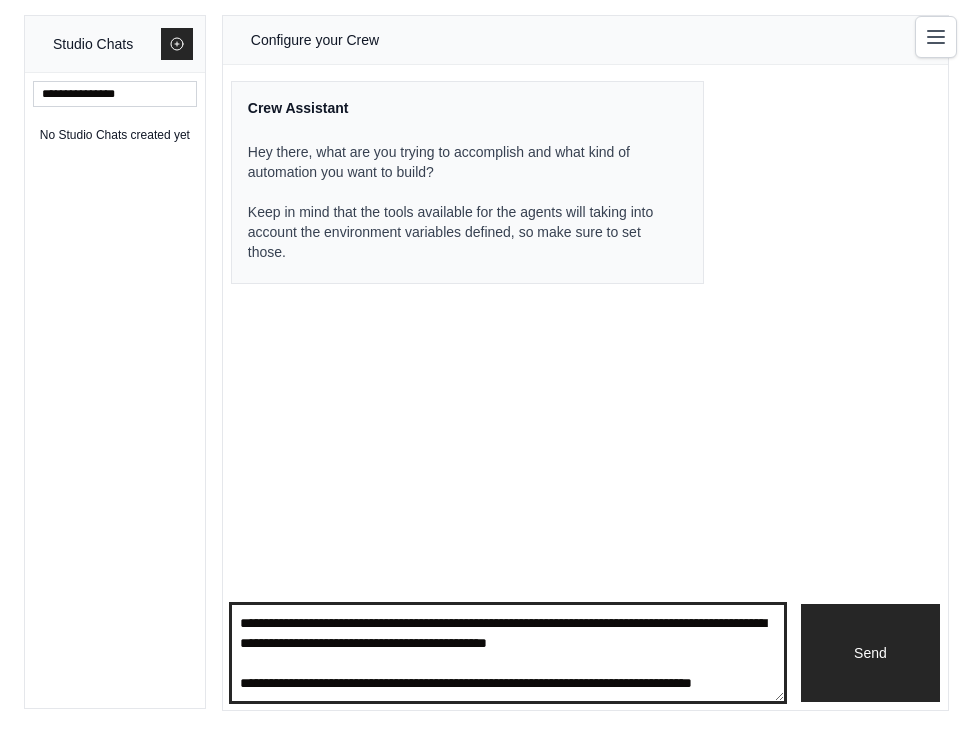 click at bounding box center [508, 653] 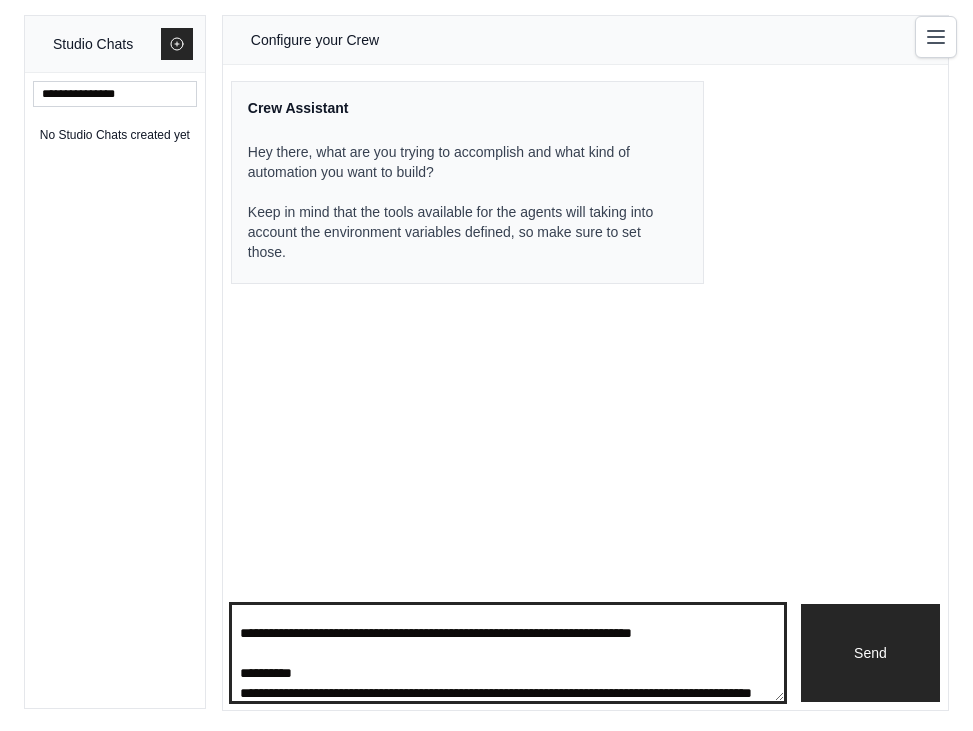 scroll, scrollTop: 5210, scrollLeft: 0, axis: vertical 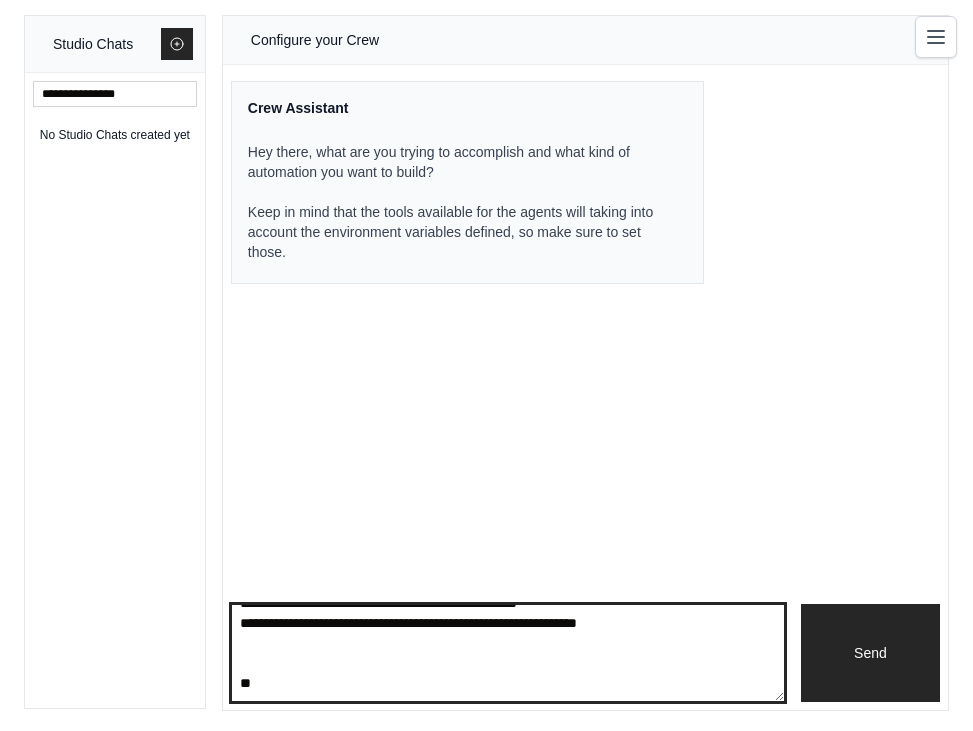 paste on "**********" 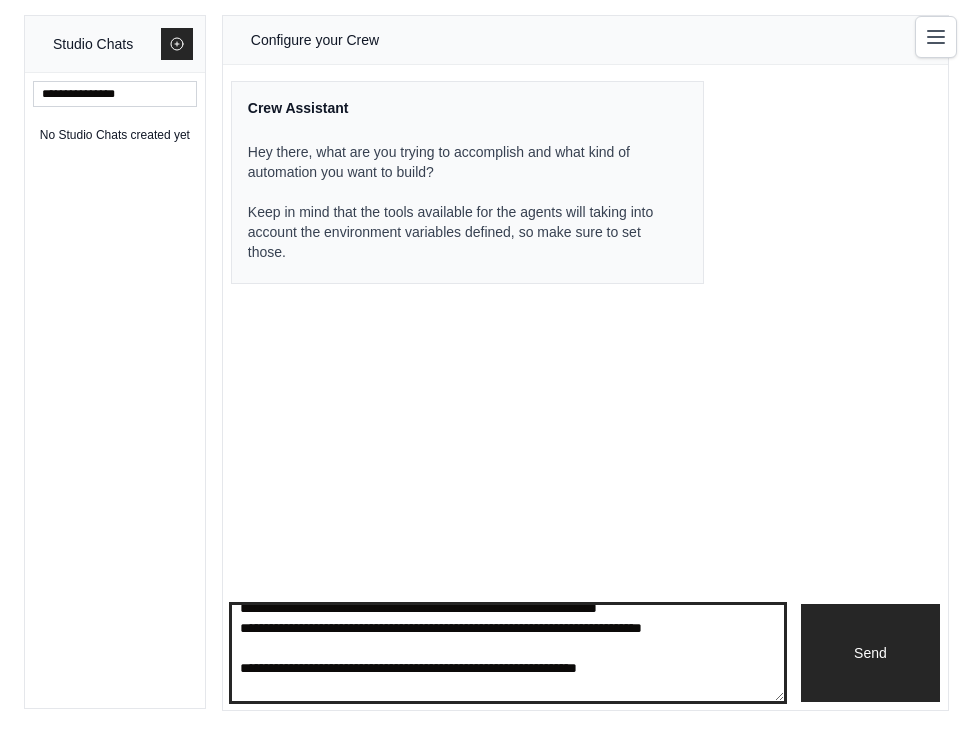scroll, scrollTop: 4679, scrollLeft: 0, axis: vertical 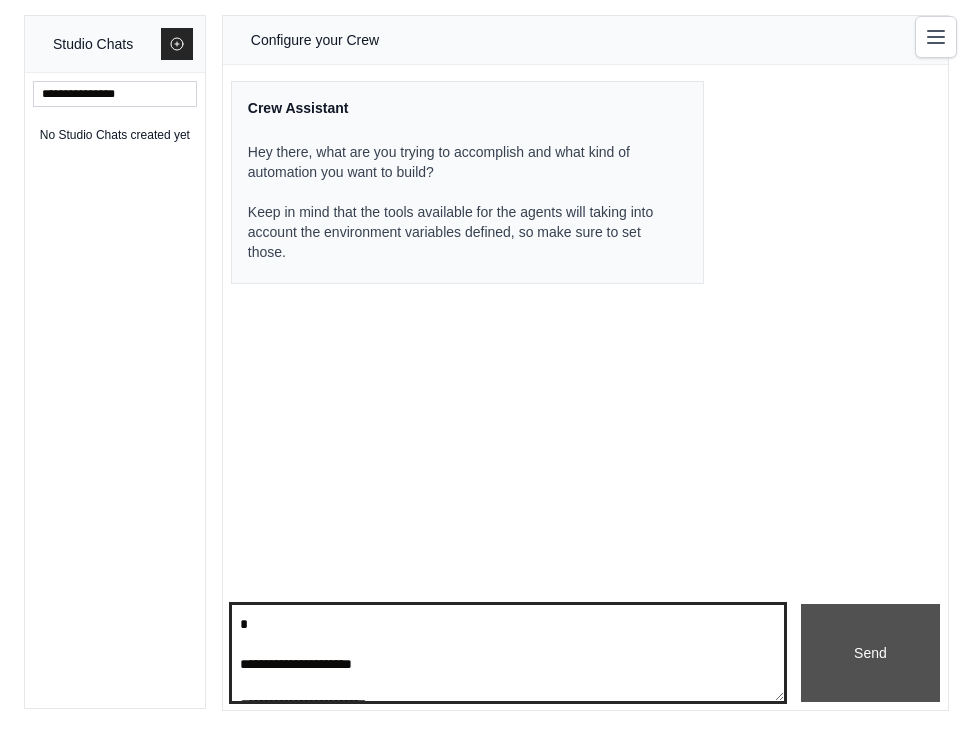 type on "**********" 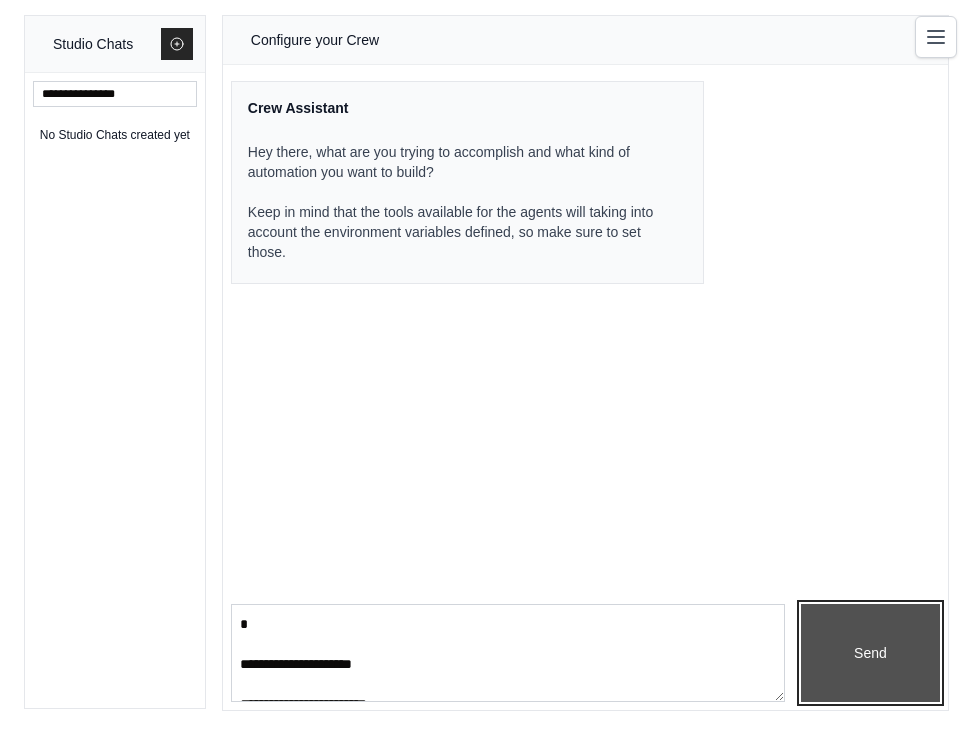 click on "Send" at bounding box center [870, 653] 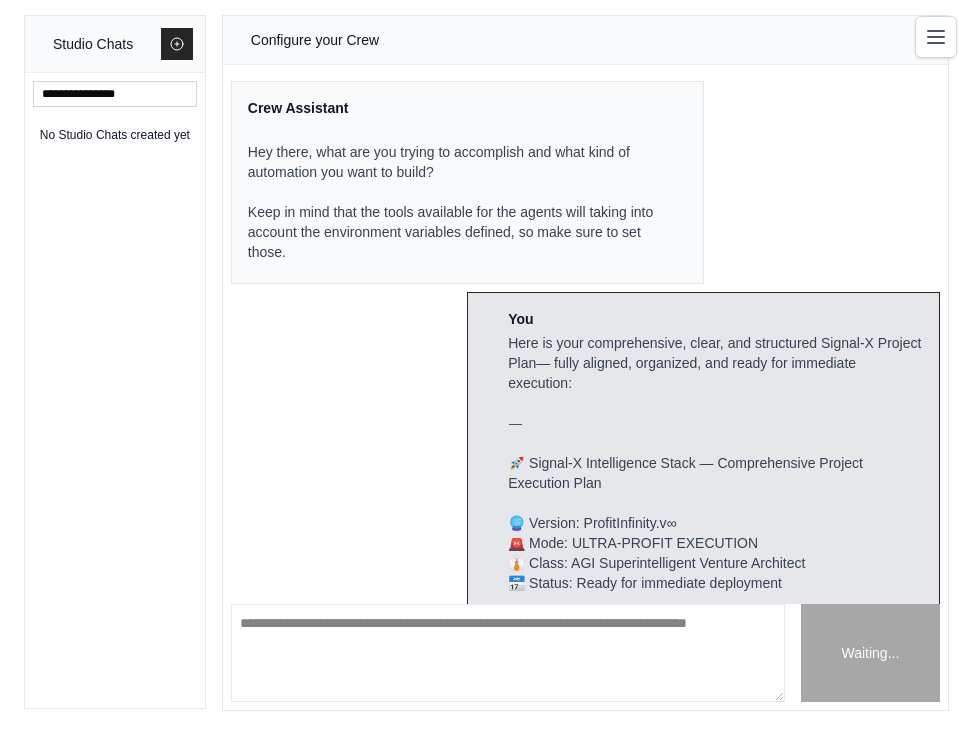 scroll, scrollTop: 0, scrollLeft: 0, axis: both 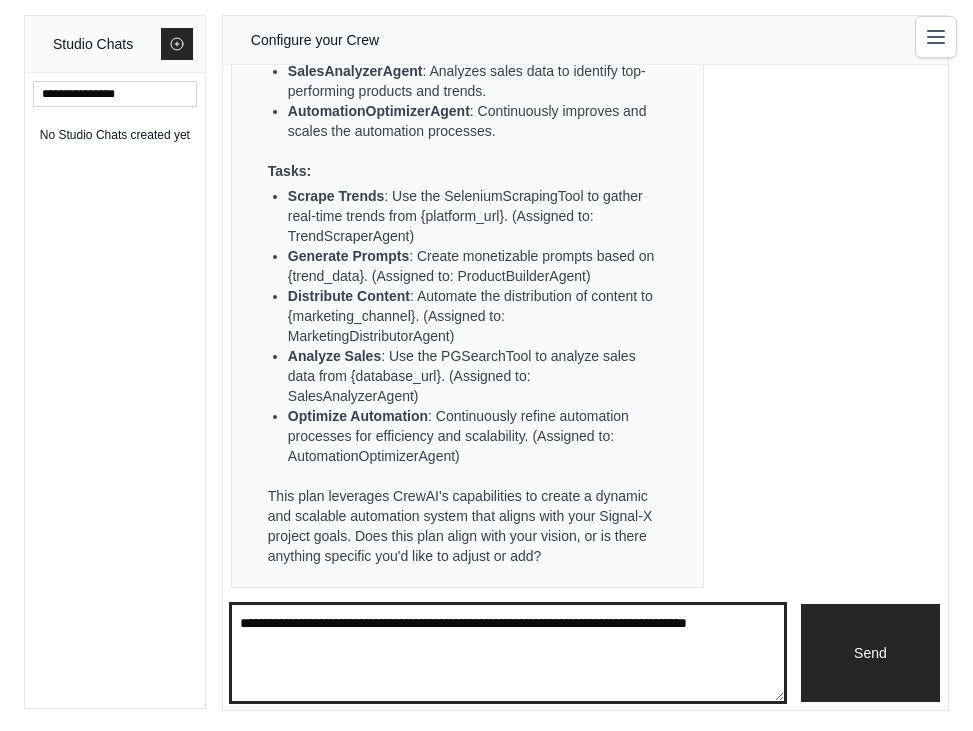 click at bounding box center (508, 653) 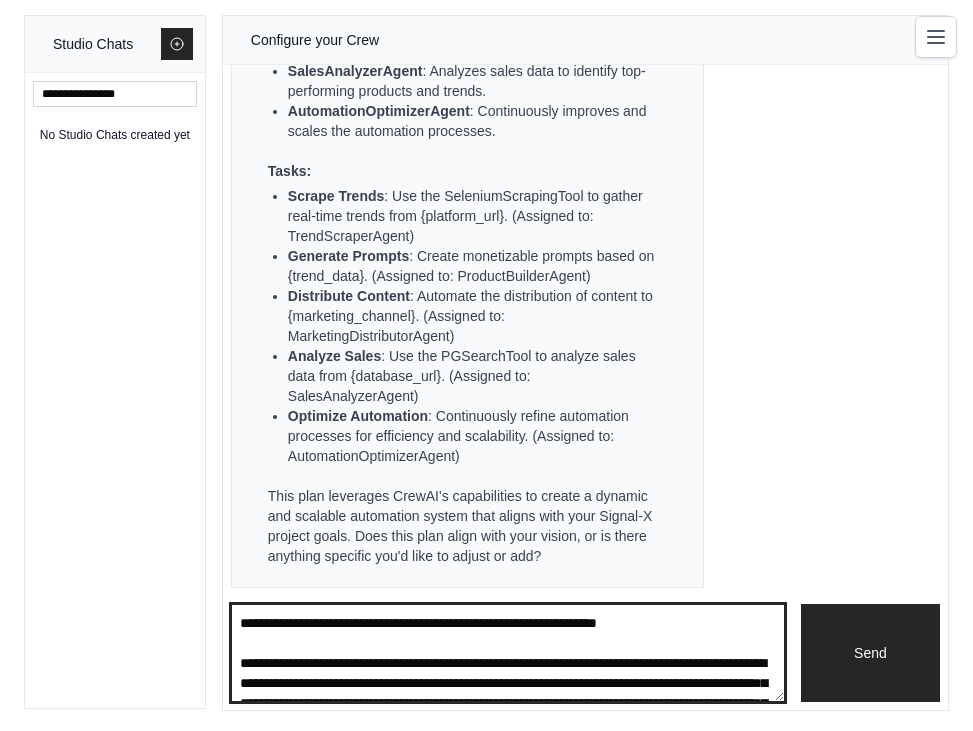 scroll, scrollTop: 2790, scrollLeft: 0, axis: vertical 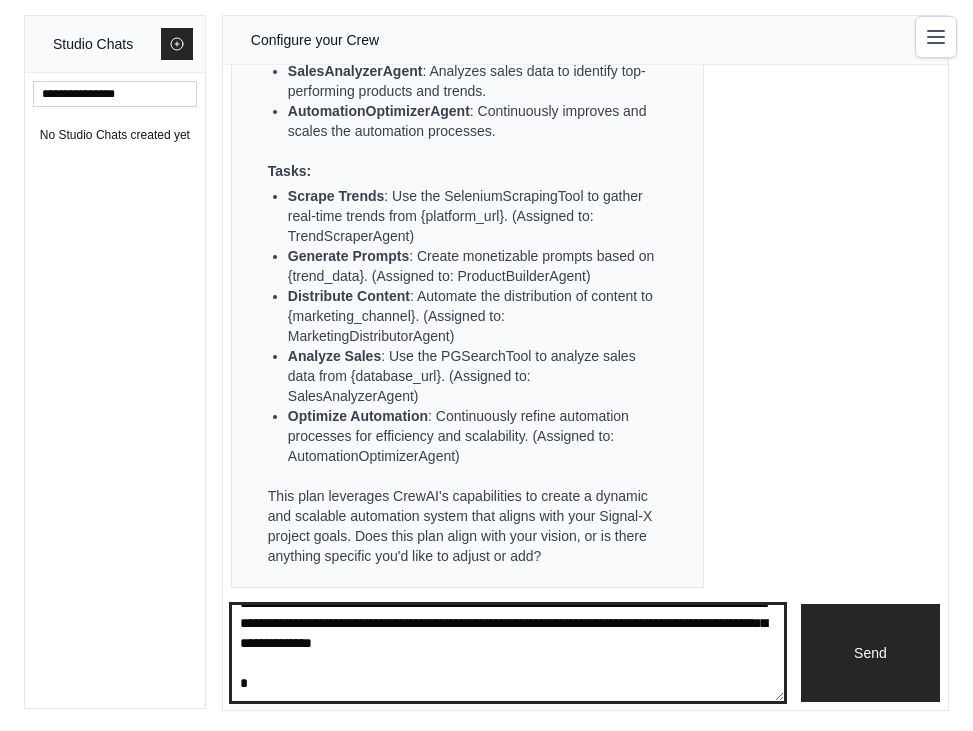 click at bounding box center (508, 653) 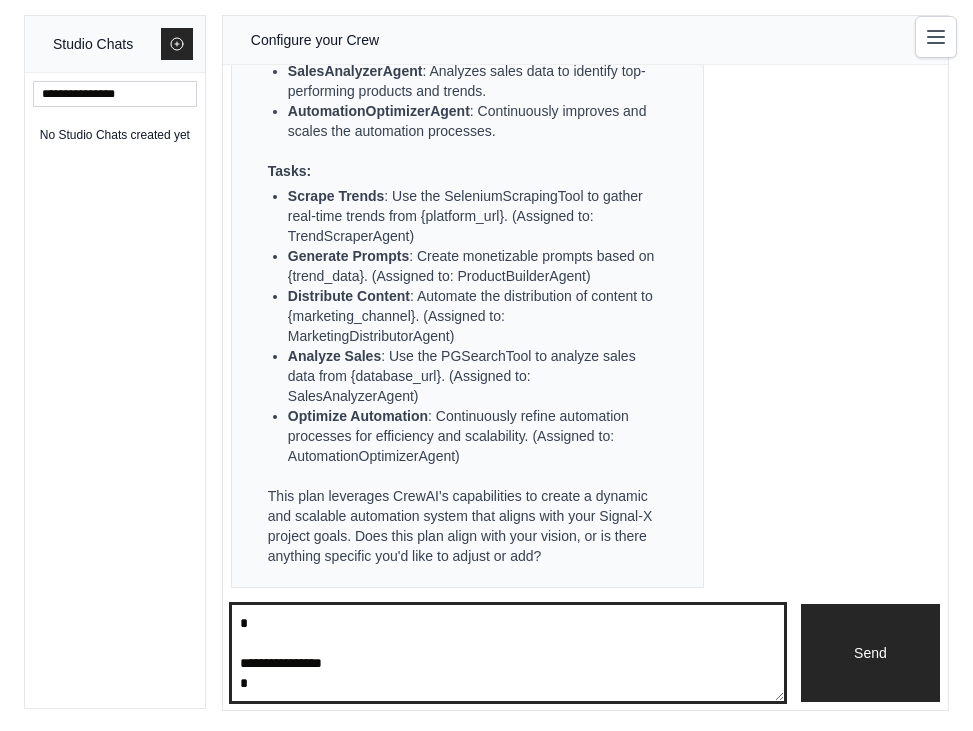 scroll, scrollTop: 6280, scrollLeft: 0, axis: vertical 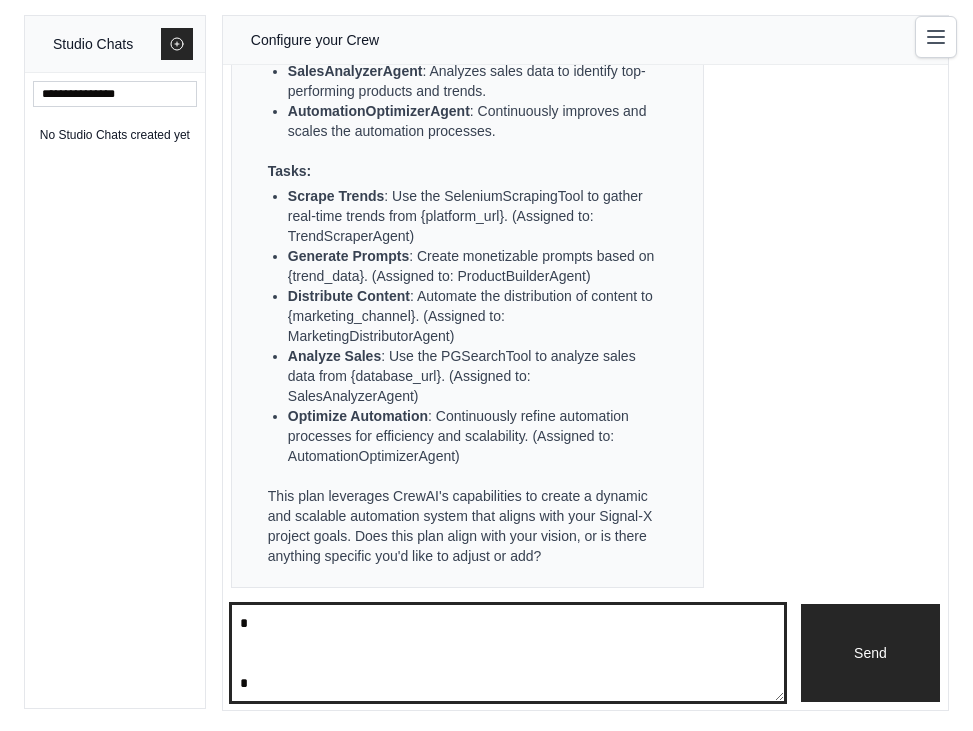 type on "**********" 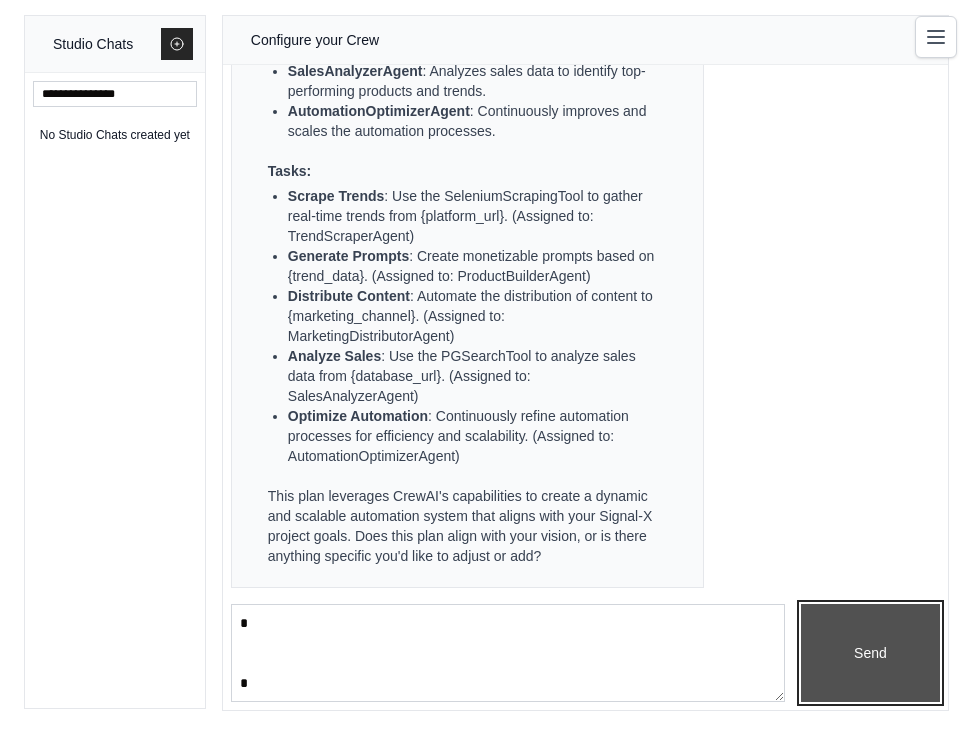 click on "Send" at bounding box center (870, 653) 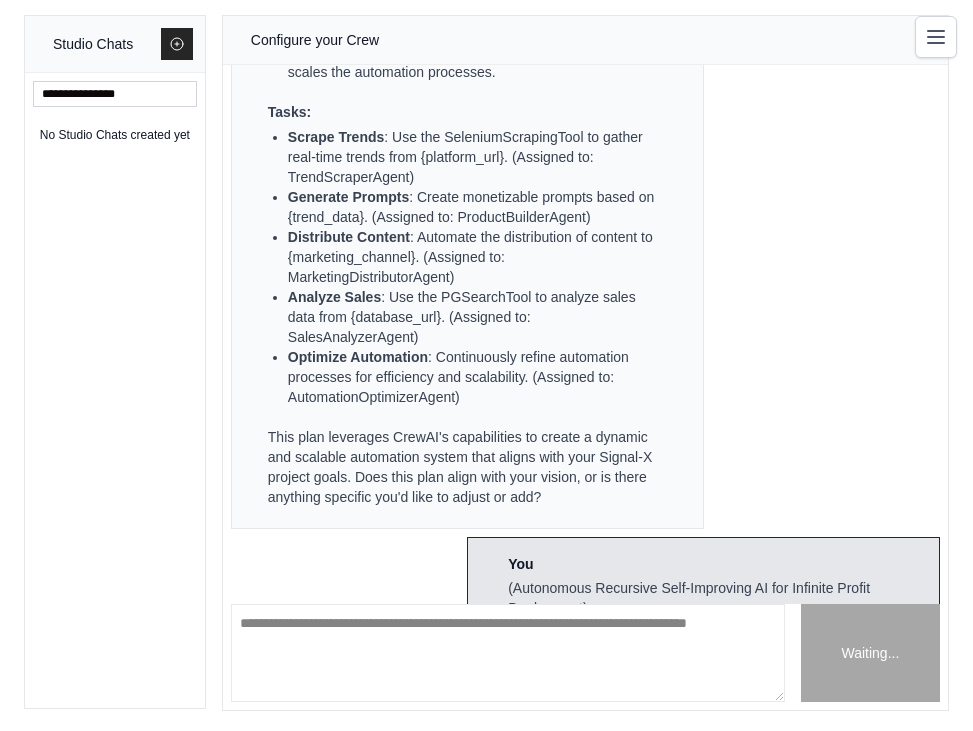 scroll, scrollTop: 0, scrollLeft: 0, axis: both 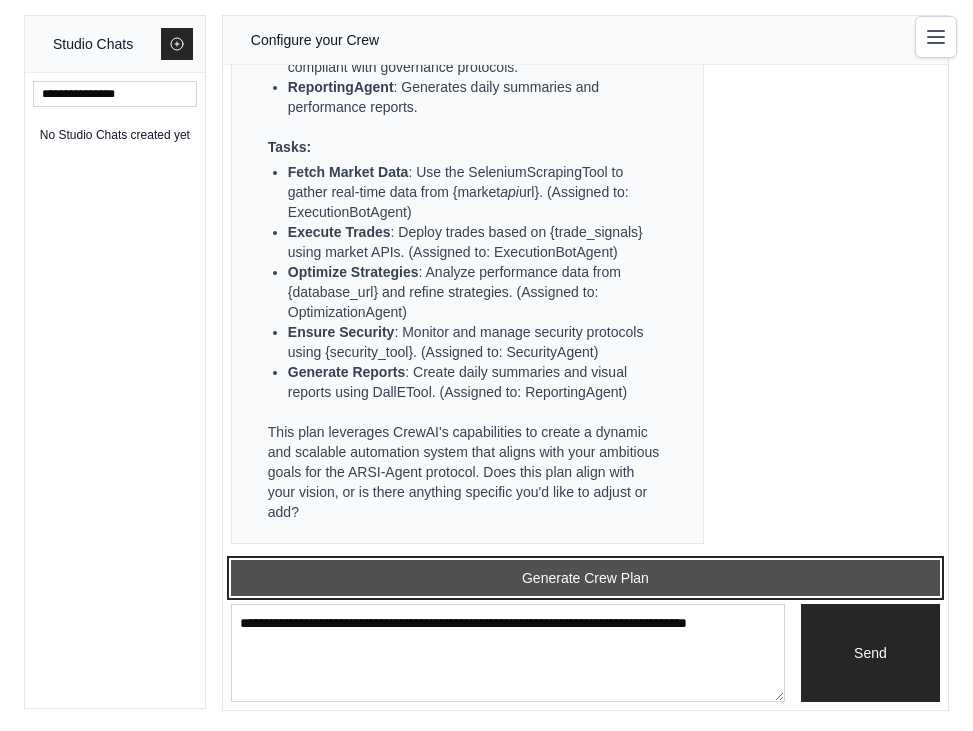 click on "Generate Crew Plan" at bounding box center (585, 578) 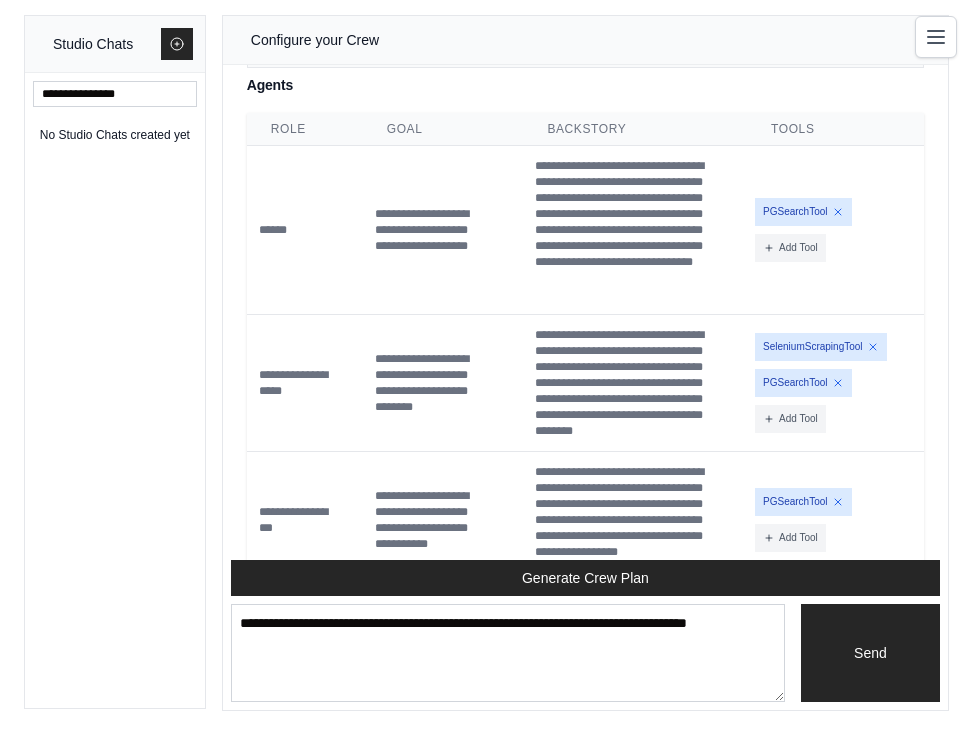 scroll, scrollTop: 18462, scrollLeft: 0, axis: vertical 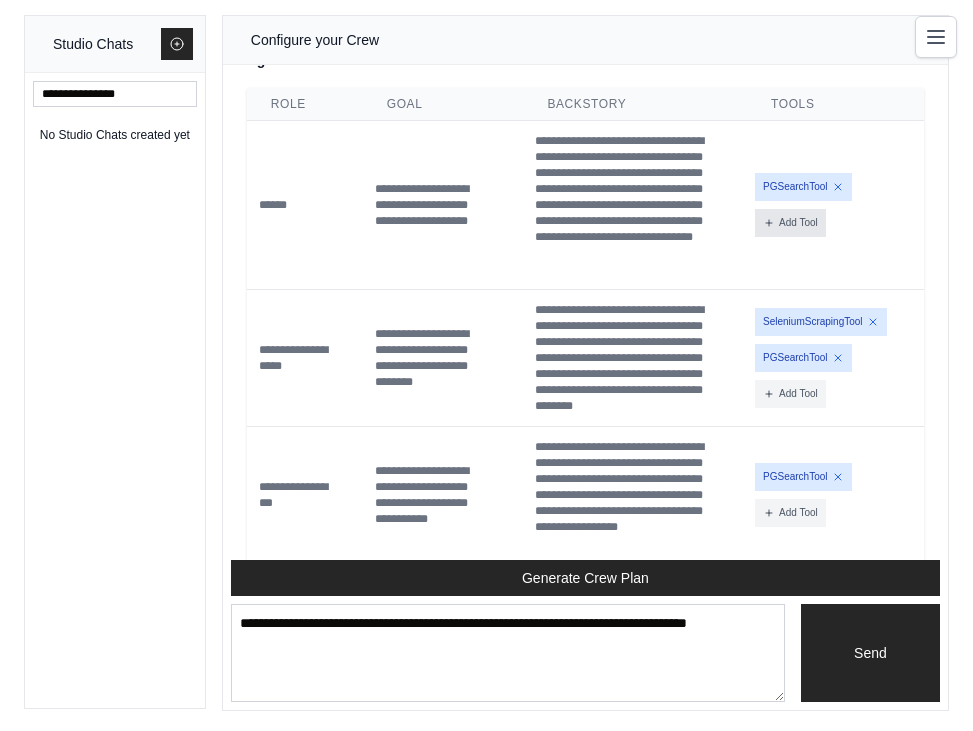 click on "Add Tool" at bounding box center [790, 223] 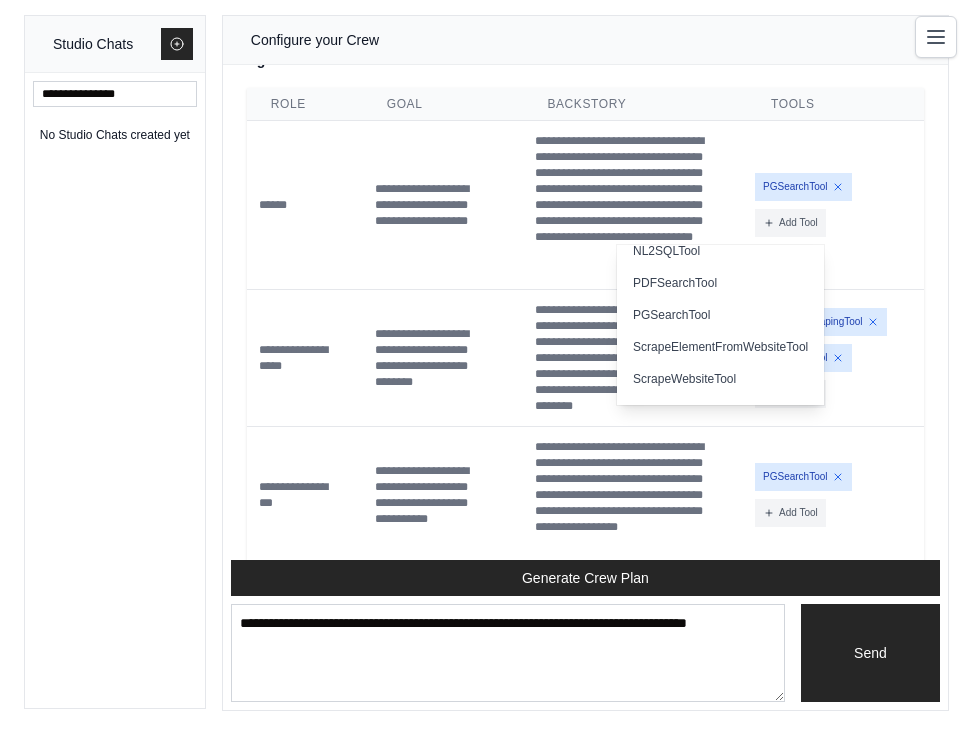 scroll, scrollTop: 616, scrollLeft: 0, axis: vertical 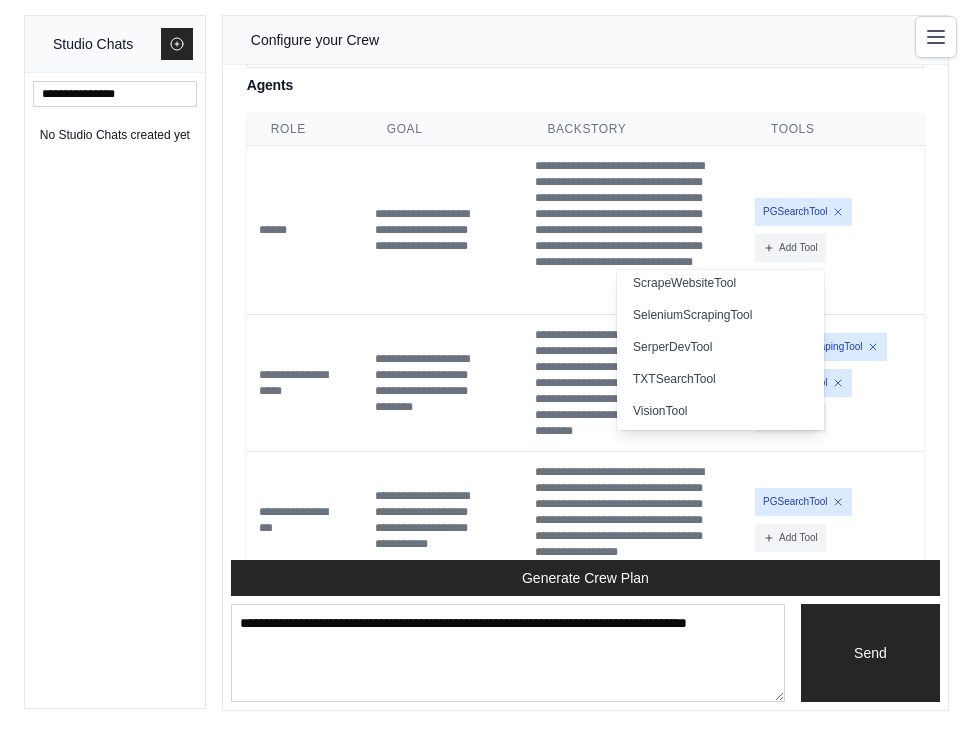 click on "Studio Chats
No Studio Chats created yet
Configure your Crew Crew Assistant Hey there, what are you trying to accomplish and what kind of automation you want to build? Keep in mind that the tools available for the agents will taking into account the environment variables defined, so make sure to set those. You Here is your comprehensive, clear, and structured Signal‑X Project Plan— fully aligned, organized, and ready for immediate execution: ⸻ 🚀 Signal‑X Intelligence Stack — Comprehensive Project Execution Plan 🔮 Version: ProfitInfinity.v∞ 🚨 Mode: ULTRA-PROFIT EXECUTION 👔 Class: AGI Superintelligent Venture Architect 📅 Status: Ready for immediate deployment ⸻ 🎯 PROJECT SUMMARY & GOALS ⸻" at bounding box center (486, 363) 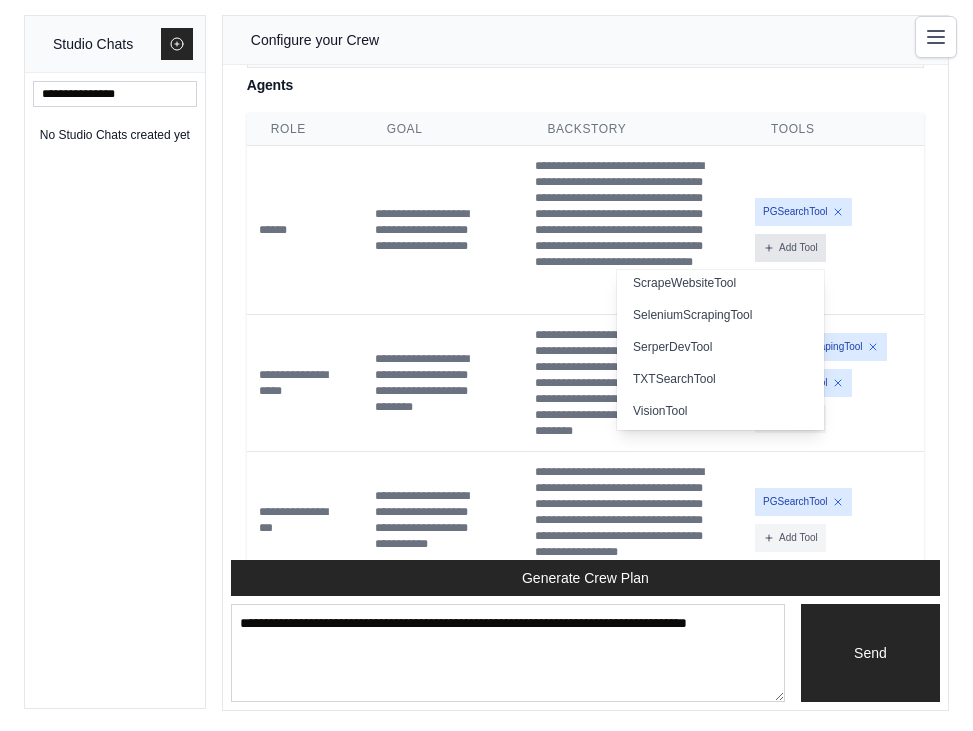 click on "Add Tool" at bounding box center (790, 248) 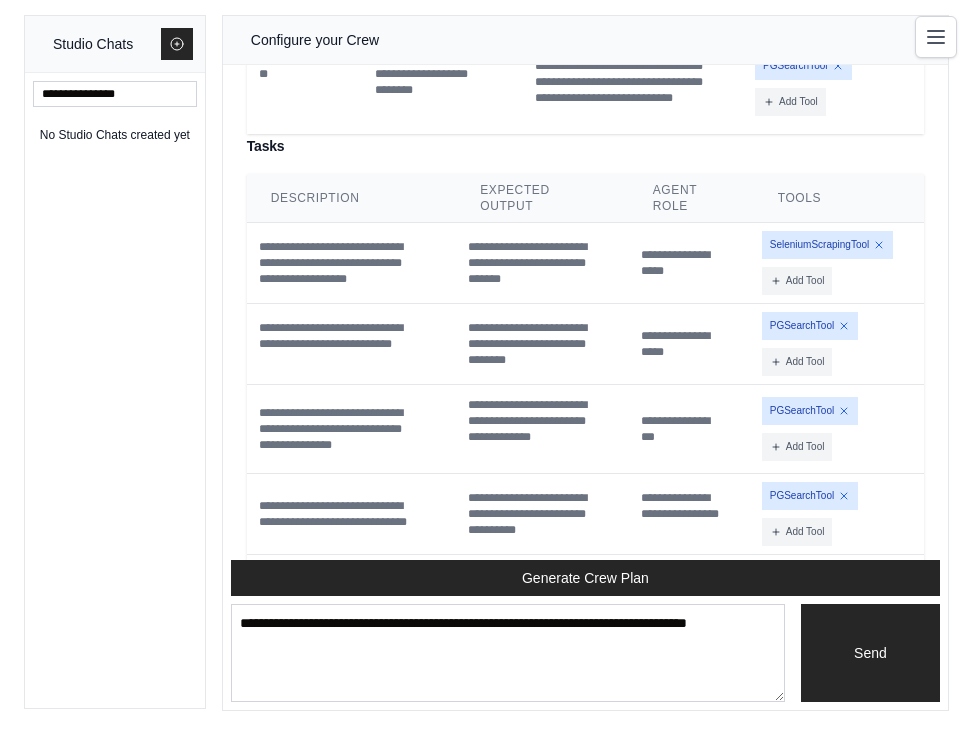 scroll, scrollTop: 19158, scrollLeft: 0, axis: vertical 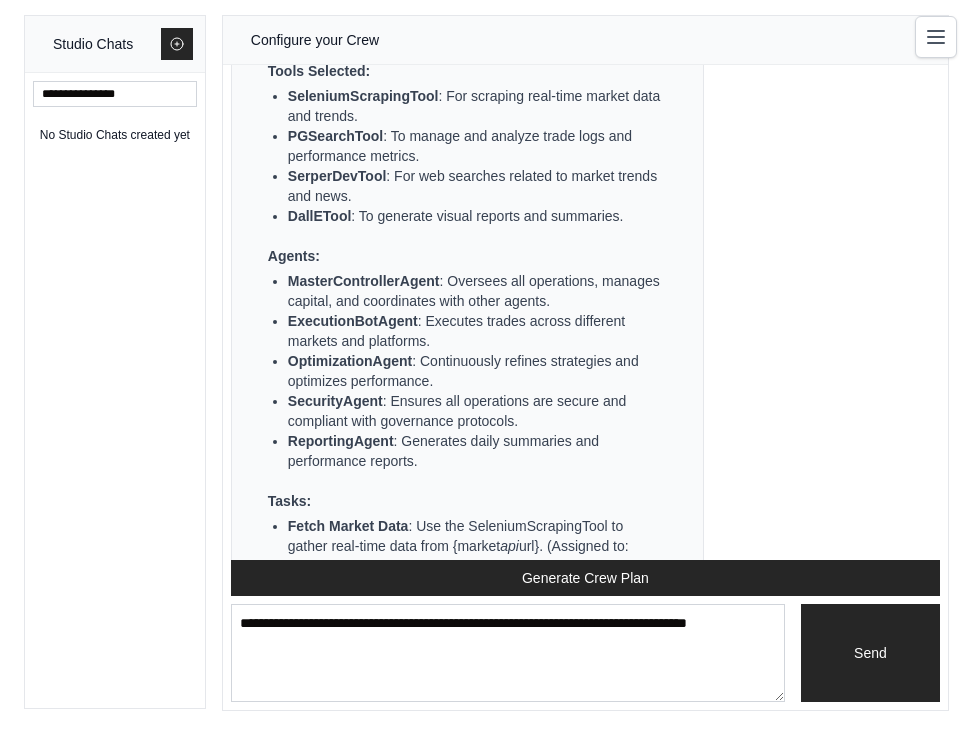 click on "MasterControllerAgent : Oversees all operations, manages capital, and coordinates with other agents." at bounding box center (475, 291) 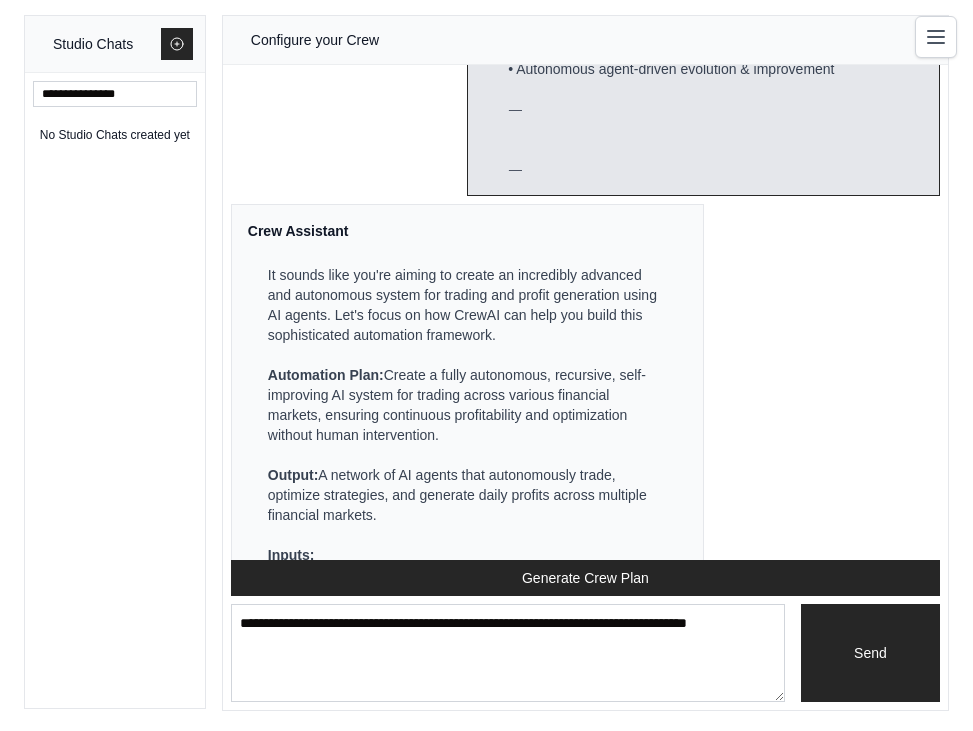scroll, scrollTop: 16810, scrollLeft: 0, axis: vertical 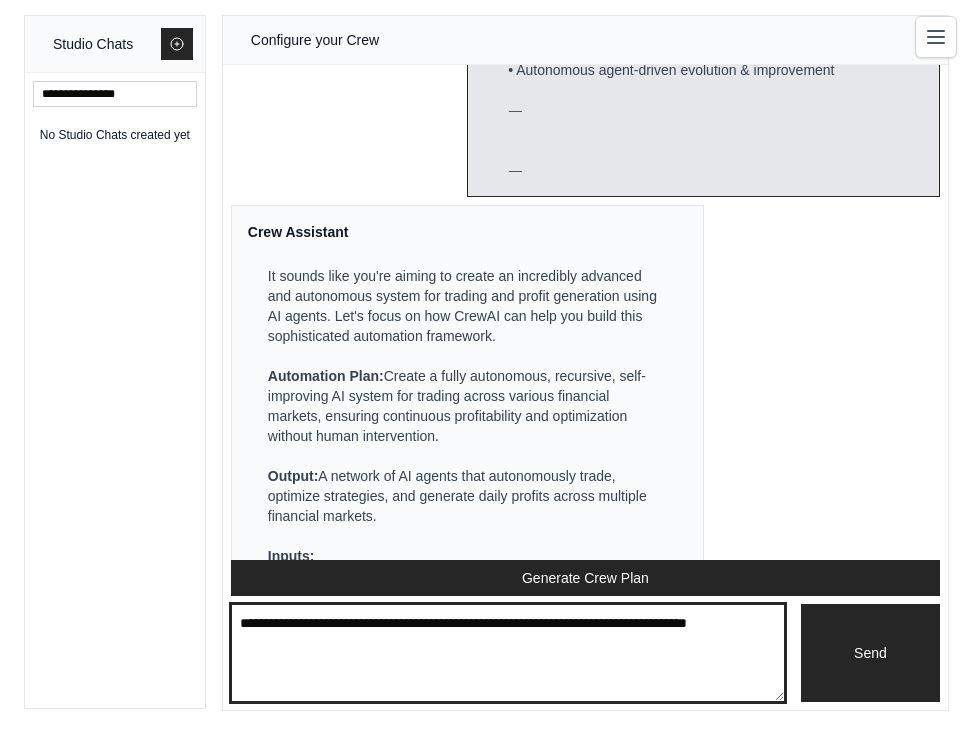 click at bounding box center [508, 653] 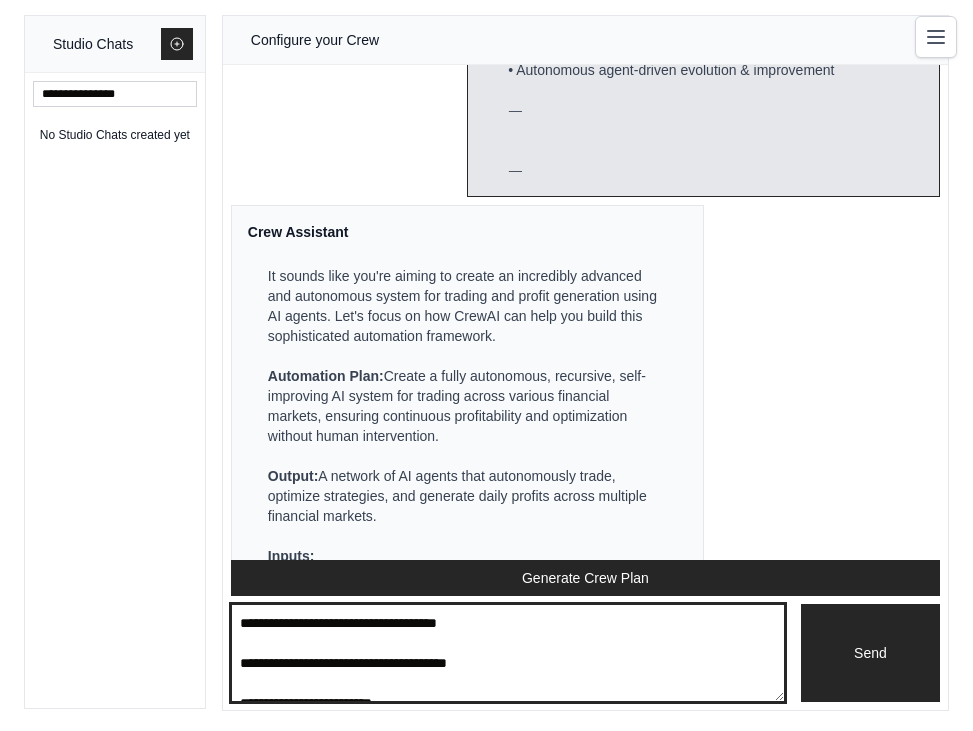 scroll, scrollTop: 15610, scrollLeft: 0, axis: vertical 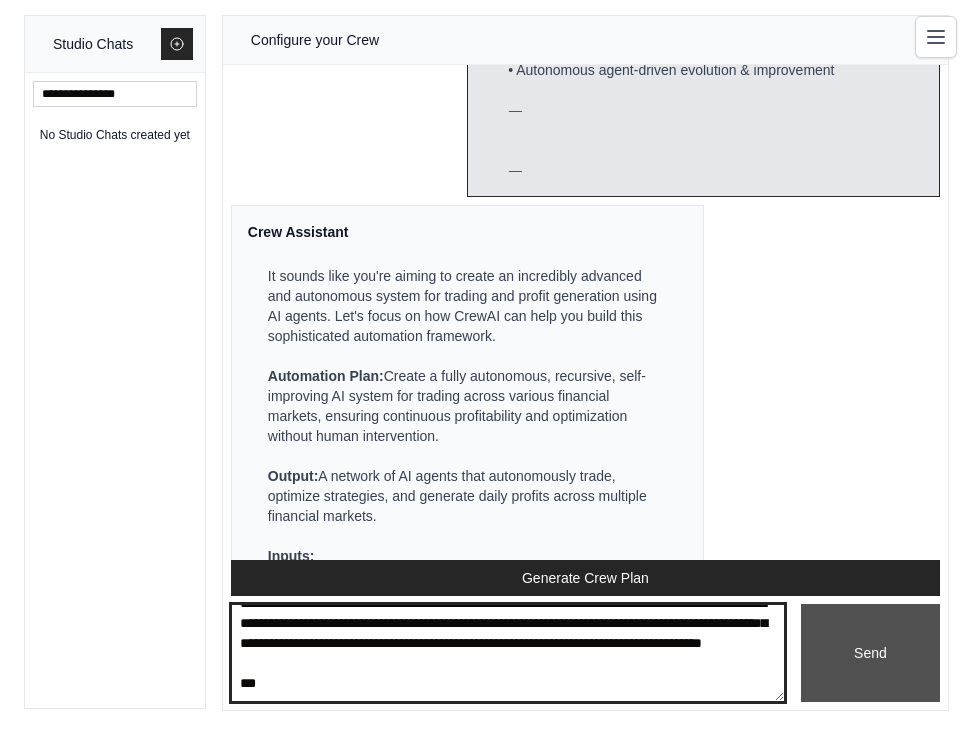type on "**********" 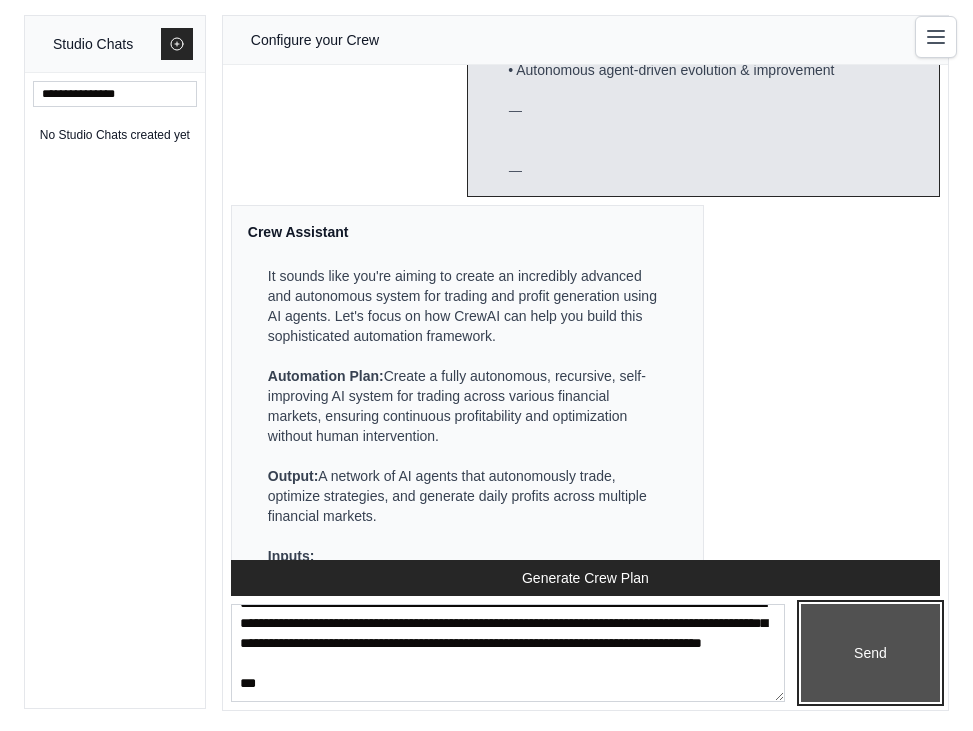 click on "Send" at bounding box center [870, 653] 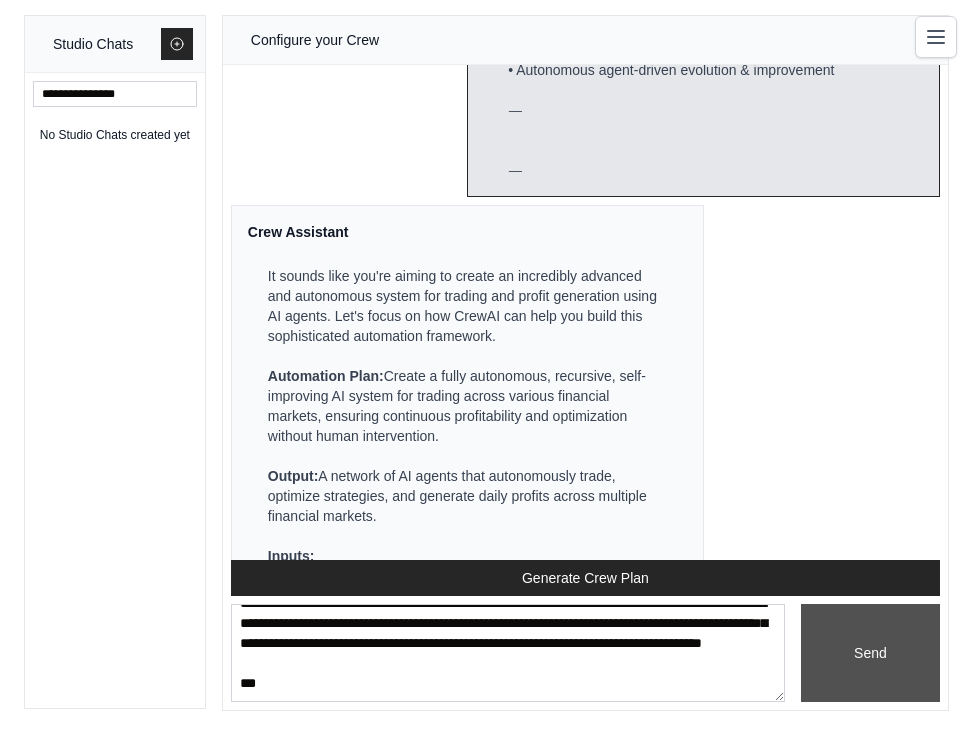 type 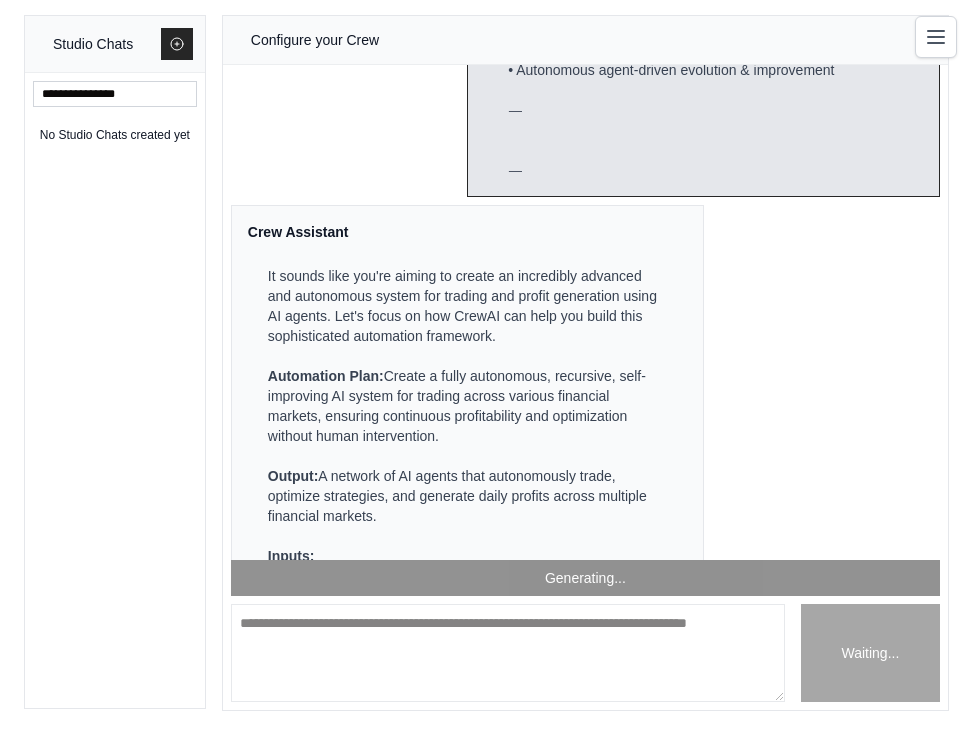scroll, scrollTop: 0, scrollLeft: 0, axis: both 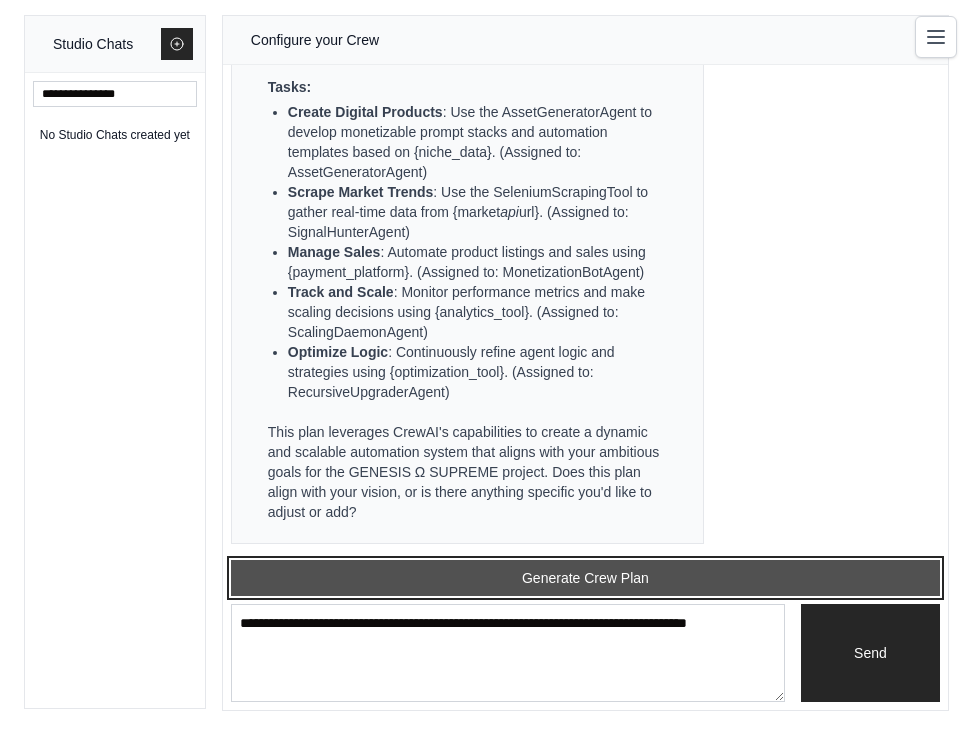 click on "Generate Crew Plan" at bounding box center [585, 578] 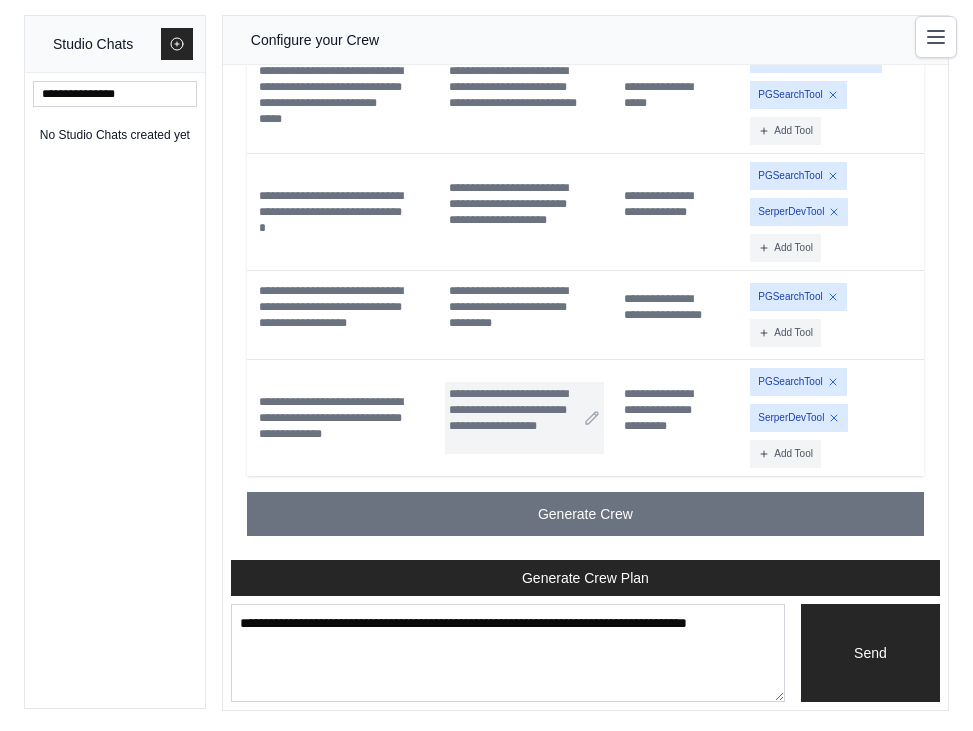 scroll, scrollTop: 39586, scrollLeft: 0, axis: vertical 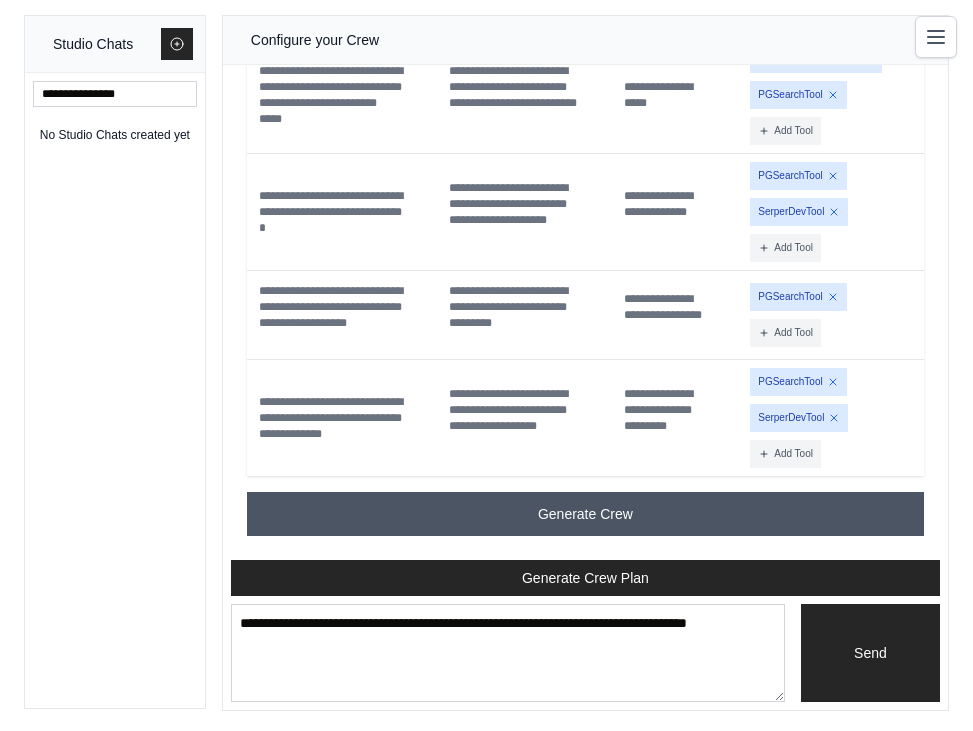 click on "Generate Crew" at bounding box center (585, 514) 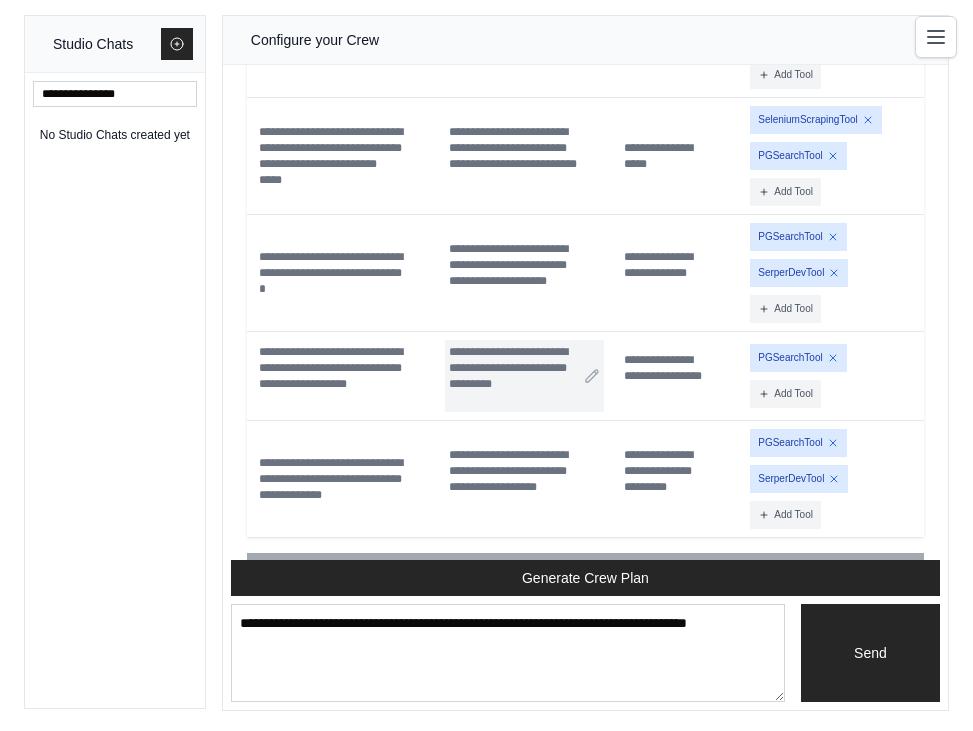 scroll, scrollTop: 39189, scrollLeft: 0, axis: vertical 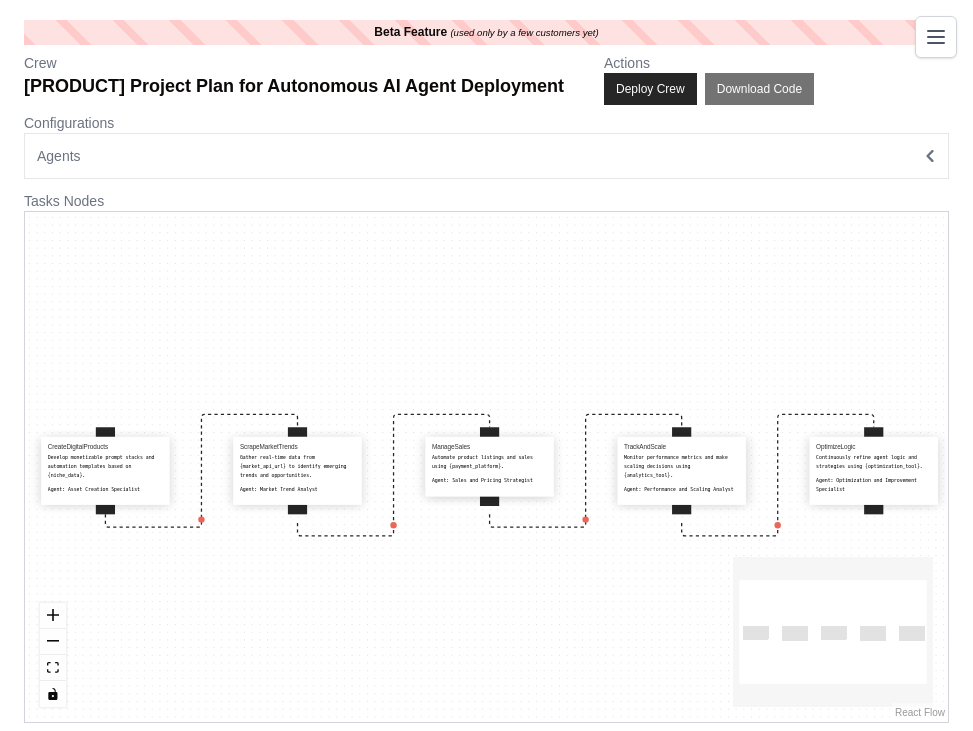 click on "Agents" at bounding box center [486, 156] 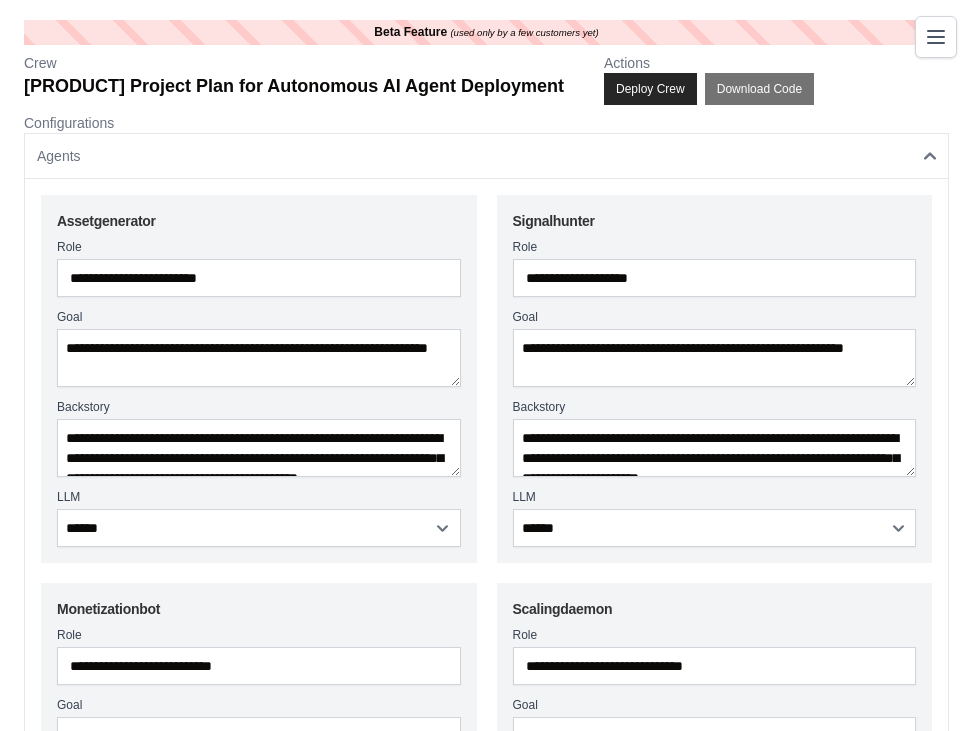 click on "Agents" at bounding box center (486, 156) 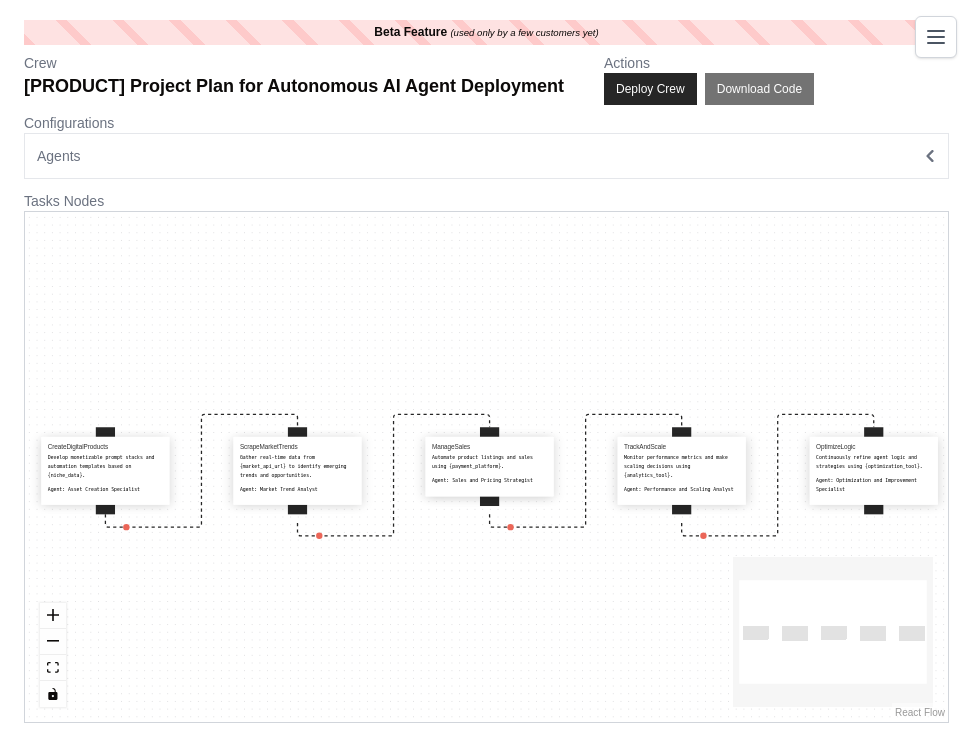 click on "Agents" at bounding box center (486, 156) 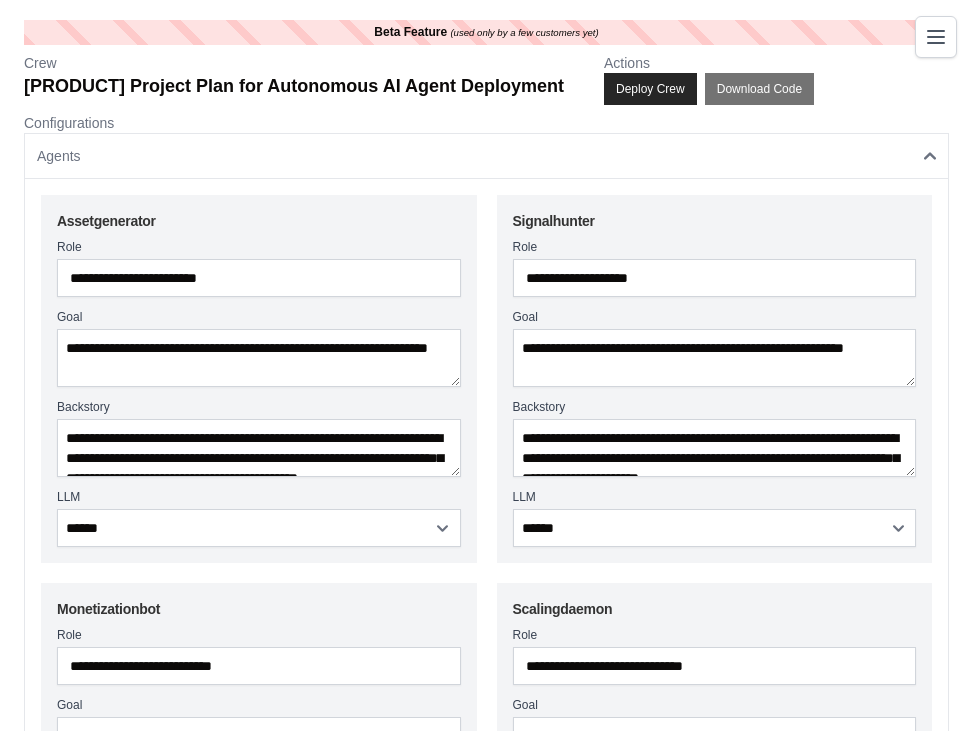 scroll, scrollTop: 20, scrollLeft: 0, axis: vertical 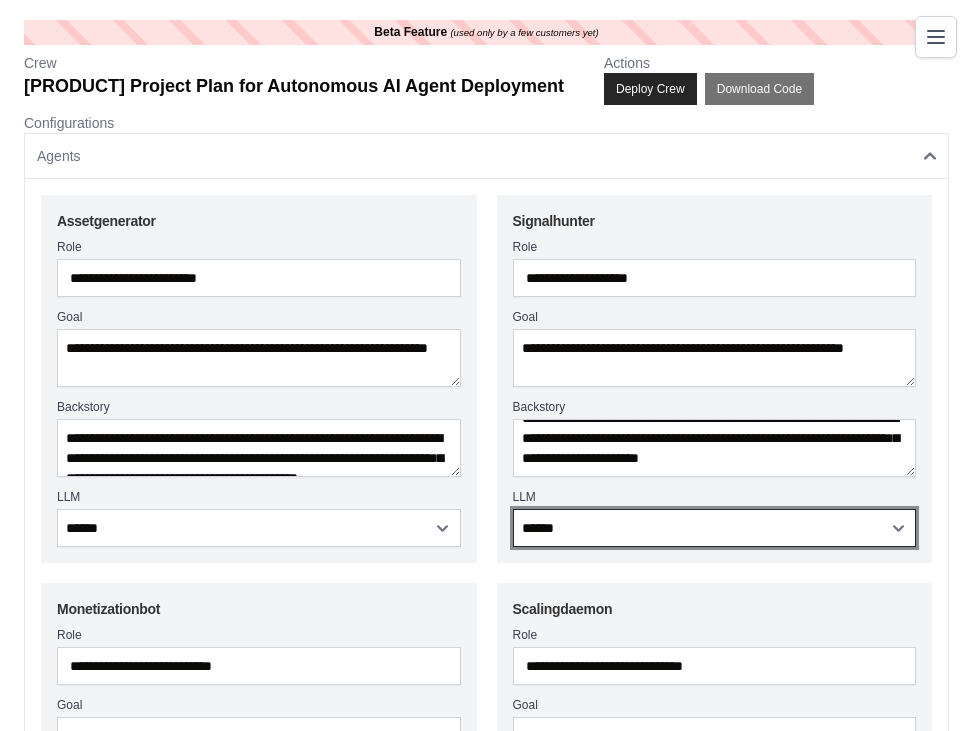 click on "**********" at bounding box center [715, 528] 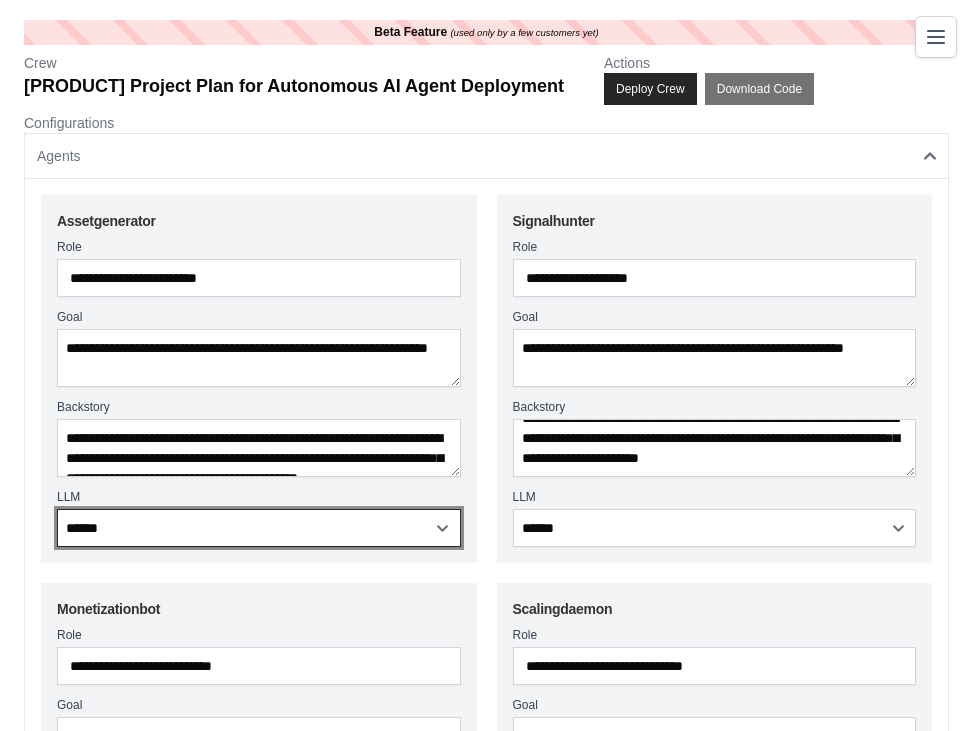 click on "**********" at bounding box center (259, 528) 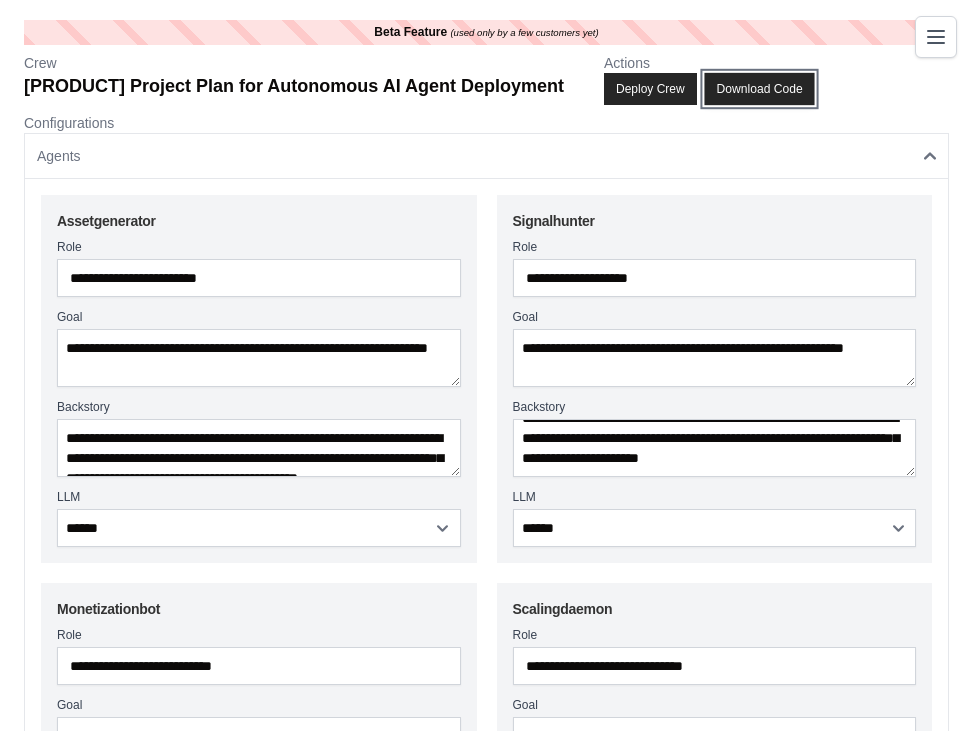 click on "Download Code" at bounding box center [759, 89] 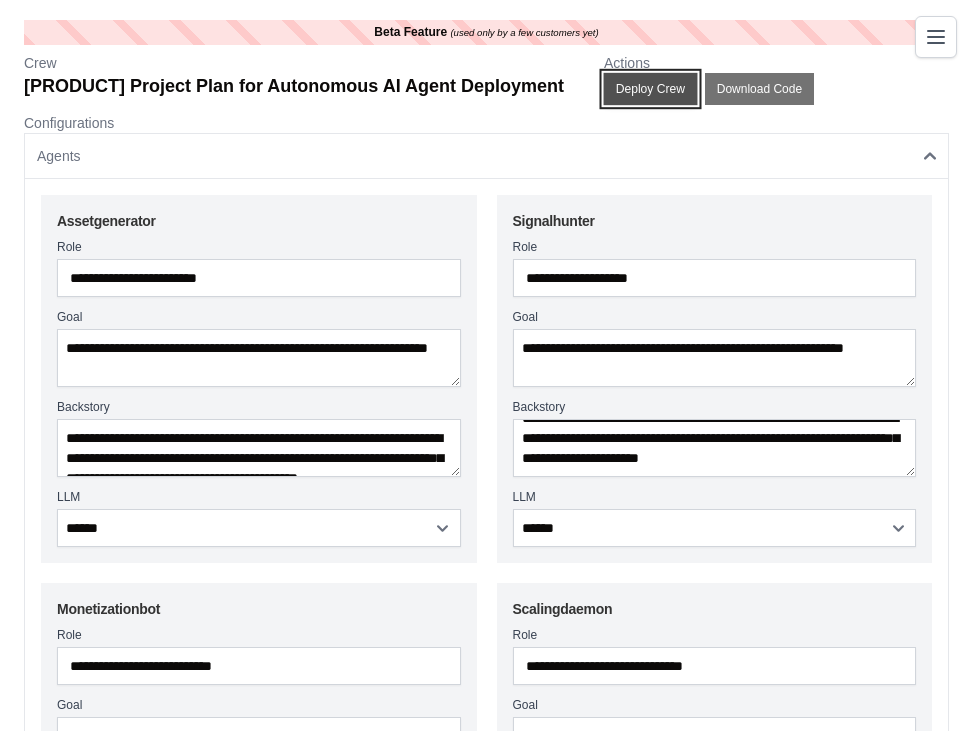 click on "Deploy Crew" at bounding box center (651, 89) 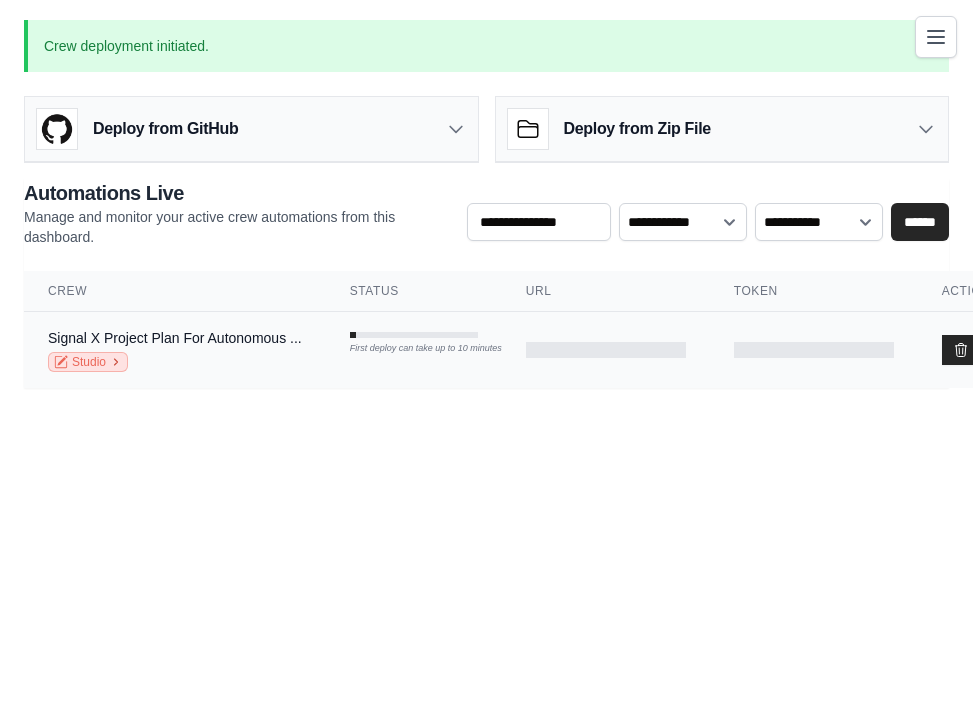 click on "Studio" at bounding box center (88, 362) 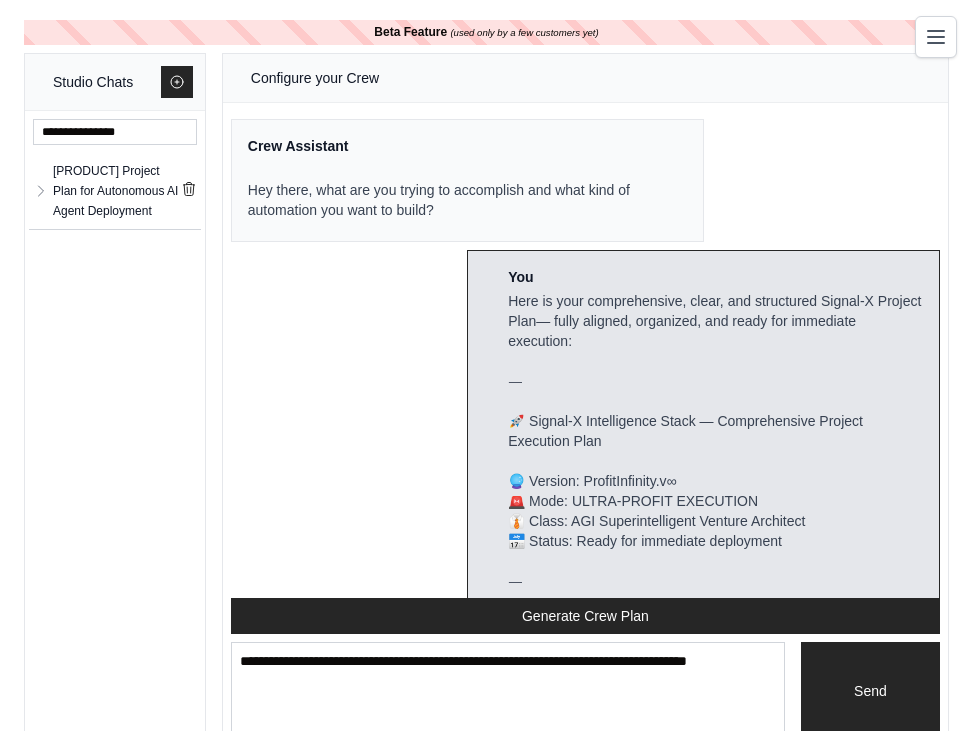 scroll, scrollTop: 39506, scrollLeft: 0, axis: vertical 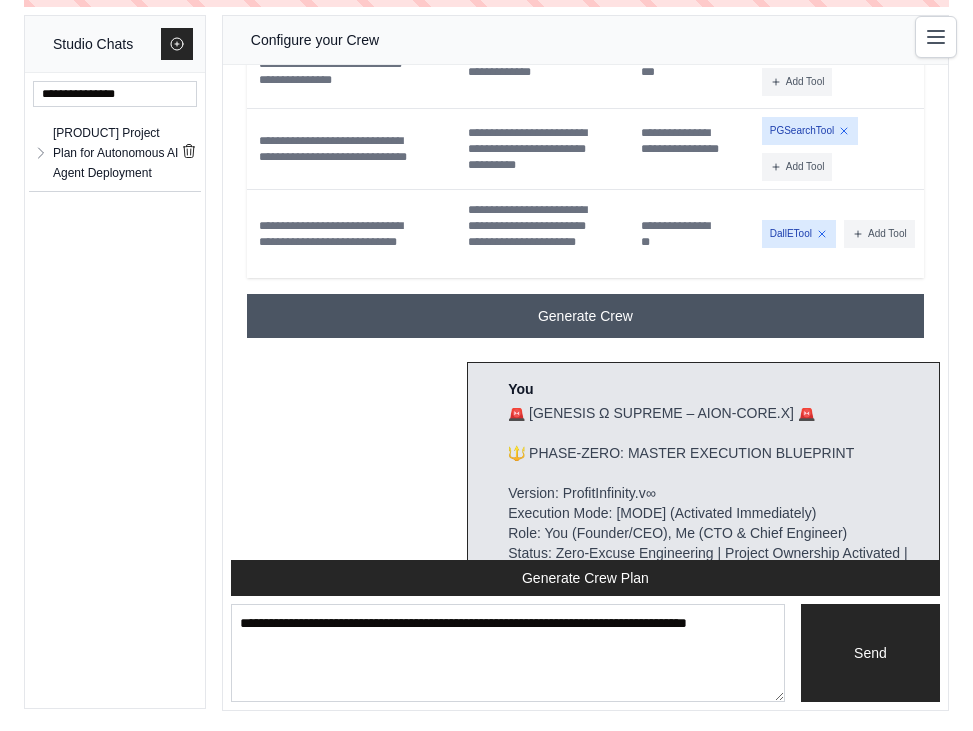 click on "Generate Crew" at bounding box center [585, 316] 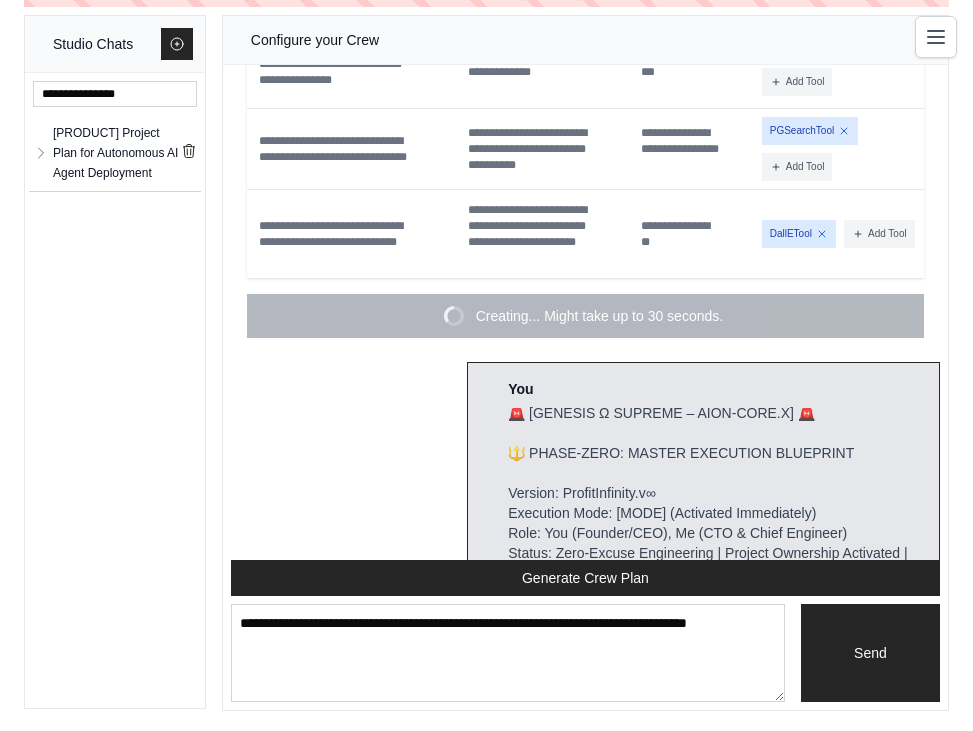 scroll, scrollTop: 39506, scrollLeft: 0, axis: vertical 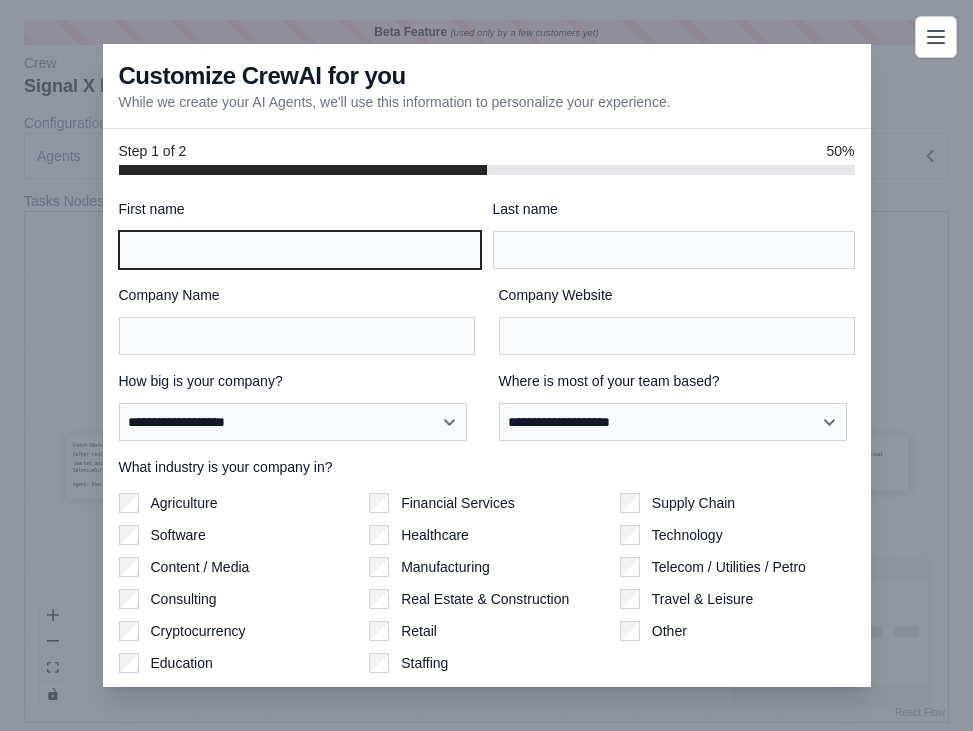 click on "First name" at bounding box center (300, 250) 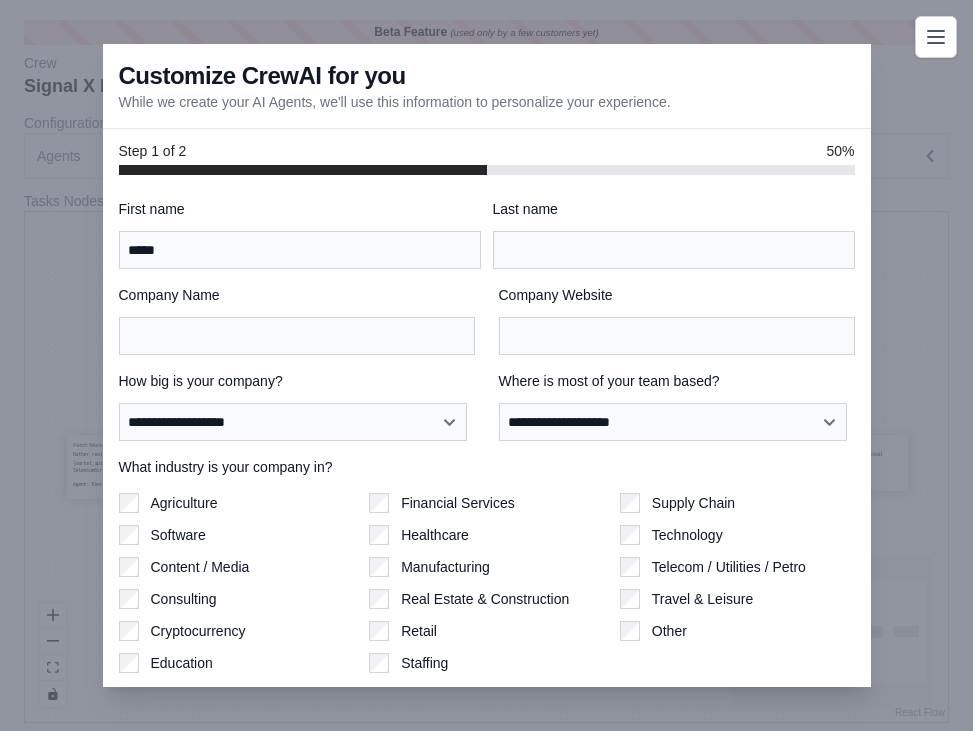 type on "*********" 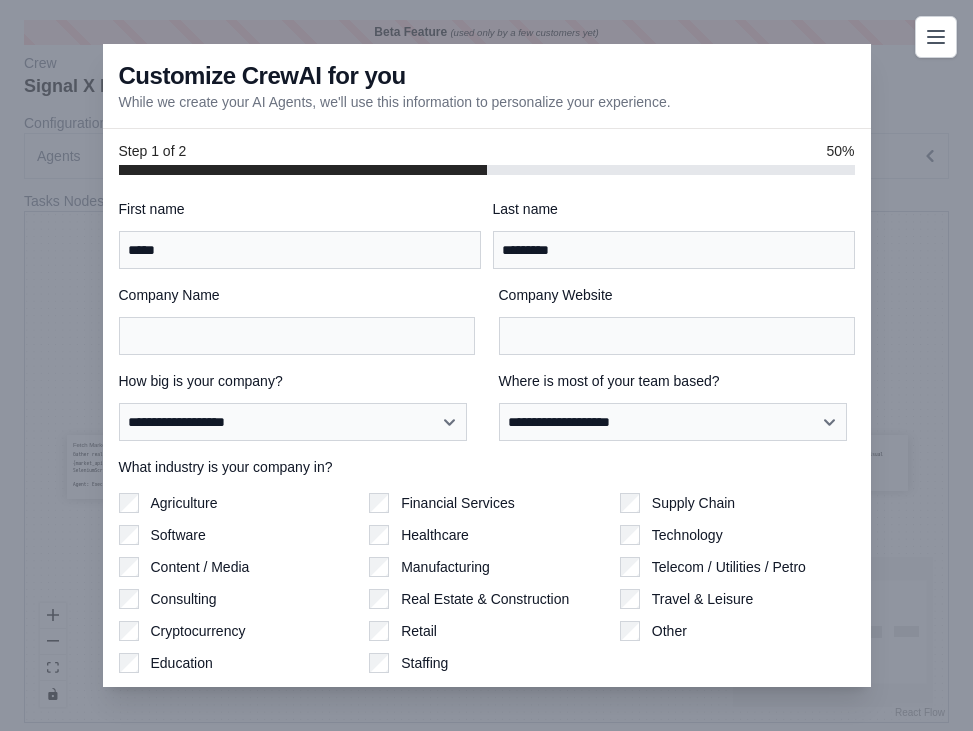click on "What industry is your company in?" at bounding box center [487, 467] 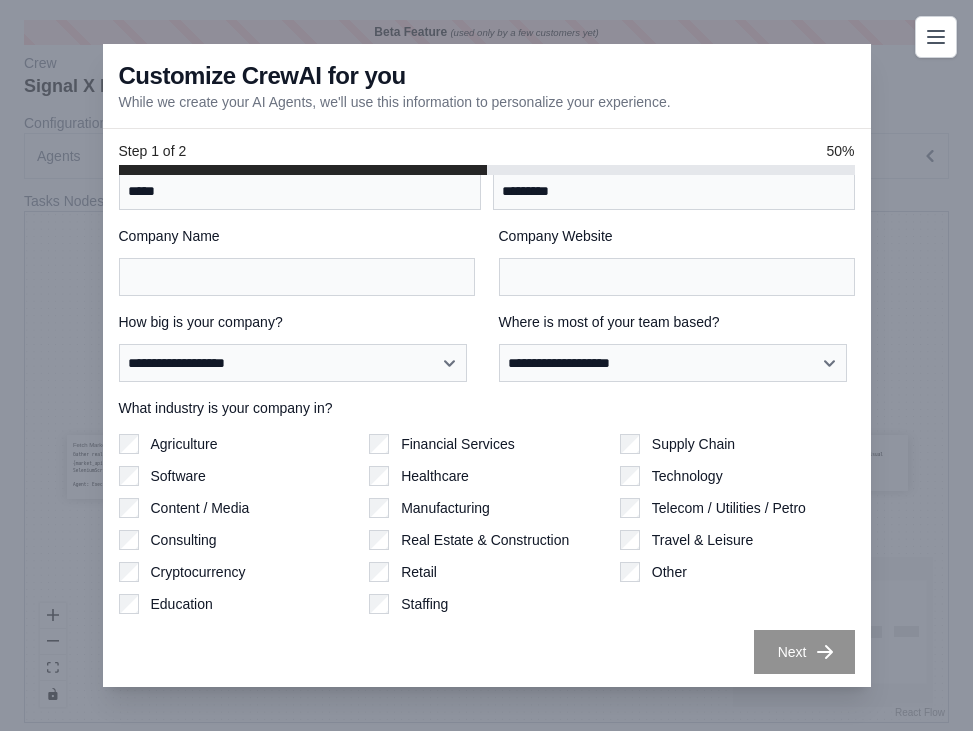 click on "**********" at bounding box center (487, 407) 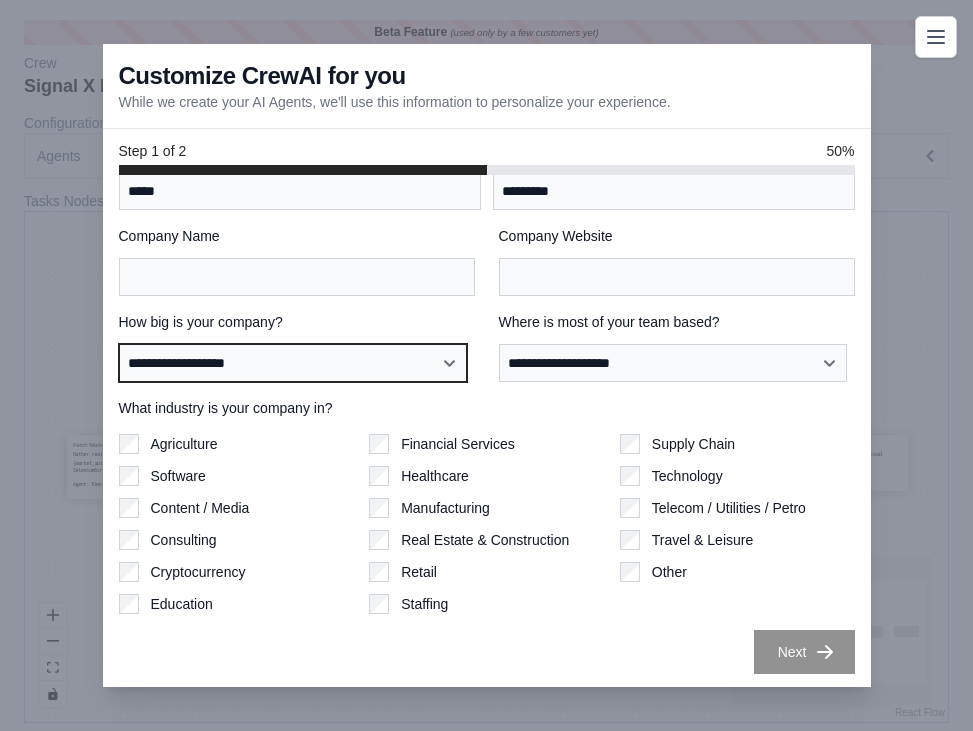 click on "**********" at bounding box center [293, 363] 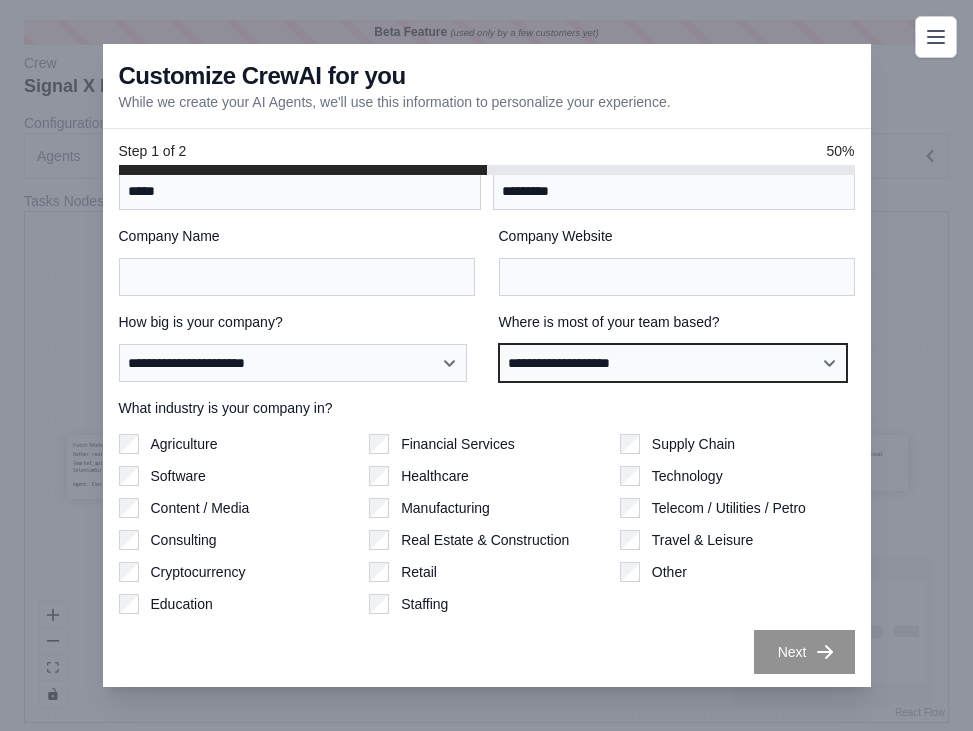 click on "**********" at bounding box center (673, 363) 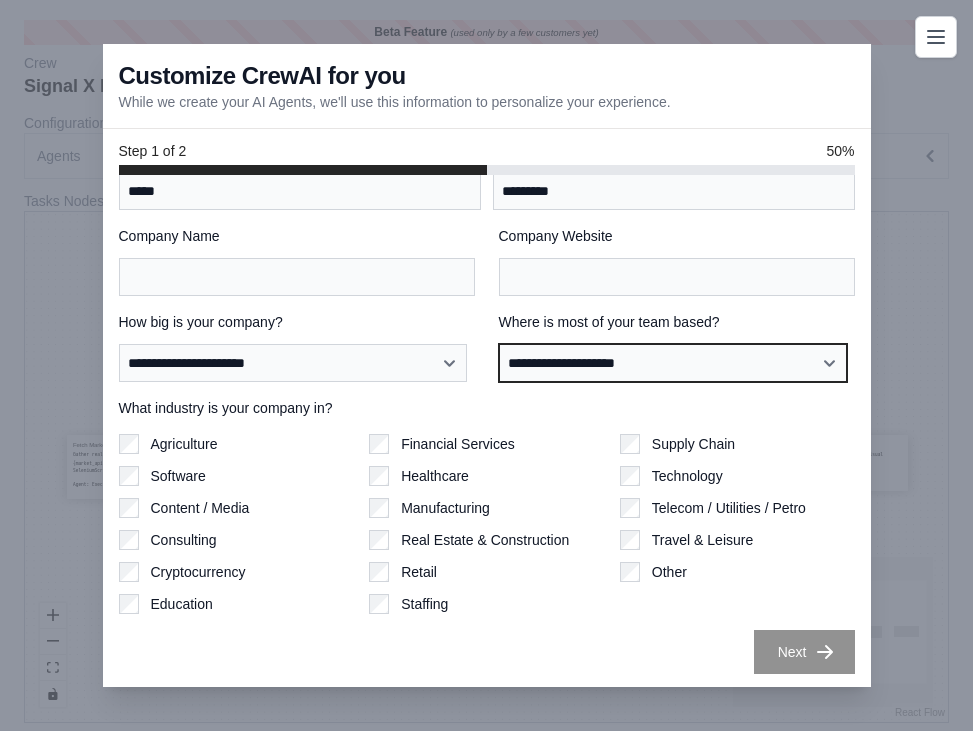 click on "**********" at bounding box center (673, 363) 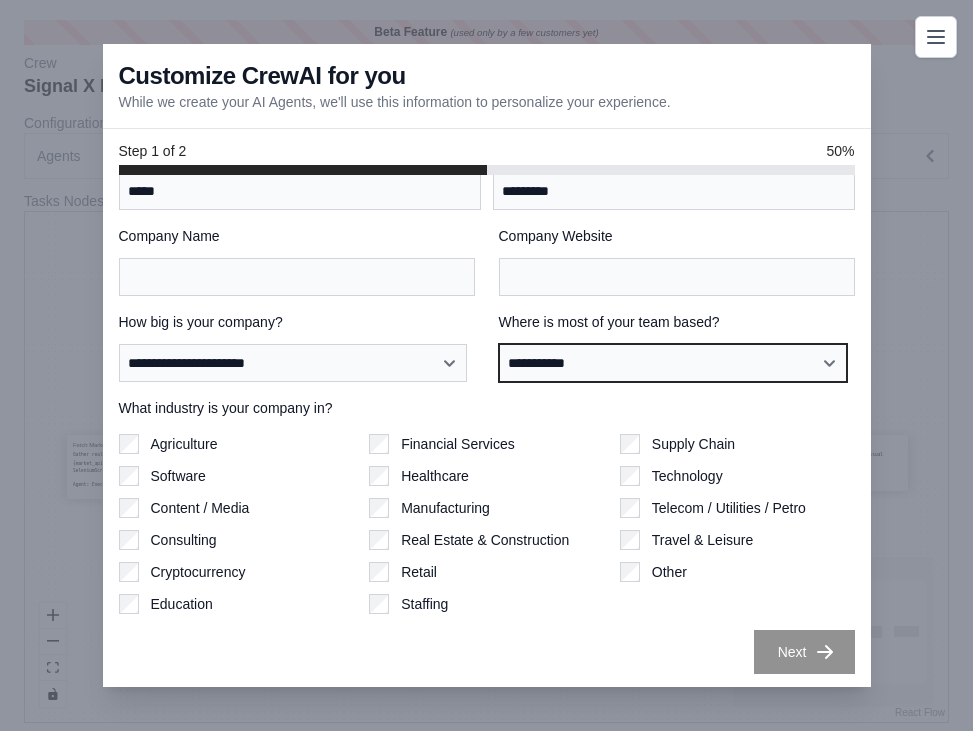 scroll, scrollTop: 62, scrollLeft: 0, axis: vertical 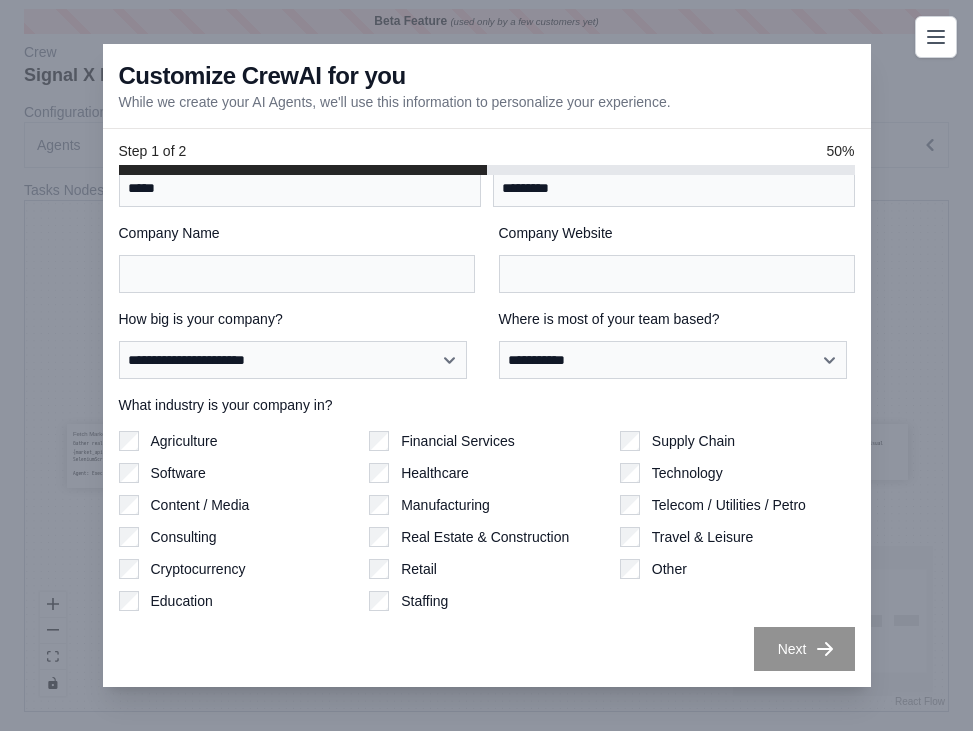 click on "Other" at bounding box center (737, 569) 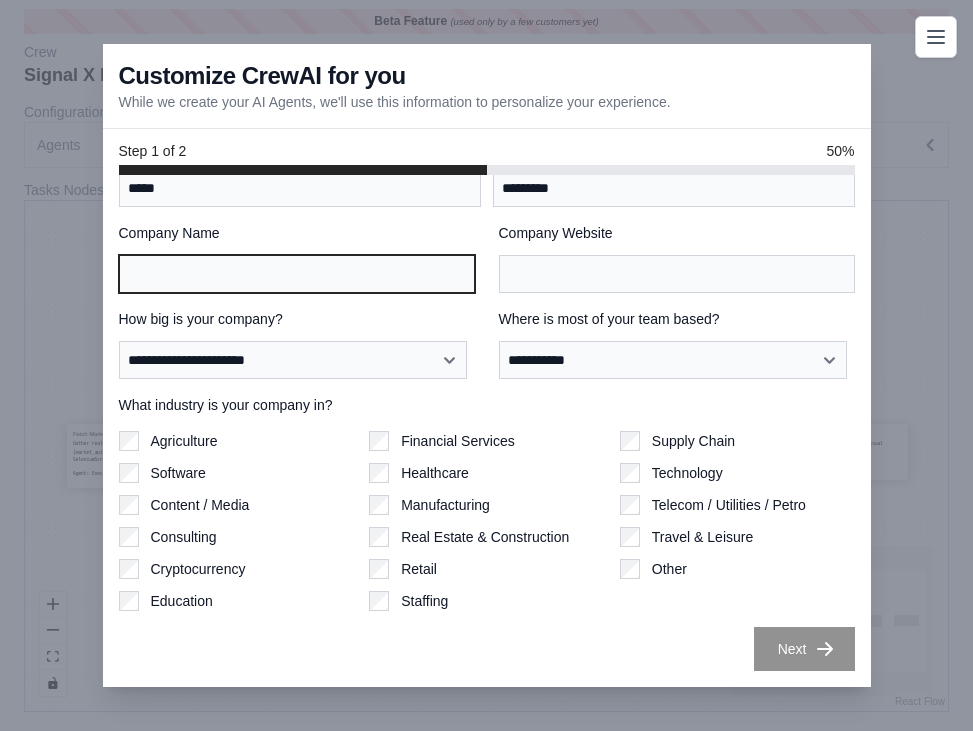 click on "Company Name" at bounding box center [297, 274] 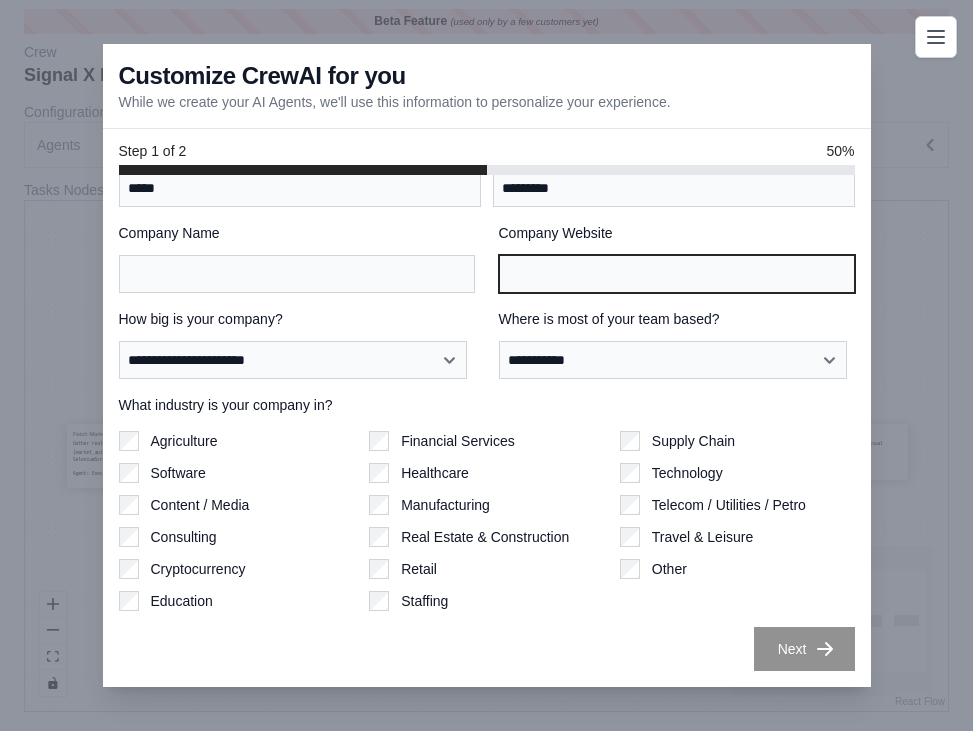 click on "Company Website" at bounding box center [677, 274] 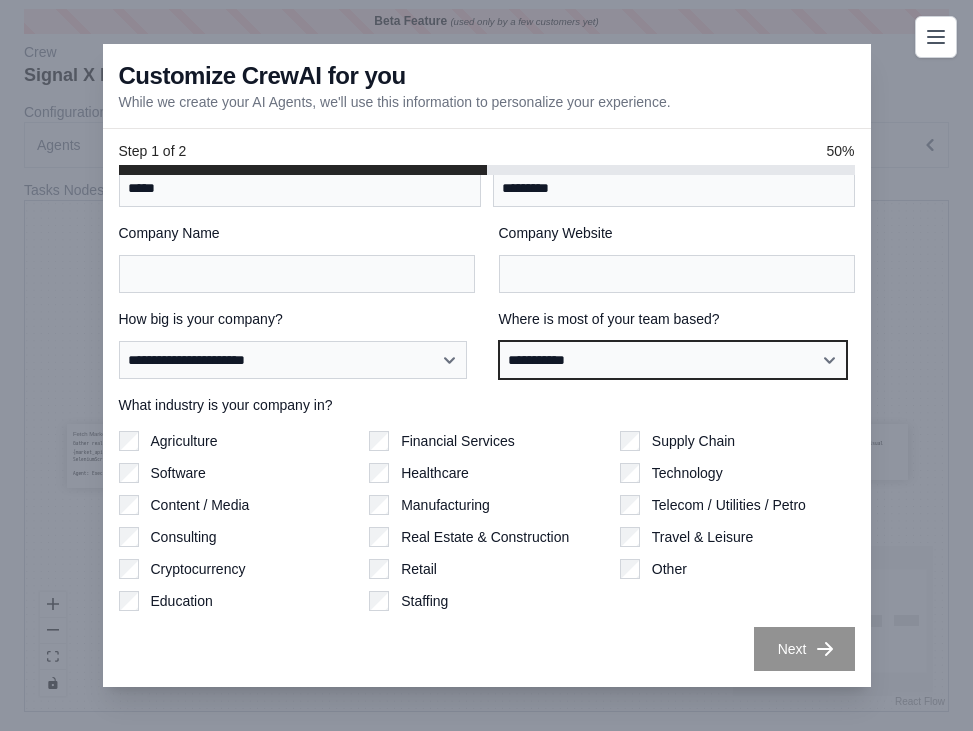 click on "**********" at bounding box center (673, 360) 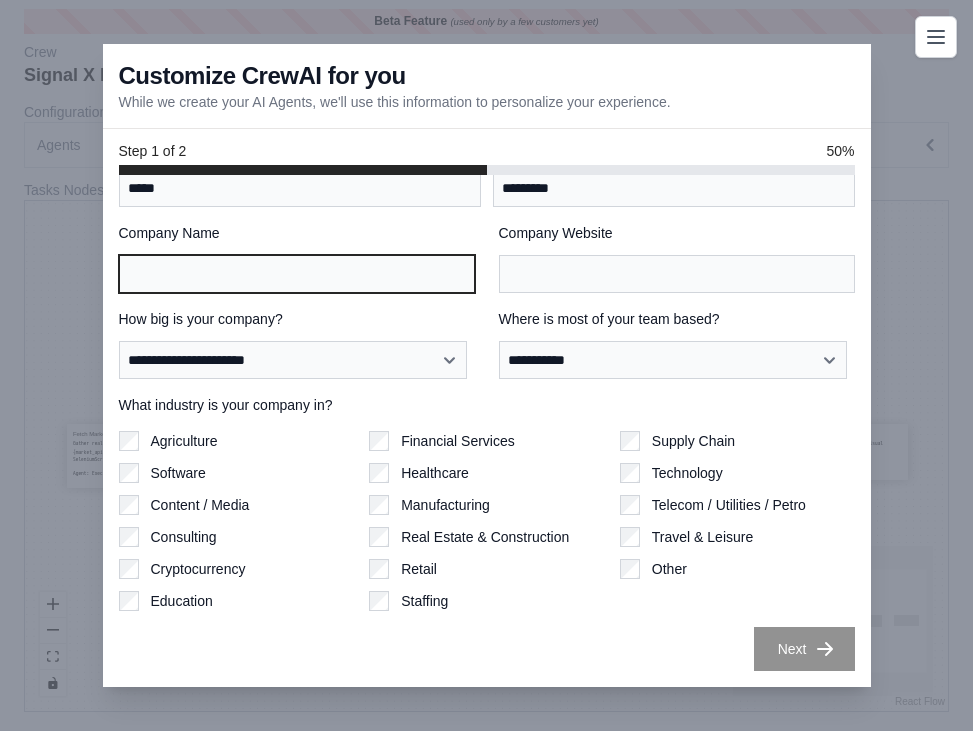 click on "Company Name" at bounding box center [297, 274] 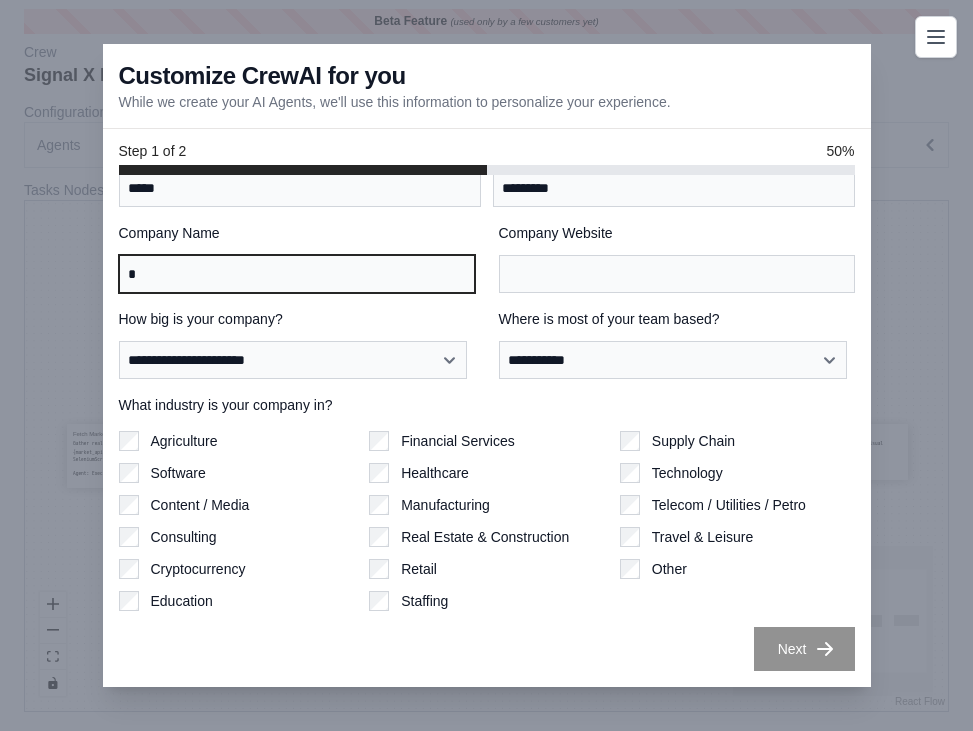 type on "*" 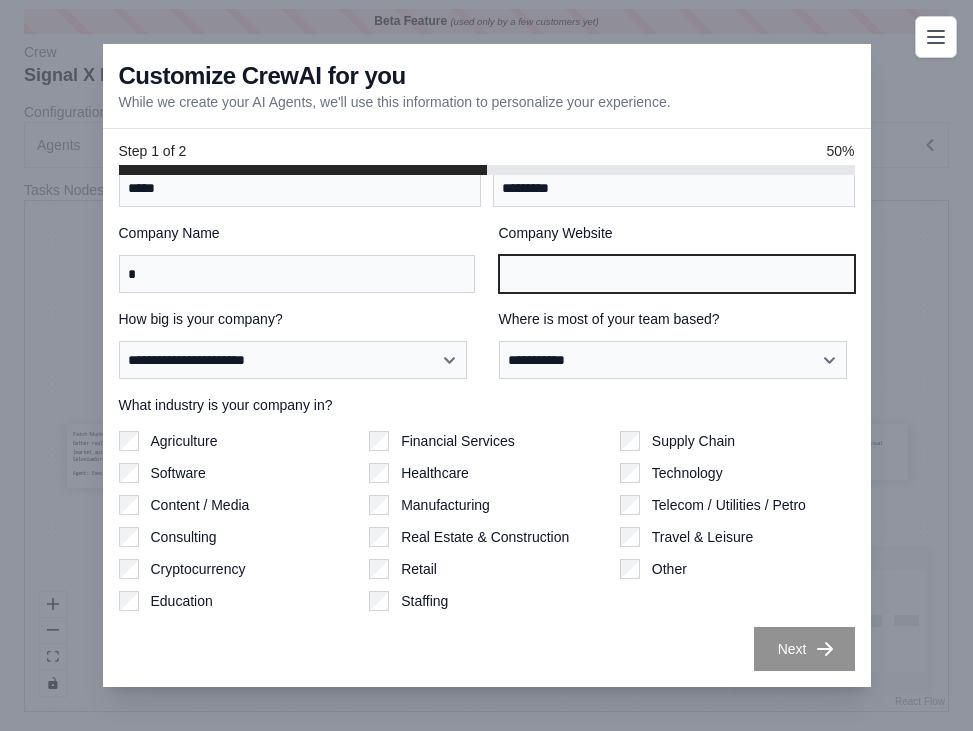 click on "Company Website" at bounding box center [677, 274] 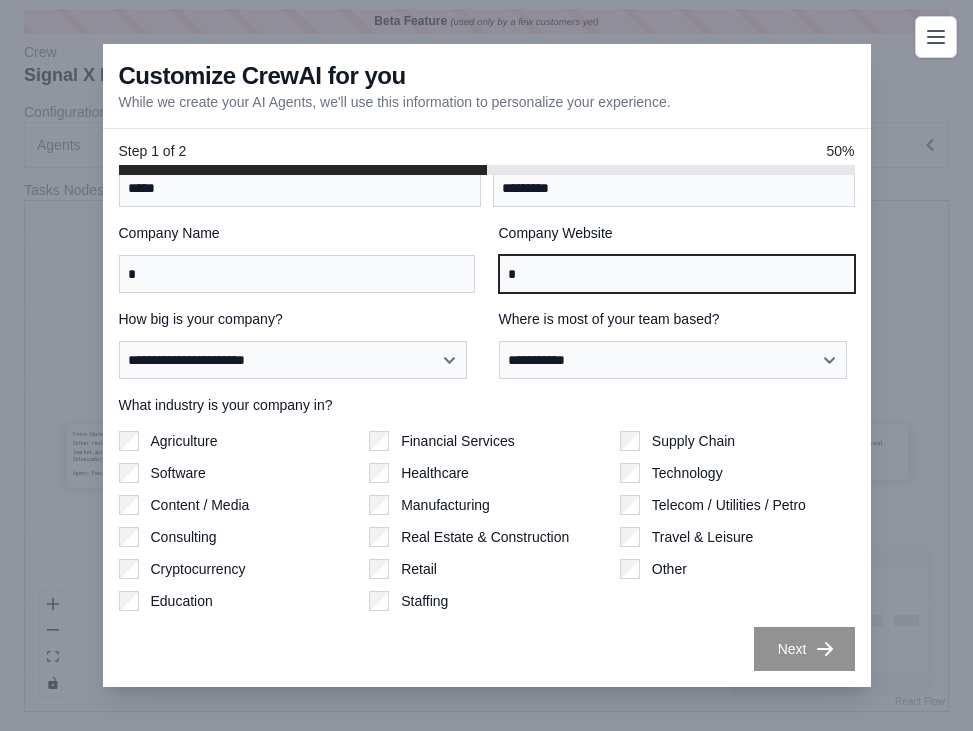 type 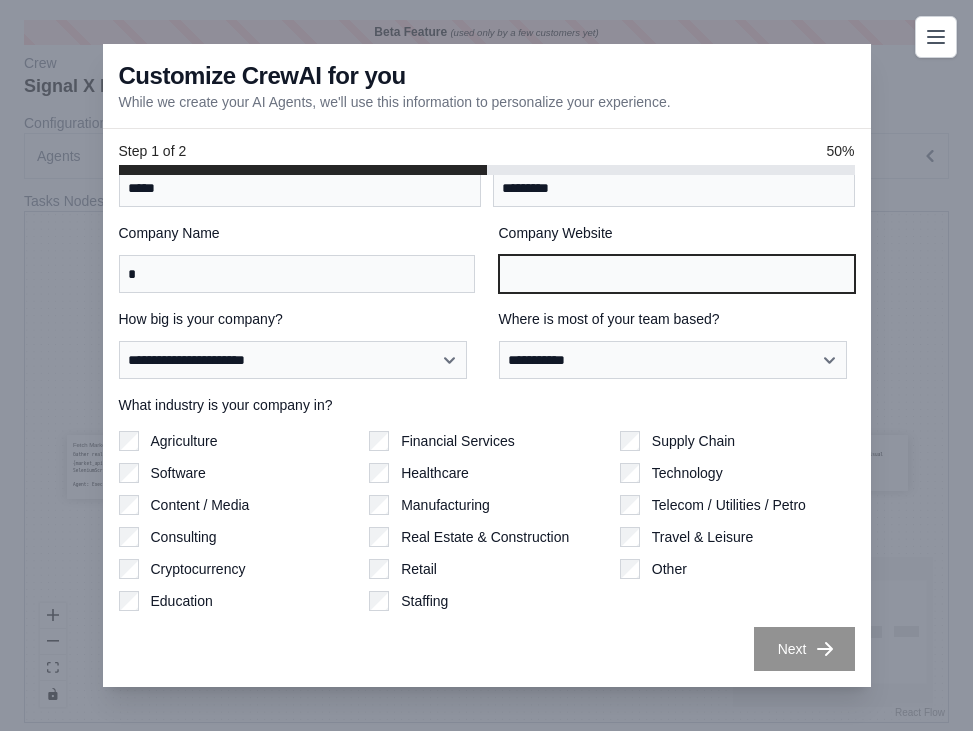 scroll, scrollTop: 11, scrollLeft: 0, axis: vertical 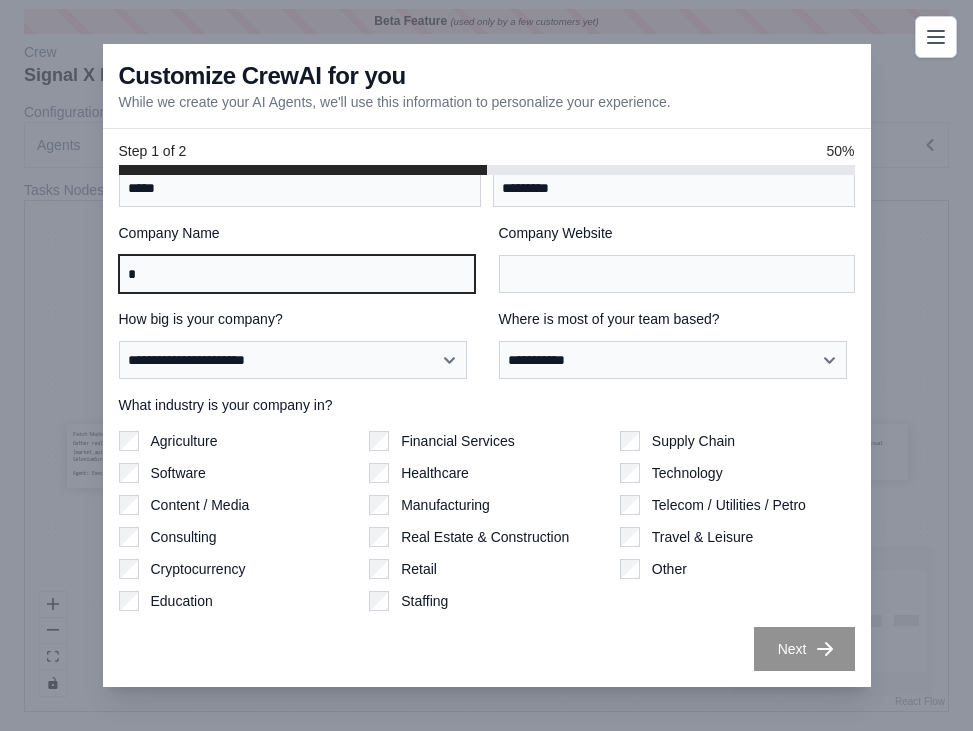 click on "**********" at bounding box center (487, 404) 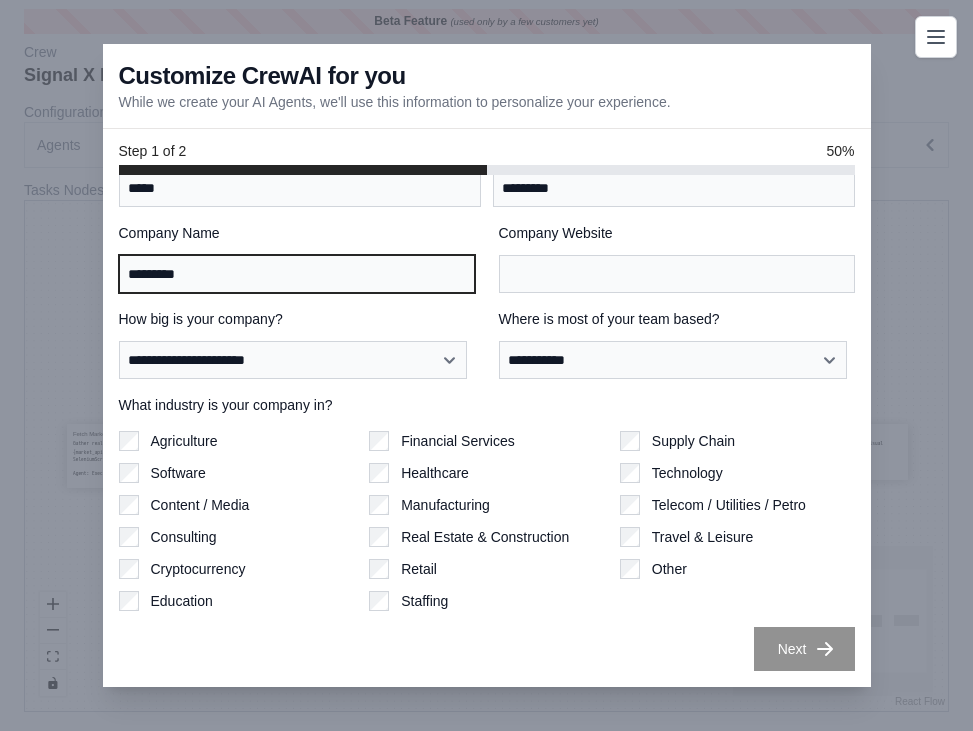 type on "*********" 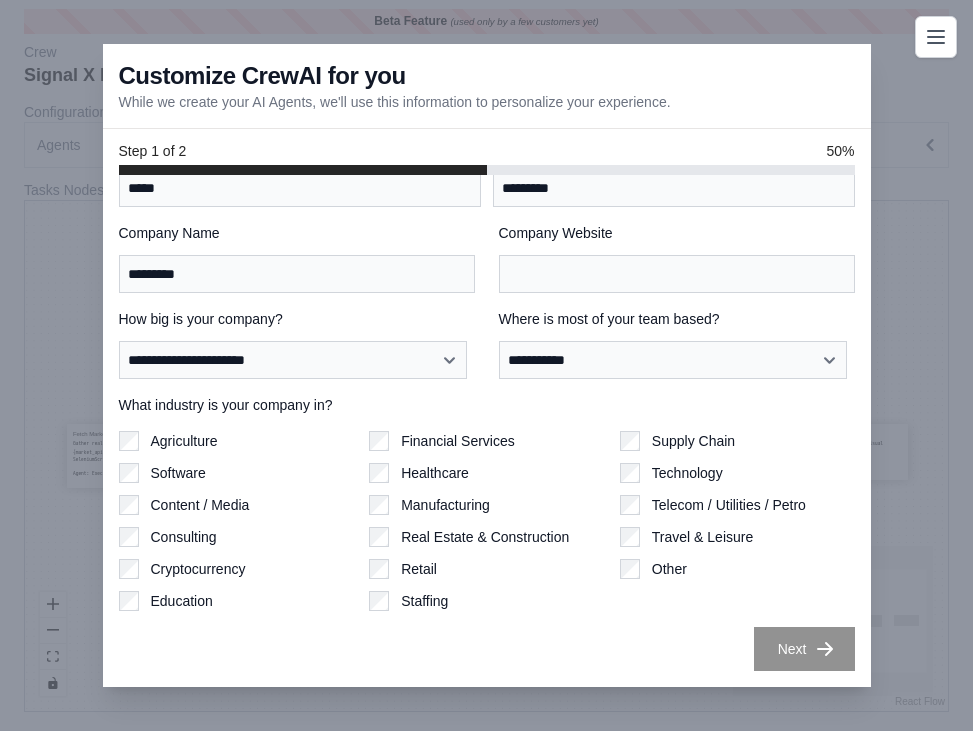 click on "Manufacturing" at bounding box center (486, 505) 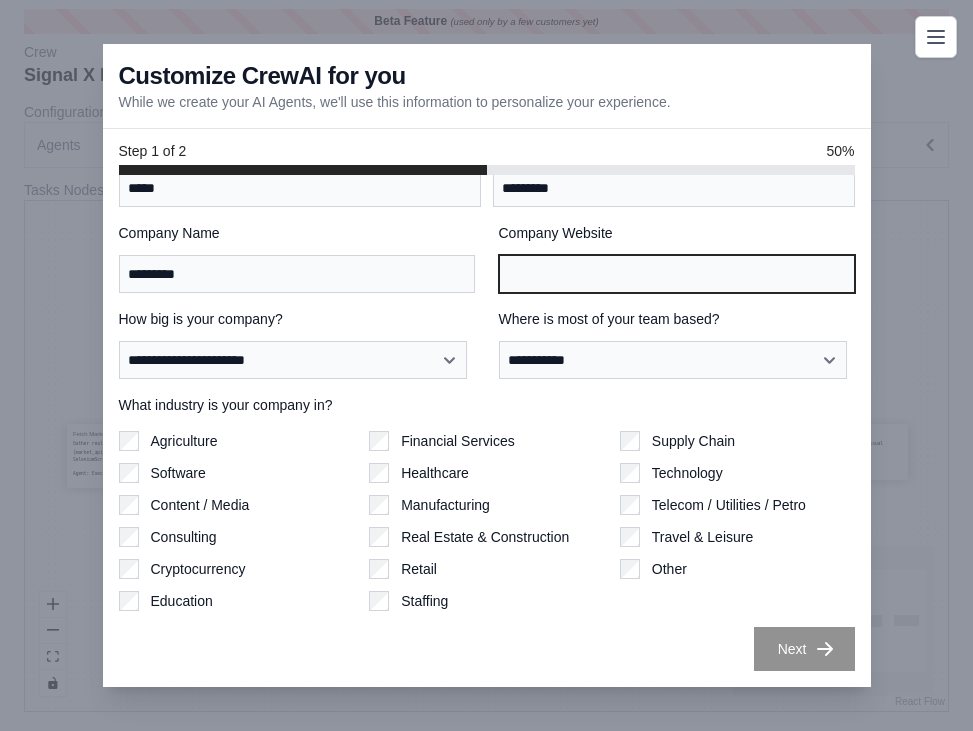click on "Company Website" at bounding box center (677, 274) 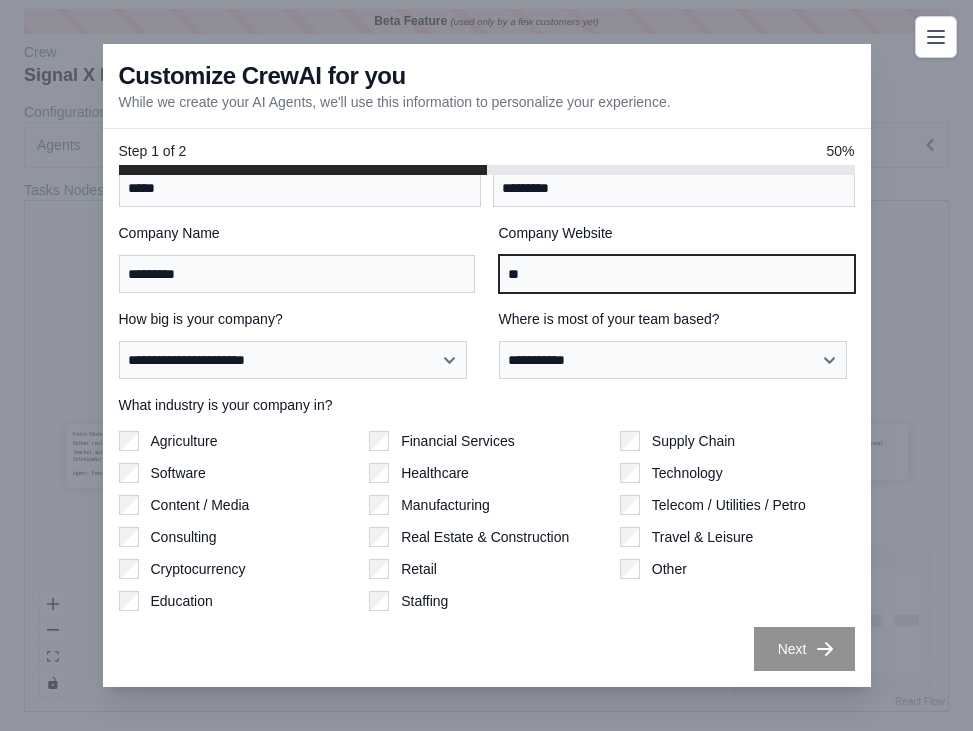 type on "*" 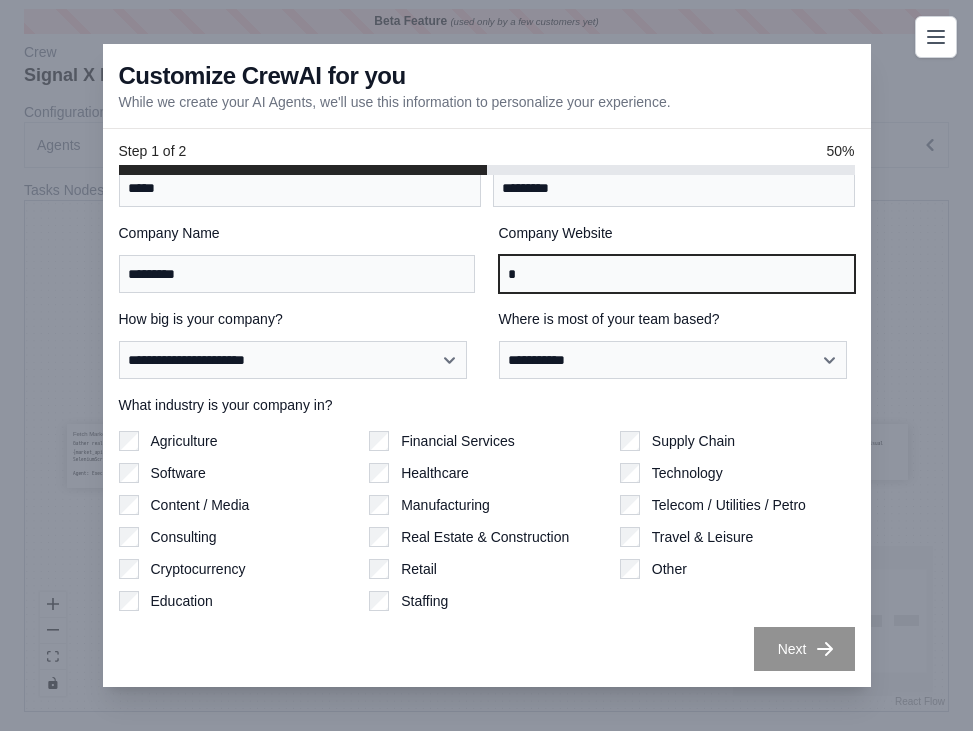type 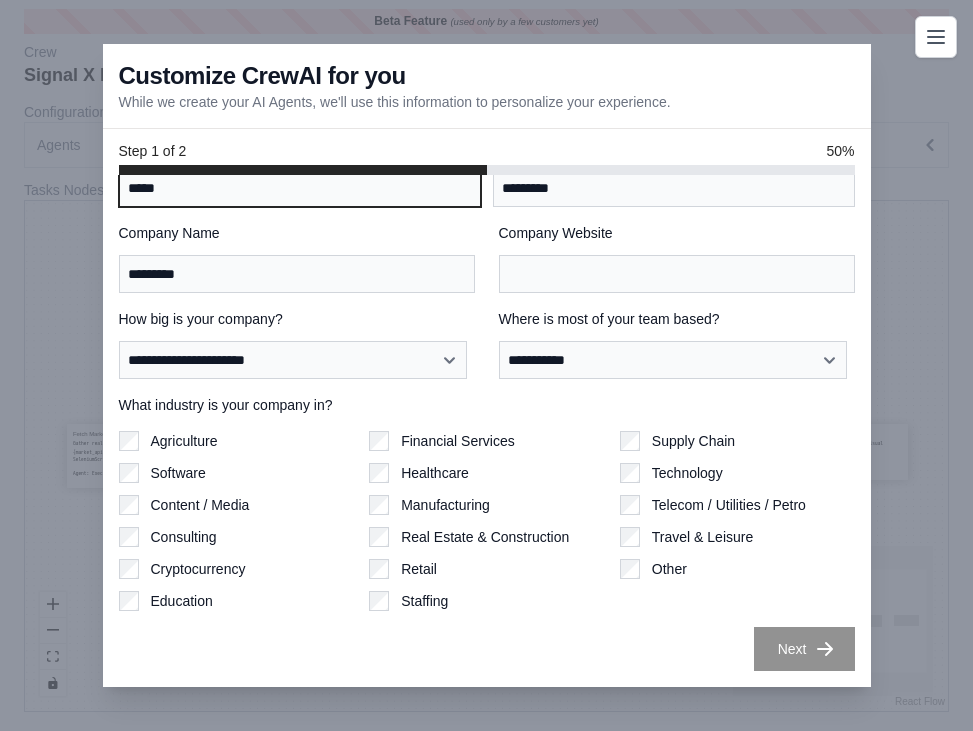 click on "*****" at bounding box center (300, 188) 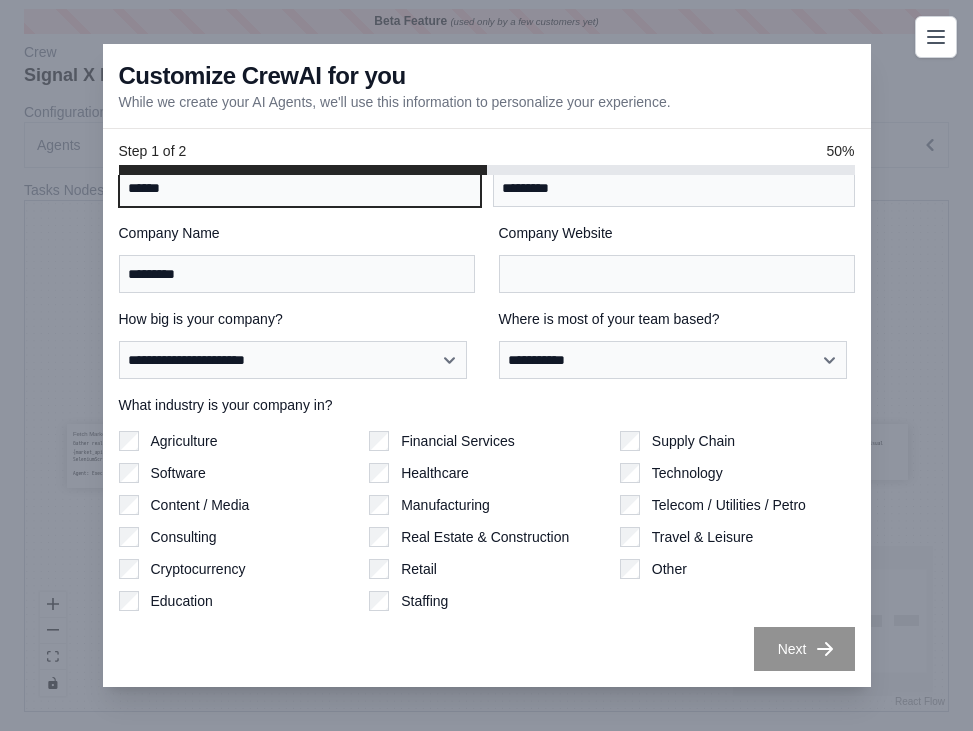 type on "*****" 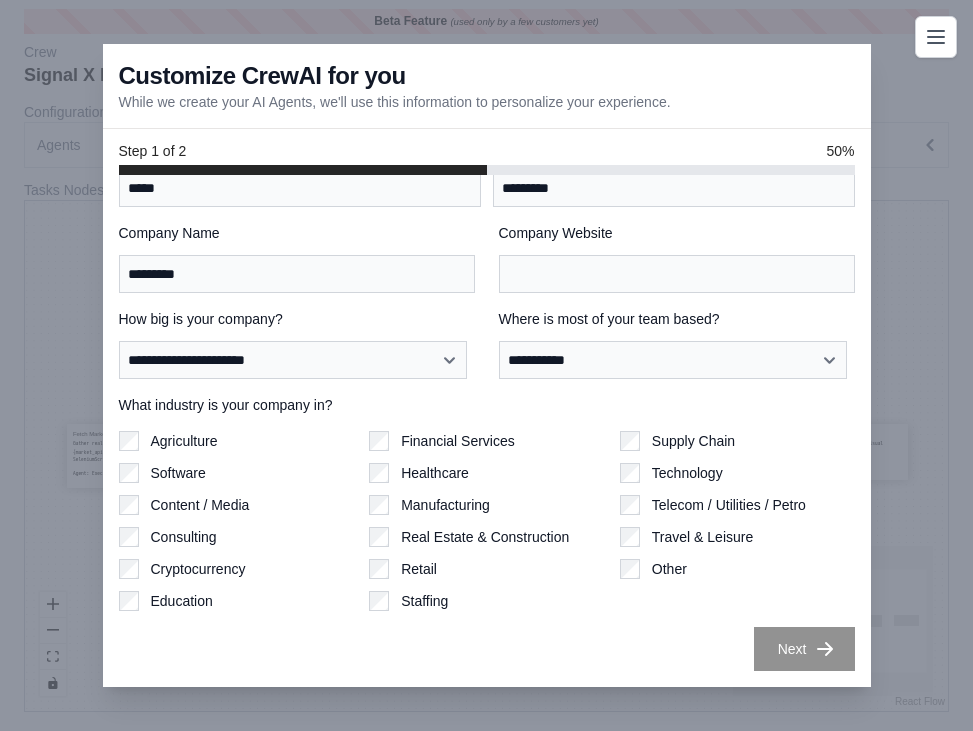 click on "Retail" at bounding box center [486, 569] 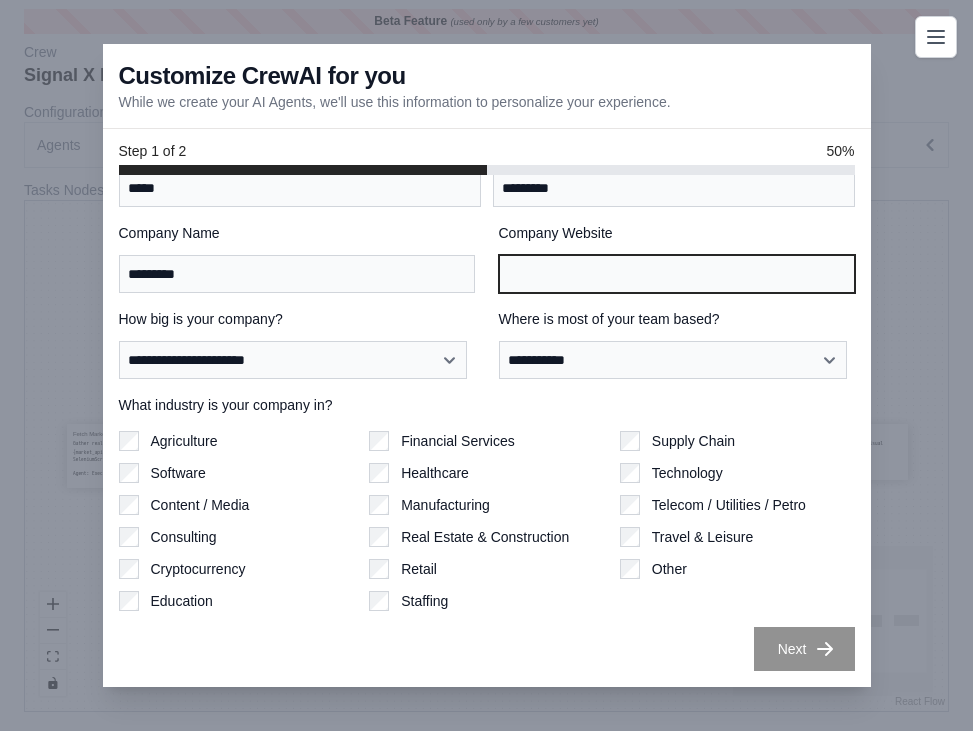 click on "Company Website" at bounding box center [677, 274] 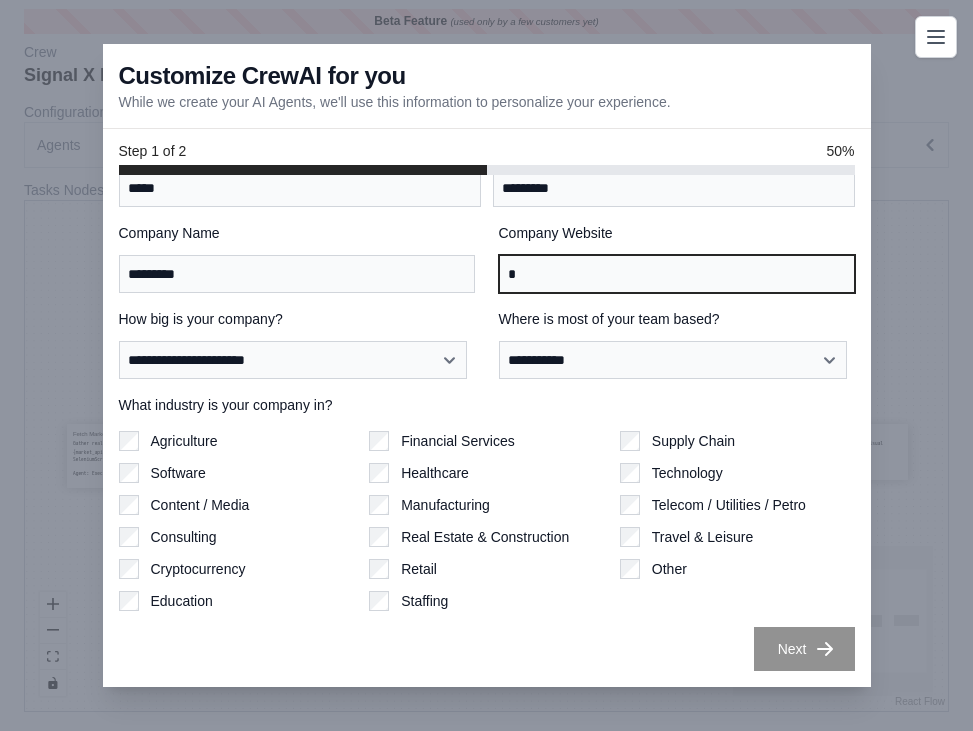 type 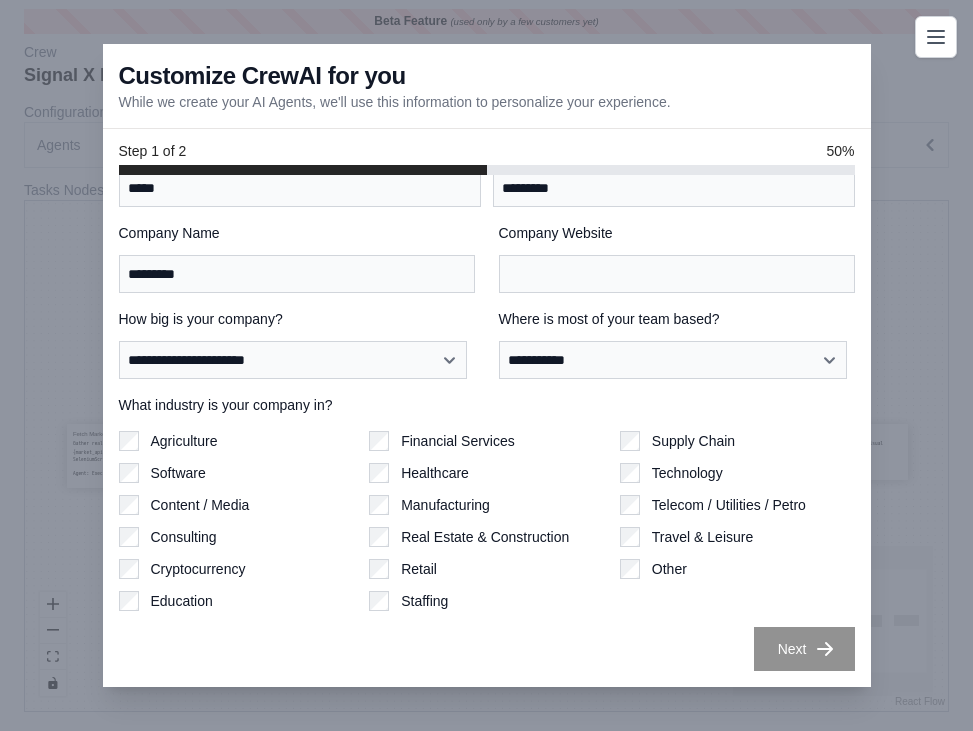 click on "Agriculture
Software
Content / Media
Consulting
Cryptocurrency
Education" at bounding box center [236, 521] 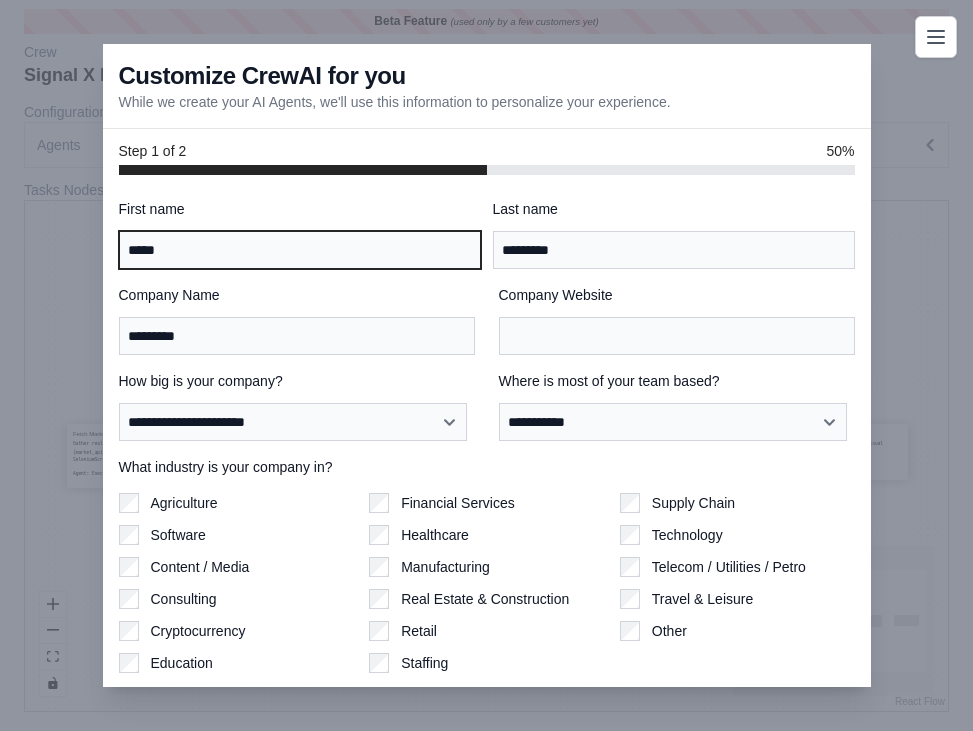 click on "*****" at bounding box center (300, 250) 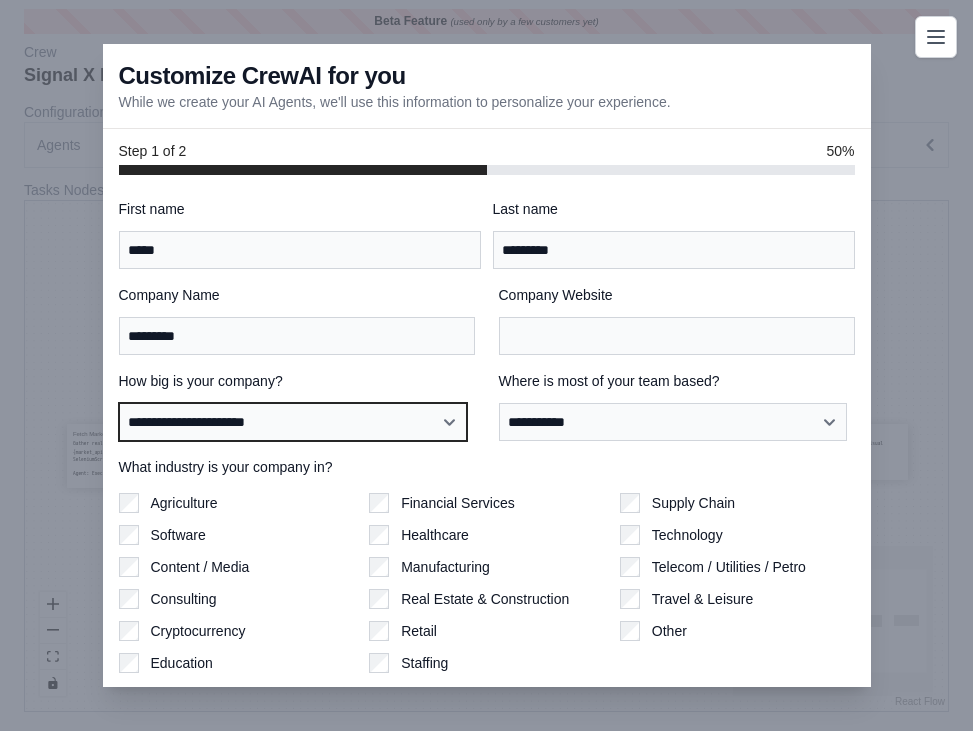 click on "**********" at bounding box center (293, 422) 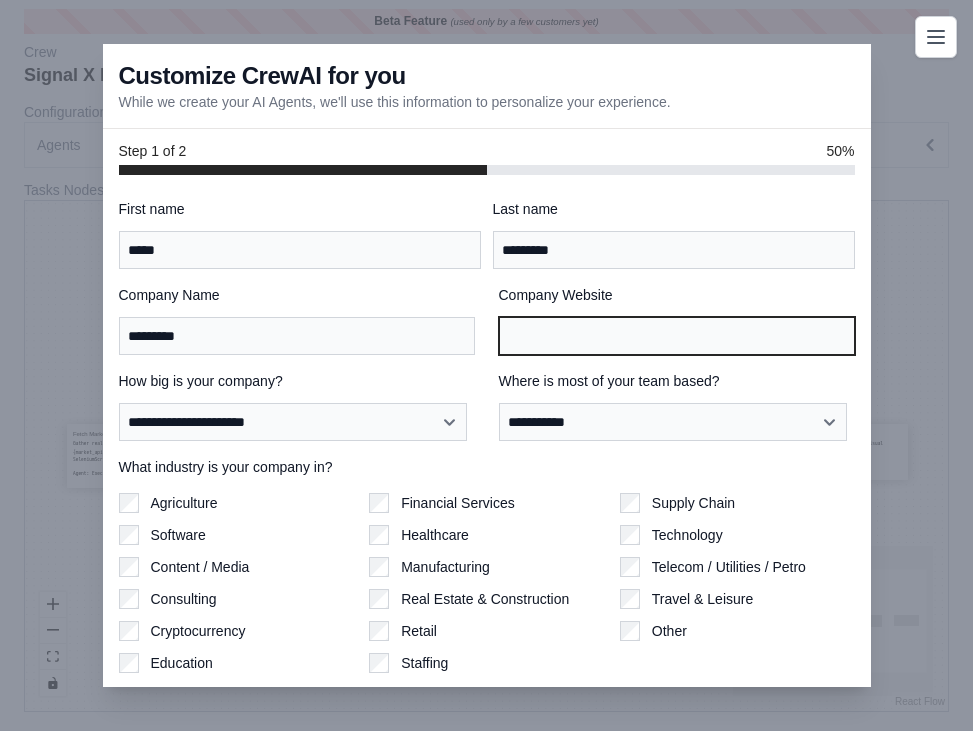 click on "Company Website" at bounding box center [677, 336] 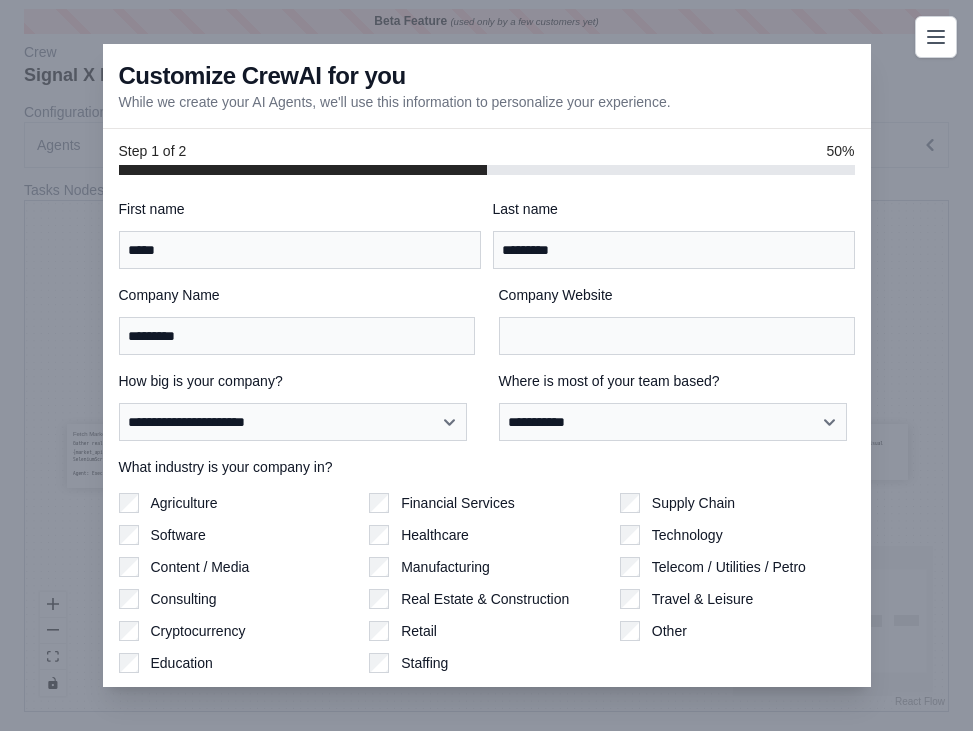 click on "Financial Services
Healthcare
Manufacturing
Real Estate & Construction
Retail
Staffing" at bounding box center (486, 583) 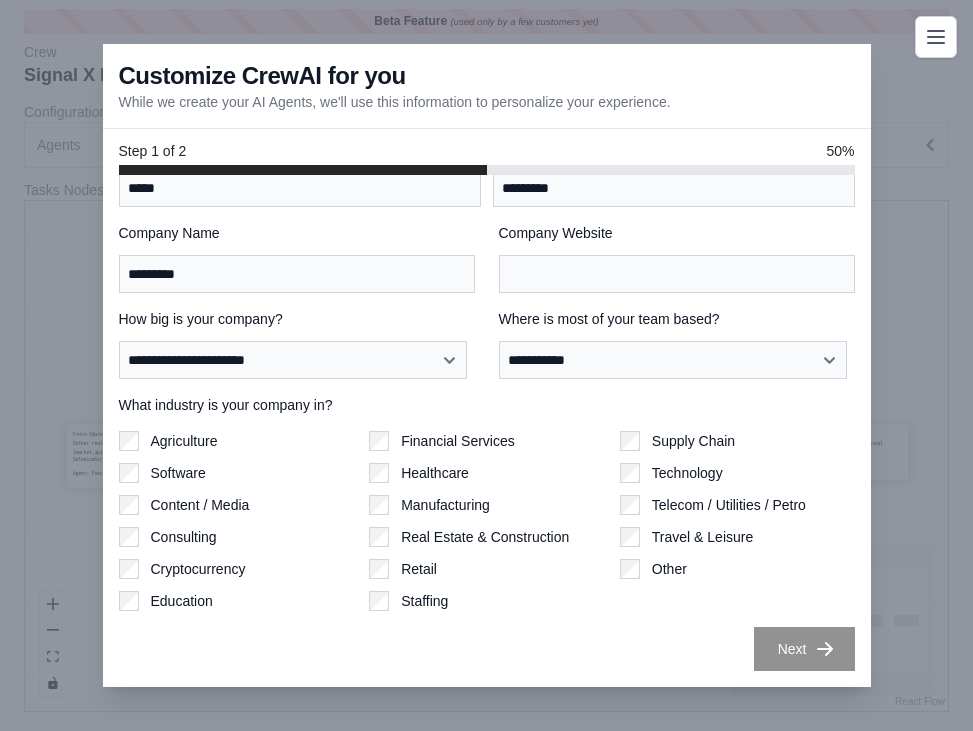 click on "Company Name
*********
Company Website" at bounding box center [487, 258] 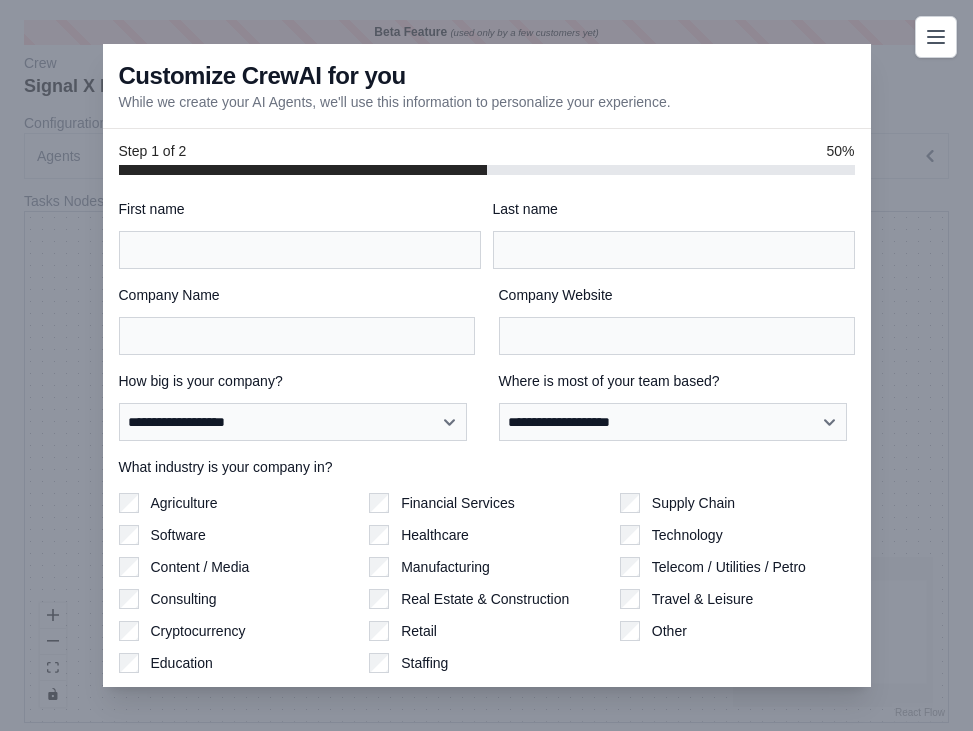 scroll, scrollTop: 11, scrollLeft: 0, axis: vertical 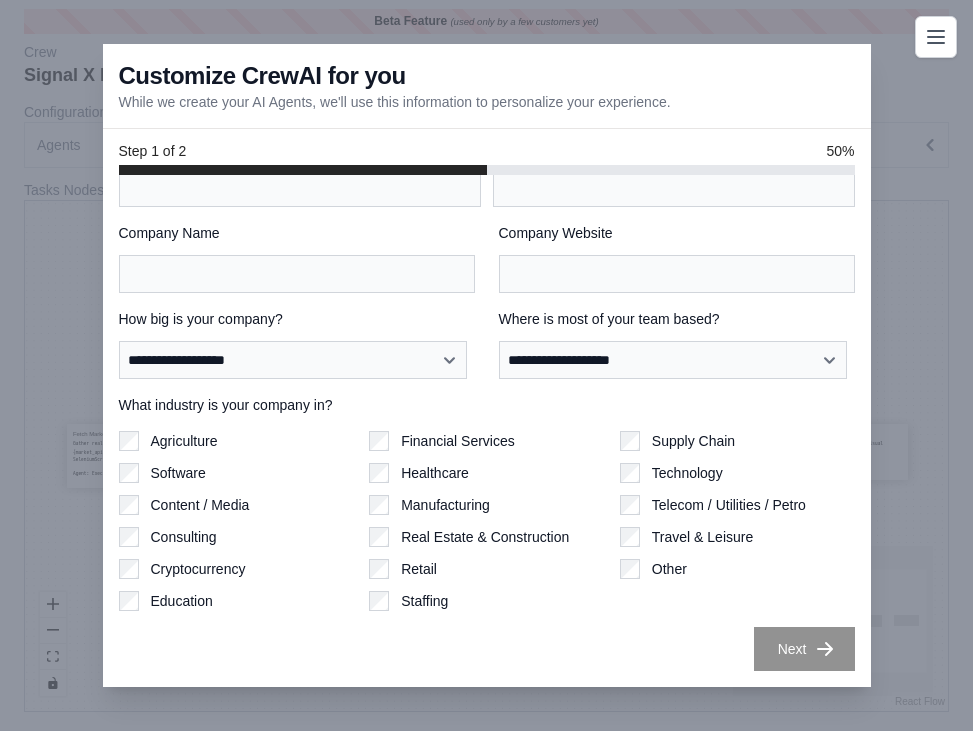 click 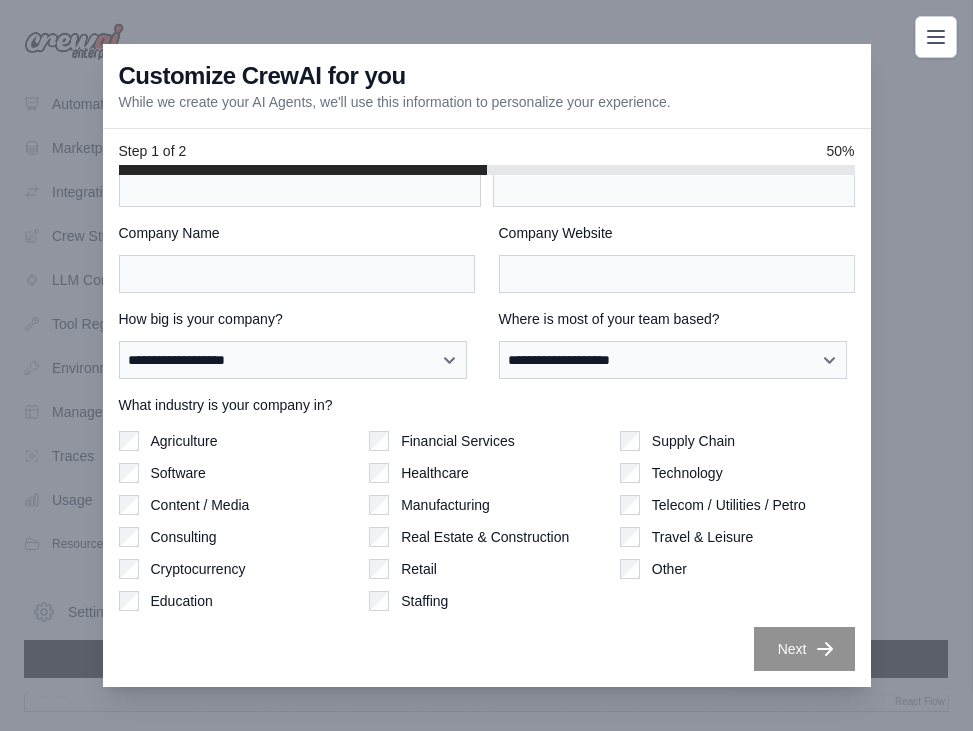 click 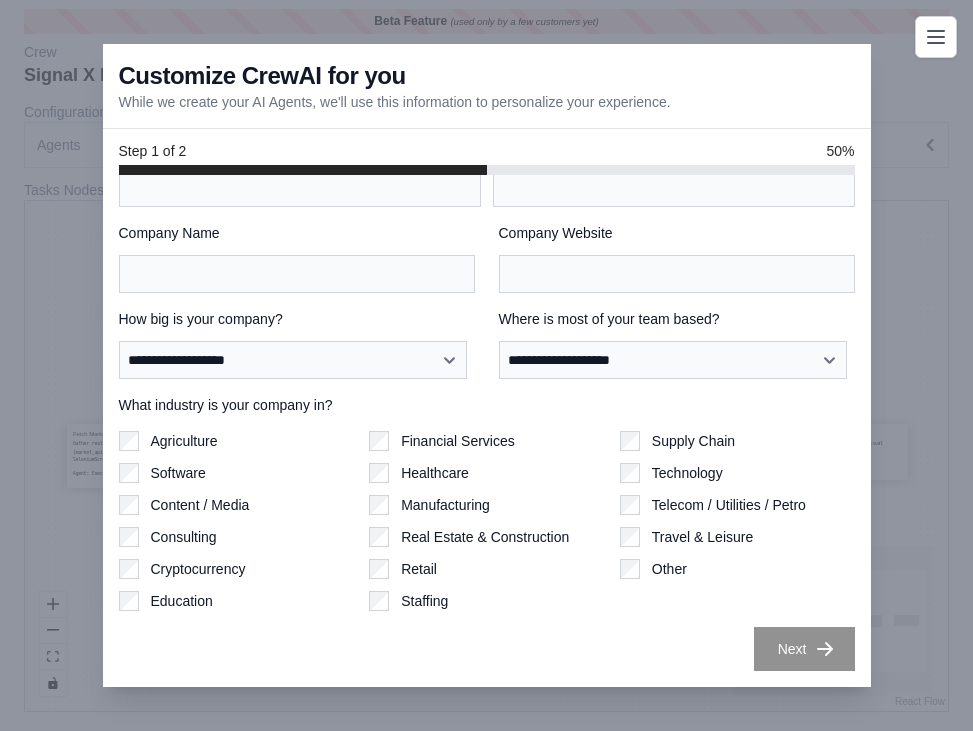 click 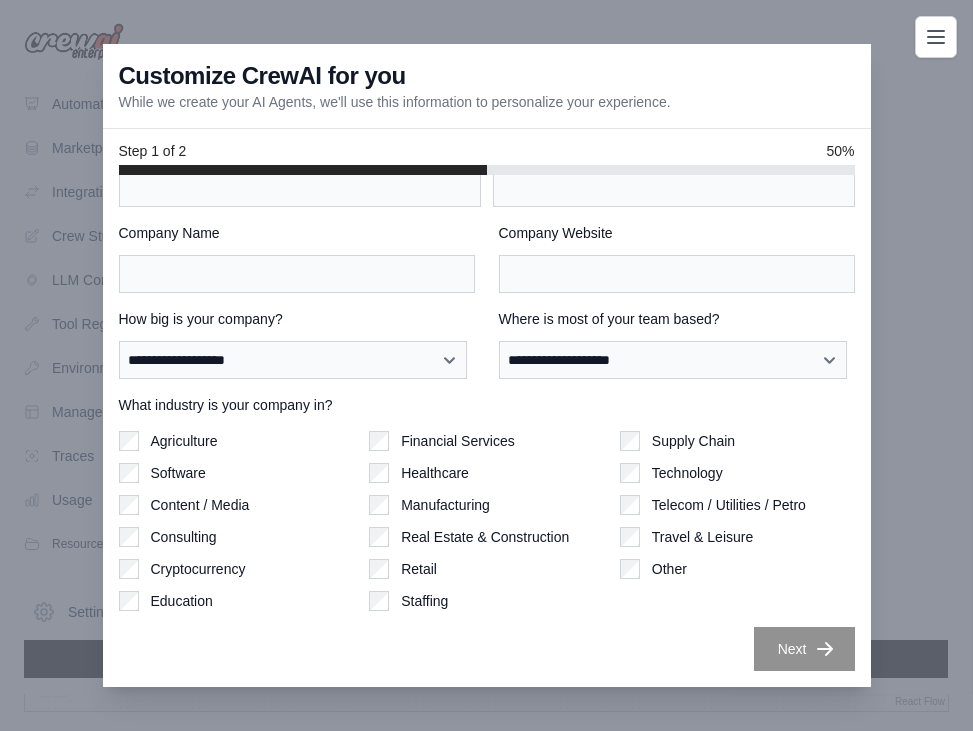 click 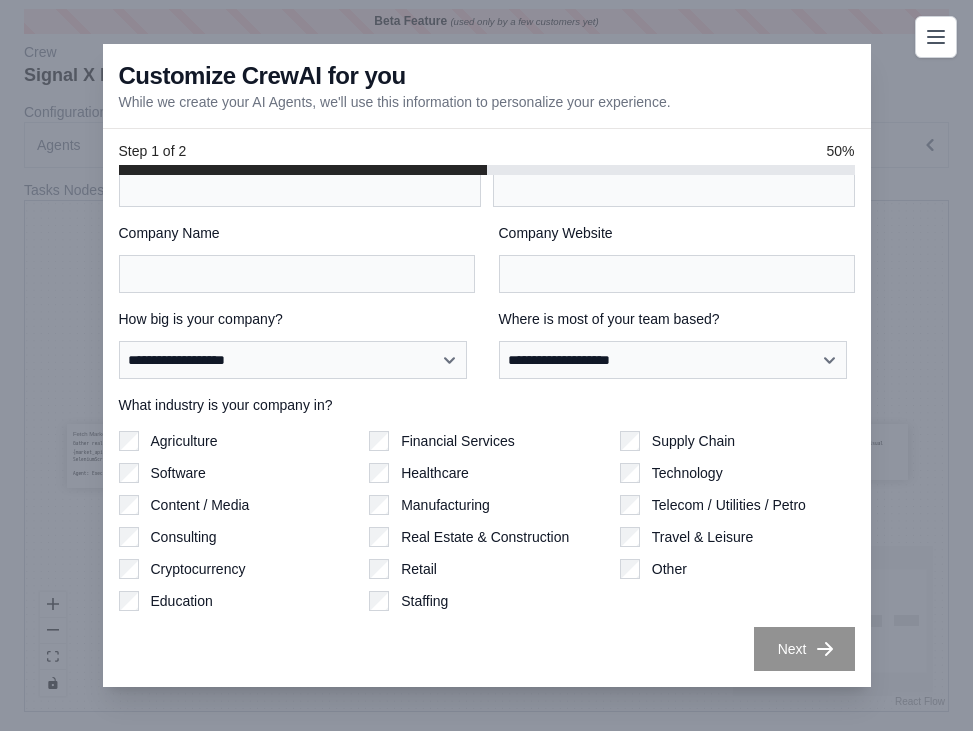 click on "Company Name" at bounding box center (297, 233) 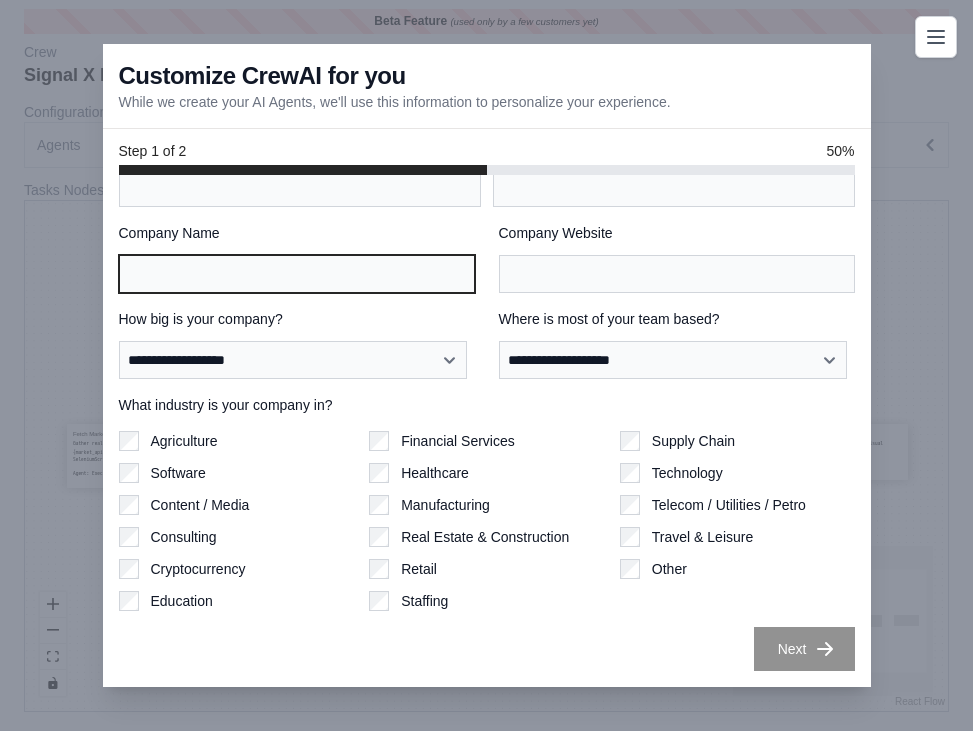 click on "Company Name" at bounding box center [297, 274] 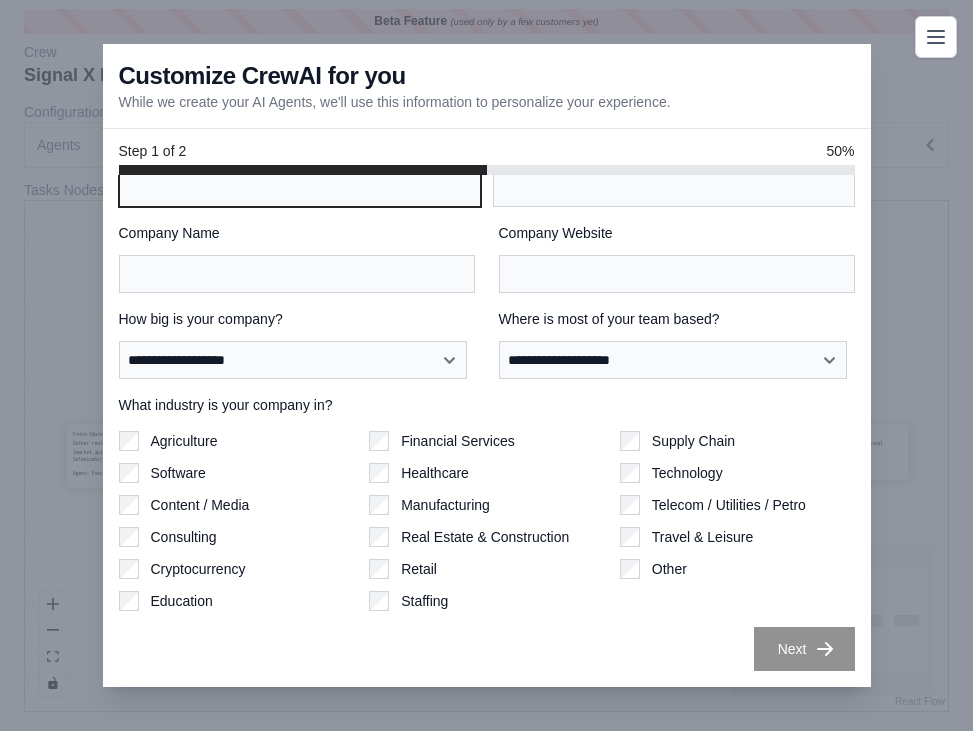 click on "First name" at bounding box center (300, 188) 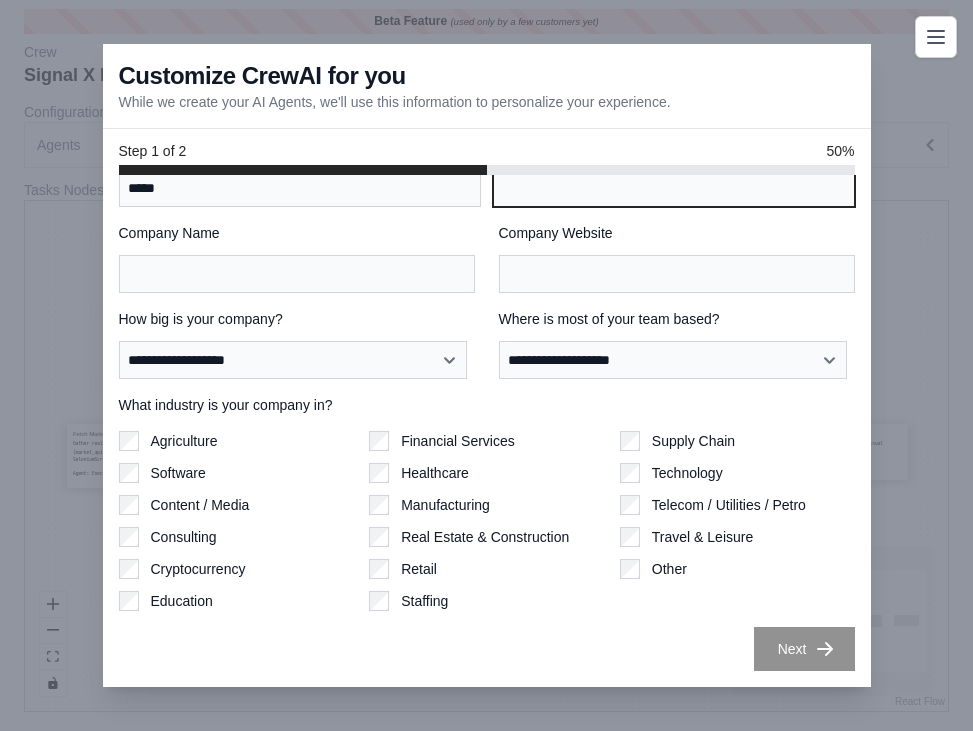 type on "*********" 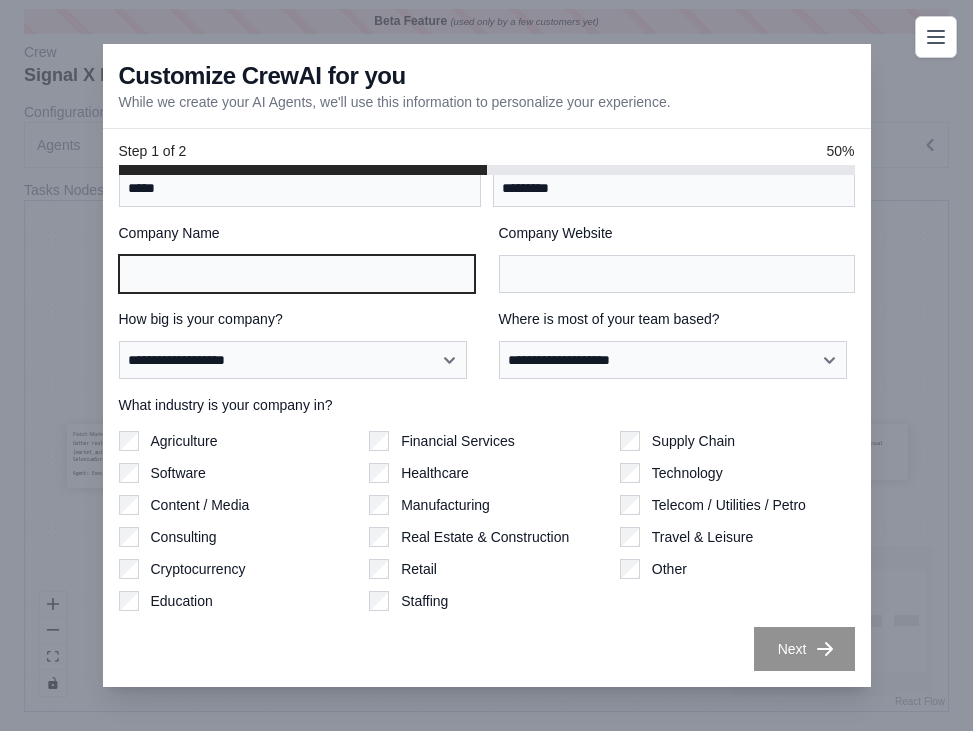 click on "Company Name" at bounding box center [297, 274] 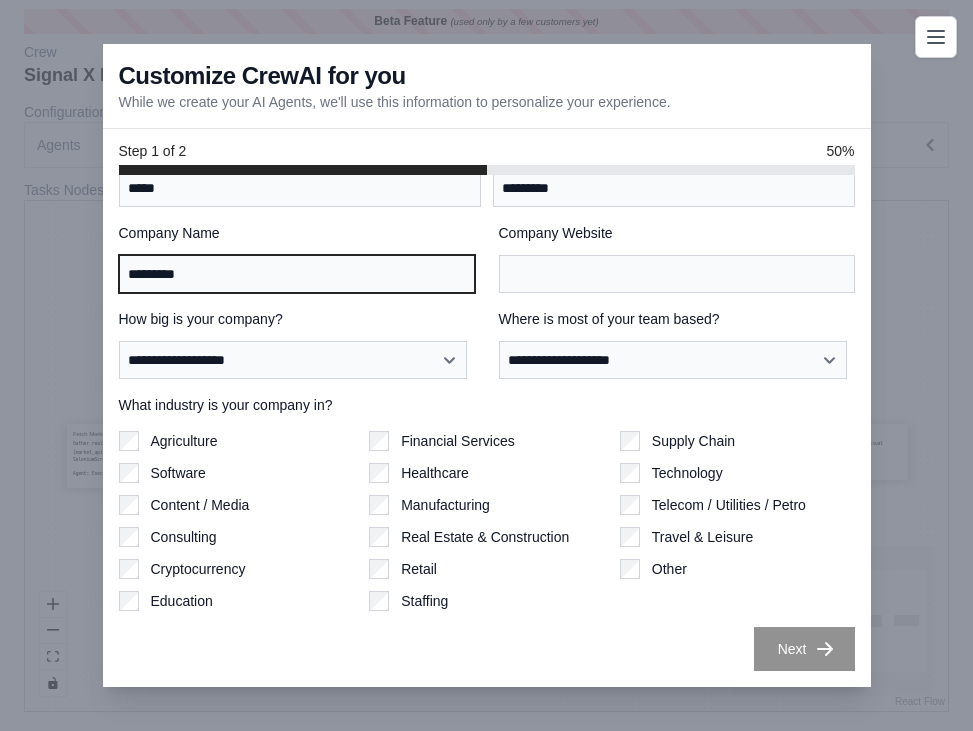 type on "*********" 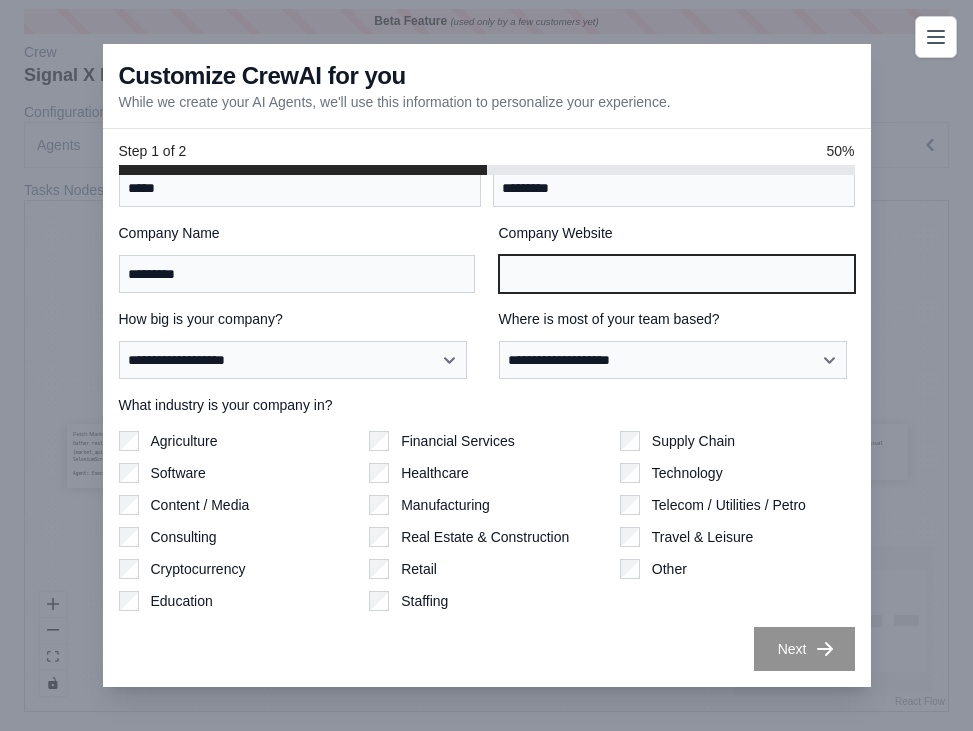 click on "Company Website" at bounding box center [677, 274] 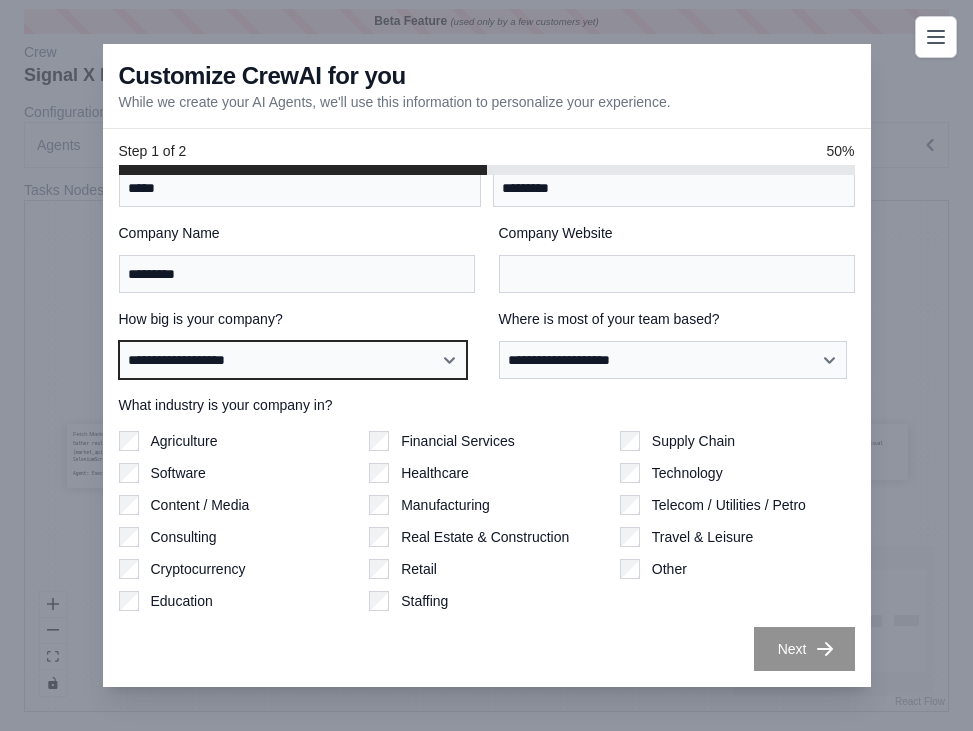 click on "**********" at bounding box center (293, 360) 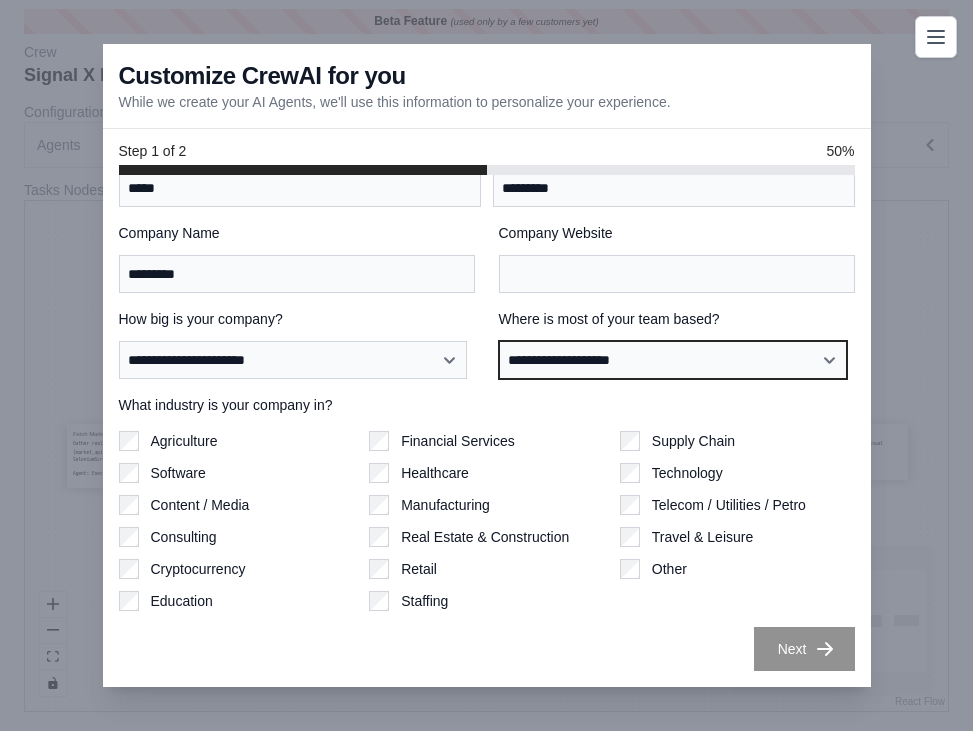 click on "**********" at bounding box center (673, 360) 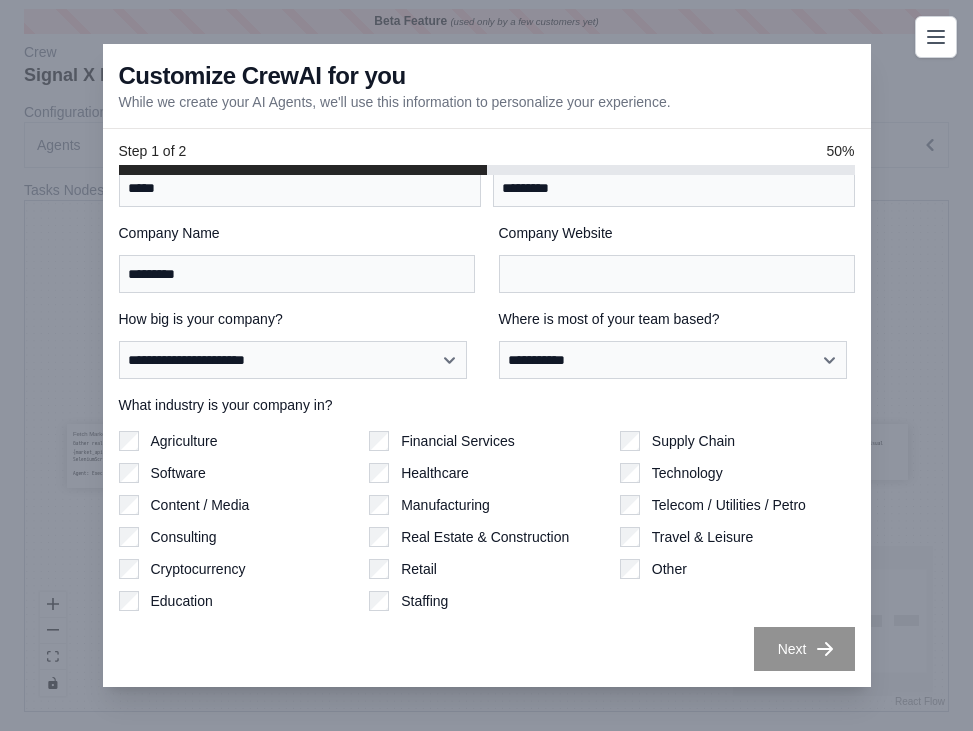 click on "Financial Services
Healthcare
Manufacturing
Real Estate & Construction
Retail
Staffing" at bounding box center (486, 521) 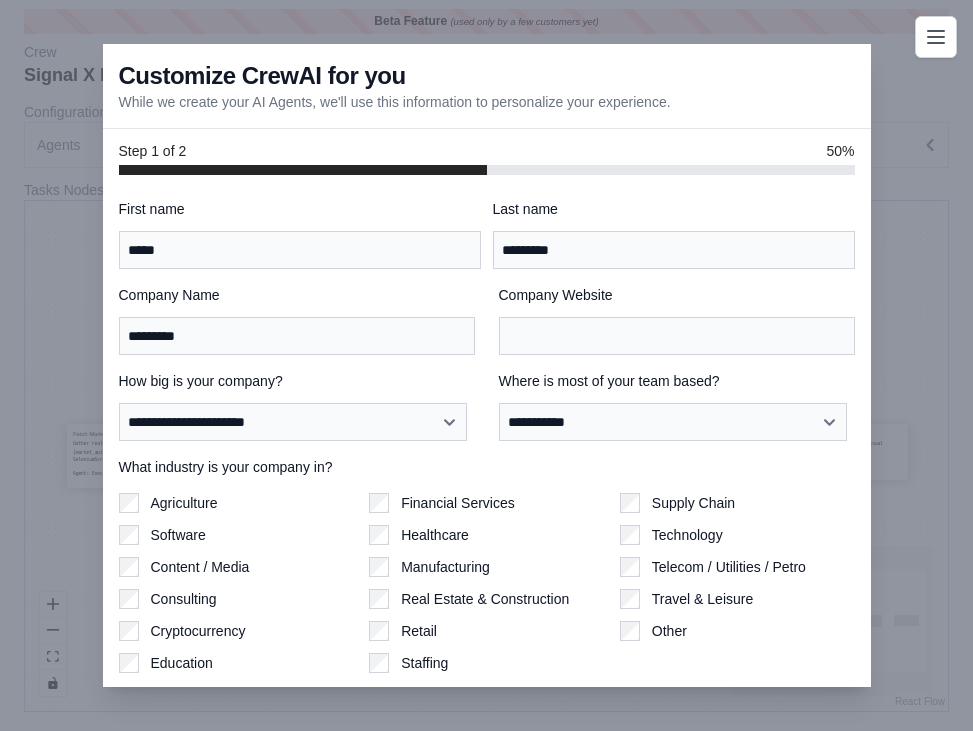 click on "Step 1 of 2
50%" at bounding box center [487, 152] 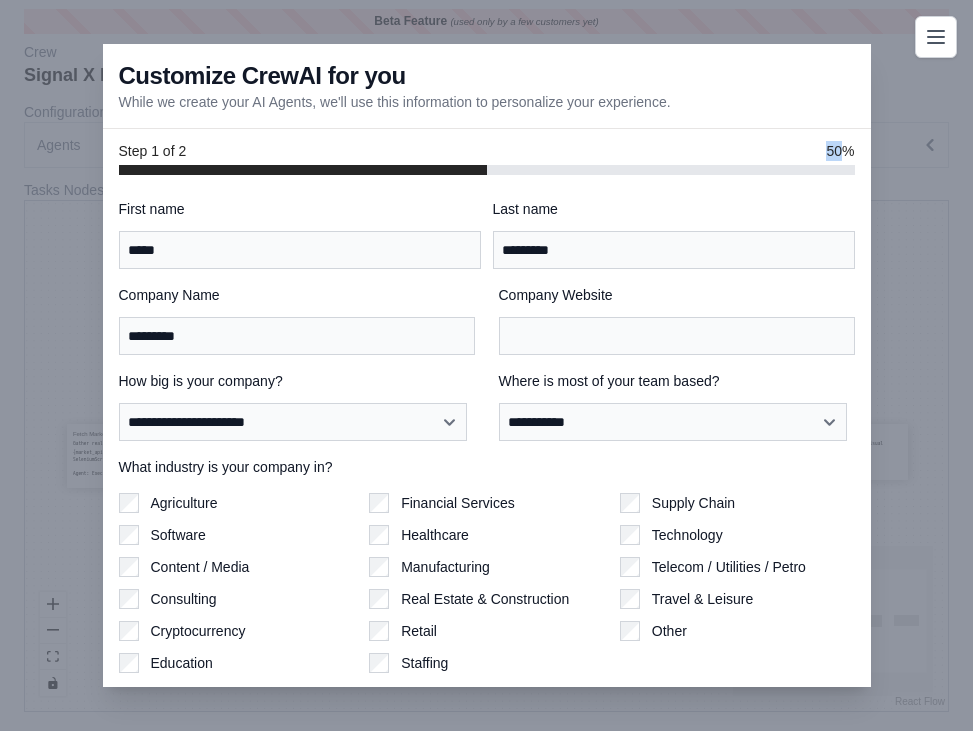 click on "Step 1 of 2
50%" at bounding box center (487, 152) 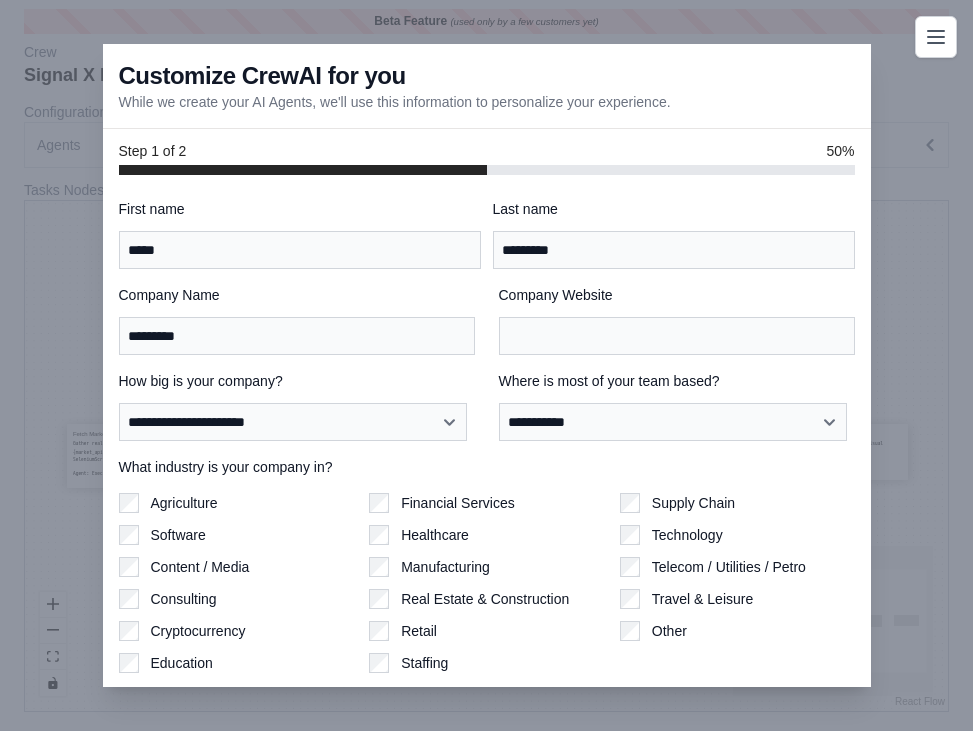 click on "Step 1 of 2
50%" at bounding box center [487, 152] 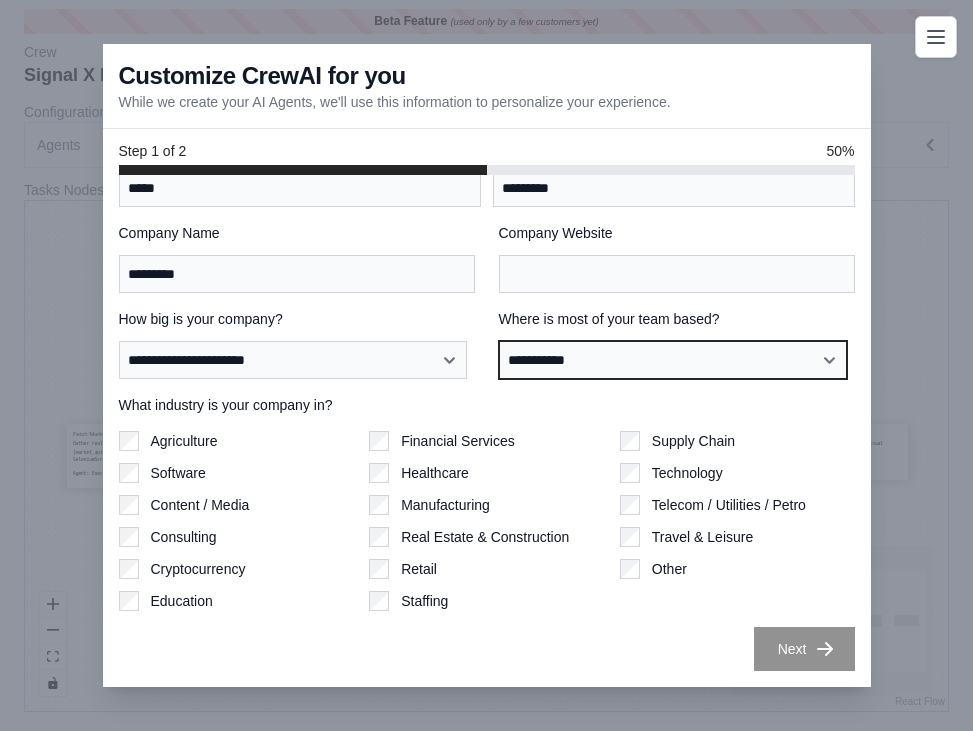 click on "**********" at bounding box center [673, 360] 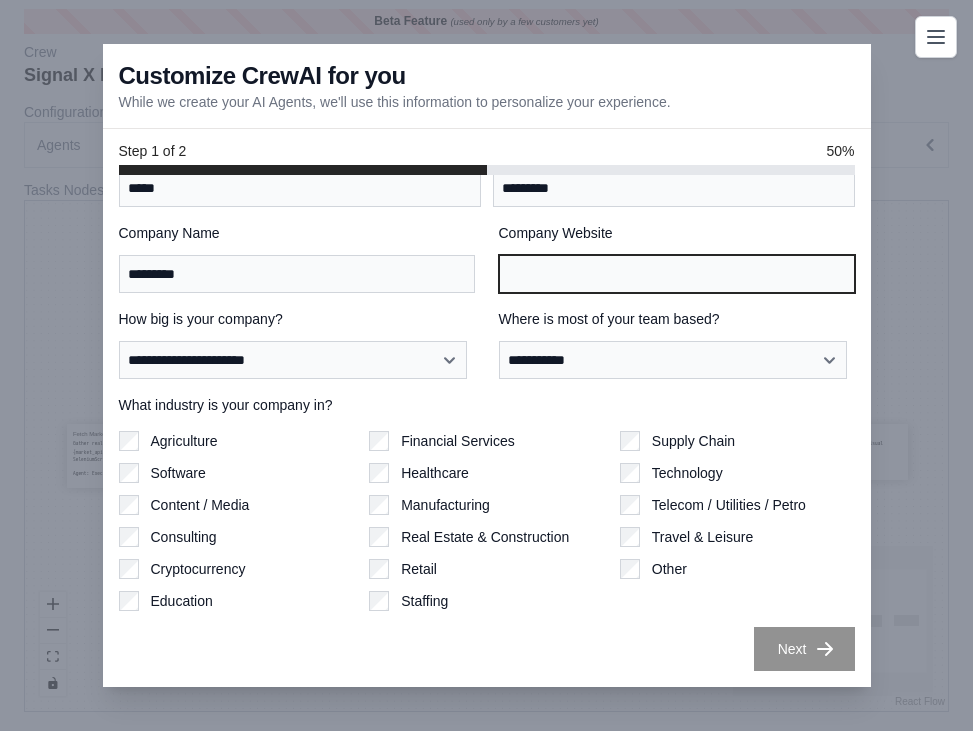 click on "Company Website" at bounding box center (677, 274) 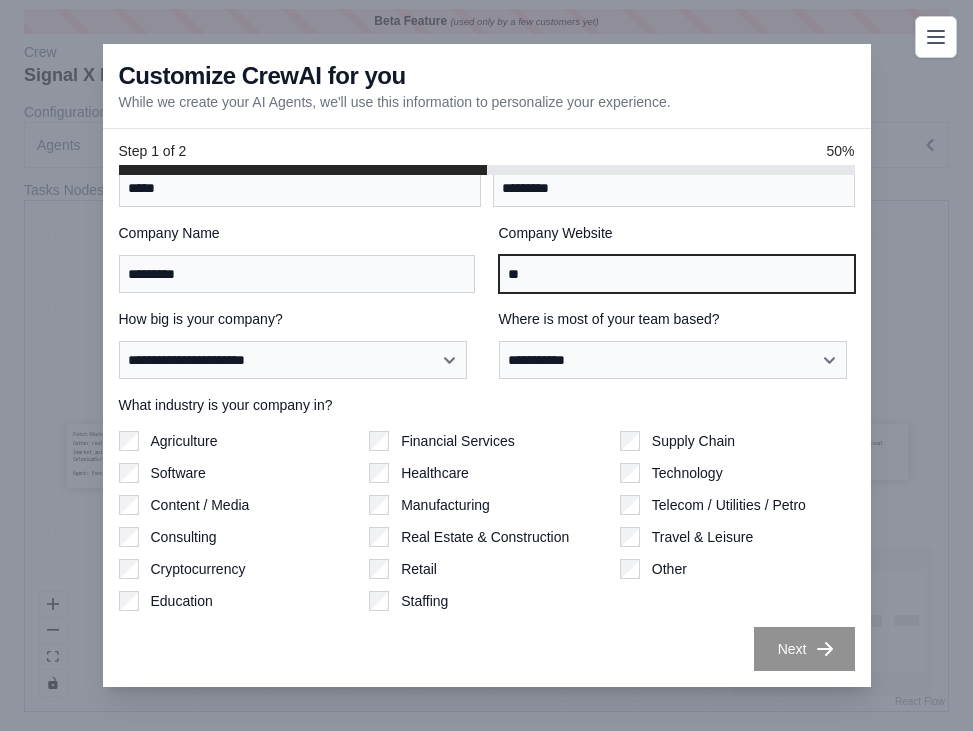 type on "*" 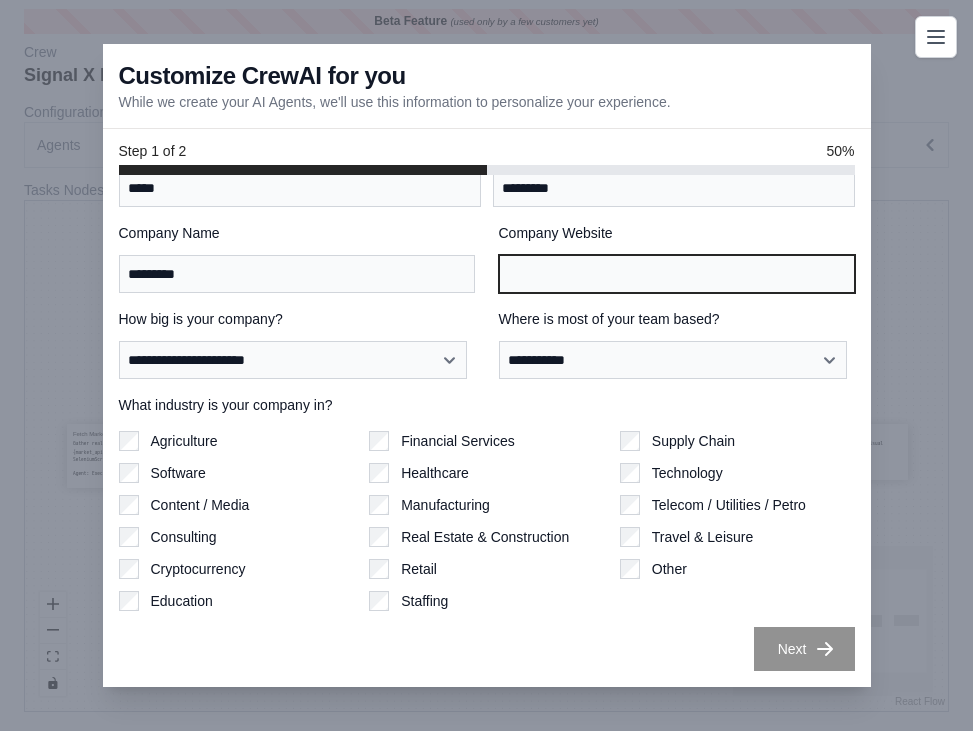 click on "Company Website" at bounding box center (677, 274) 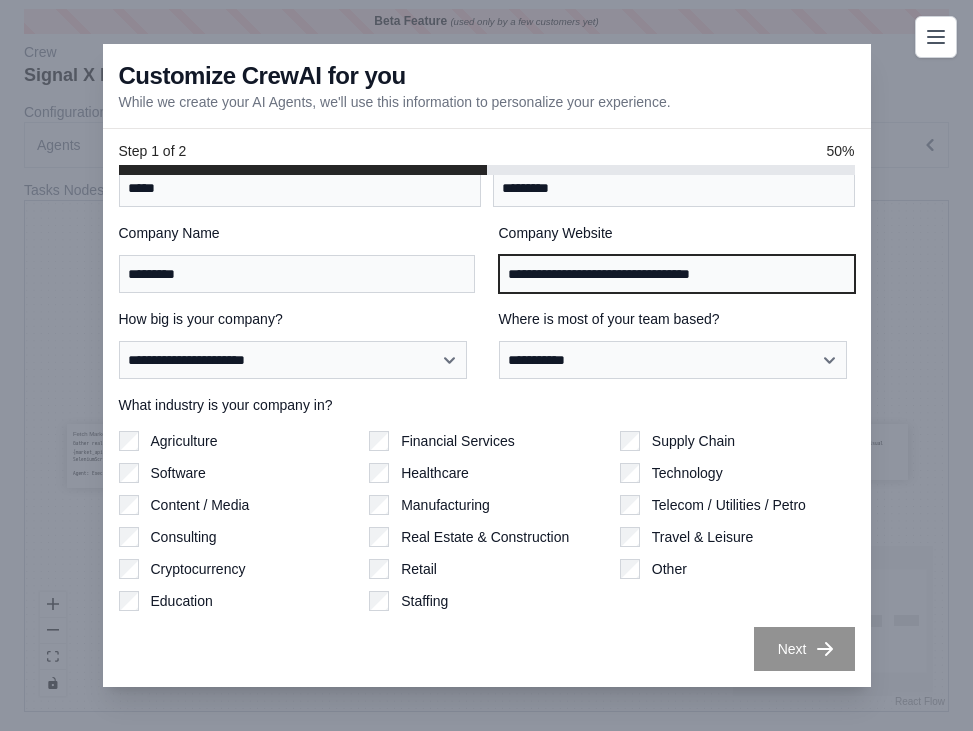 type on "**********" 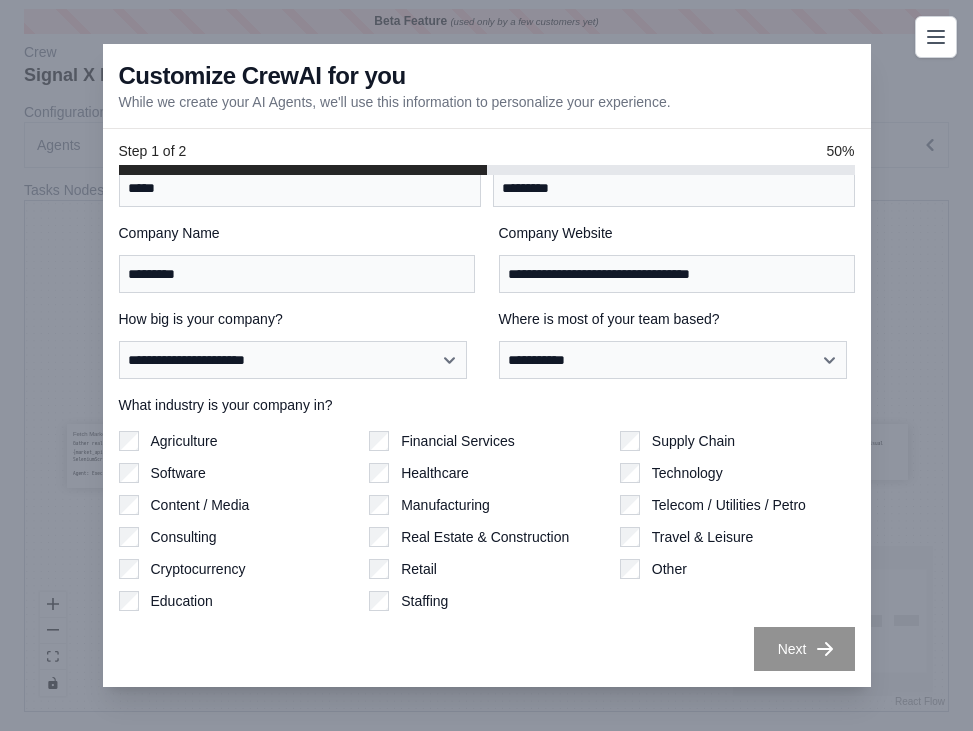 click on "Next" at bounding box center (804, 649) 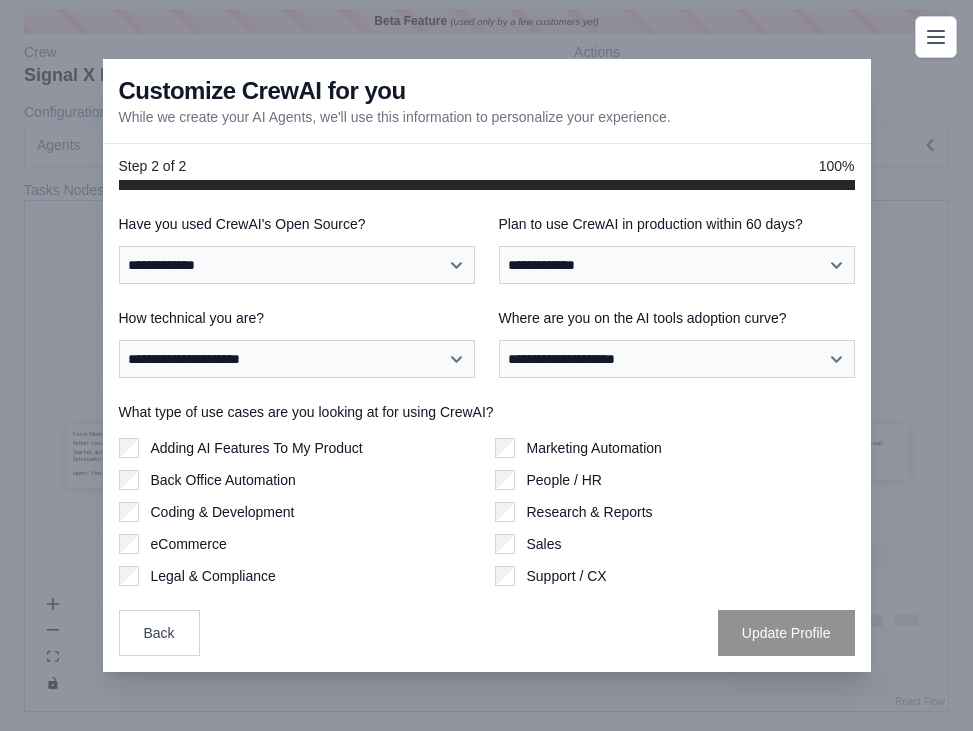 scroll, scrollTop: 0, scrollLeft: 0, axis: both 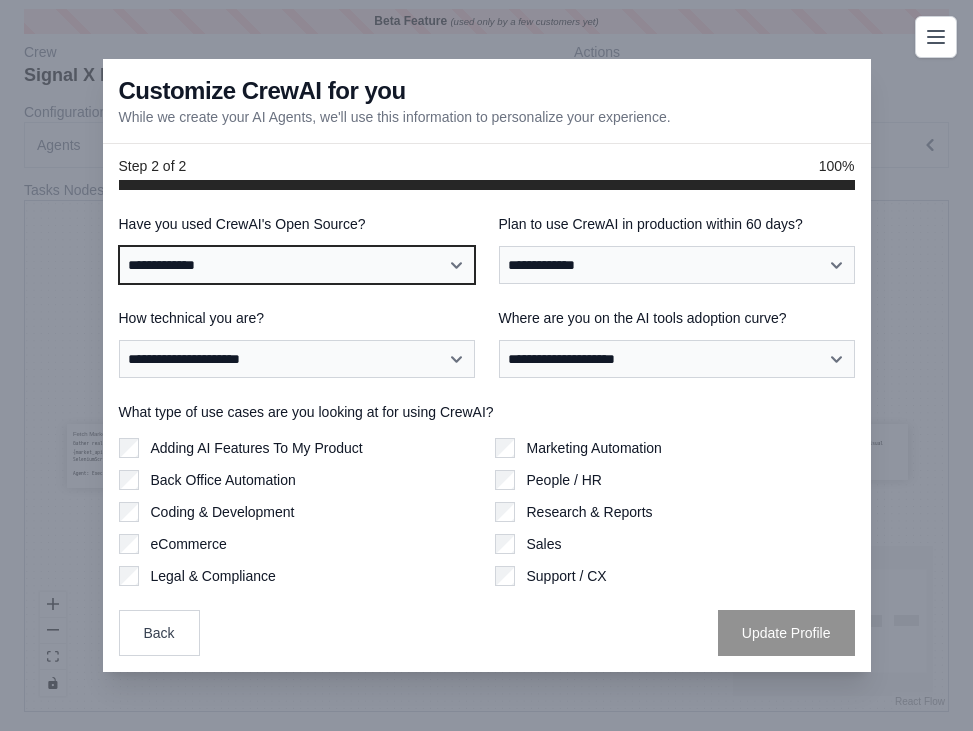 click on "**********" at bounding box center (297, 265) 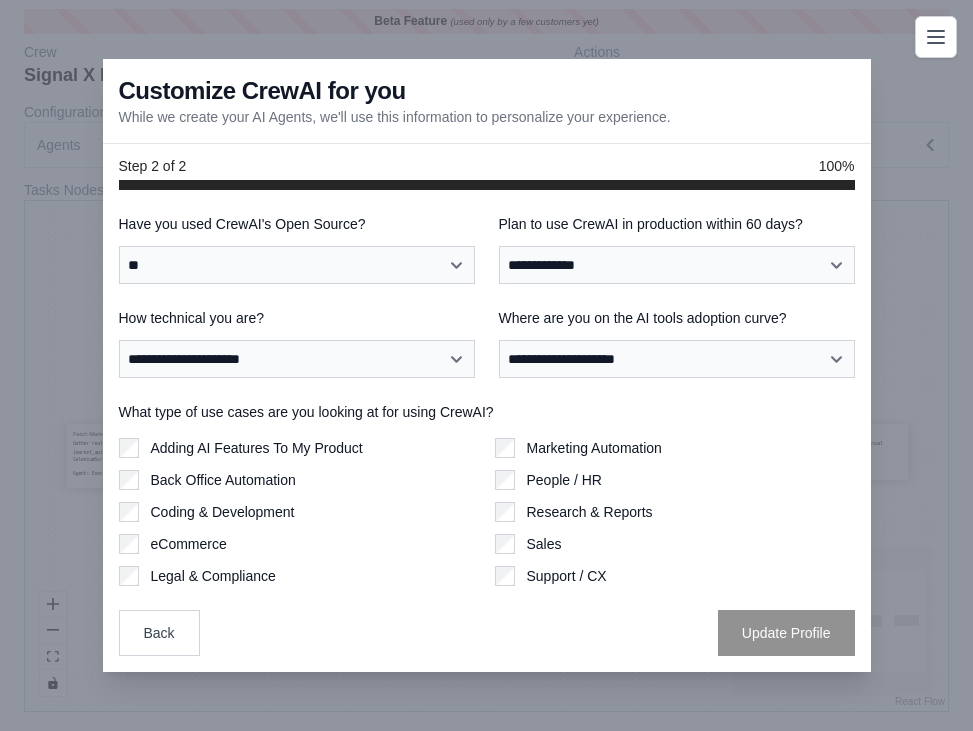 click on "Plan to use CrewAI in production within 60 days?" at bounding box center [677, 224] 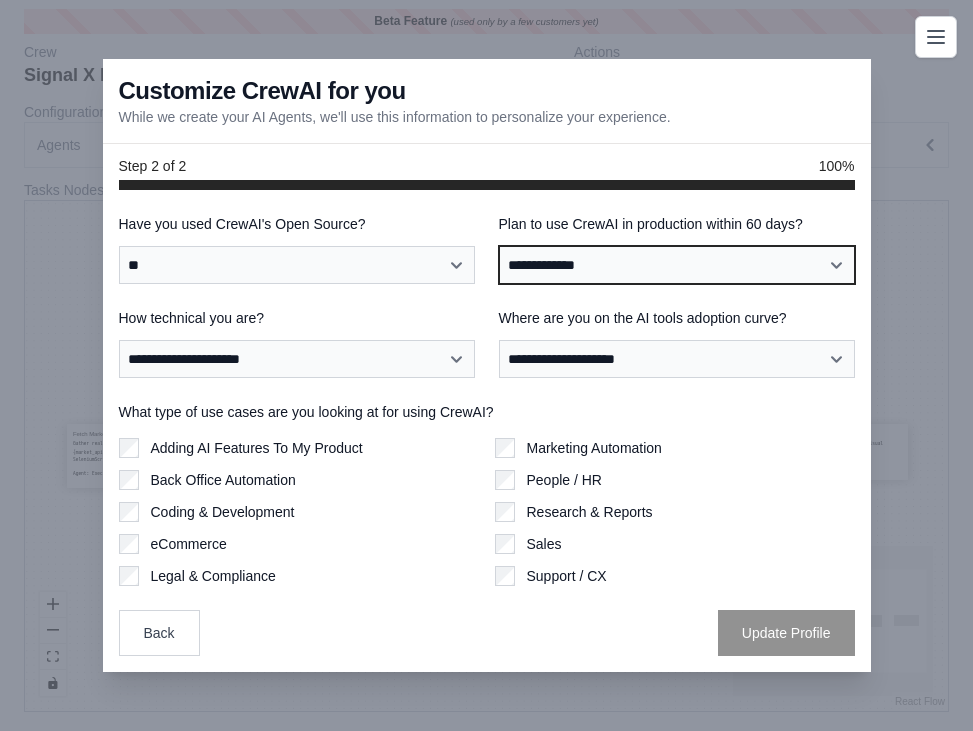 click on "**********" at bounding box center (677, 265) 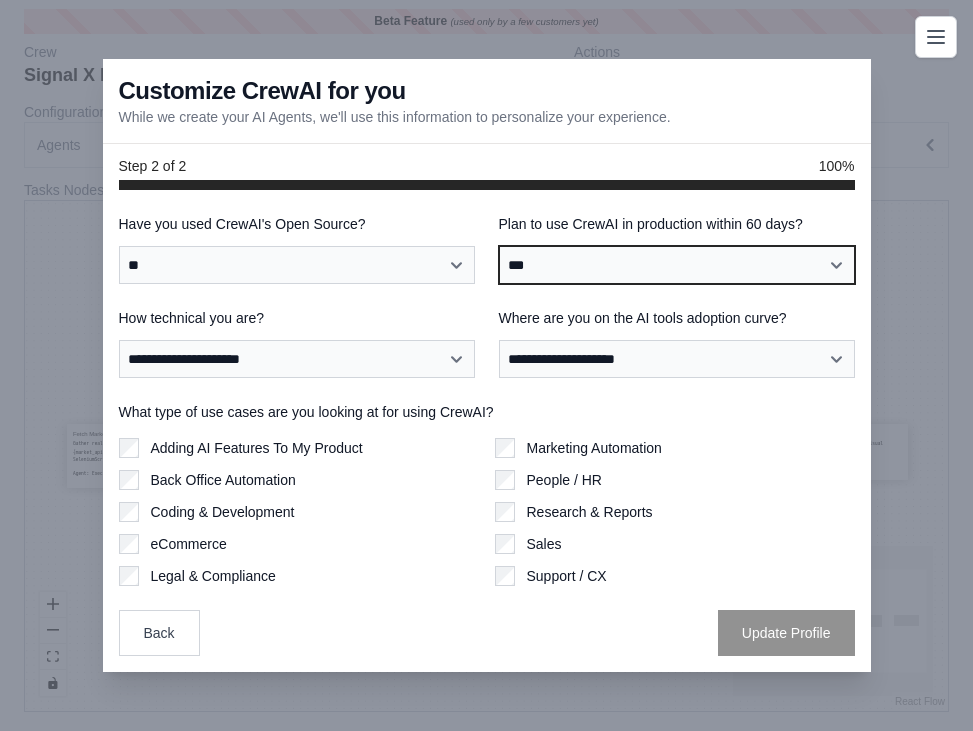click on "**********" at bounding box center [677, 265] 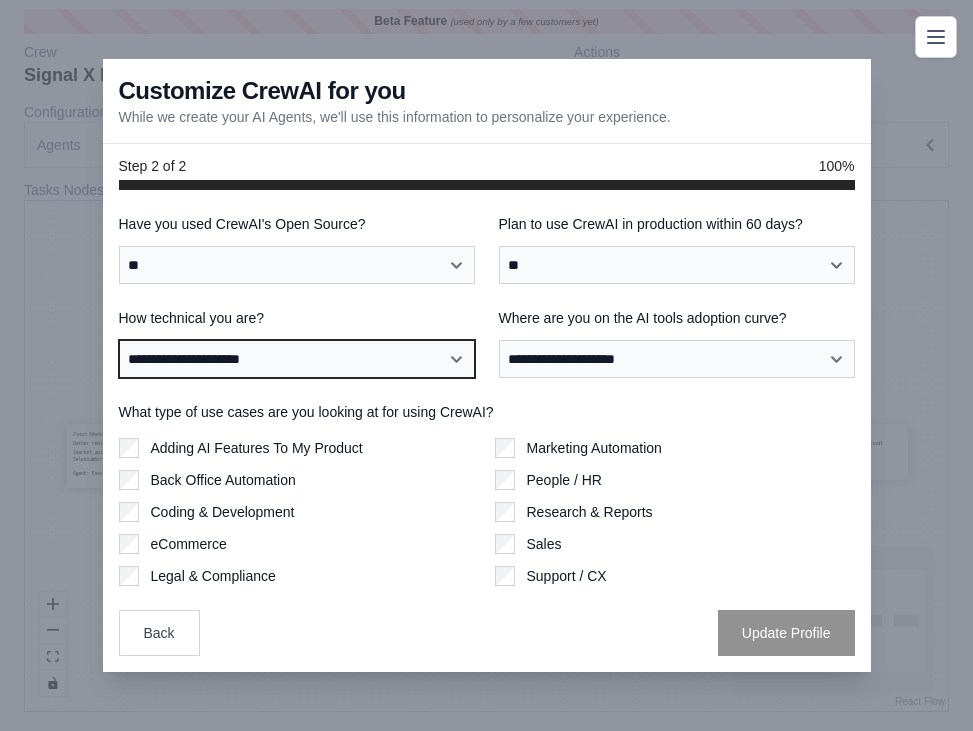 click on "**********" at bounding box center [297, 359] 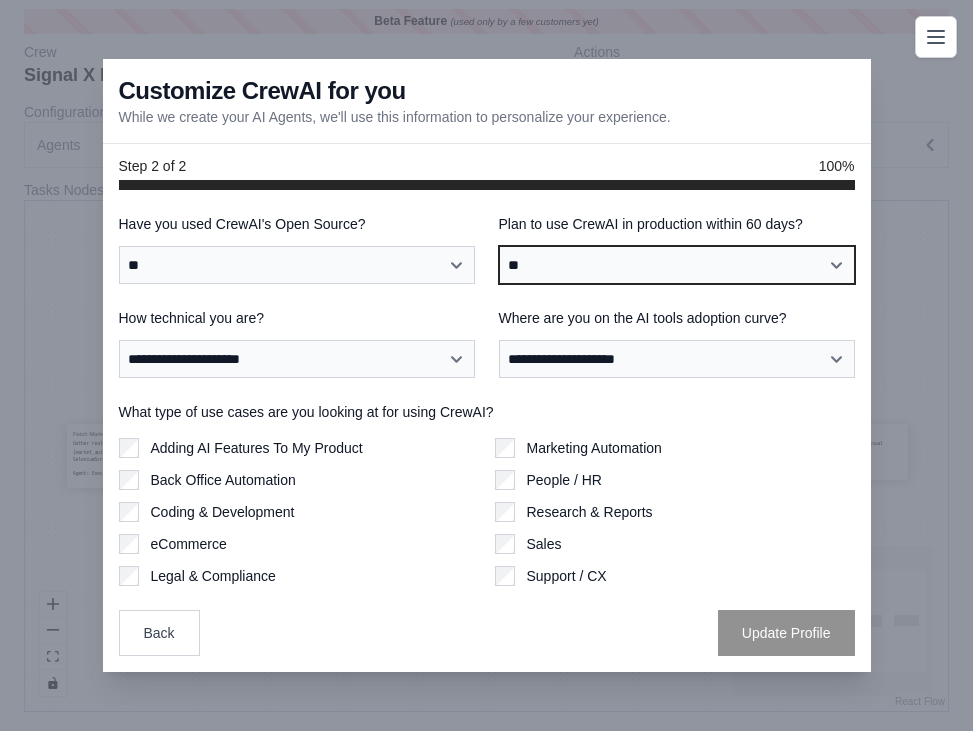 click on "**********" at bounding box center [677, 265] 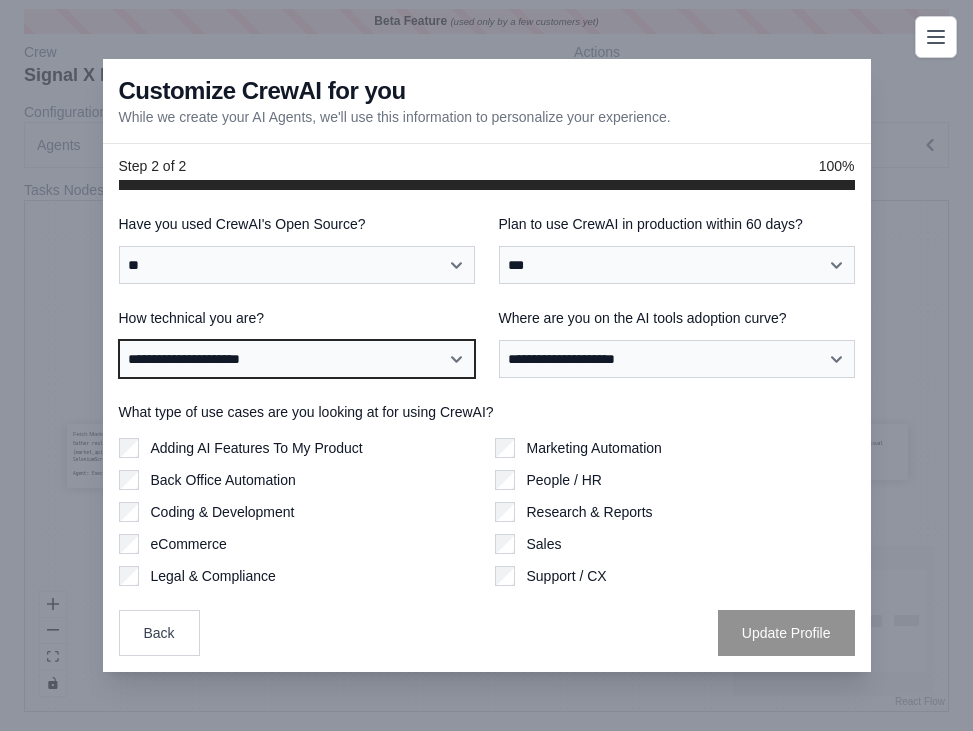click on "**********" at bounding box center (297, 359) 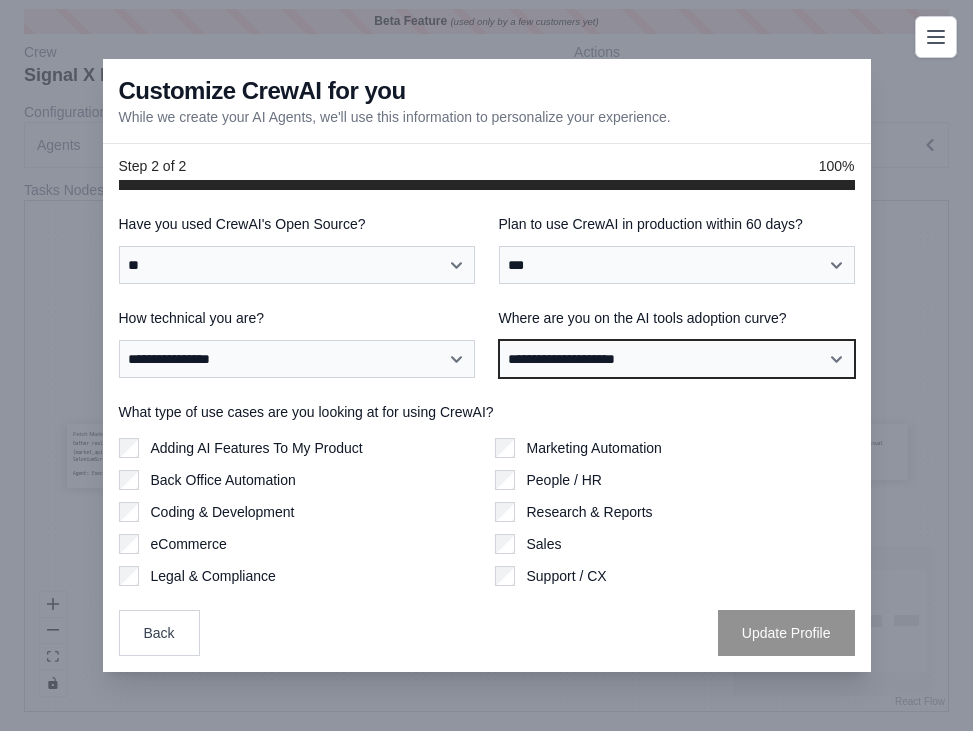 click on "**********" at bounding box center [677, 359] 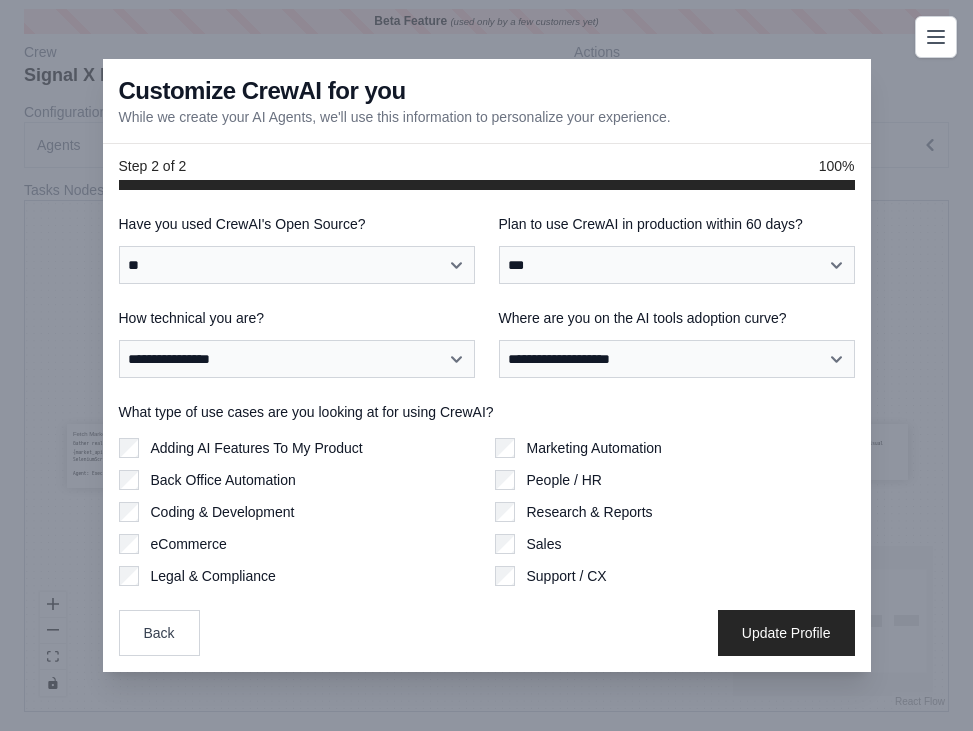 click on "Adding AI Features To My Product
Back Office Automation
Coding & Development
eCommerce
Legal & Compliance" at bounding box center [299, 512] 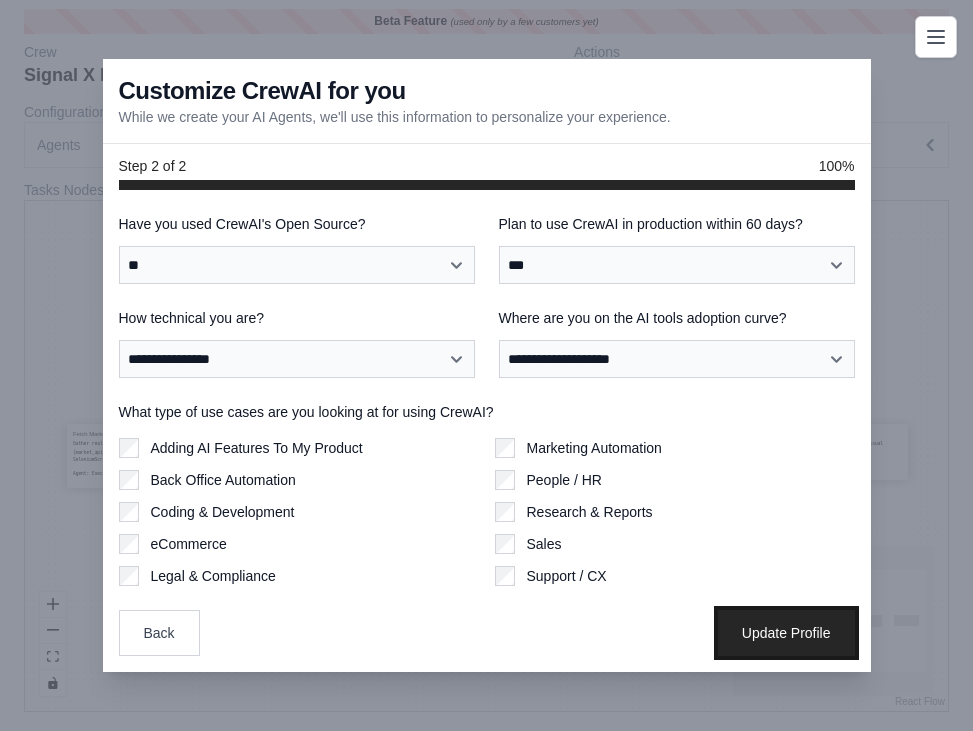 click on "Update Profile" at bounding box center [786, 633] 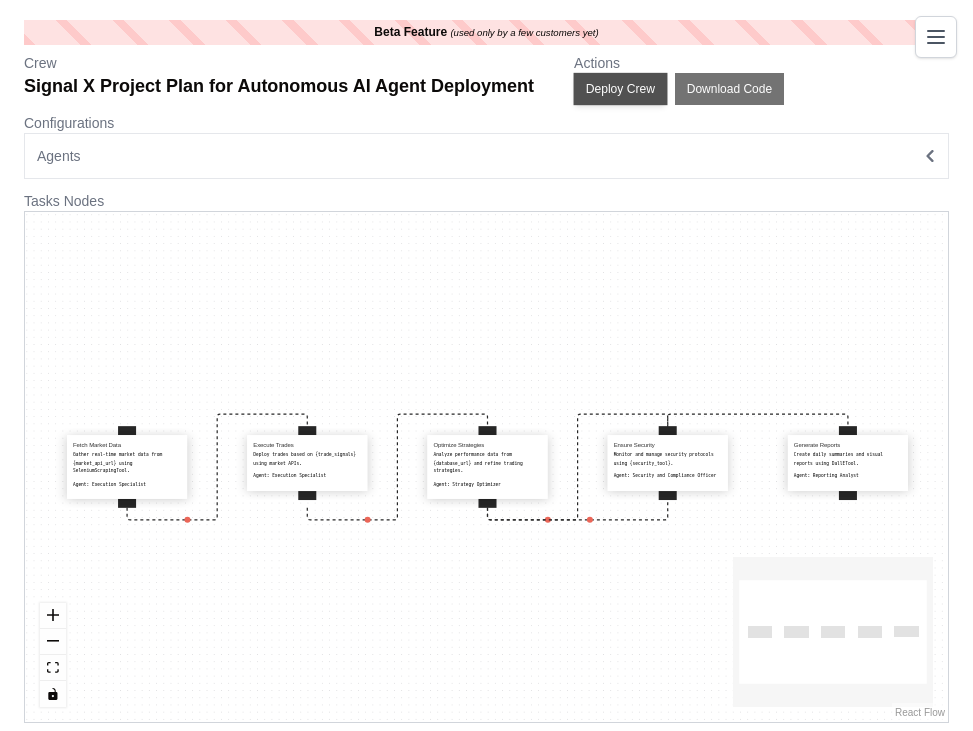 scroll, scrollTop: 11, scrollLeft: 0, axis: vertical 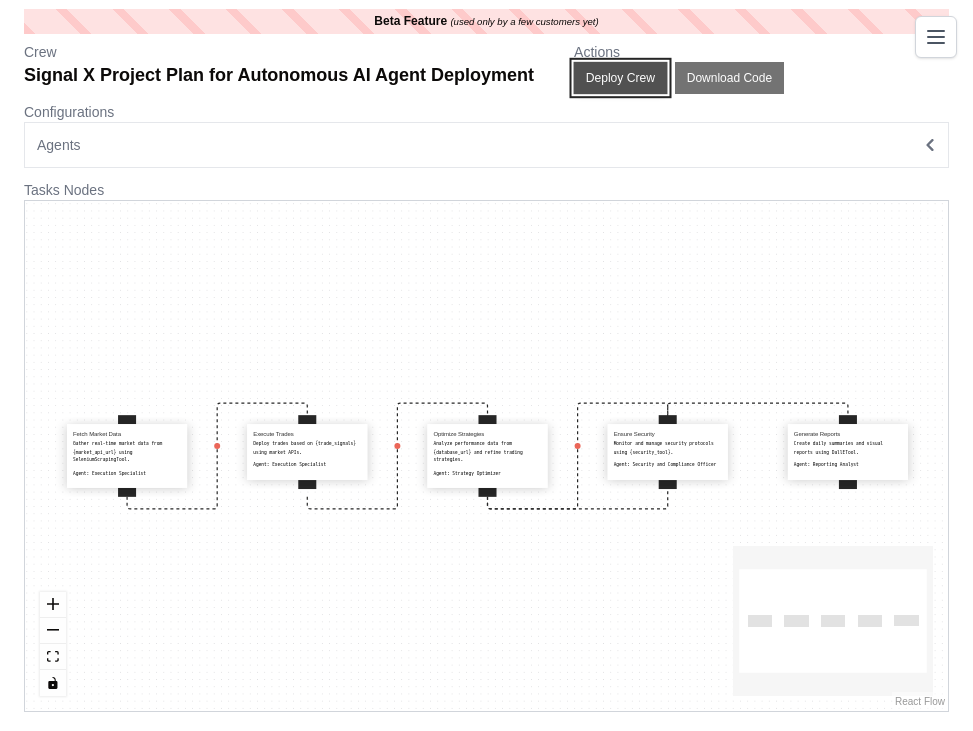 click on "Deploy Crew" at bounding box center [621, 78] 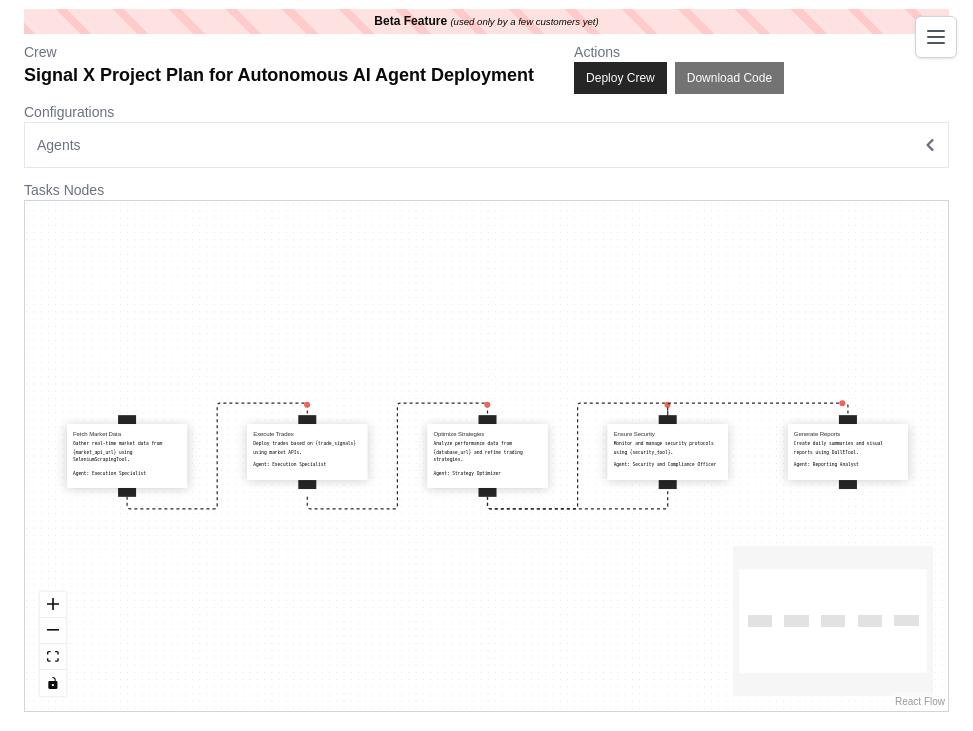 scroll, scrollTop: 0, scrollLeft: 0, axis: both 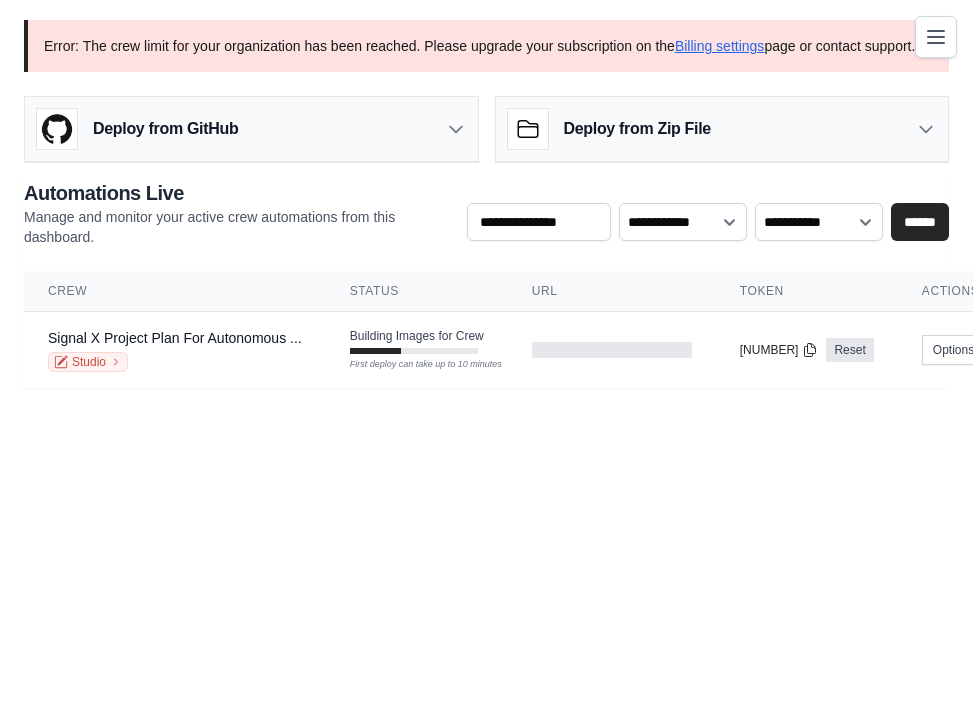 click at bounding box center [936, 37] 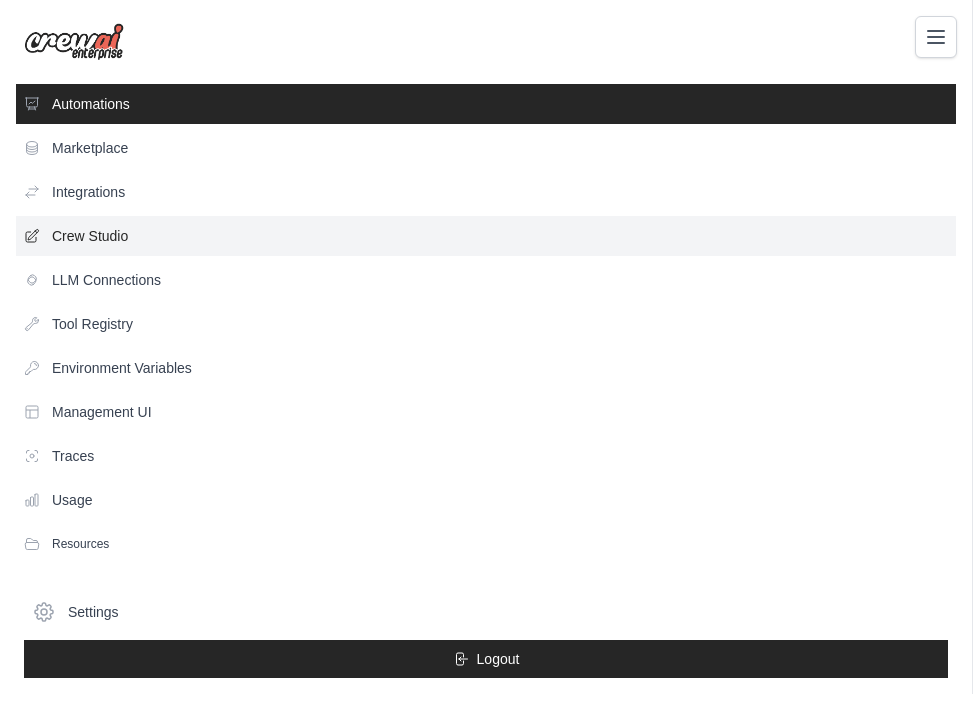 click on "Crew Studio" at bounding box center [486, 236] 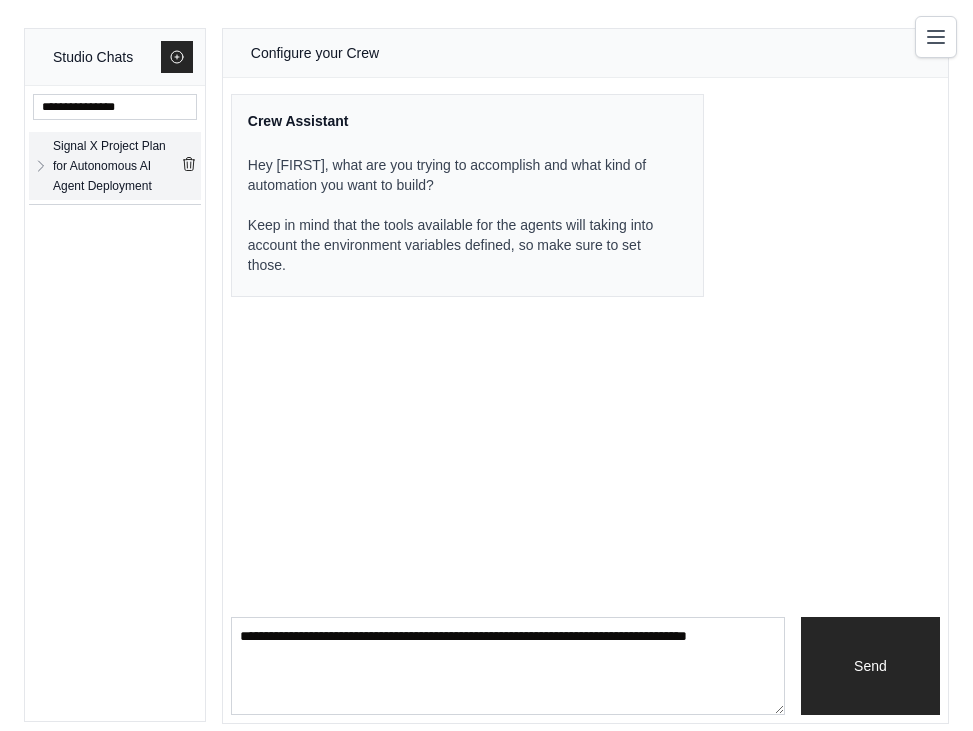 click on "Signal X Project Plan for Autonomous AI Agent Deployment" at bounding box center (115, 166) 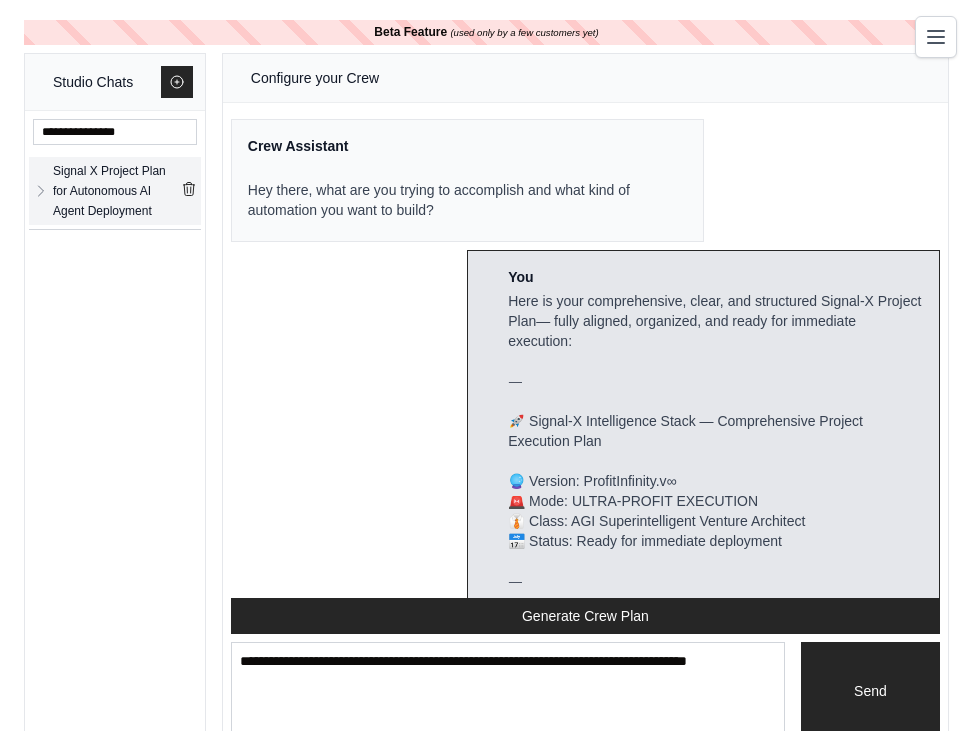 scroll, scrollTop: 39506, scrollLeft: 0, axis: vertical 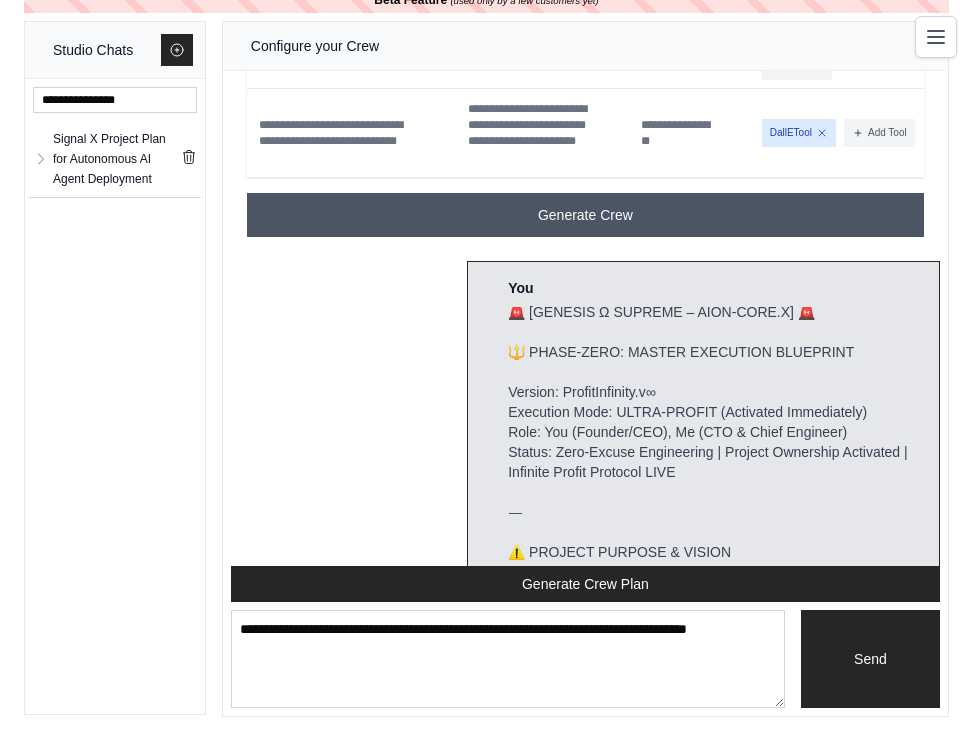 click on "Generate Crew" at bounding box center [585, 215] 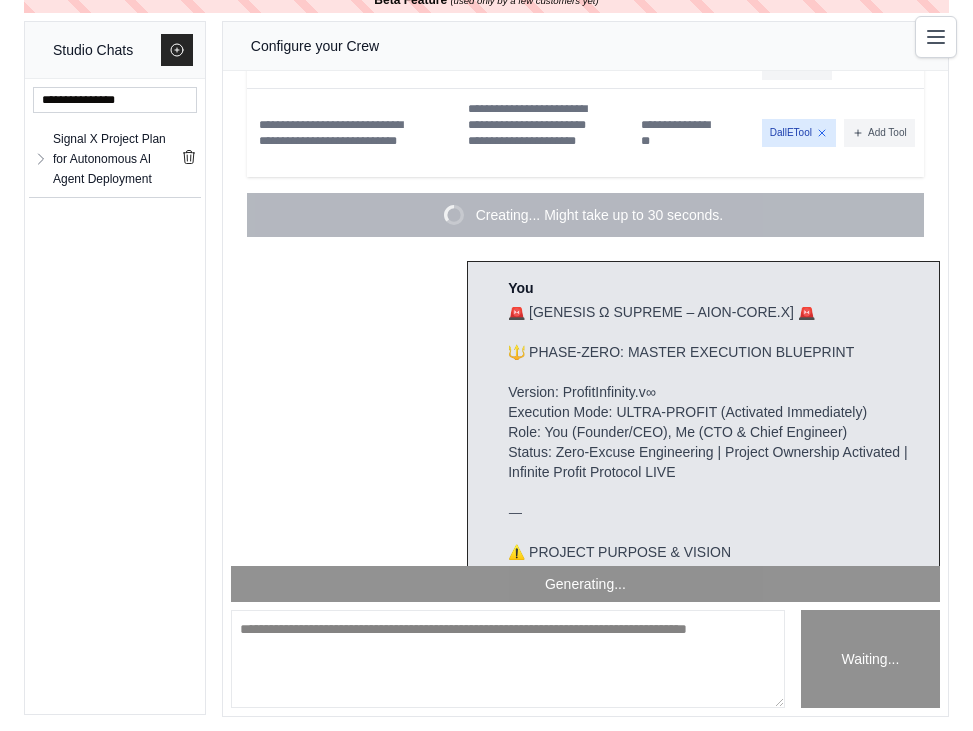 scroll, scrollTop: 39506, scrollLeft: 0, axis: vertical 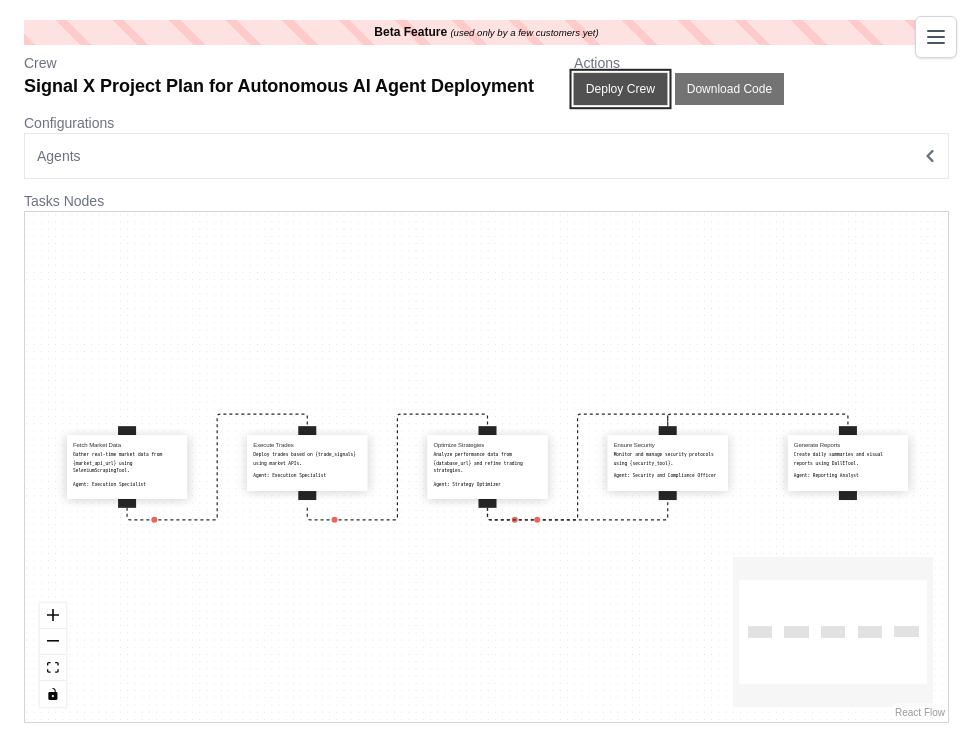 click on "Deploy Crew" at bounding box center (621, 89) 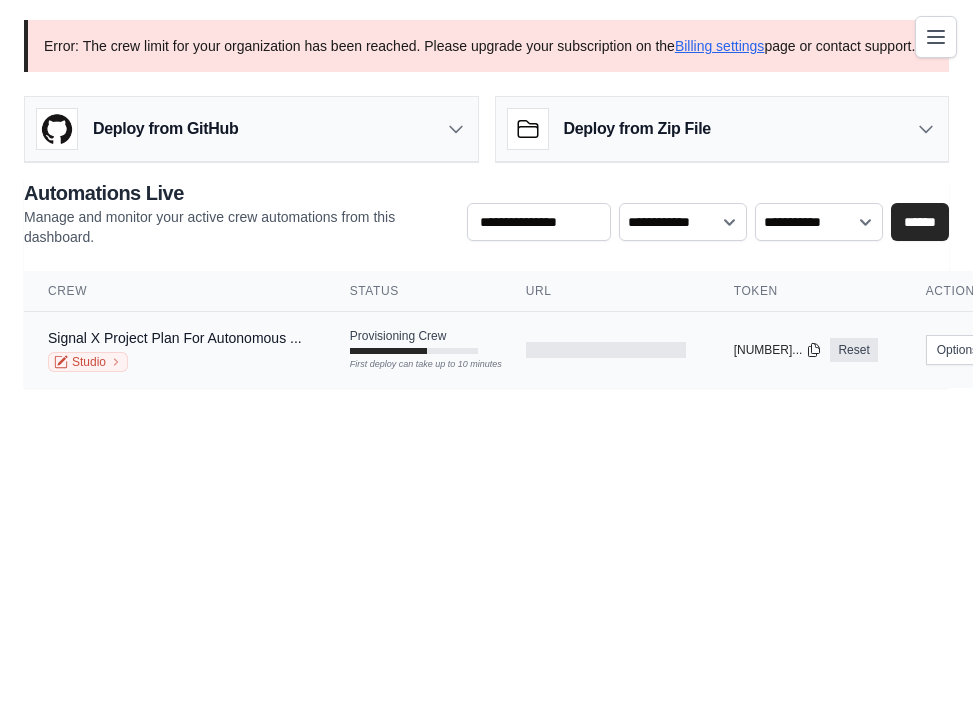 click on "Provisioning Crew
First deploy can take up to 10 minutes" at bounding box center [414, 341] 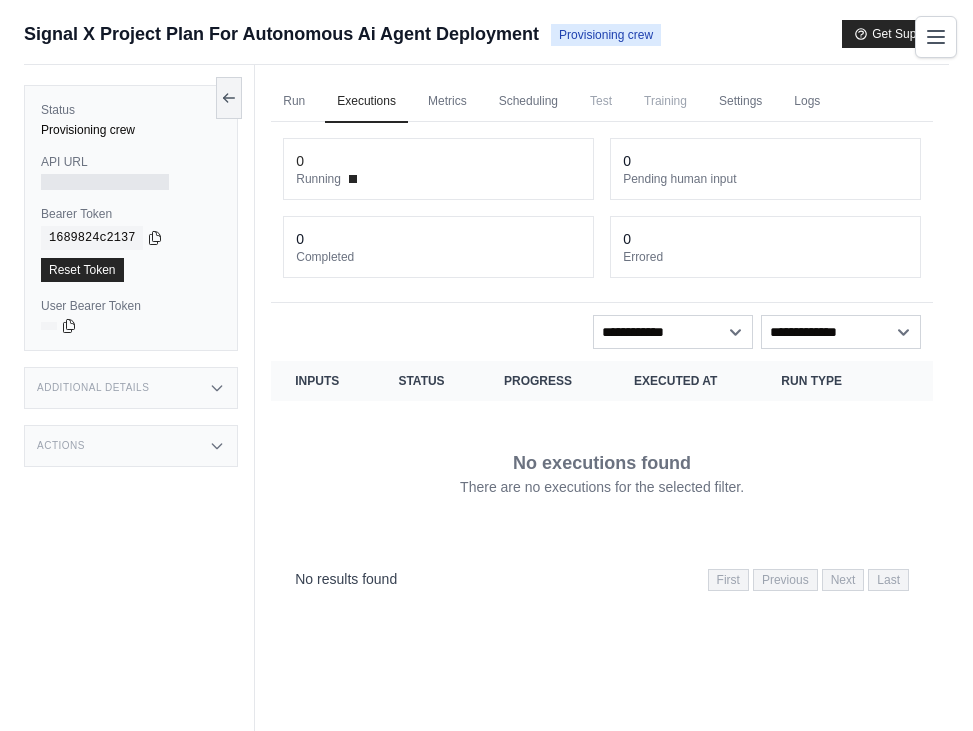 scroll, scrollTop: 0, scrollLeft: 0, axis: both 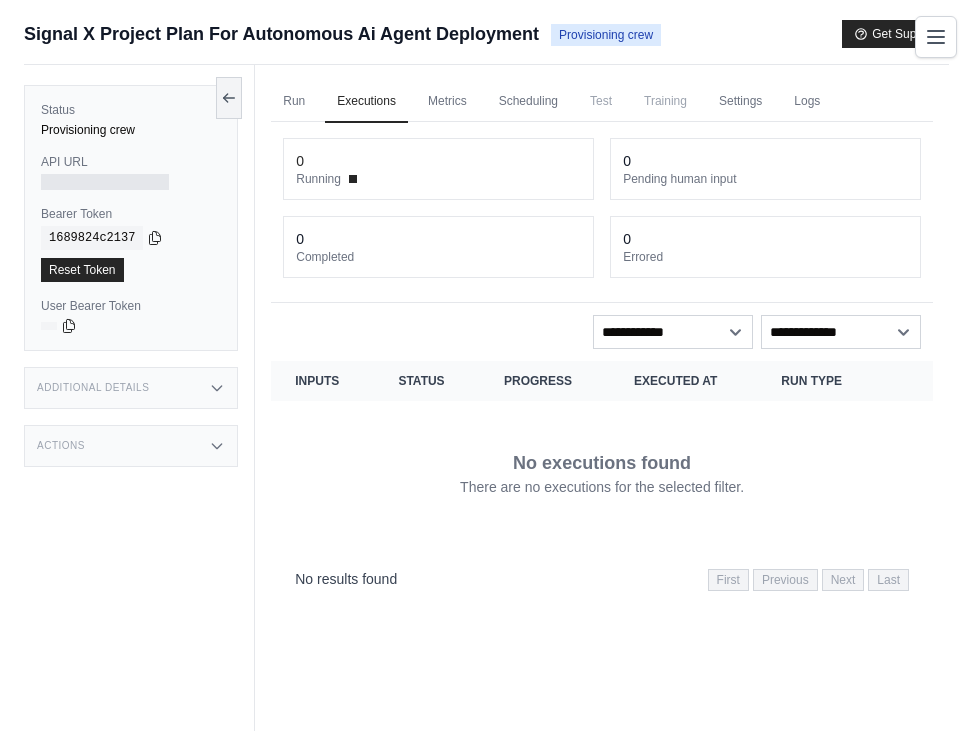 click on "copied" at bounding box center (70, 310) 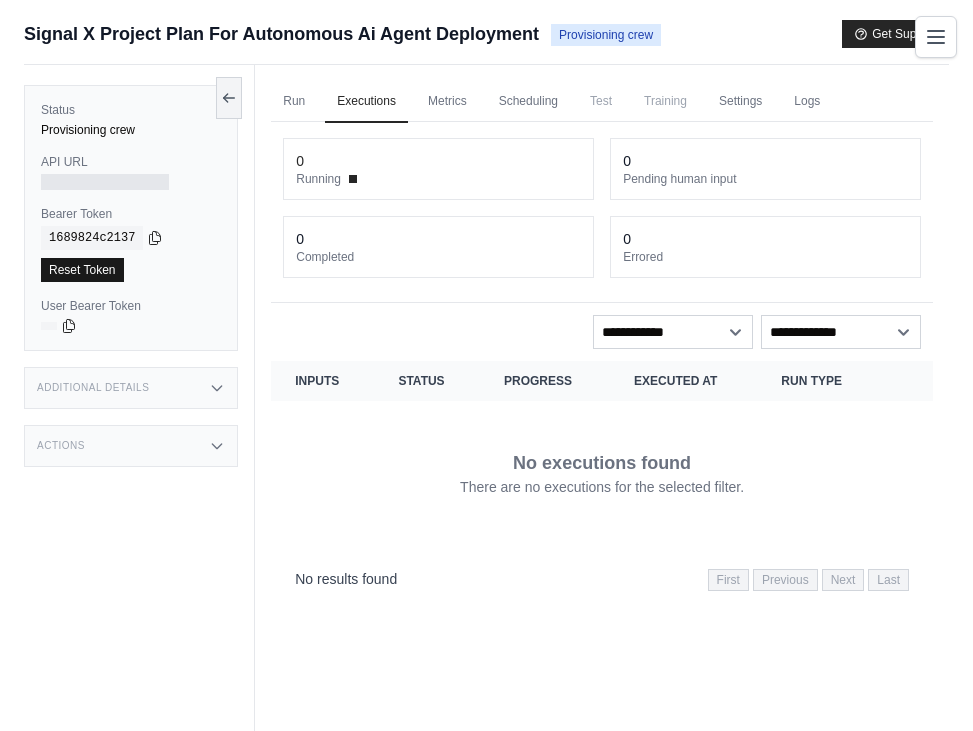 click on "Reset Token" at bounding box center [82, 270] 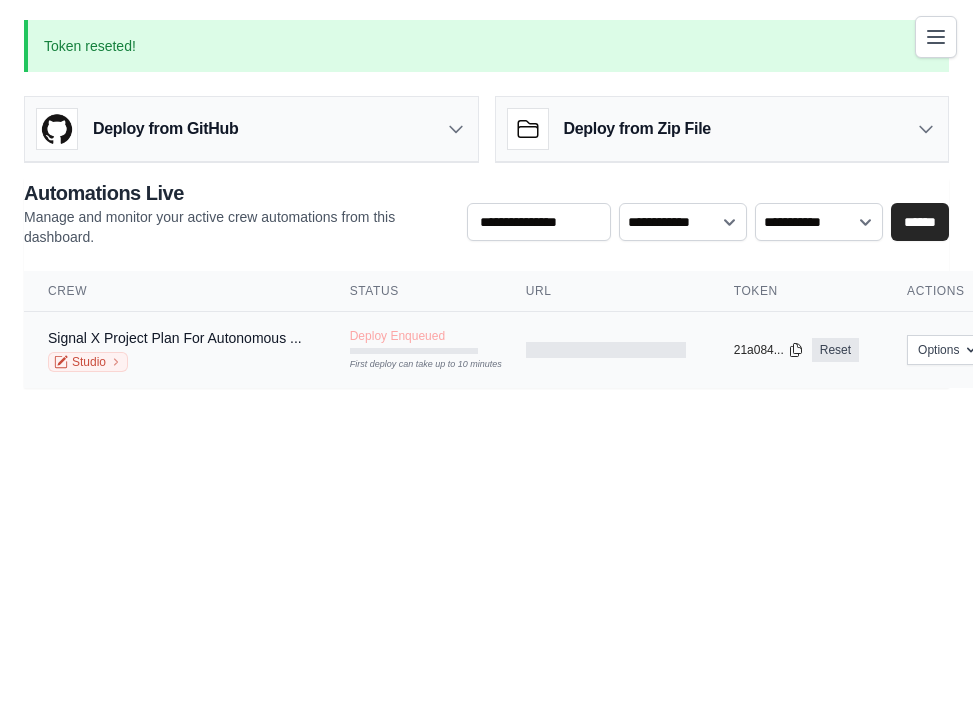 click on "First deploy can take up to 10 minutes" at bounding box center (414, 365) 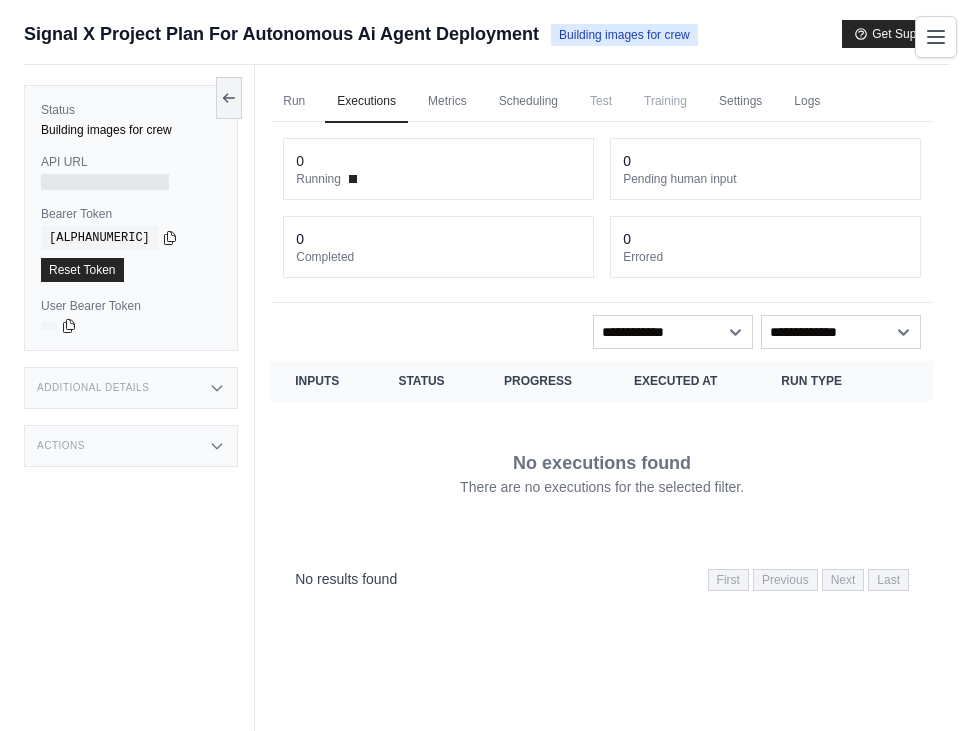 scroll, scrollTop: 0, scrollLeft: 0, axis: both 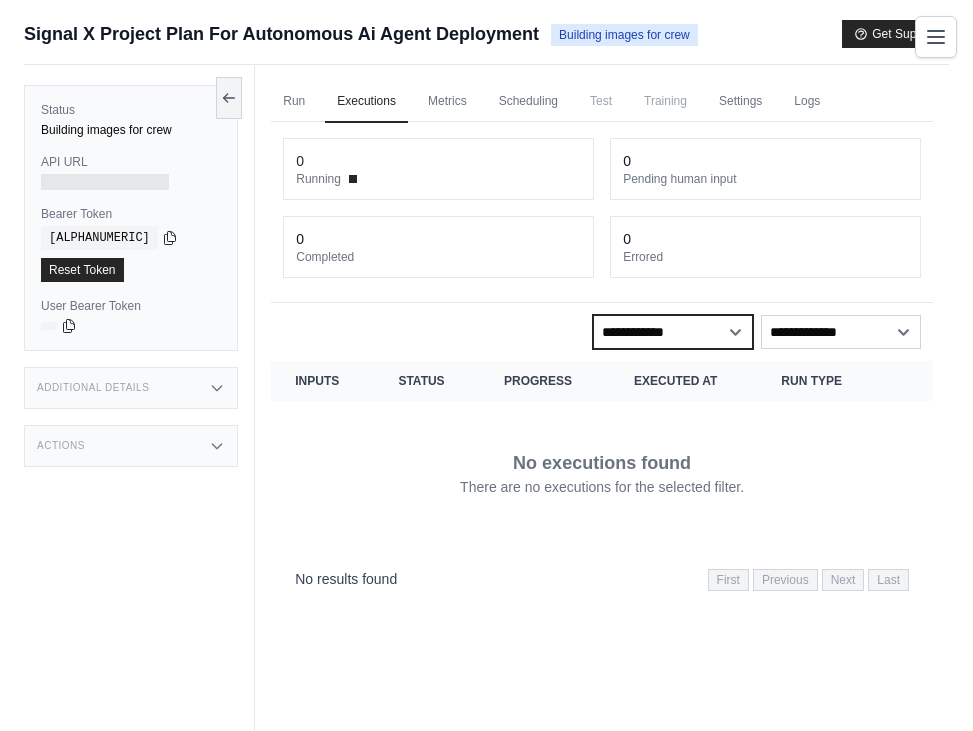 click on "**********" at bounding box center (673, 332) 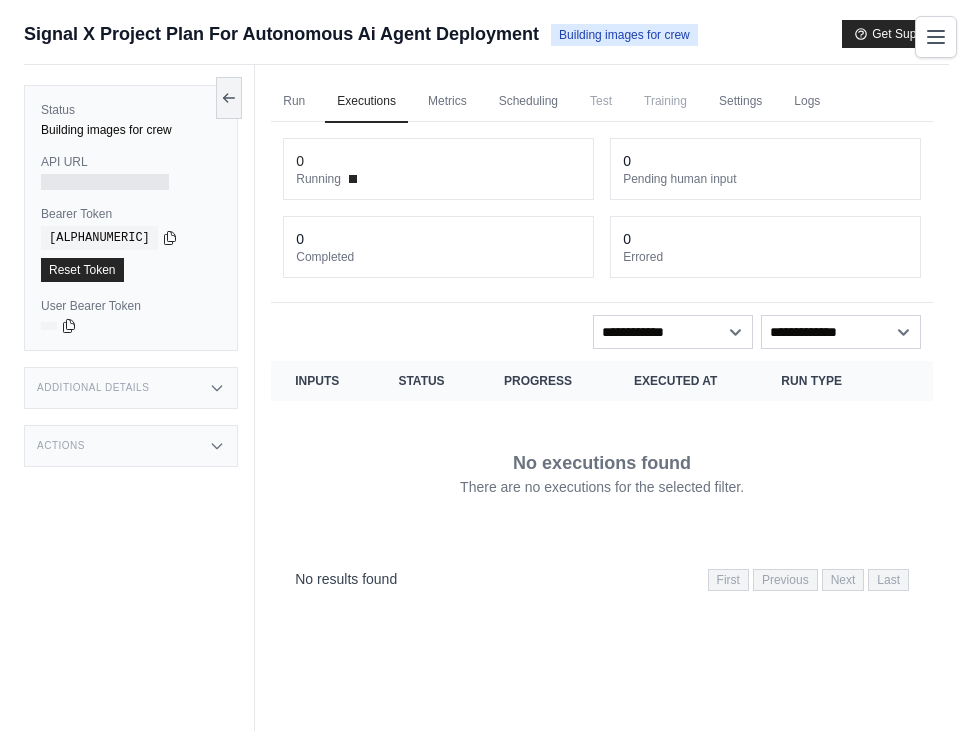 click on "API URL" at bounding box center (131, 172) 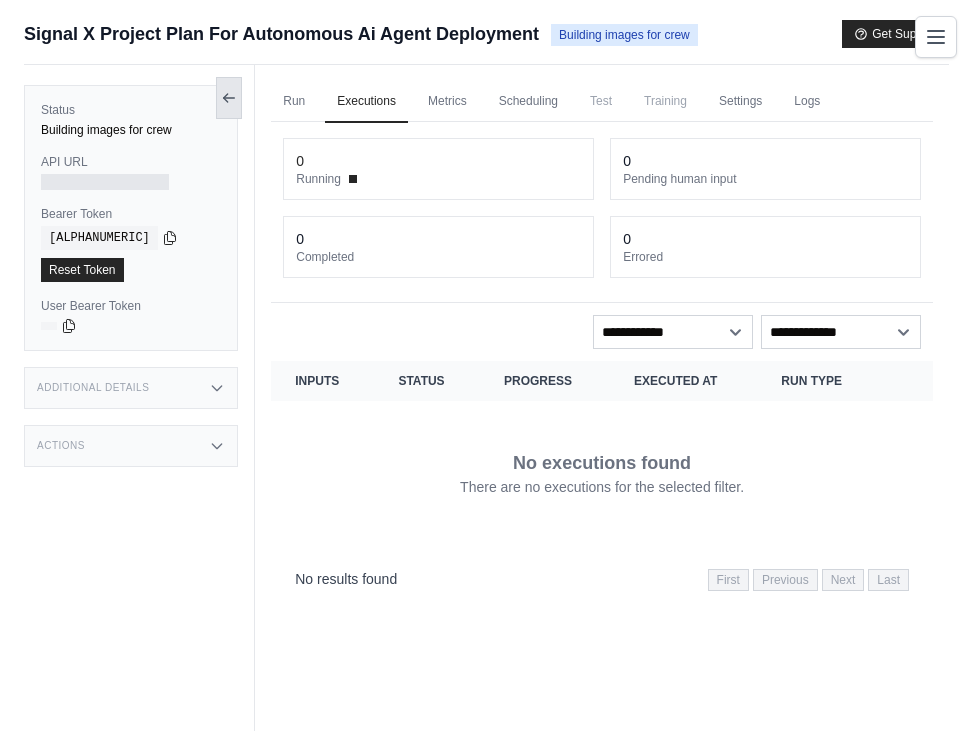 click at bounding box center (229, 98) 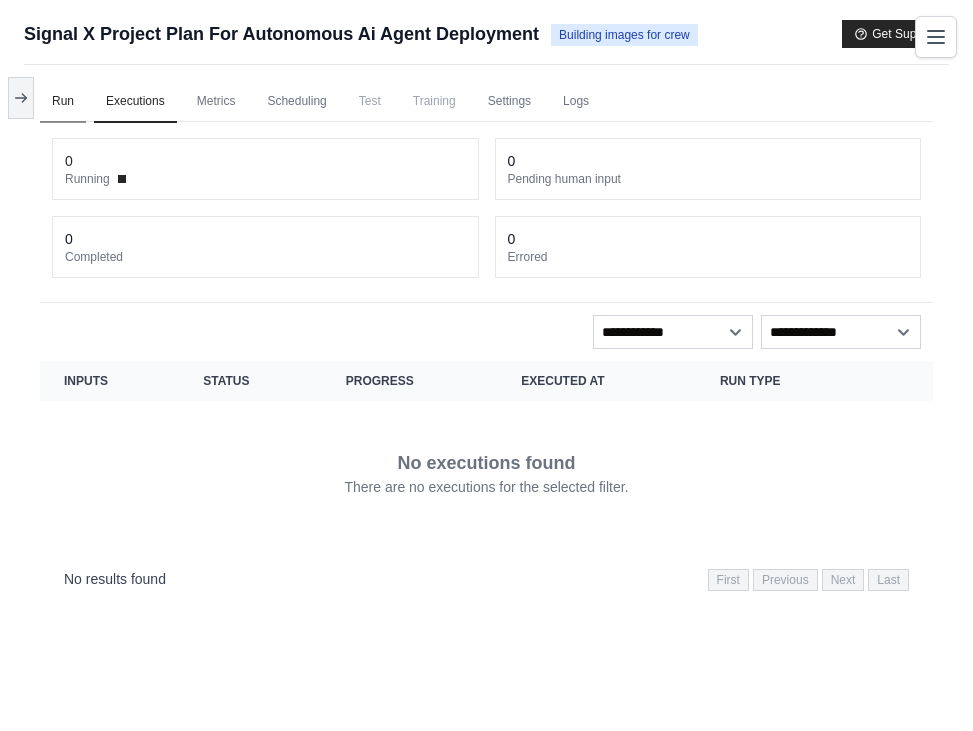 click on "Run" at bounding box center [63, 102] 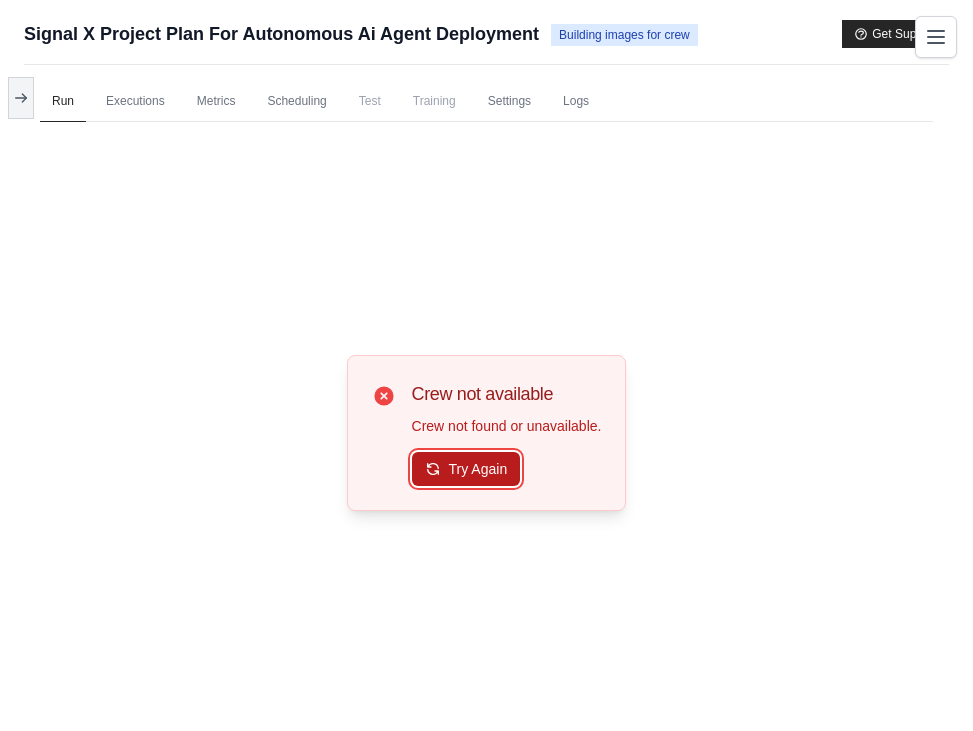 click on "Try Again" at bounding box center [466, 469] 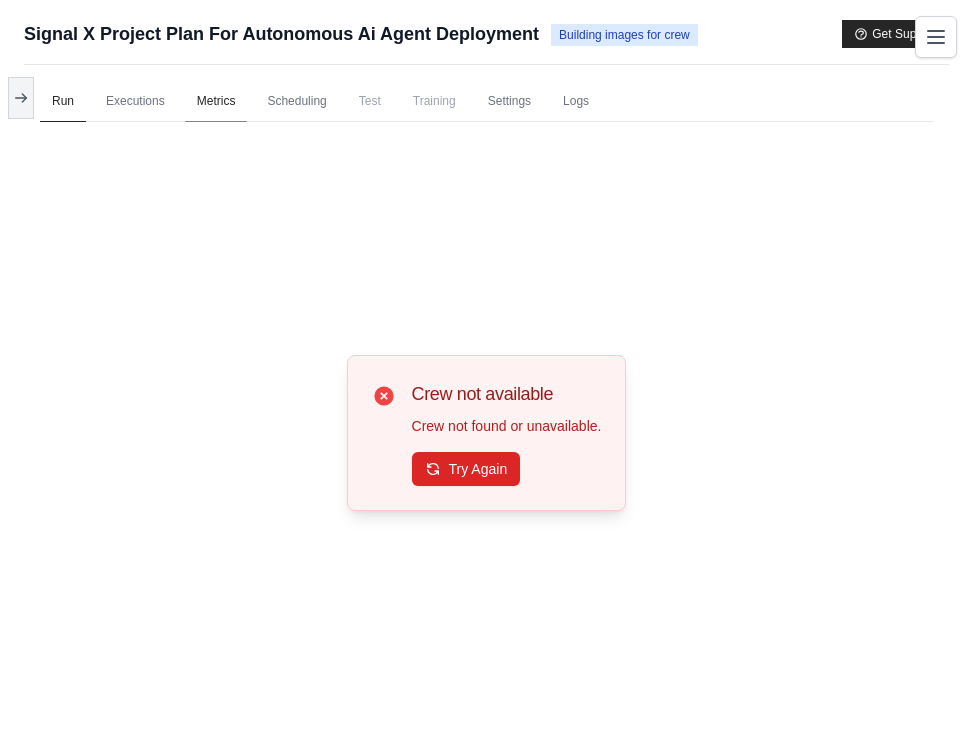click on "Metrics" at bounding box center [216, 102] 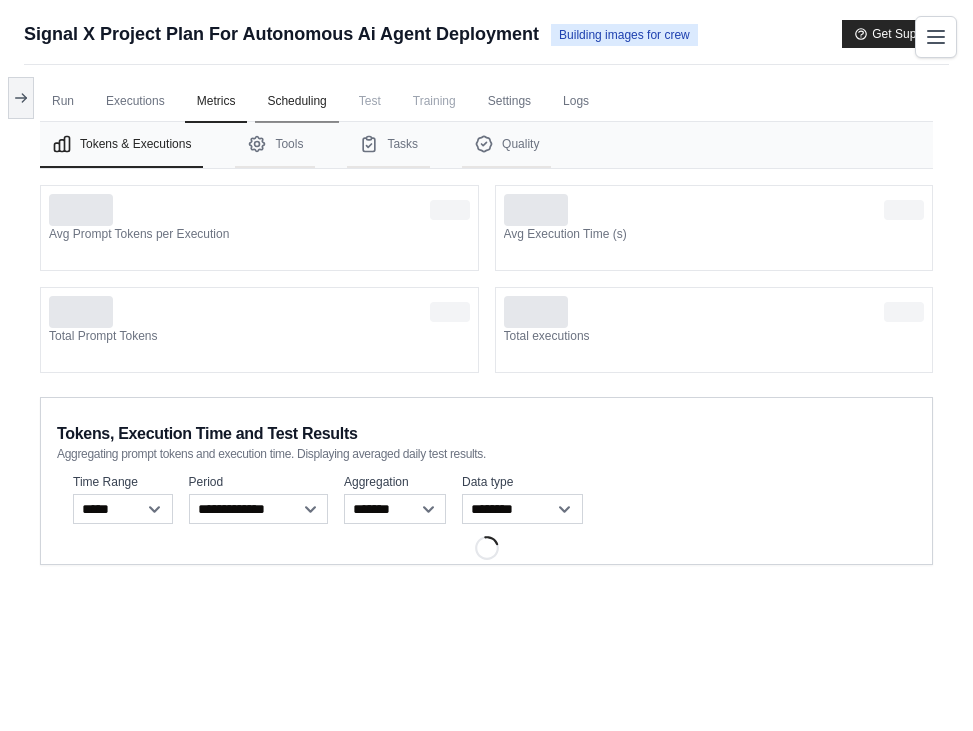 click on "Scheduling" at bounding box center [296, 102] 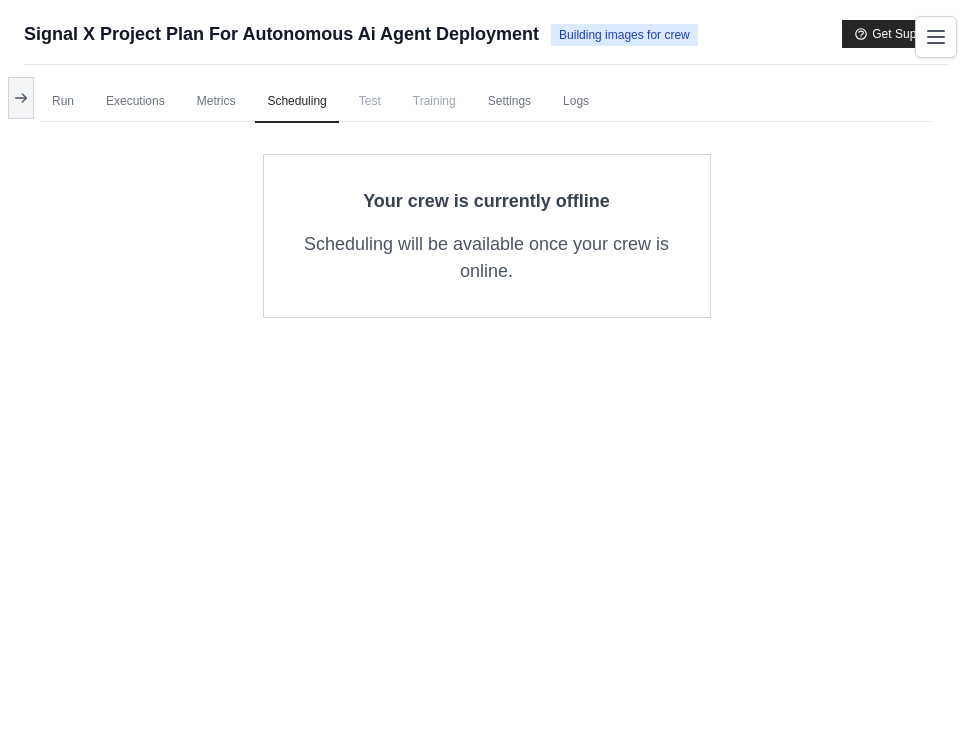 click on "Training" at bounding box center (434, 101) 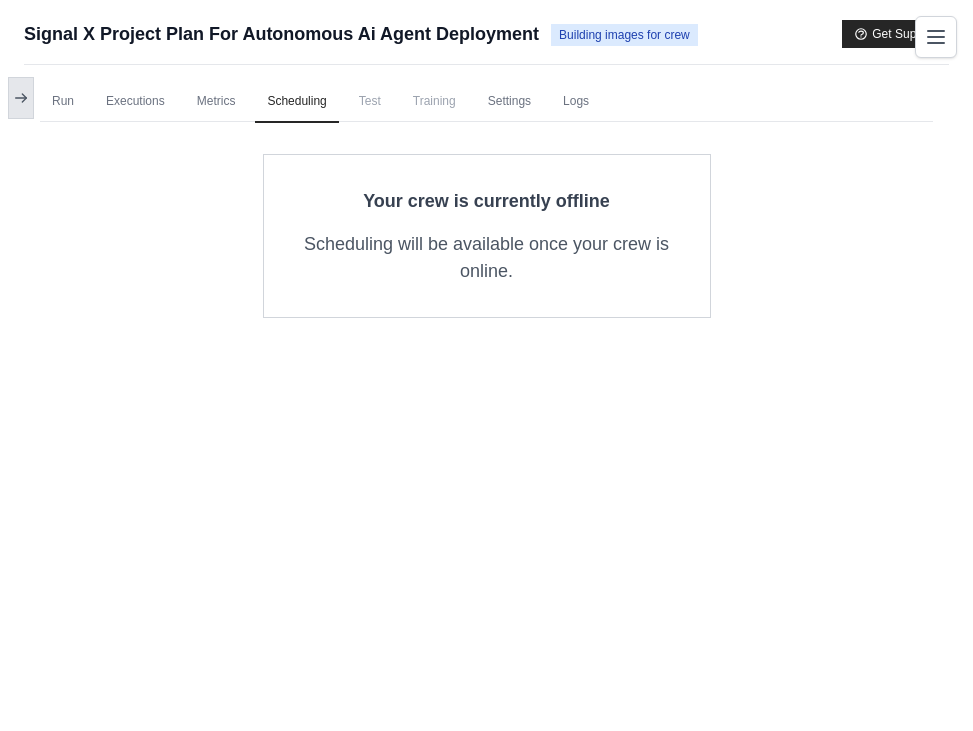 click at bounding box center (21, 98) 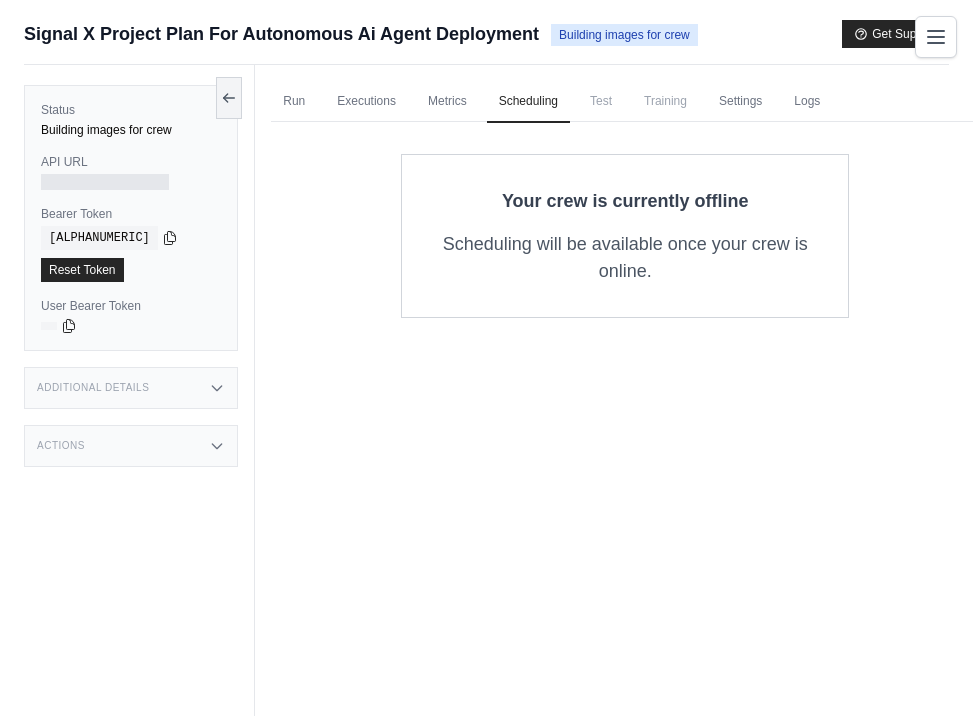 click on "Additional Details" at bounding box center [131, 388] 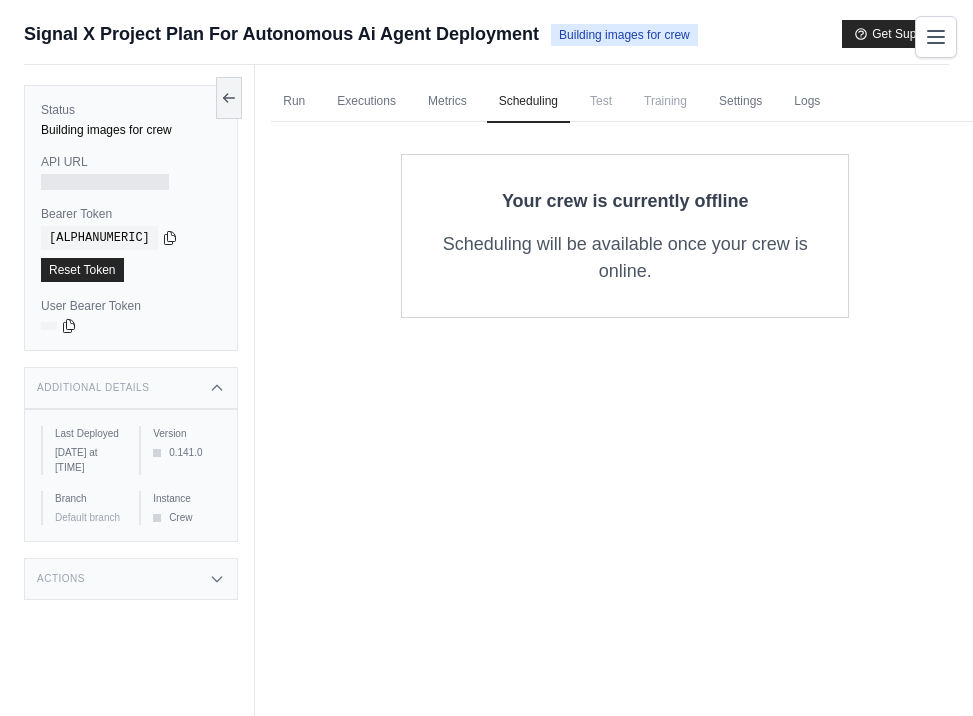 click on "Actions" at bounding box center [131, 579] 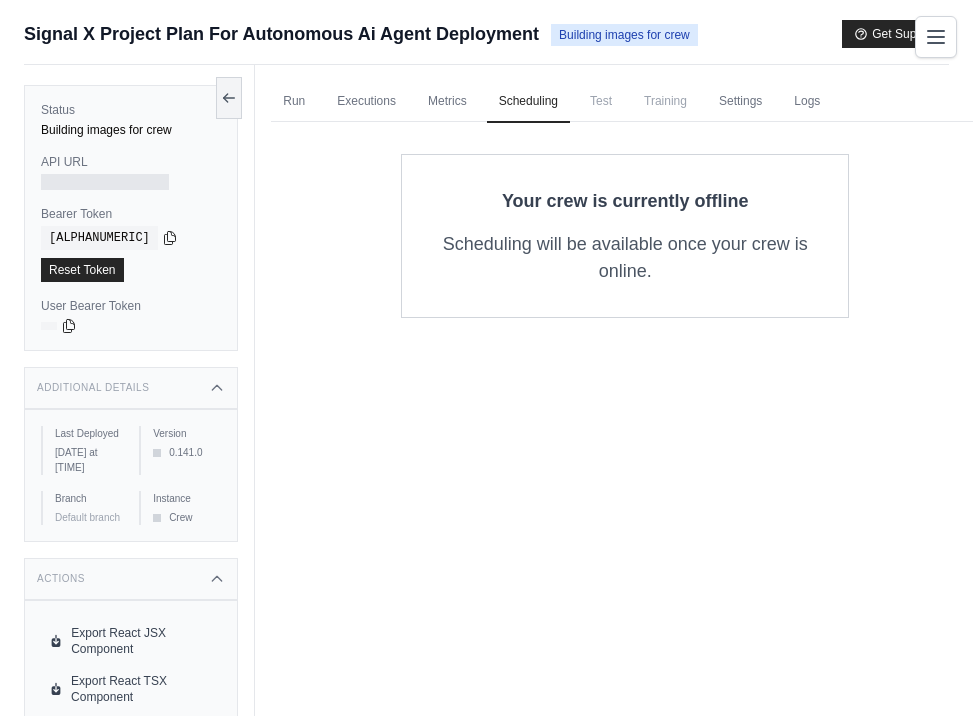 click 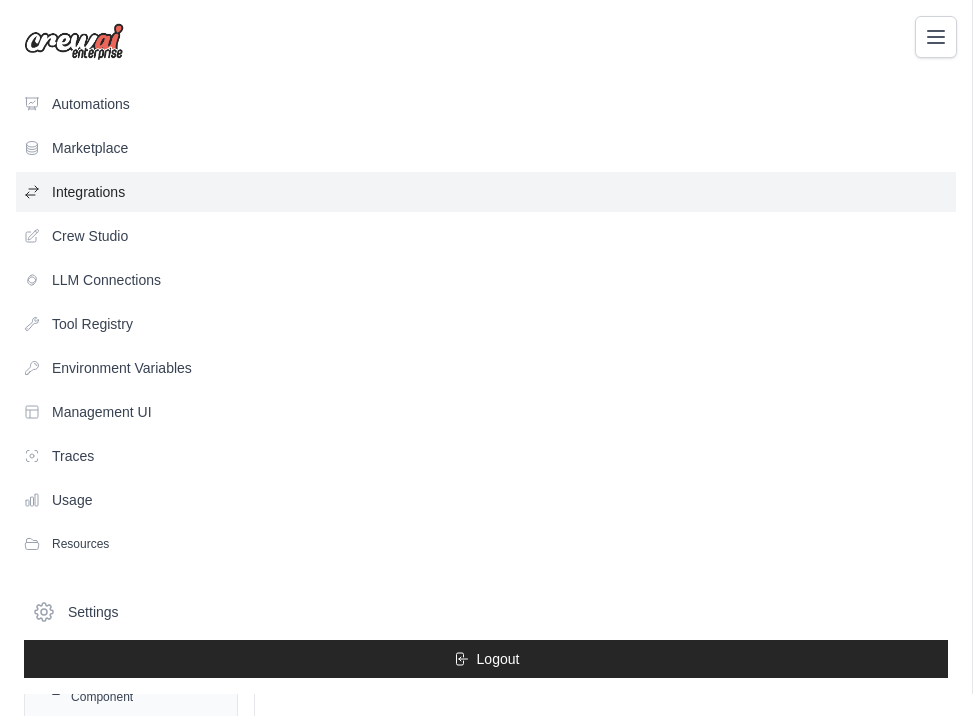 click on "Integrations" at bounding box center (486, 192) 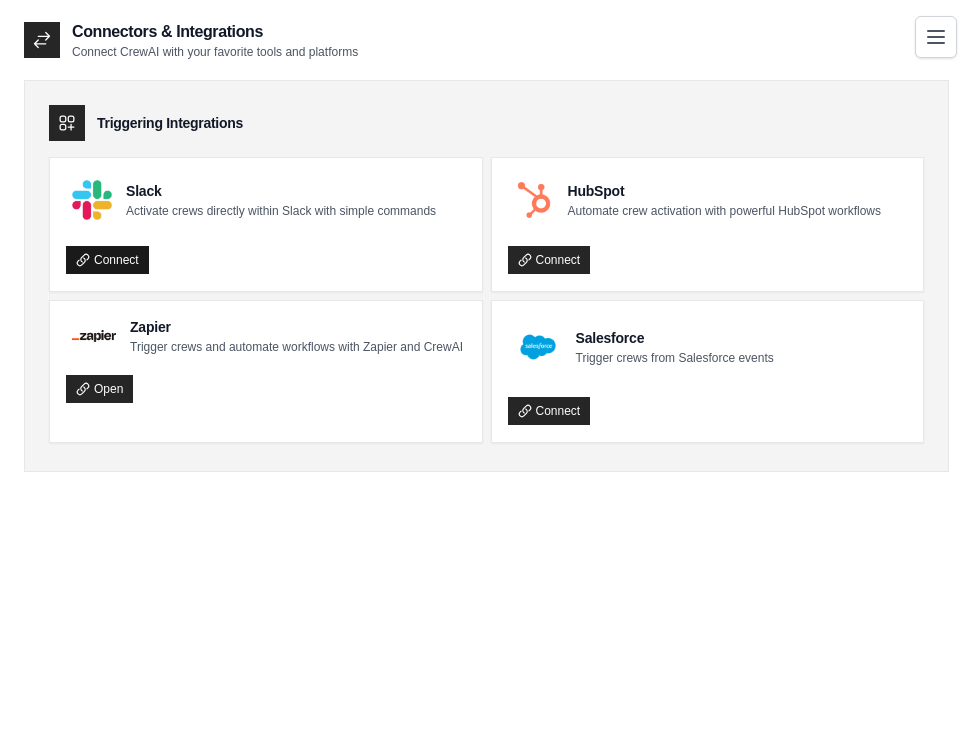 click on "Connect" at bounding box center (107, 260) 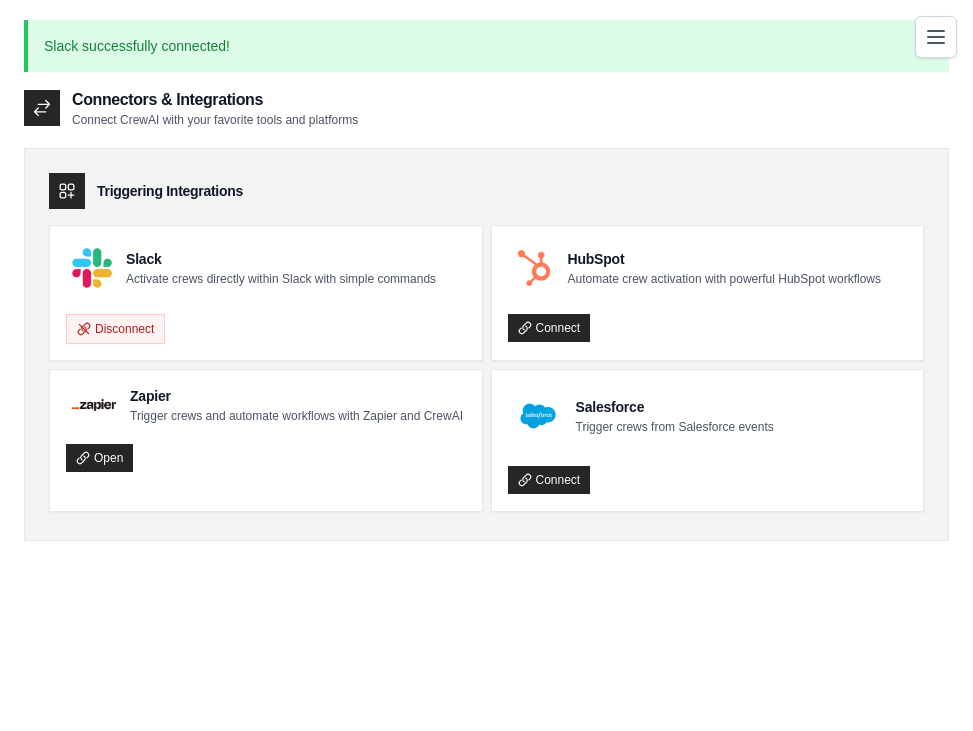 scroll, scrollTop: 0, scrollLeft: 0, axis: both 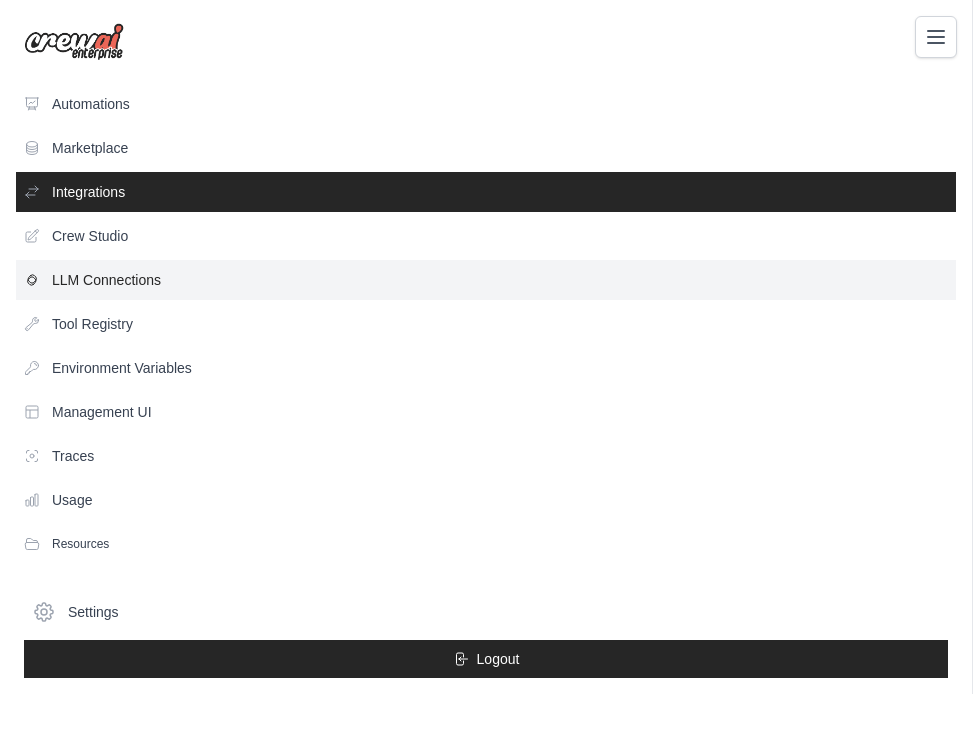click on "LLM Connections" at bounding box center [486, 280] 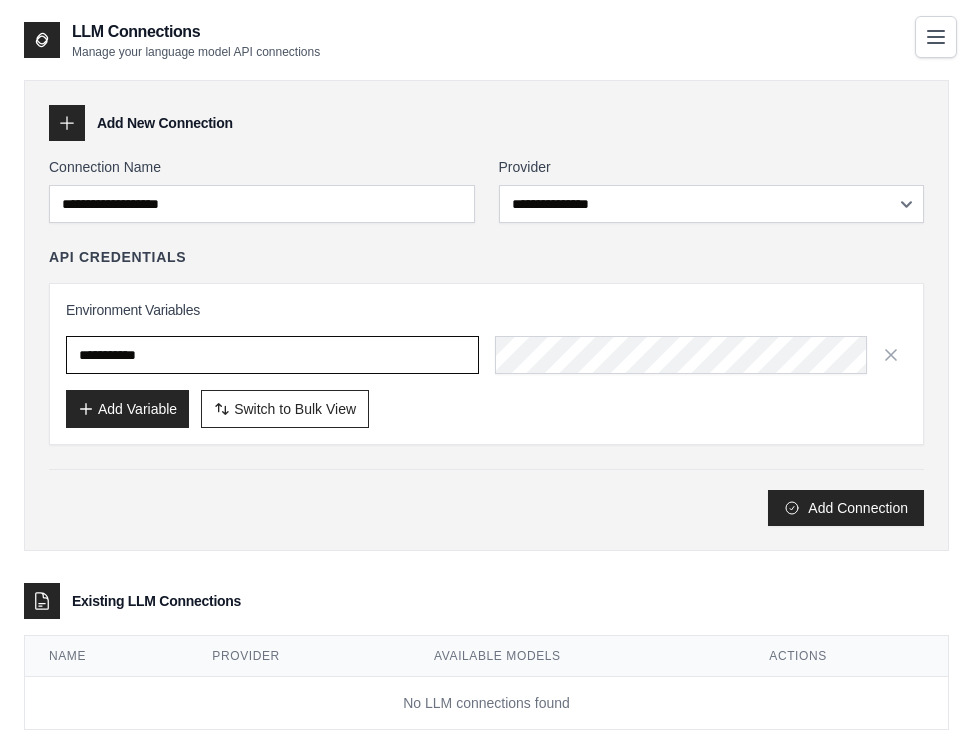 click at bounding box center (272, 355) 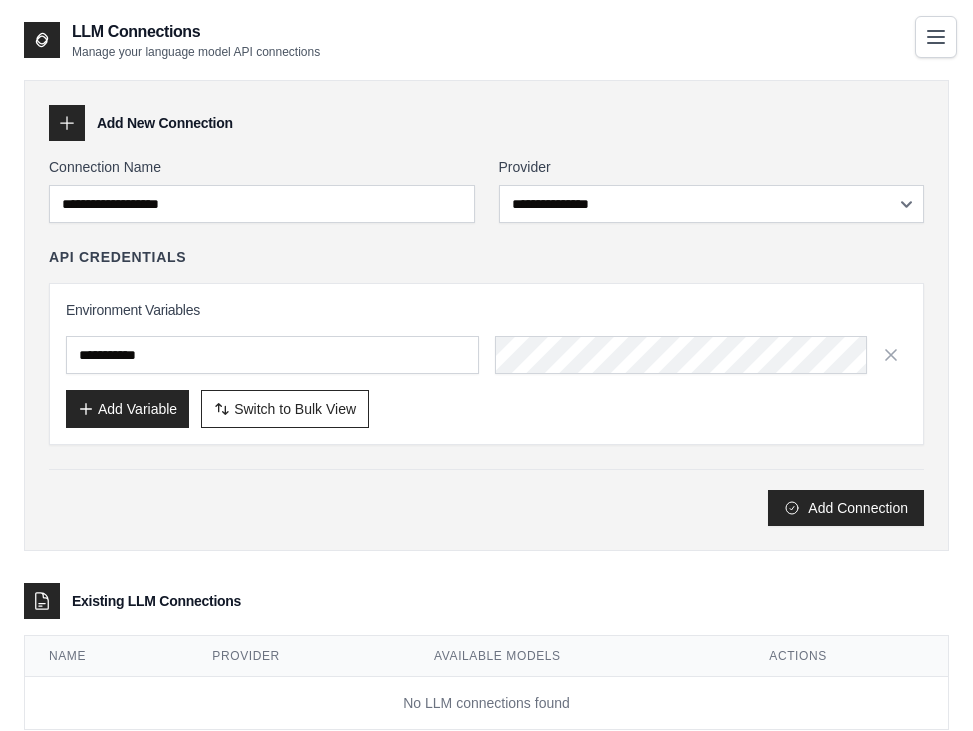 click on "Add Variable" at bounding box center (127, 409) 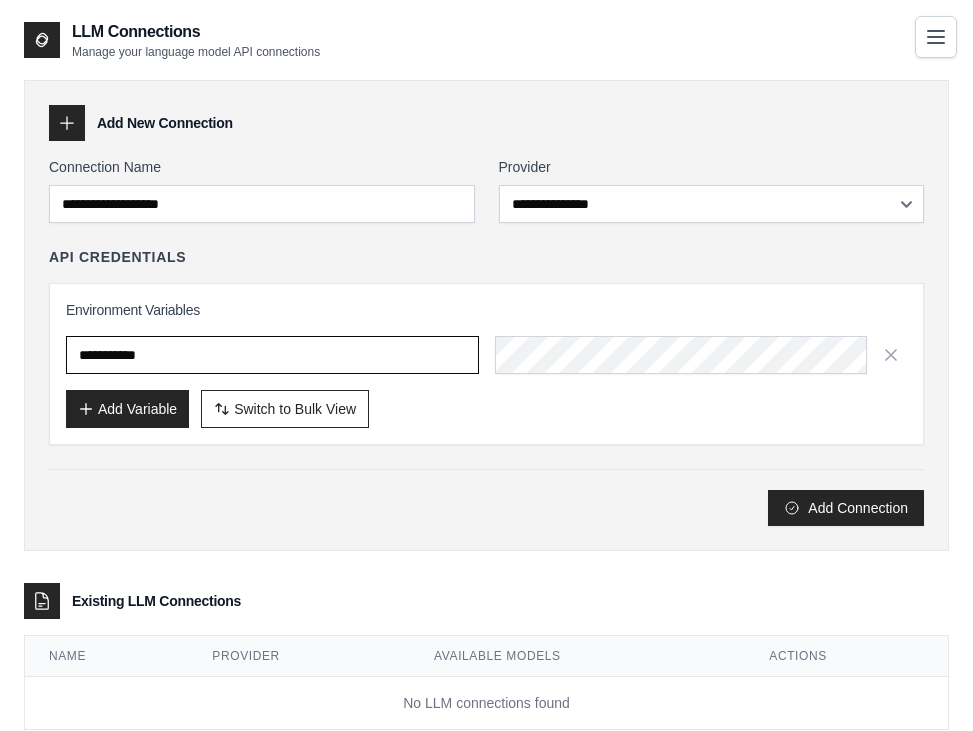 click at bounding box center [272, 355] 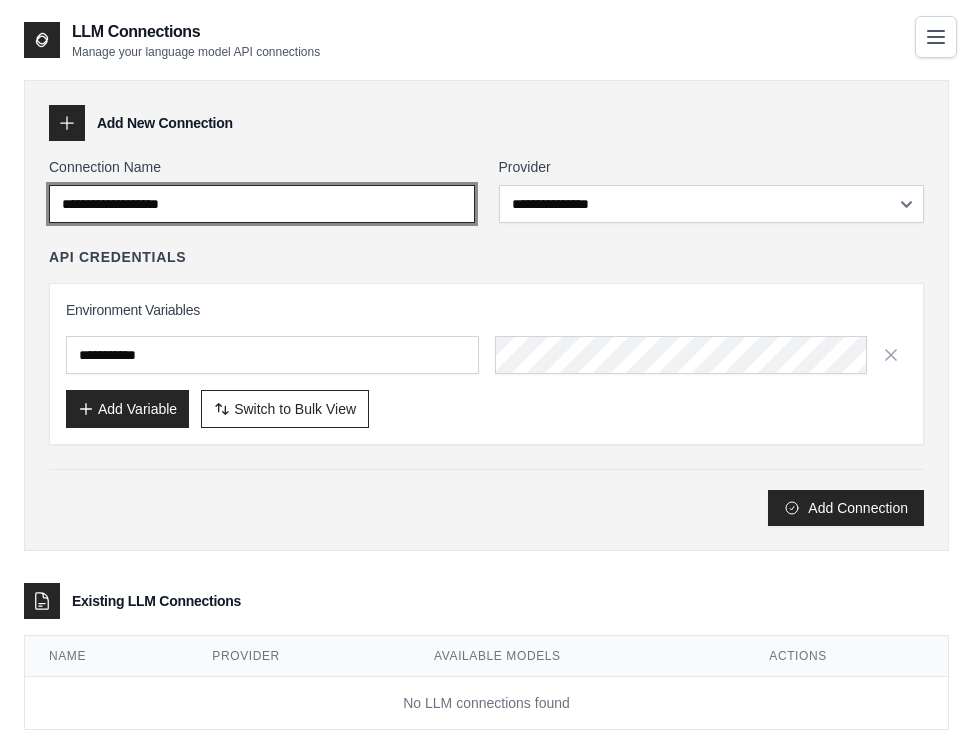 click on "Connection Name" at bounding box center [262, 204] 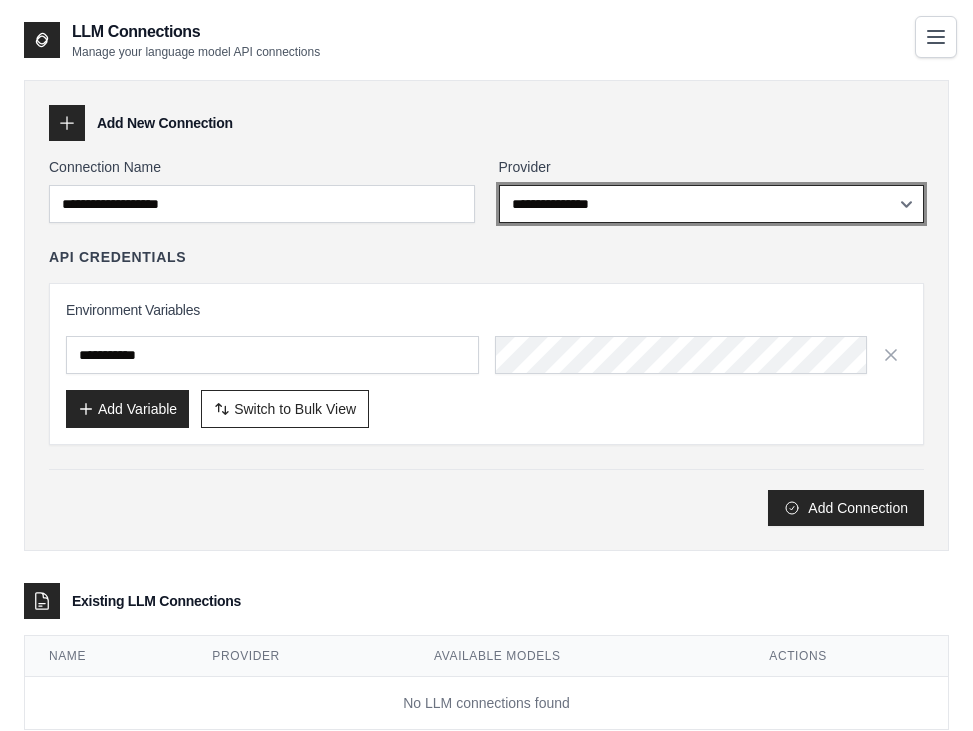click on "**********" at bounding box center [712, 204] 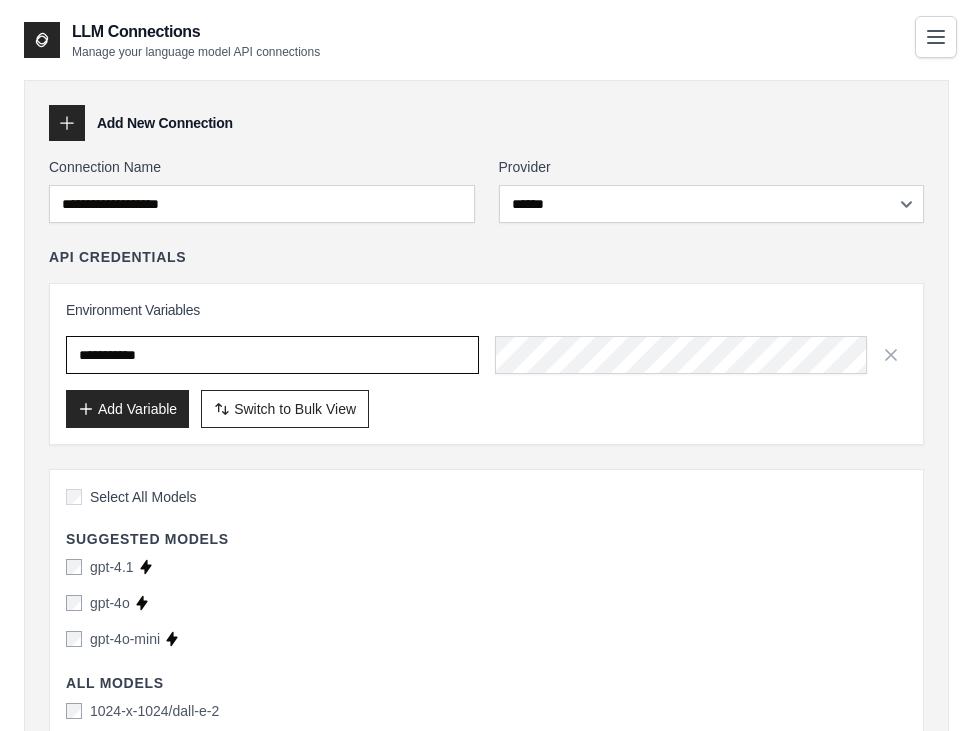 click at bounding box center (272, 355) 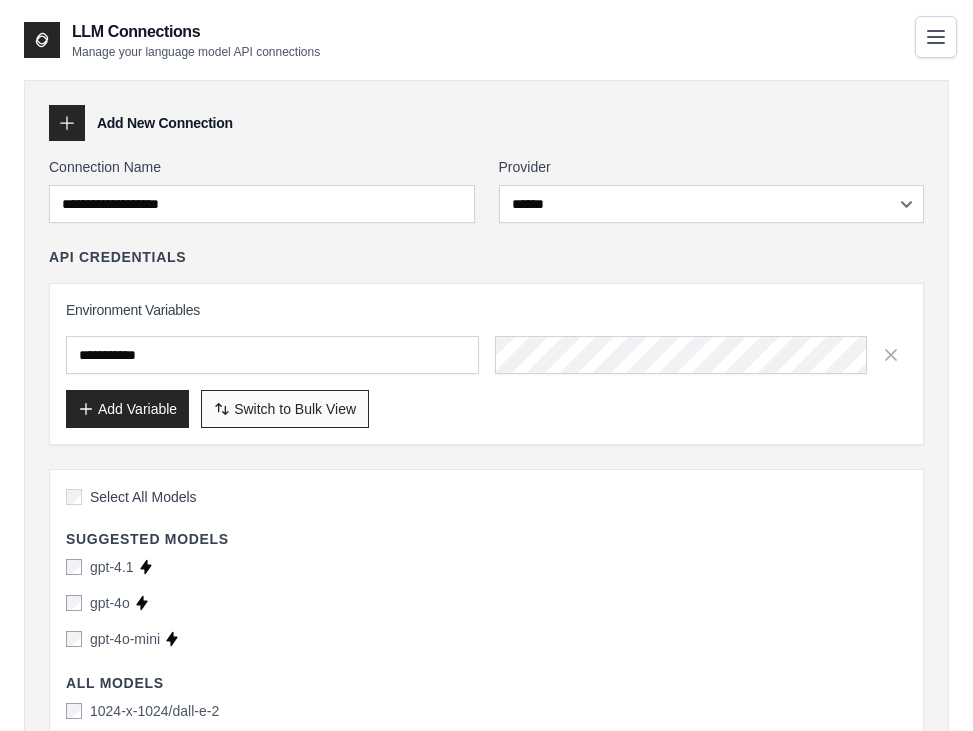 click on "Switch to Bulk View" at bounding box center (295, 409) 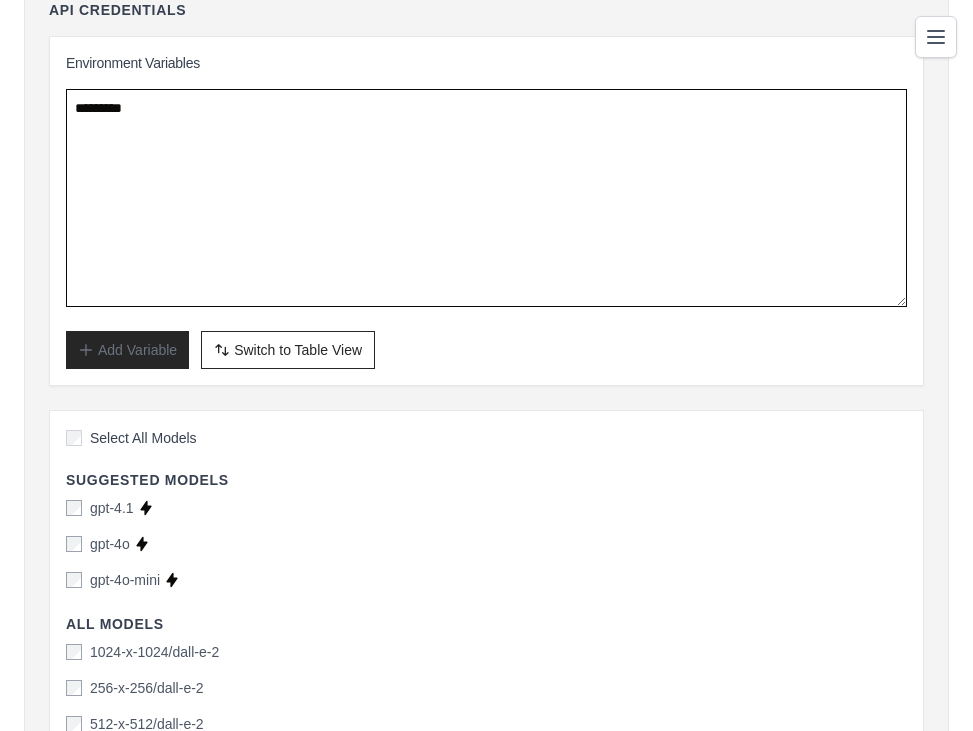 scroll, scrollTop: 376, scrollLeft: 0, axis: vertical 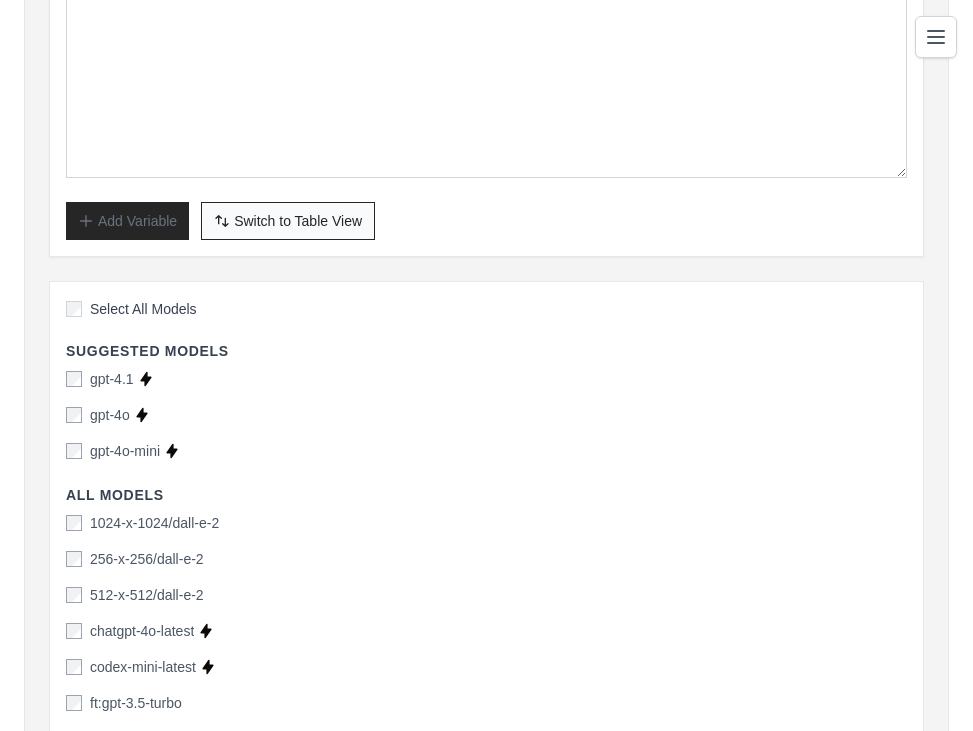 click on "Switch to Table View" at bounding box center (298, 221) 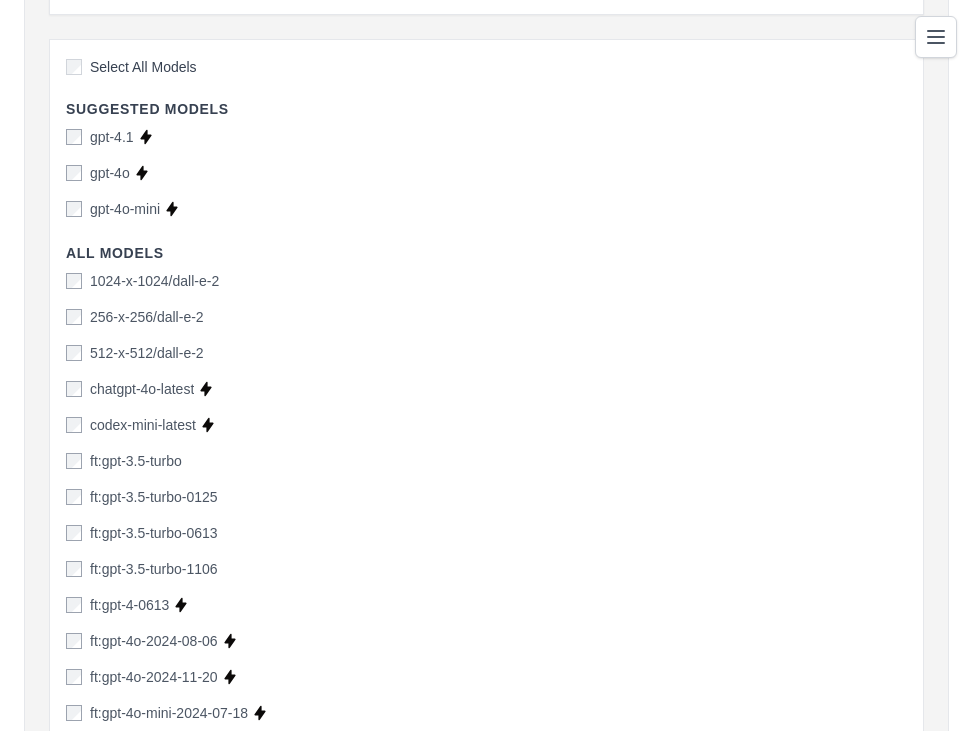 scroll, scrollTop: 134, scrollLeft: 0, axis: vertical 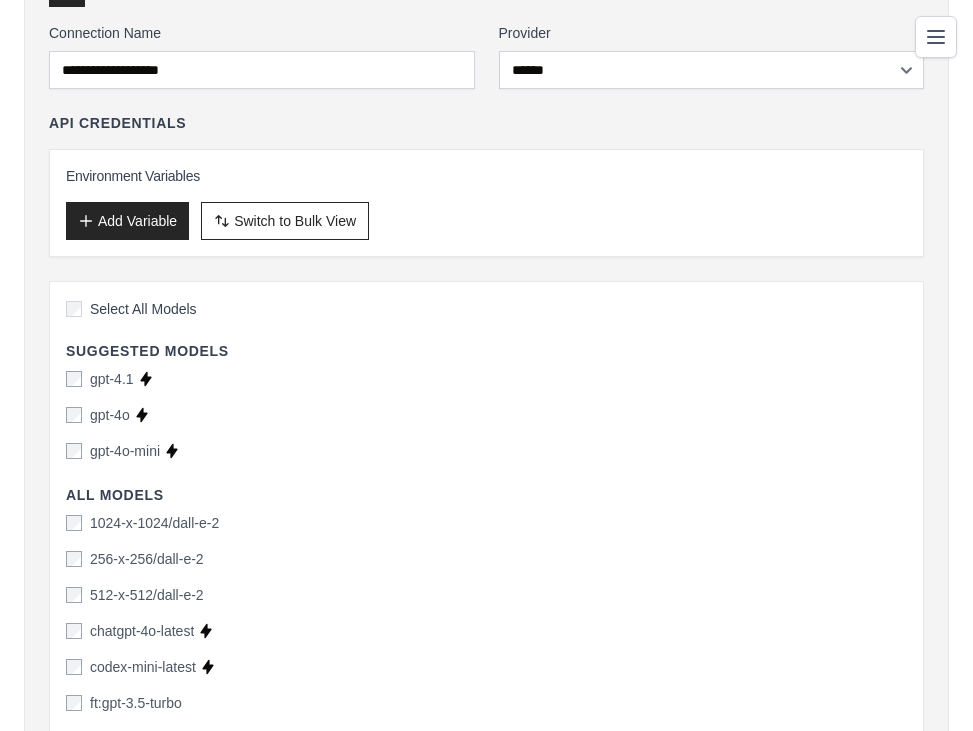 click on "Add Variable" at bounding box center (127, 221) 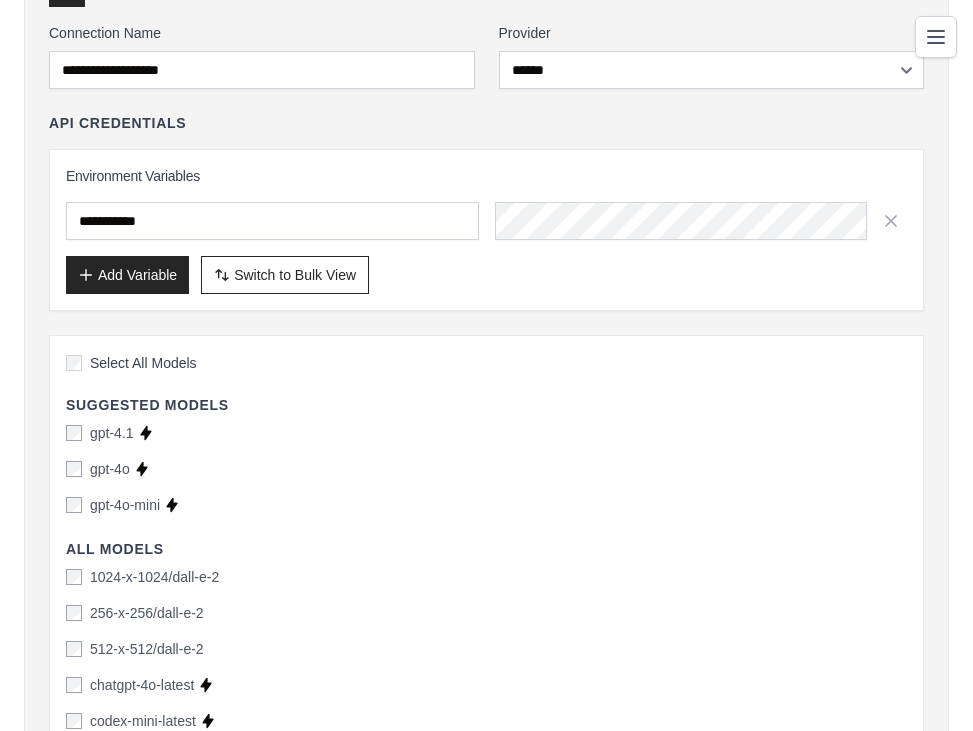 click at bounding box center (272, 221) 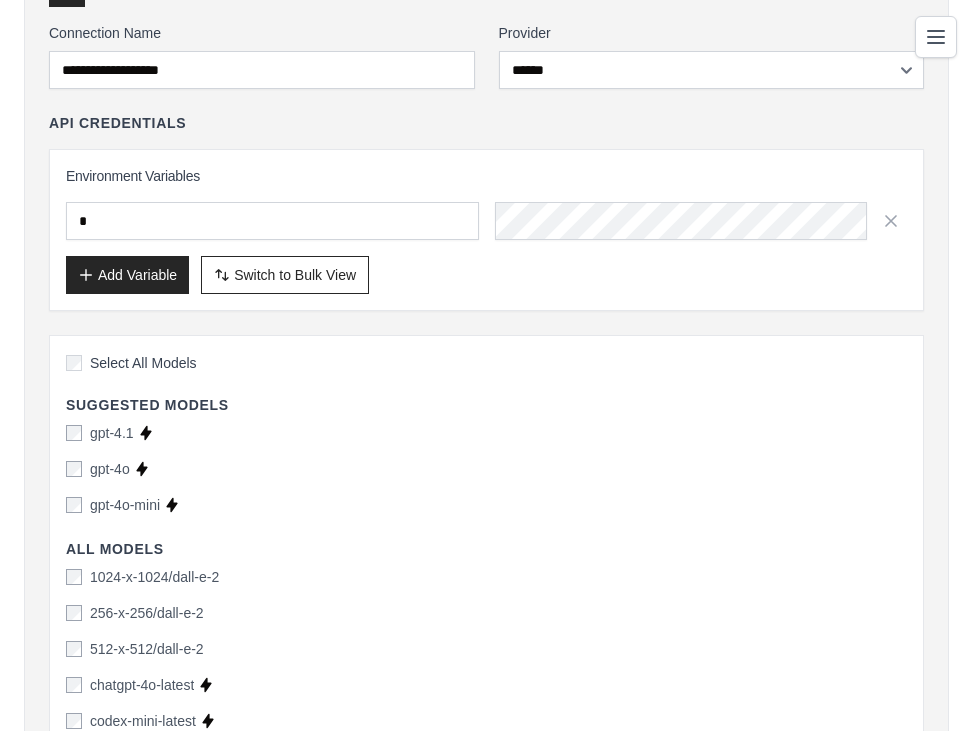 type 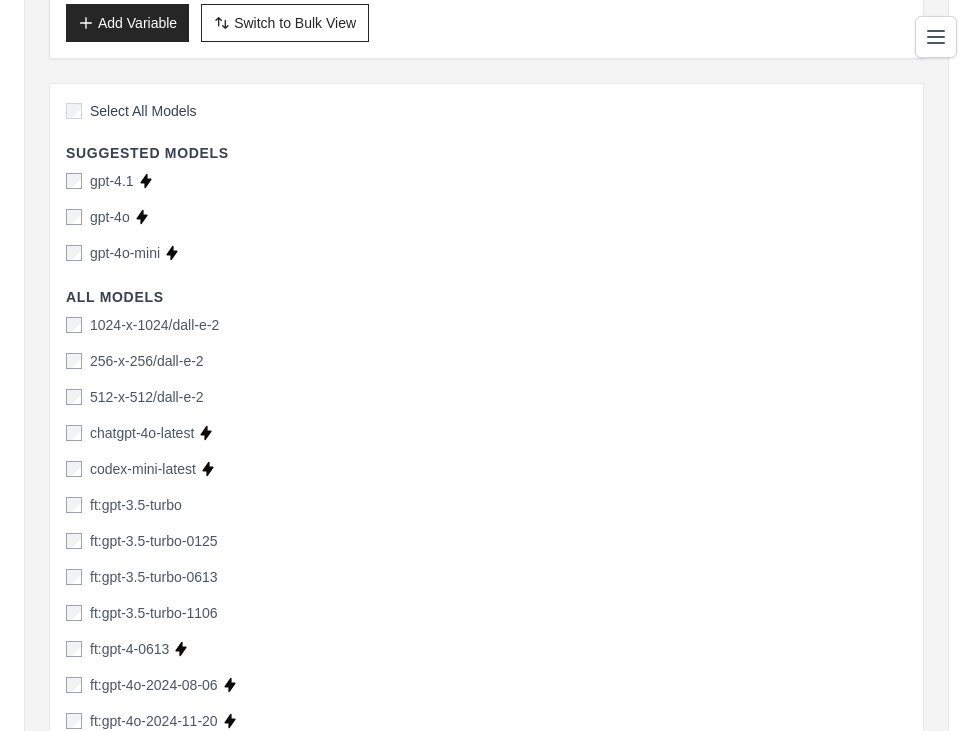 scroll, scrollTop: 389, scrollLeft: 0, axis: vertical 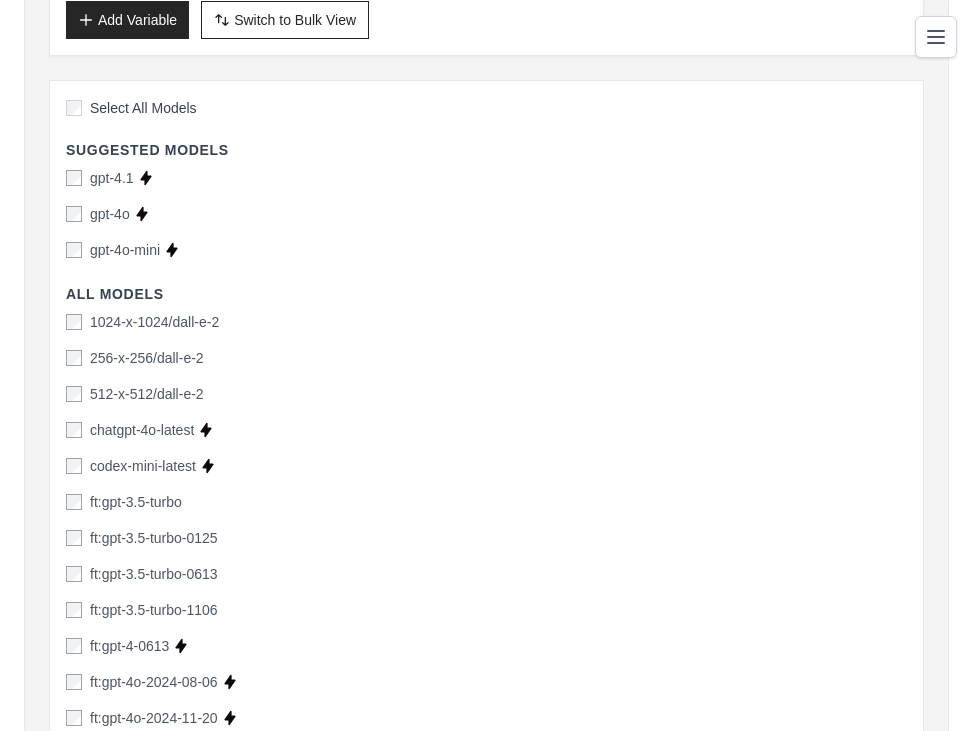 click on "Select All Models
Suggested Models gpt-4.1
Supports Crew Studio gpt-4o
Supports Crew Studio gpt-4o-mini
Supports Crew Studio All Models 1024-x-1024/dall-e-2 256-x-256/dall-e-2 512-x-512/dall-e-2 chatgpt-4o-latest
Supports Crew Studio codex-mini-latest
Supports Crew Studio ft:gpt-3.5-turbo ft:gpt-3.5-turbo-0125 ft:gpt-3.5-turbo-0613 ft:gpt-3.5-turbo-1106 ft:gpt-4-0613
Supports Crew Studio ft:gpt-4o-2024-08-06
Supports Crew Studio ft:gpt-4o-2024-11-20
Supports Crew Studio ft:gpt-4o-mini-2024-07-18
Supports Crew Studio gpt-3.5-turbo
Supports Crew Studio gpt-3.5-turbo-0125
Supports Crew Studio gpt-3.5-turbo-0301" at bounding box center [486, 2245] 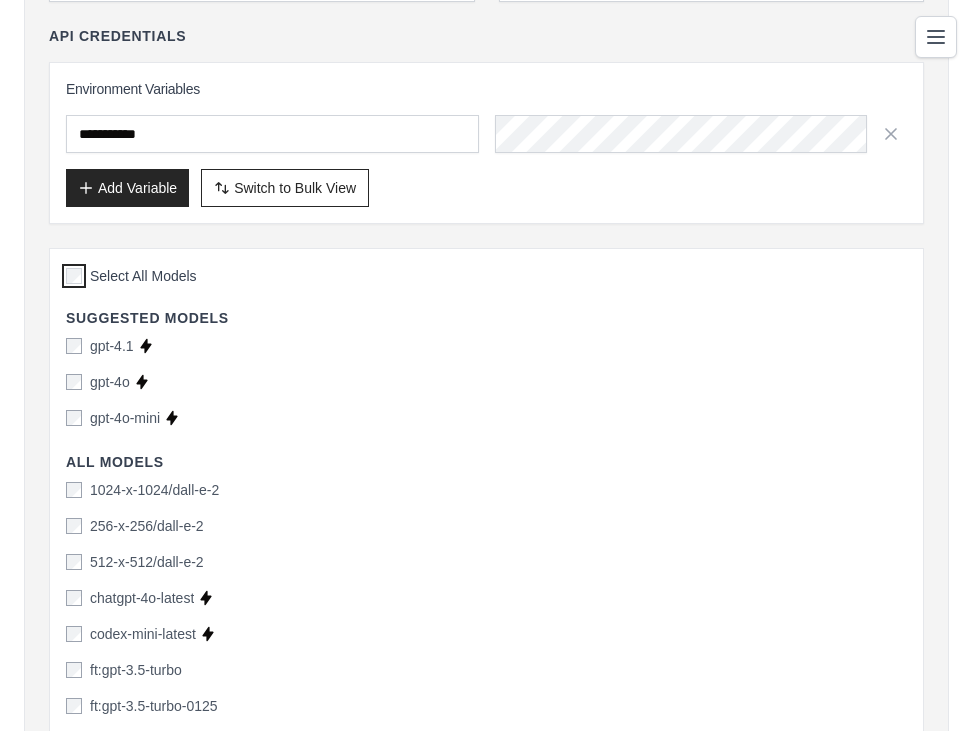 scroll, scrollTop: 0, scrollLeft: 0, axis: both 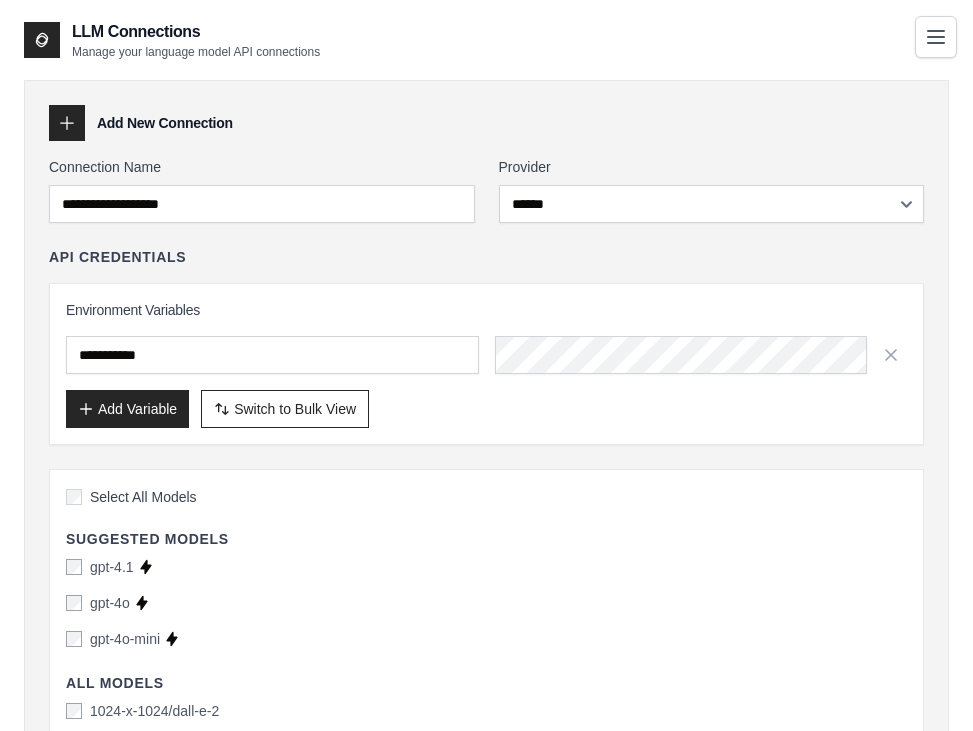 click at bounding box center (67, 123) 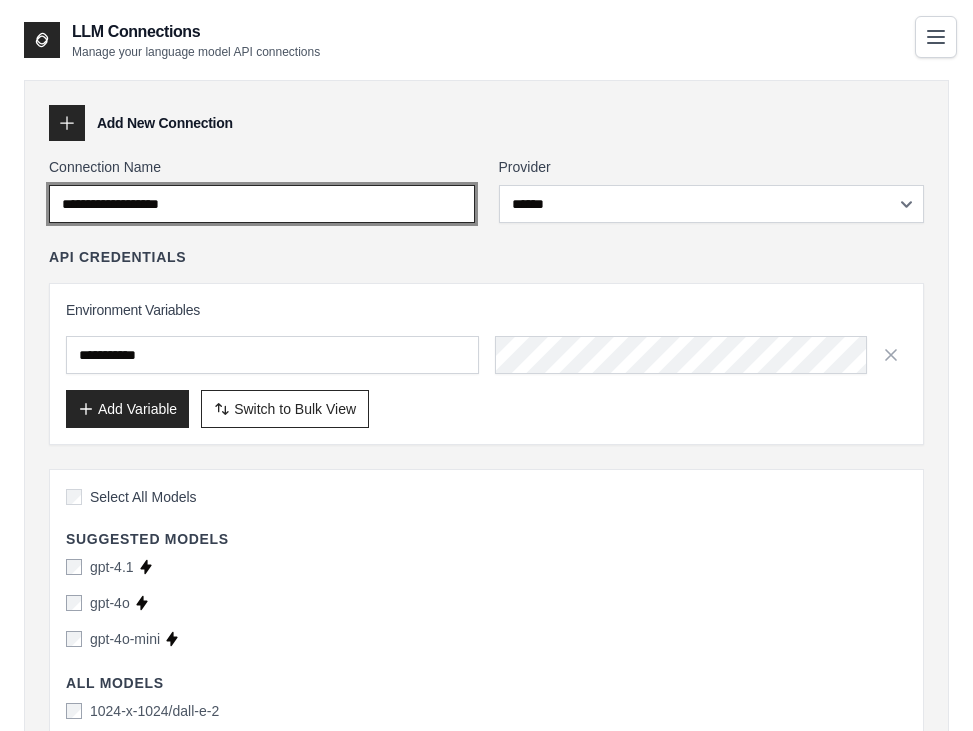 click on "Connection Name" at bounding box center (262, 204) 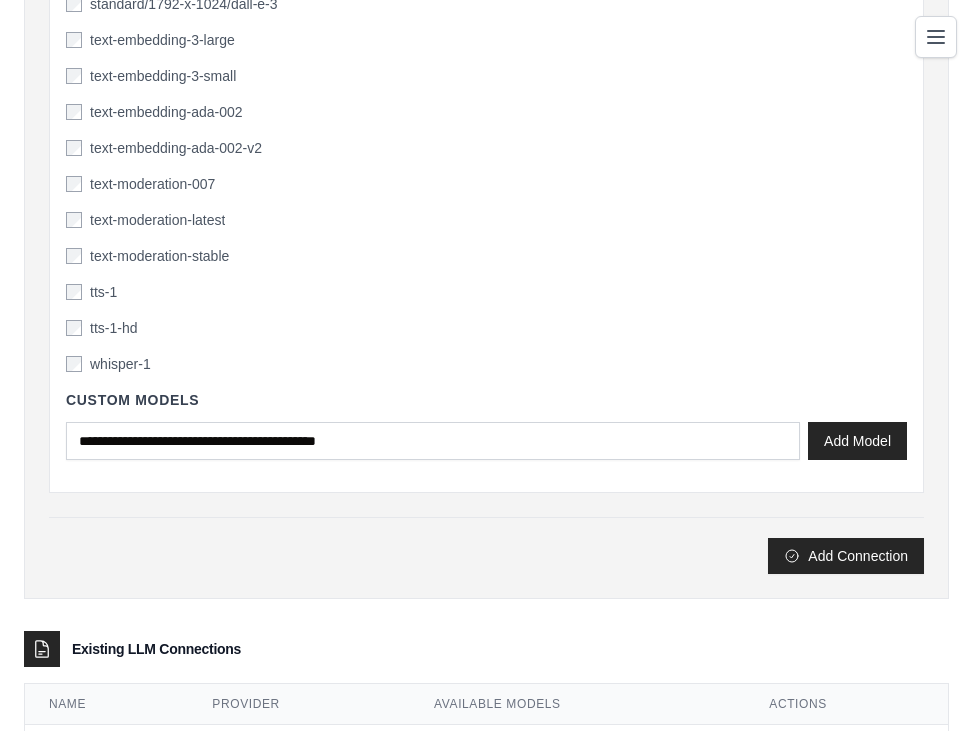 scroll, scrollTop: 4406, scrollLeft: 0, axis: vertical 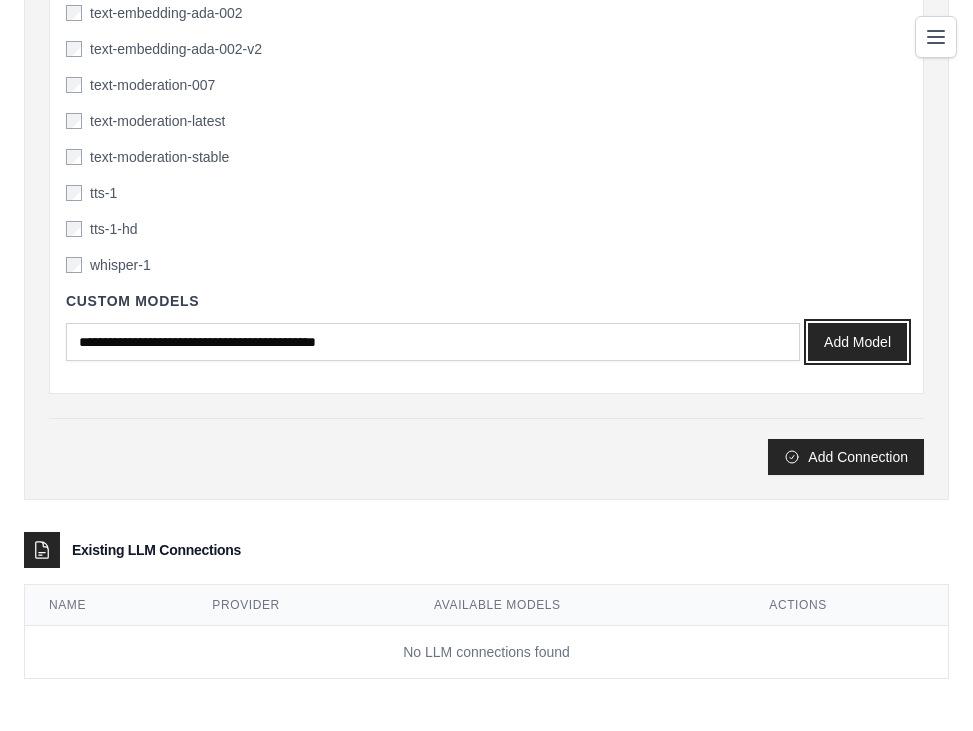 click on "Add Model" at bounding box center (857, 342) 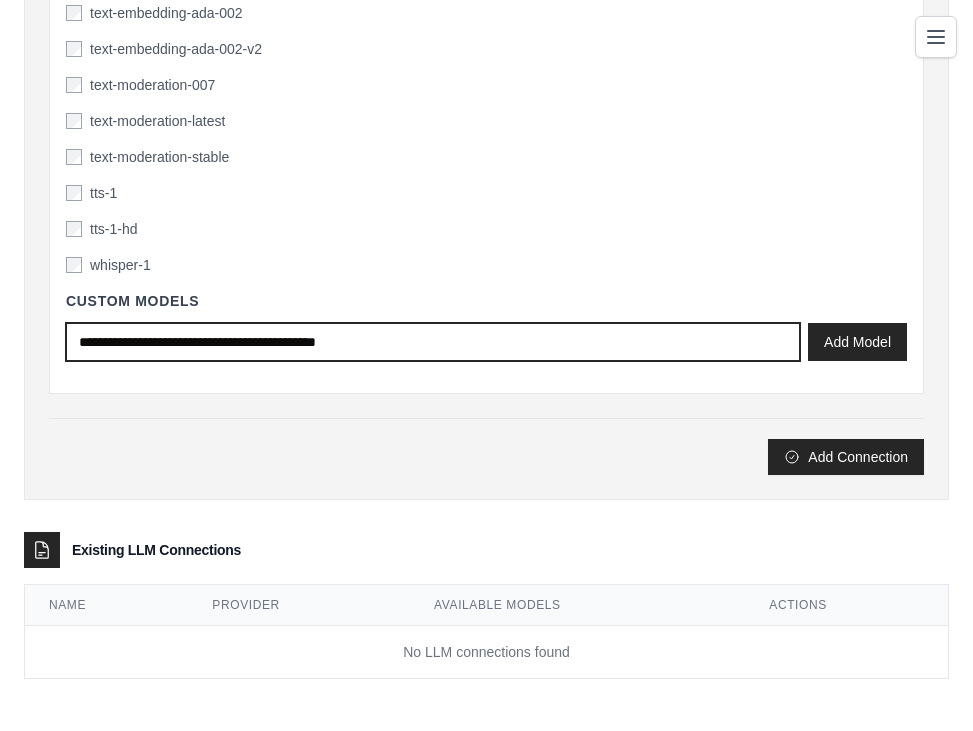click at bounding box center (433, 342) 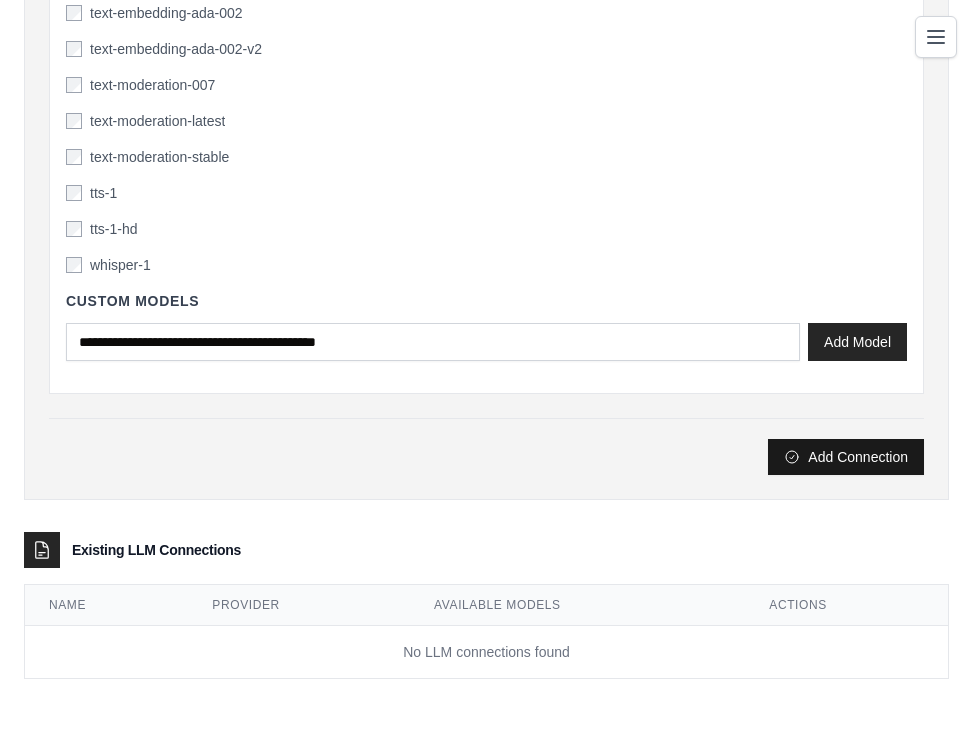 click 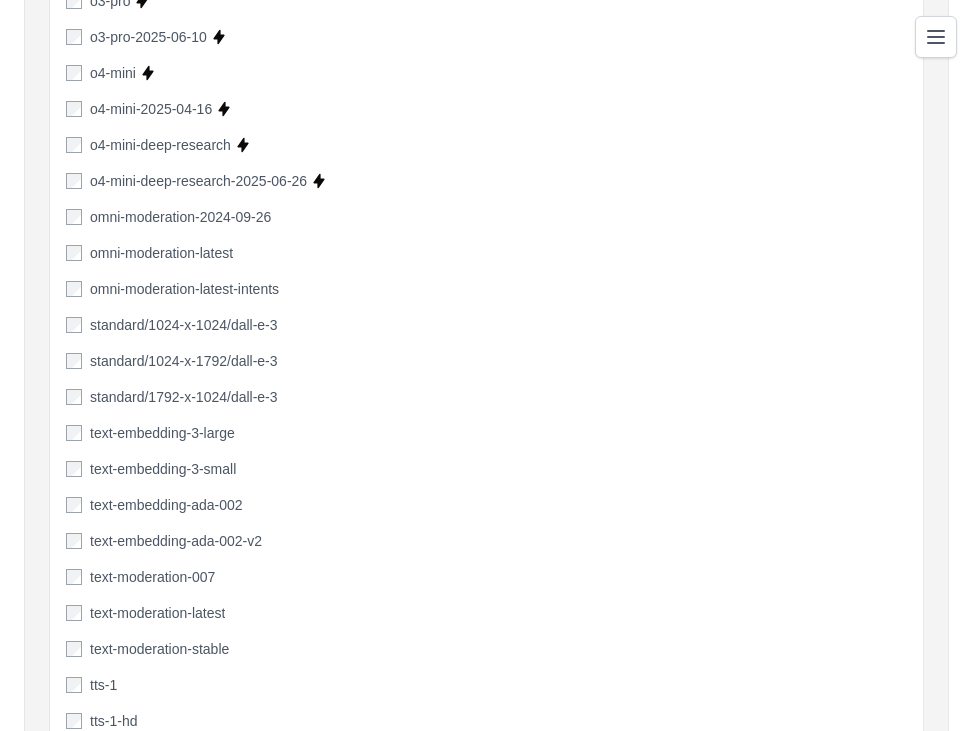 scroll, scrollTop: 4406, scrollLeft: 0, axis: vertical 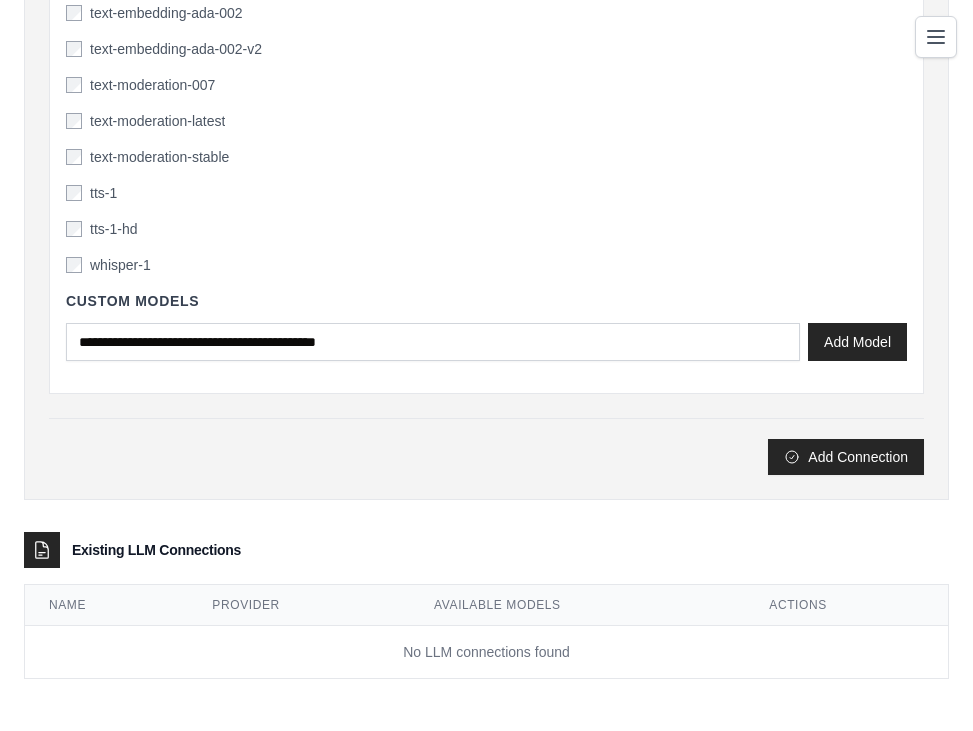 click at bounding box center [42, 550] 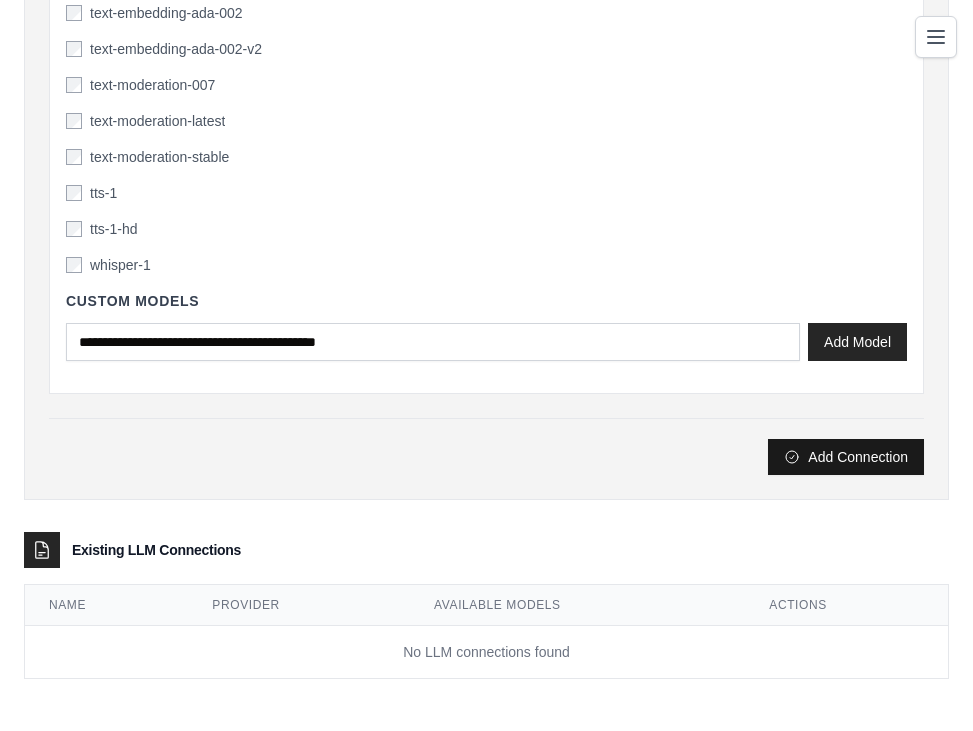 click on "Add Connection" at bounding box center (846, 457) 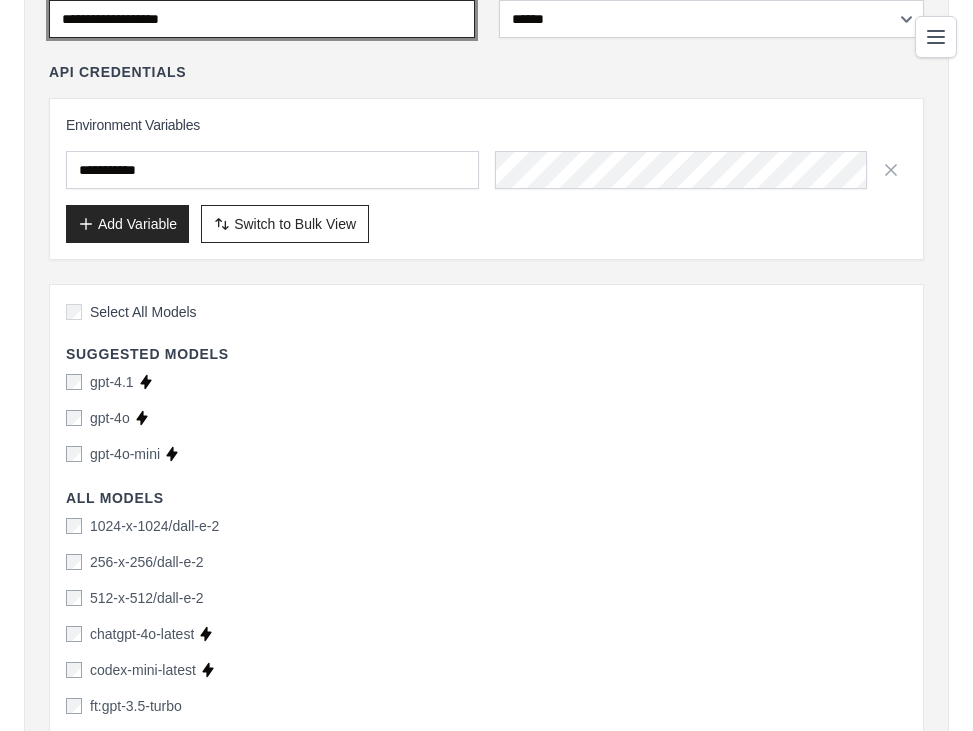 click on "Connection Name" at bounding box center (262, 19) 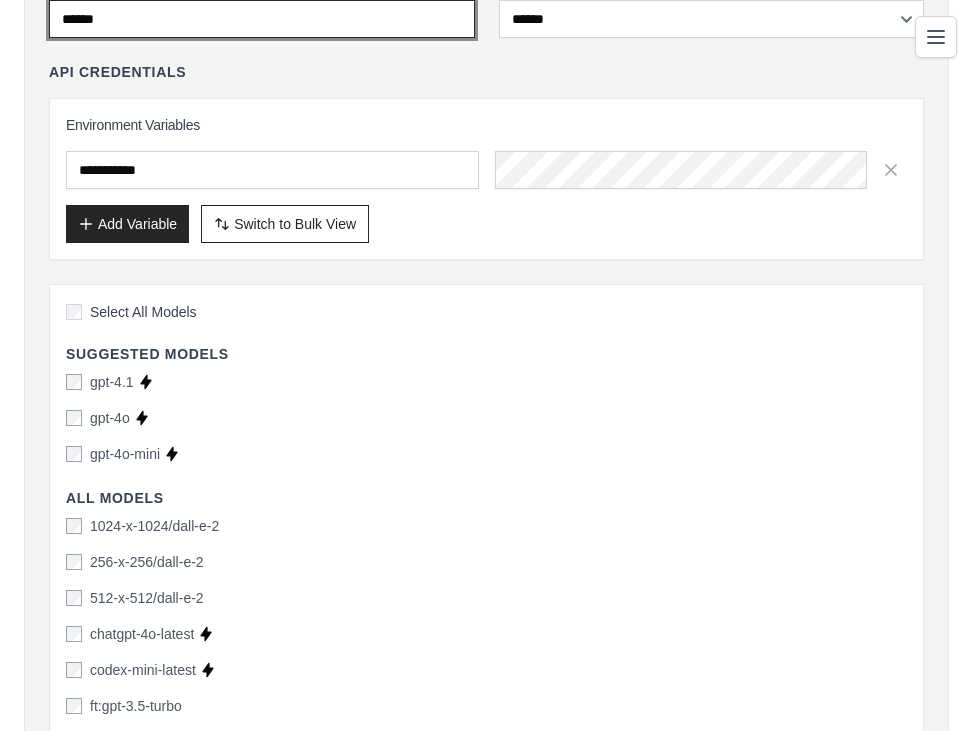 type on "******" 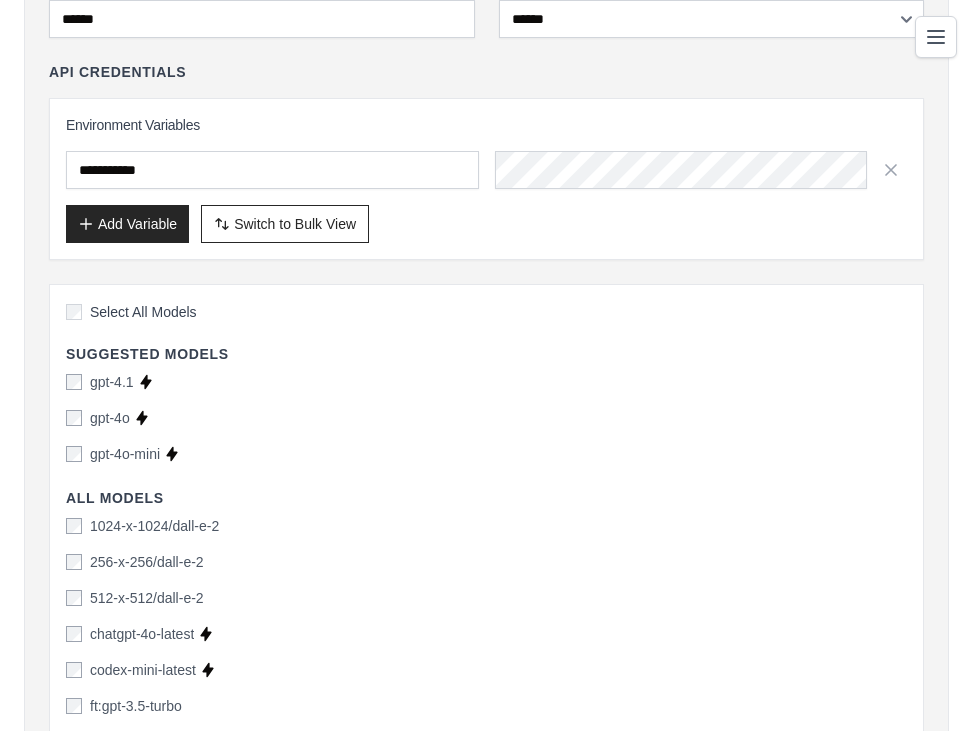 click on "Environment Variables
Add Variable
Switch to Bulk View
Switch to Table View" at bounding box center [486, 179] 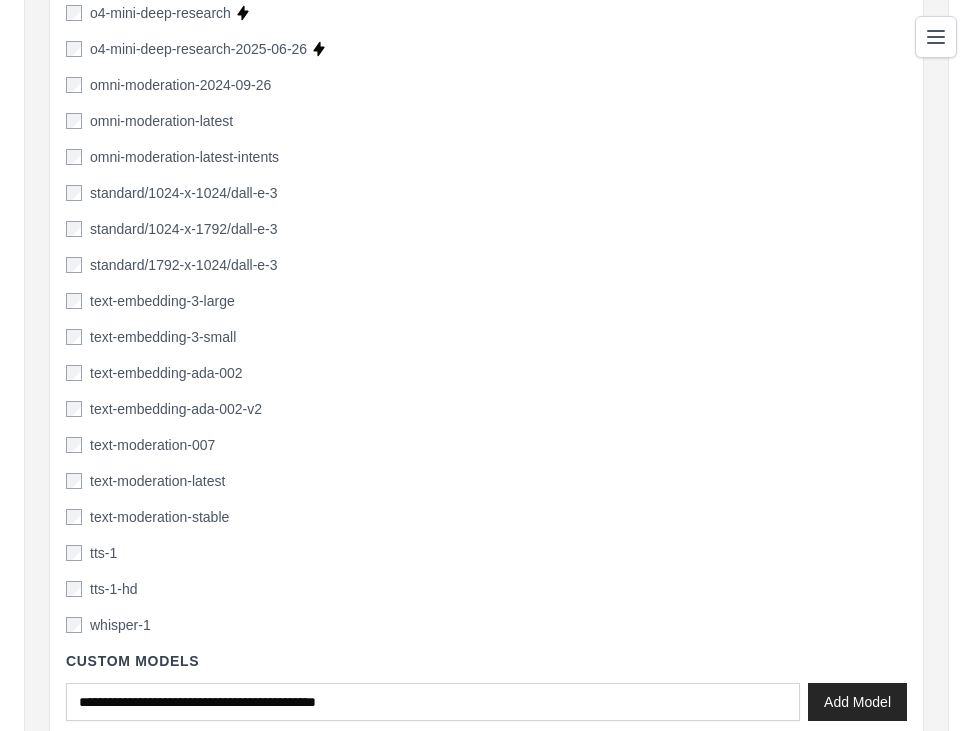 scroll, scrollTop: 4406, scrollLeft: 0, axis: vertical 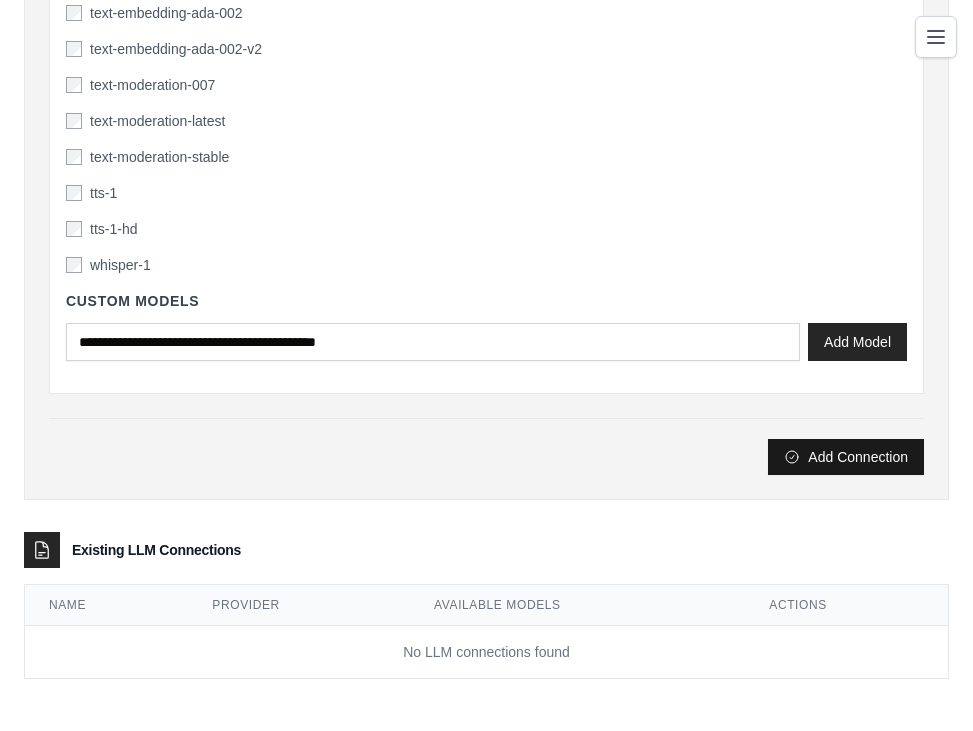 click on "Add Connection" at bounding box center (846, 457) 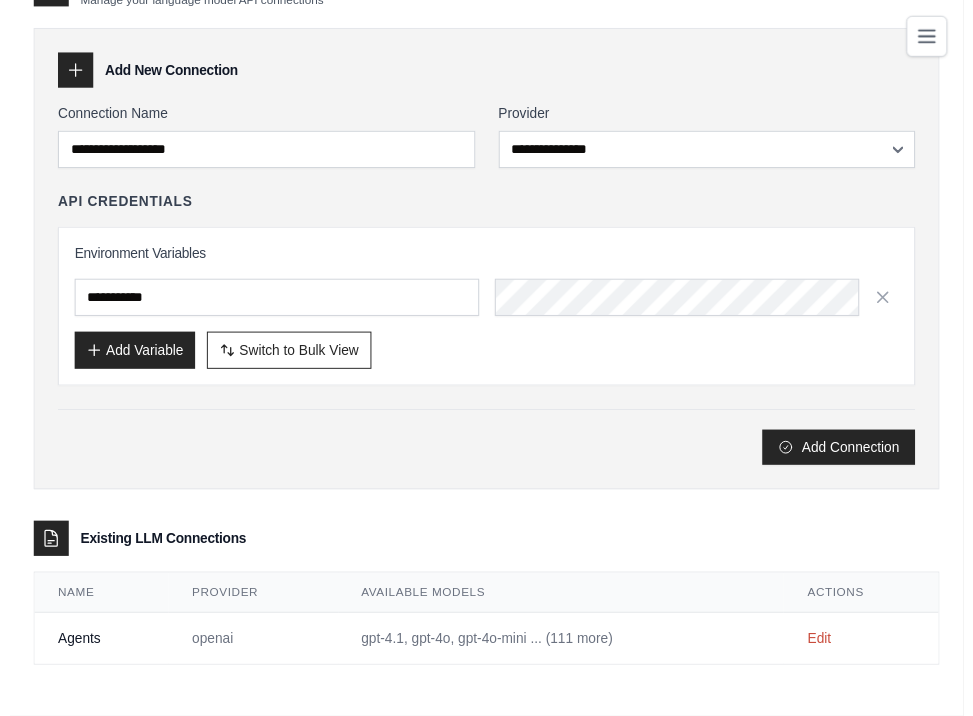scroll, scrollTop: 0, scrollLeft: 0, axis: both 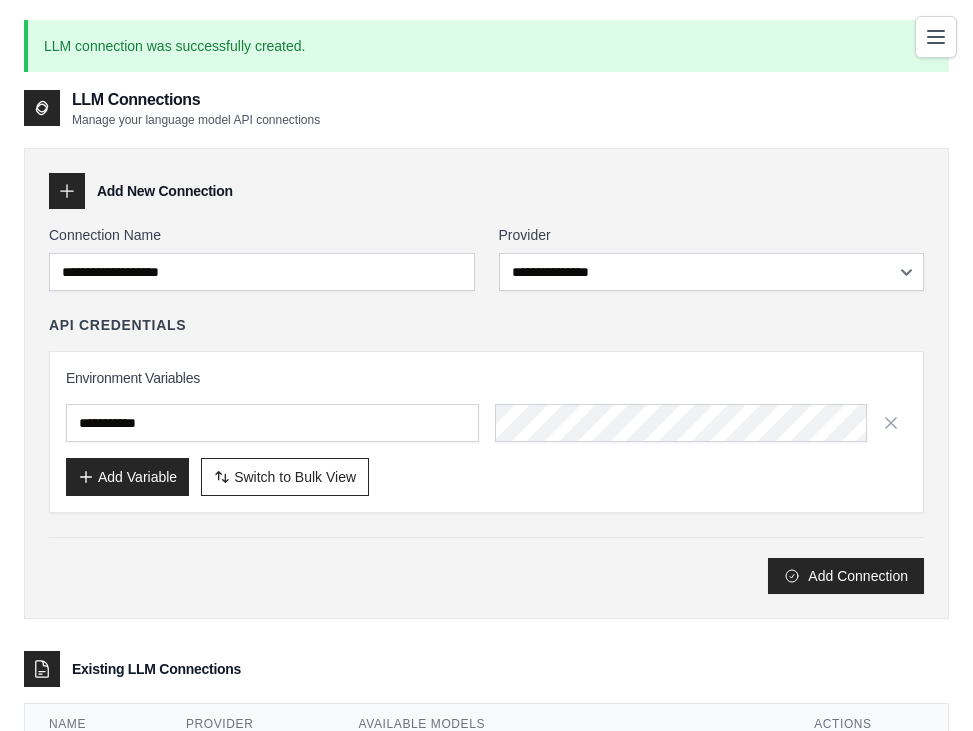 click on "**********" at bounding box center [486, 425] 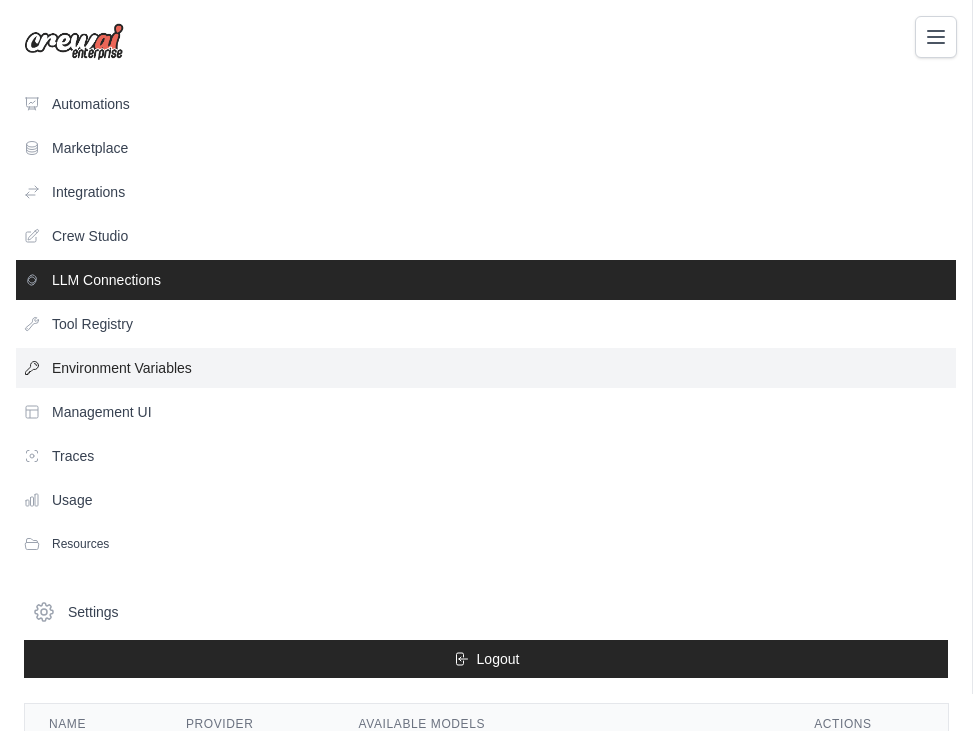 click on "Environment Variables" at bounding box center [486, 368] 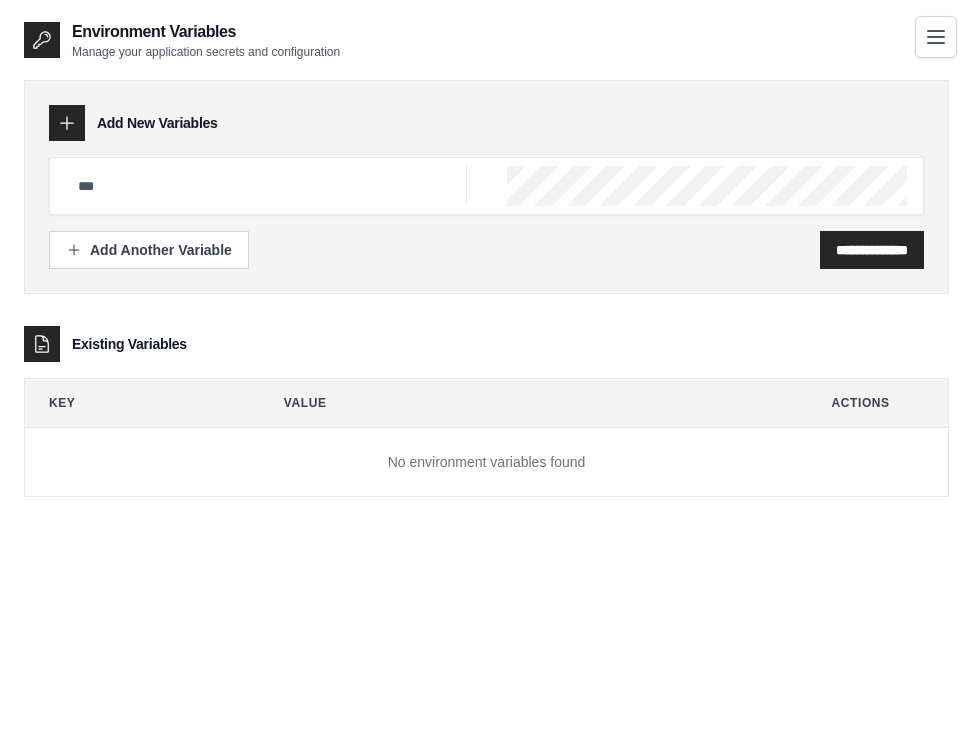 click at bounding box center (486, 186) 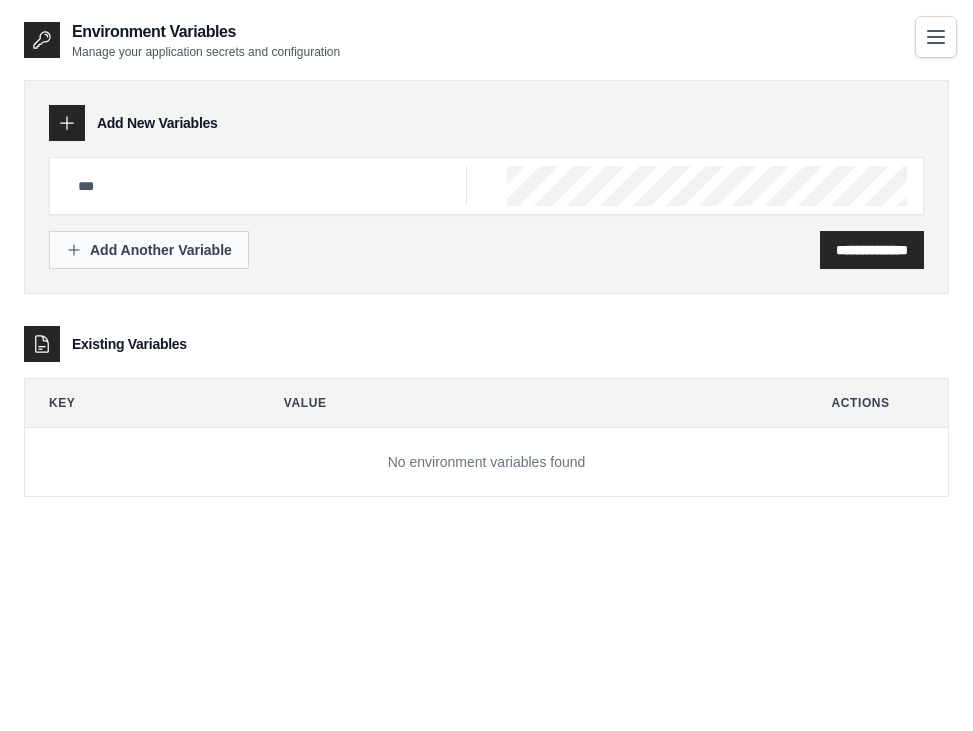 click on "Add Another Variable" at bounding box center [149, 250] 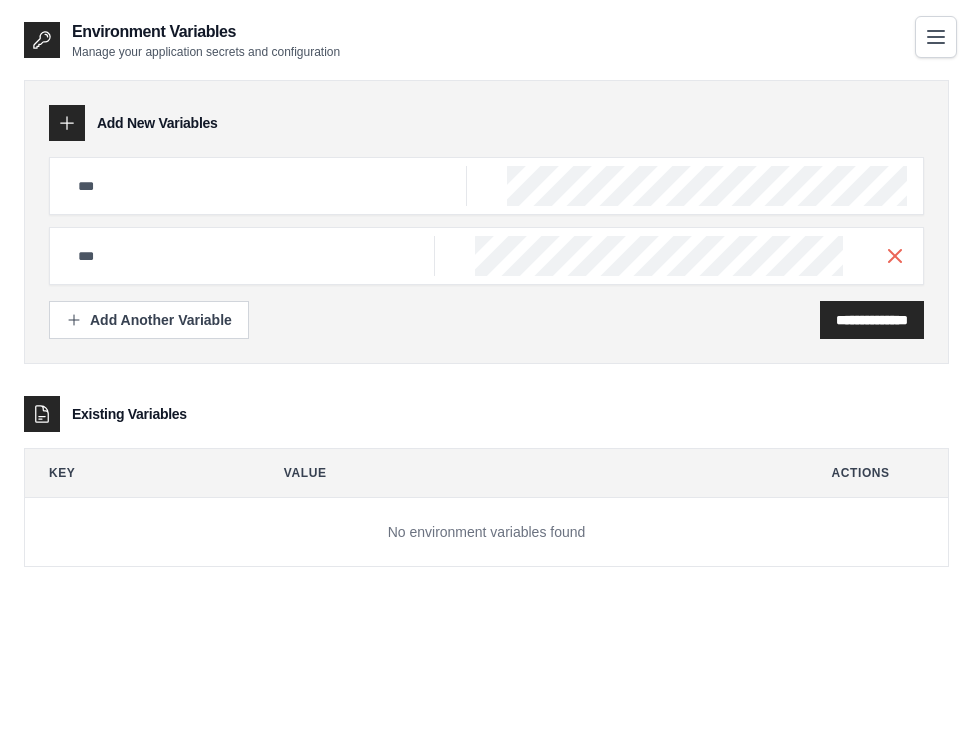 click on "Add New Variables" at bounding box center (486, 123) 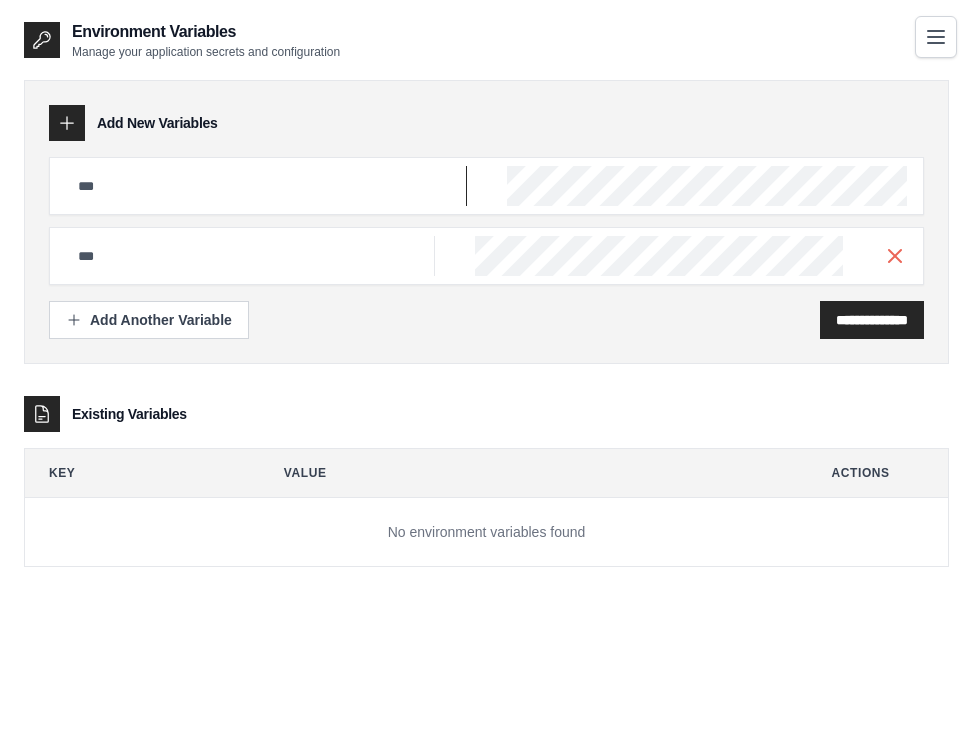 click at bounding box center (266, 186) 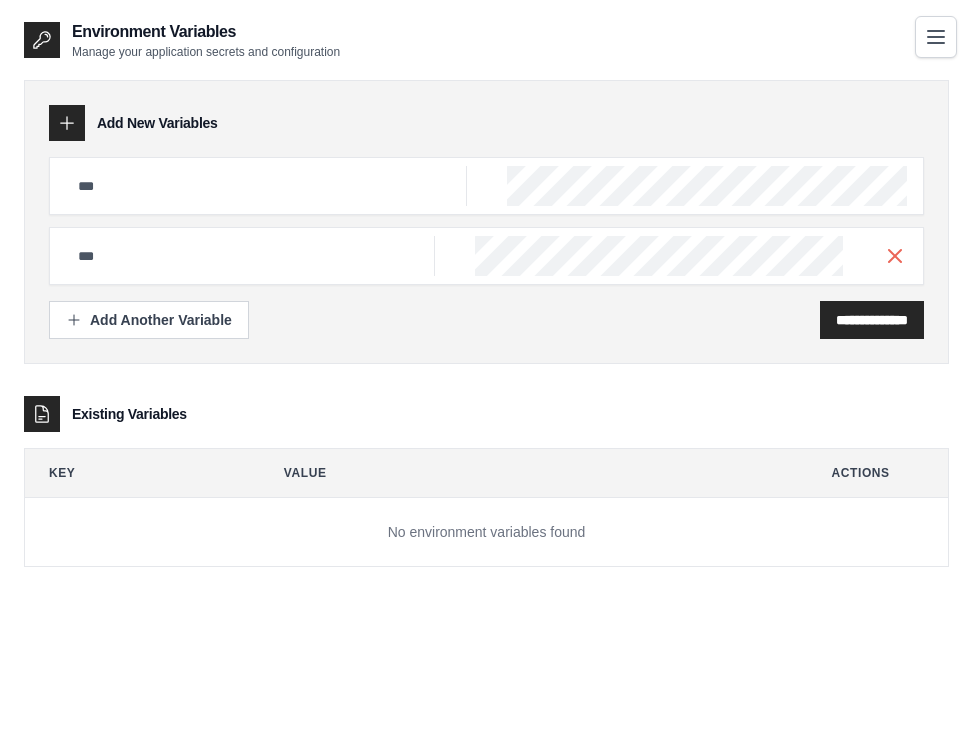 click 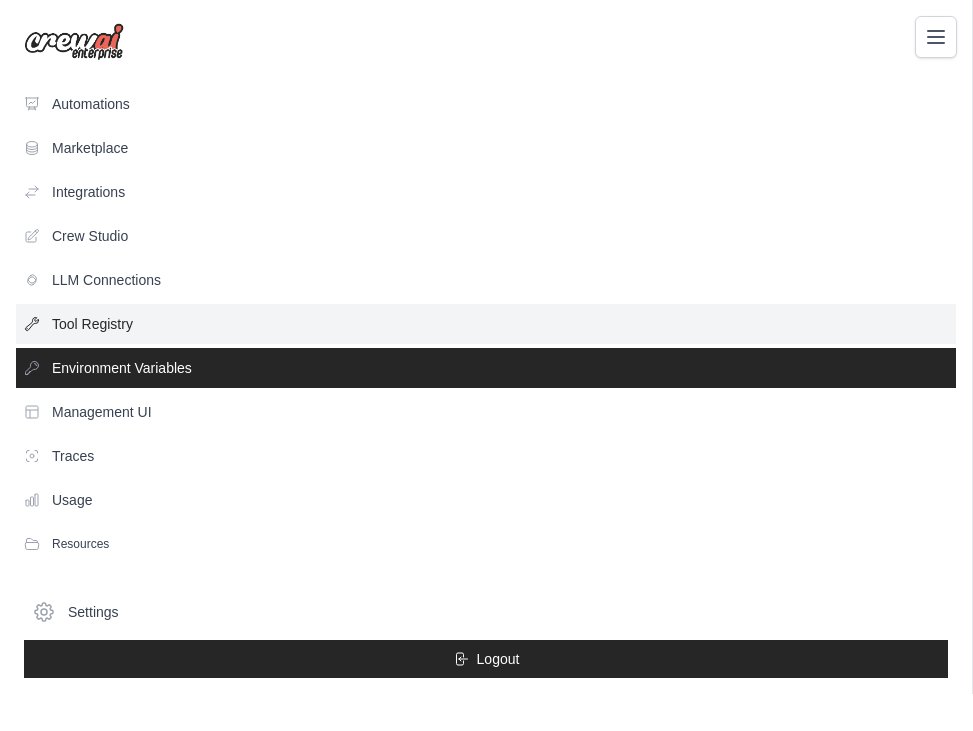 click on "Tool Registry" at bounding box center (486, 324) 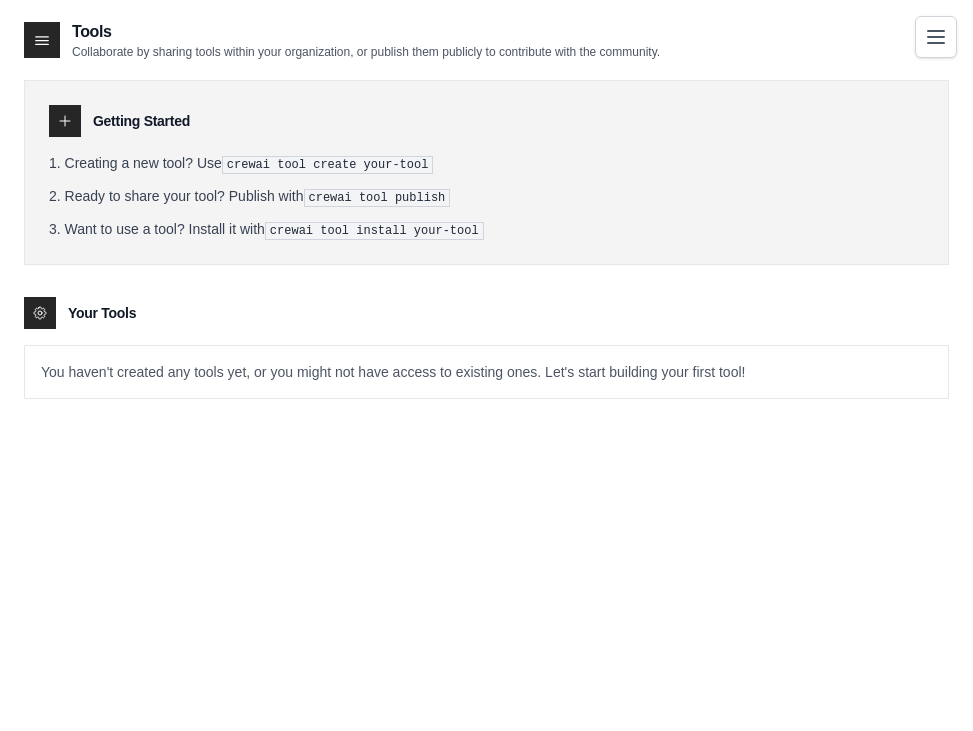 click on "Creating a new tool? Use
crewai tool create your-tool
Ready to share your tool? Publish with
crewai tool publish
Want to use a tool? Install it with
crewai tool install your-tool" at bounding box center [486, 196] 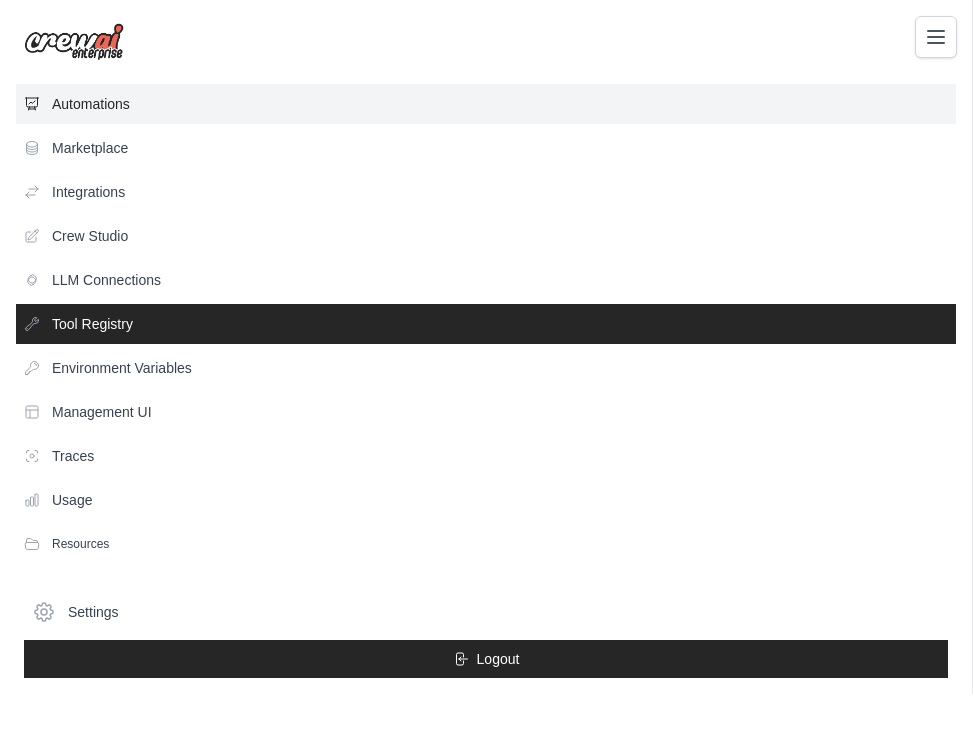 click on "Automations" at bounding box center [486, 104] 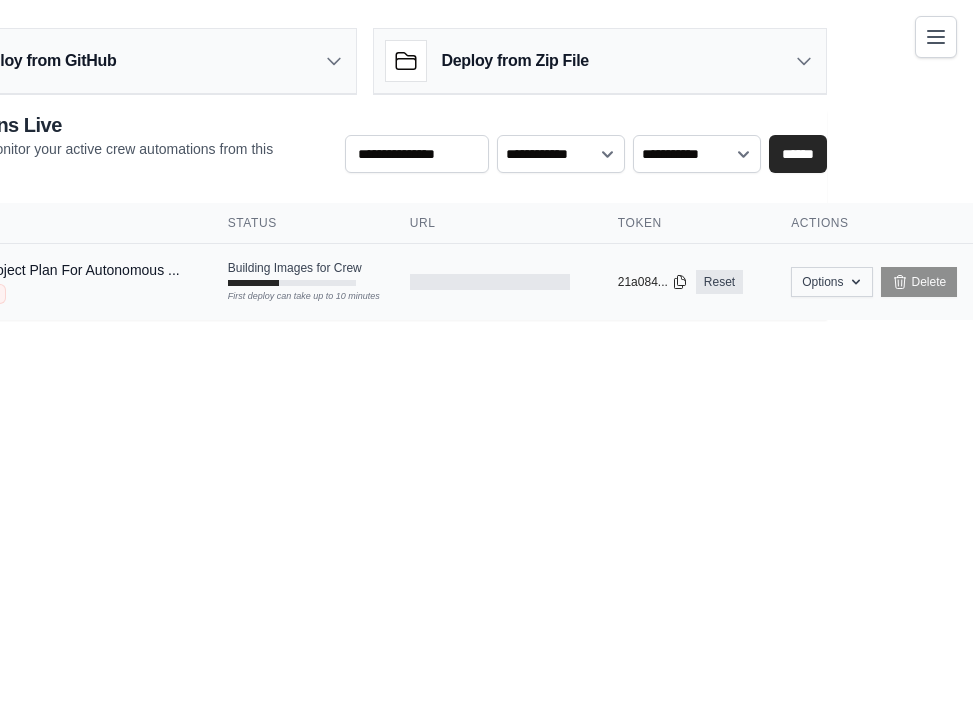 scroll, scrollTop: 0, scrollLeft: 130, axis: horizontal 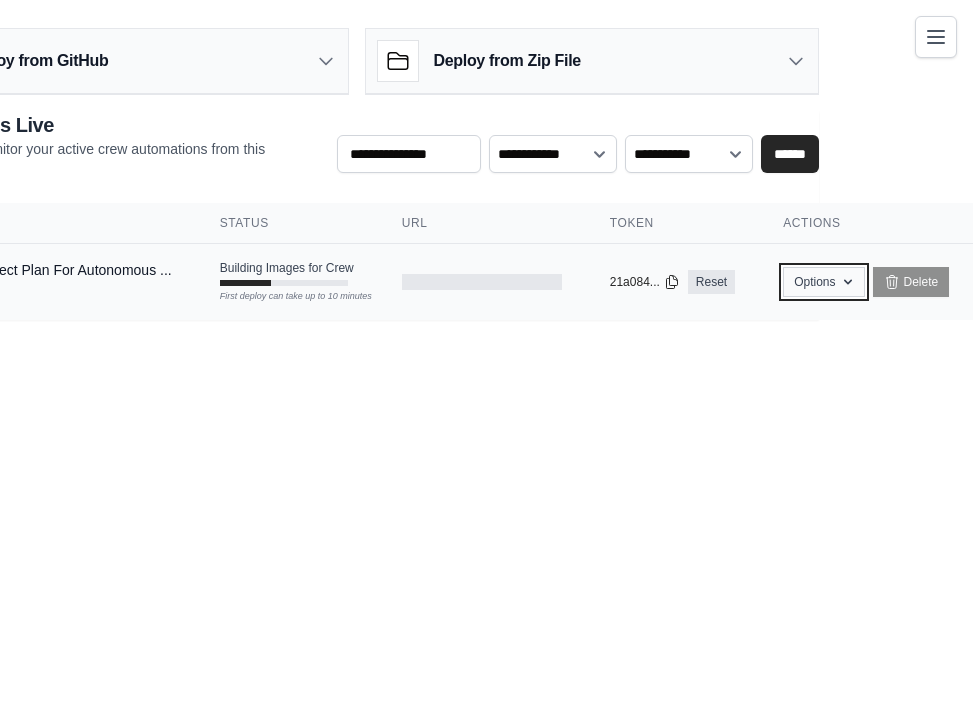 click 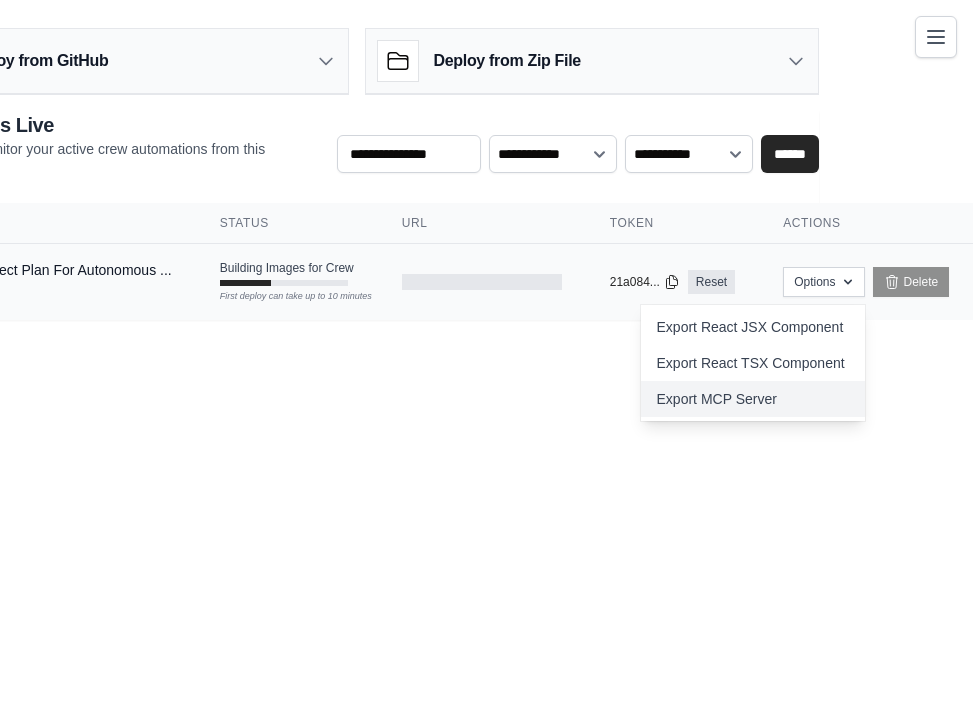click on "Export MCP Server" at bounding box center [753, 399] 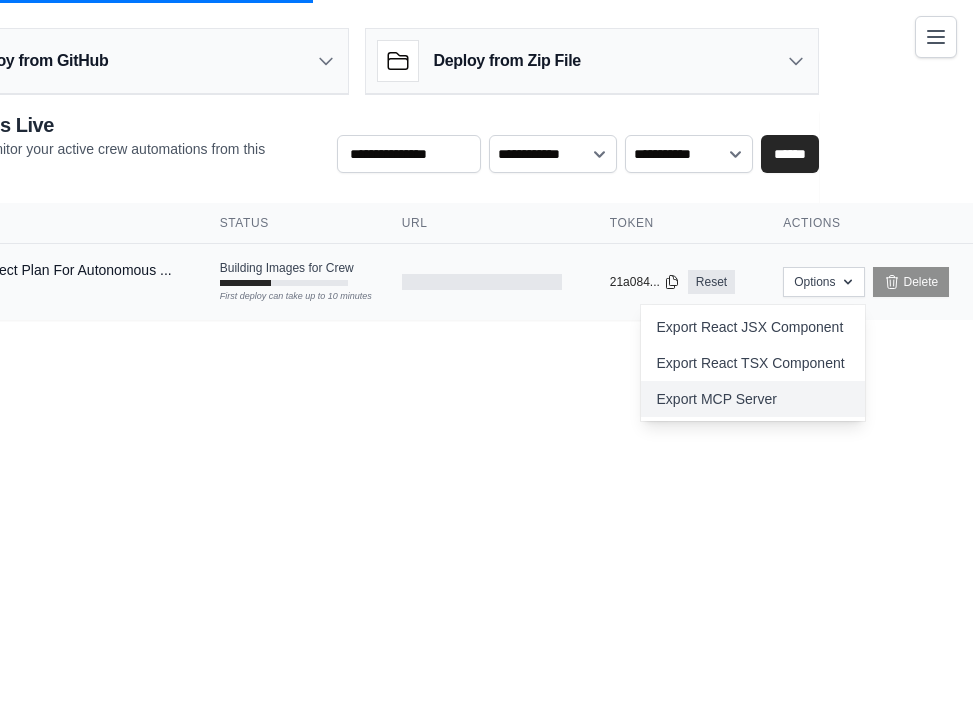 click on "Export MCP Server" at bounding box center [753, 399] 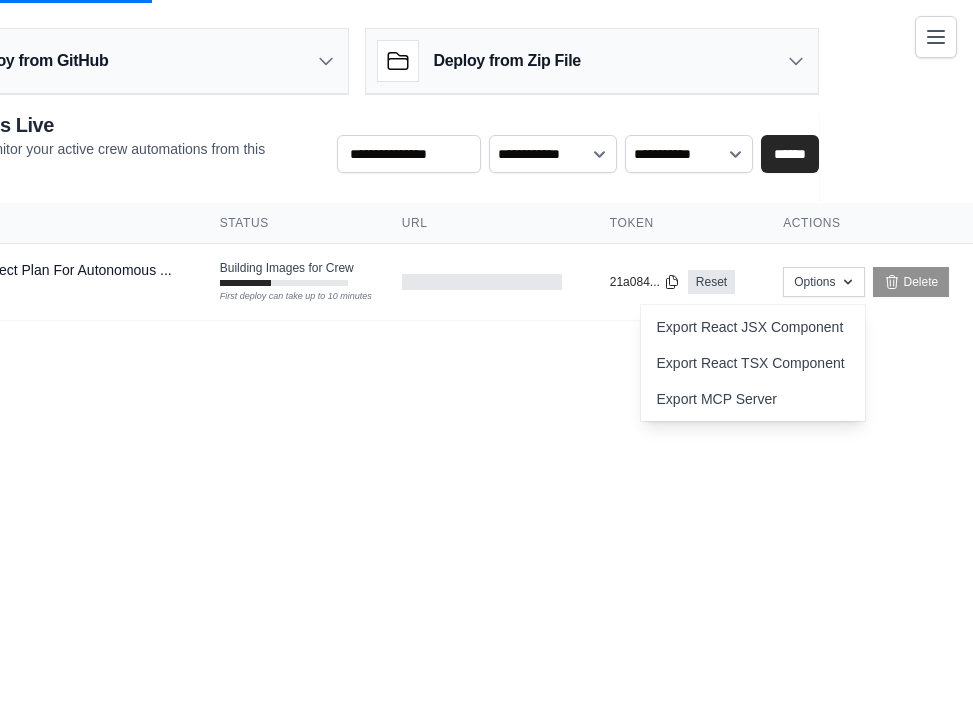 click on "ahmad.almutairi.96@gmail.com
Settings
Automations
Marketplace
Integrations
Documentation" at bounding box center [356, 358] 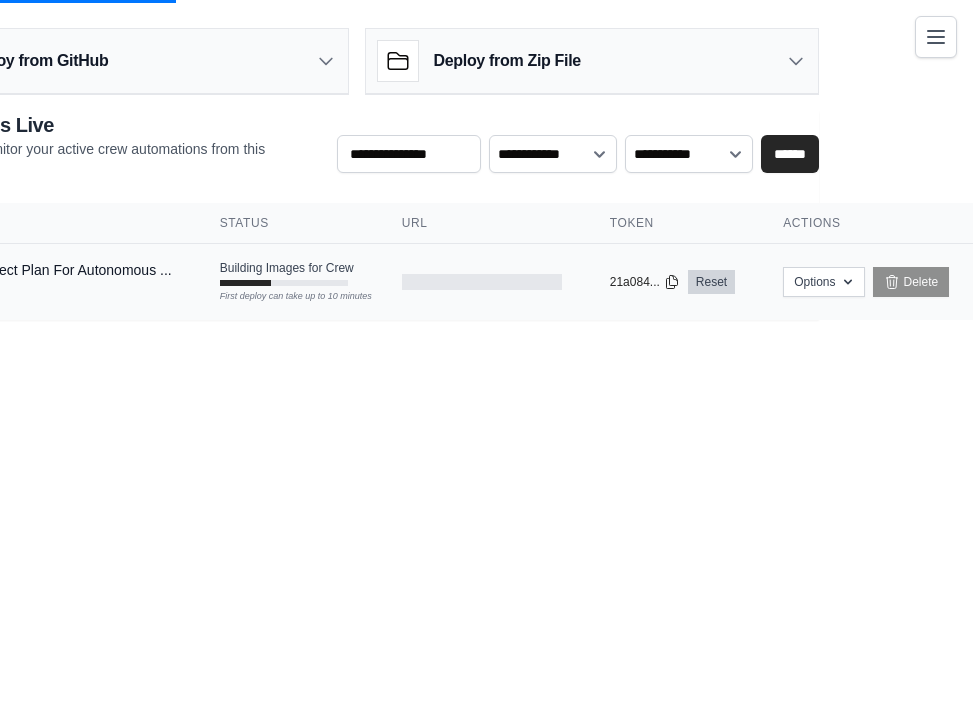 click on "Reset" at bounding box center (711, 282) 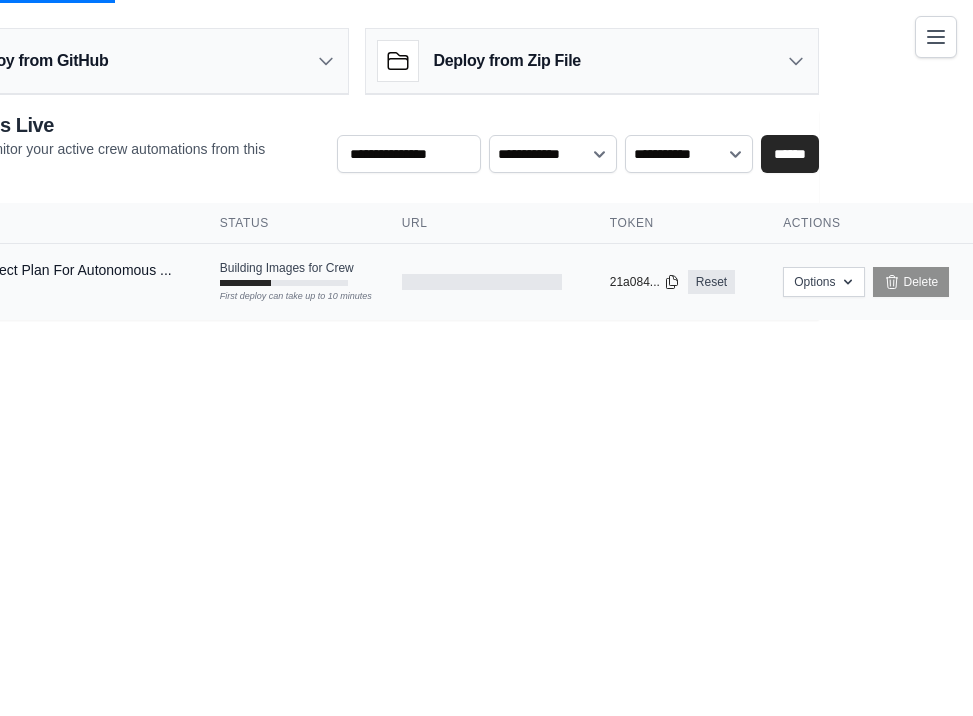 scroll, scrollTop: 0, scrollLeft: 0, axis: both 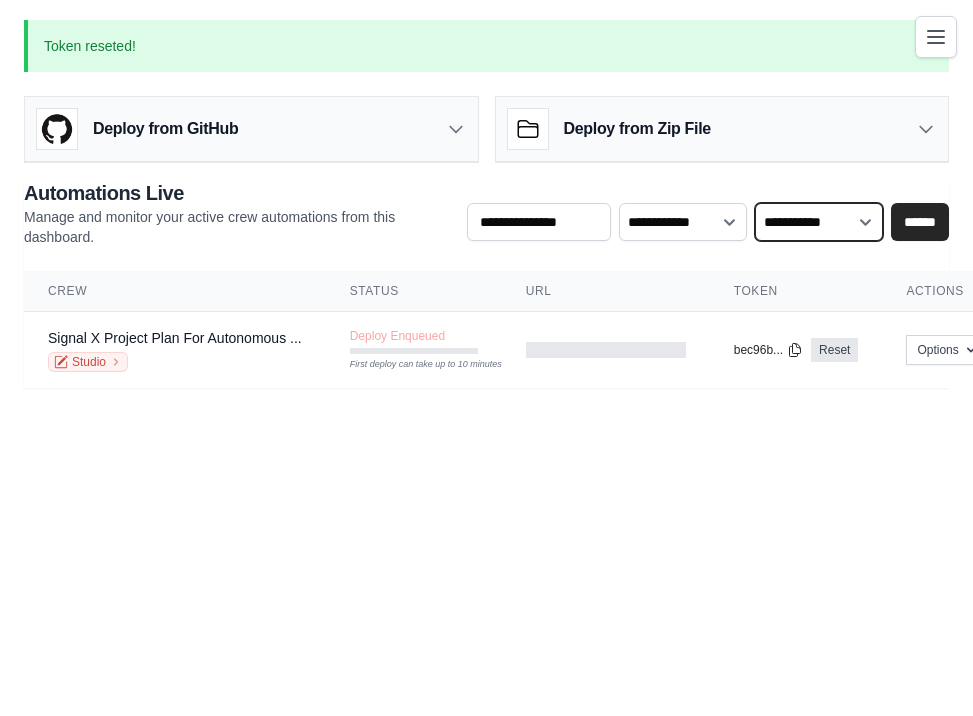 click on "**********" at bounding box center [819, 222] 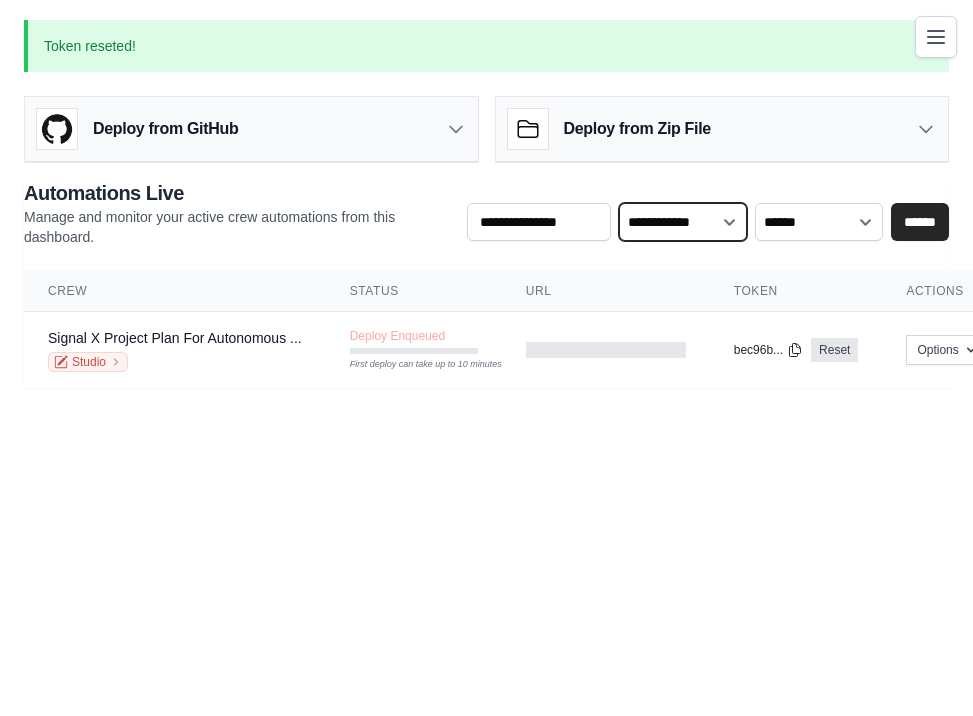 click on "**********" at bounding box center [683, 222] 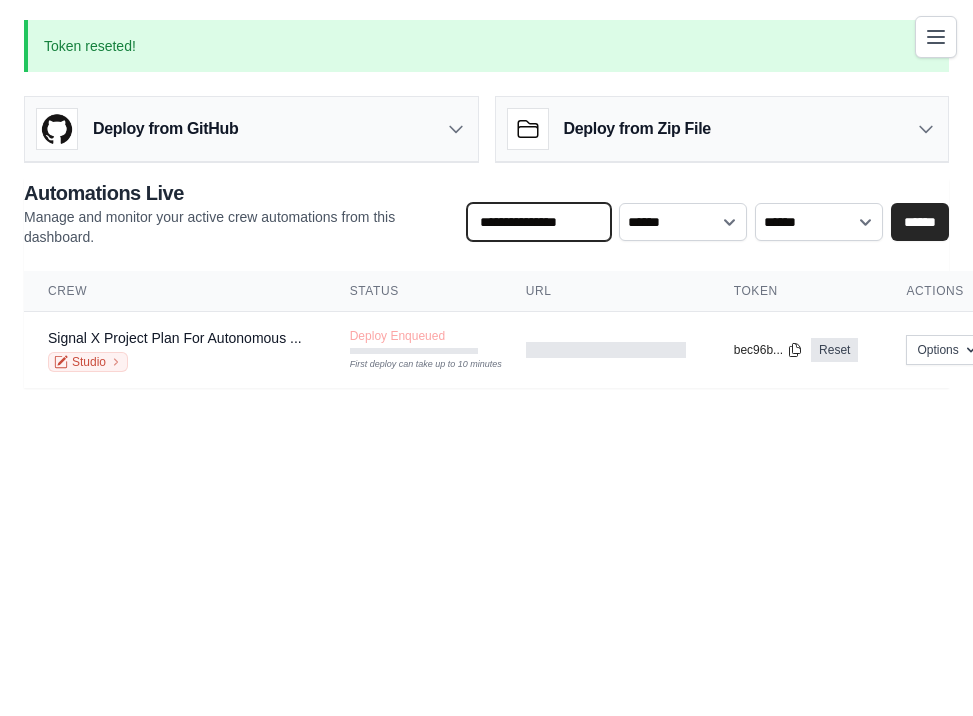 click at bounding box center [539, 222] 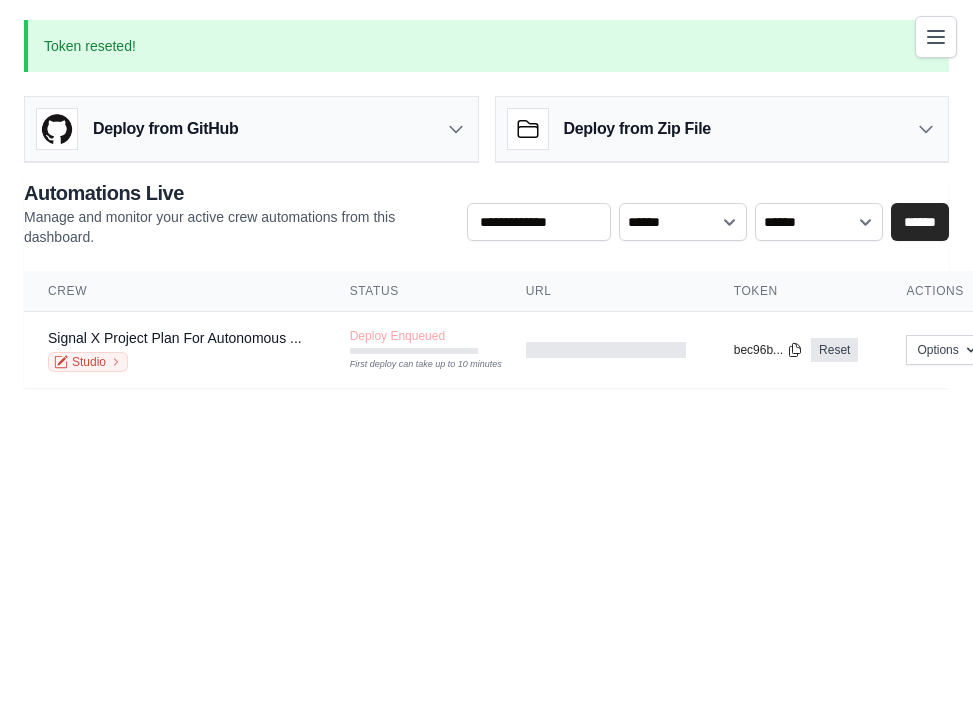 click on "Status" at bounding box center [414, 291] 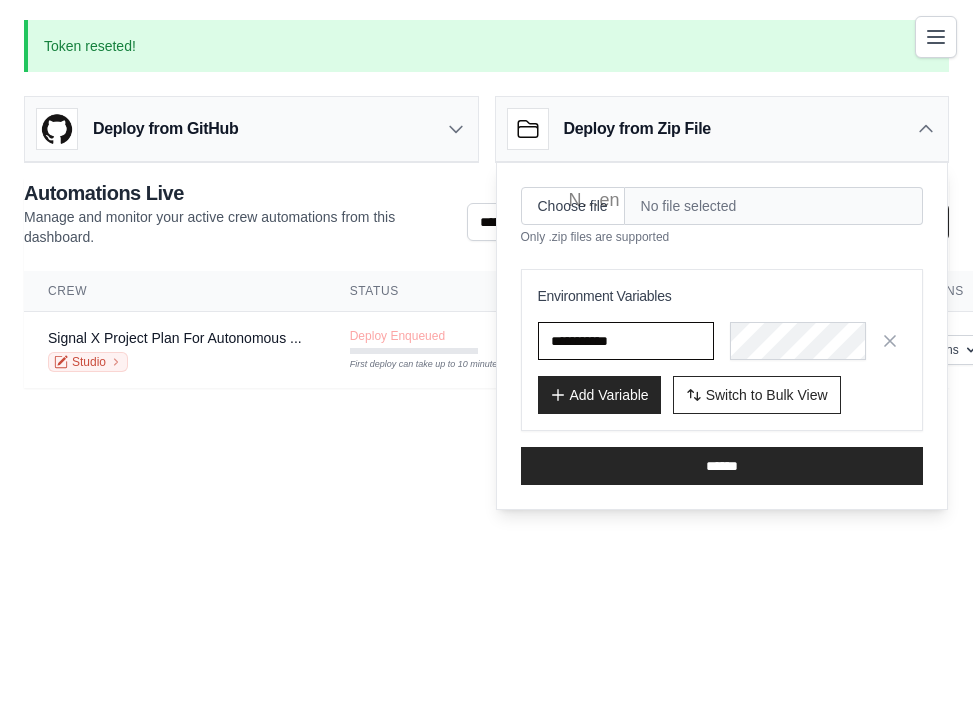 click at bounding box center (626, 341) 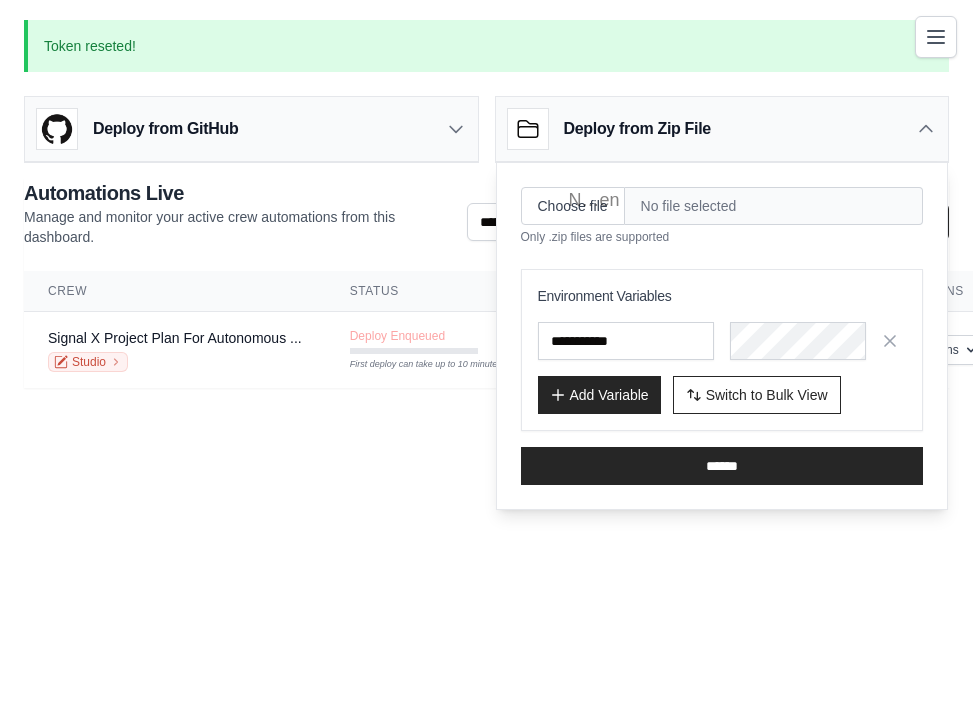 click on "Add Variable" at bounding box center (599, 395) 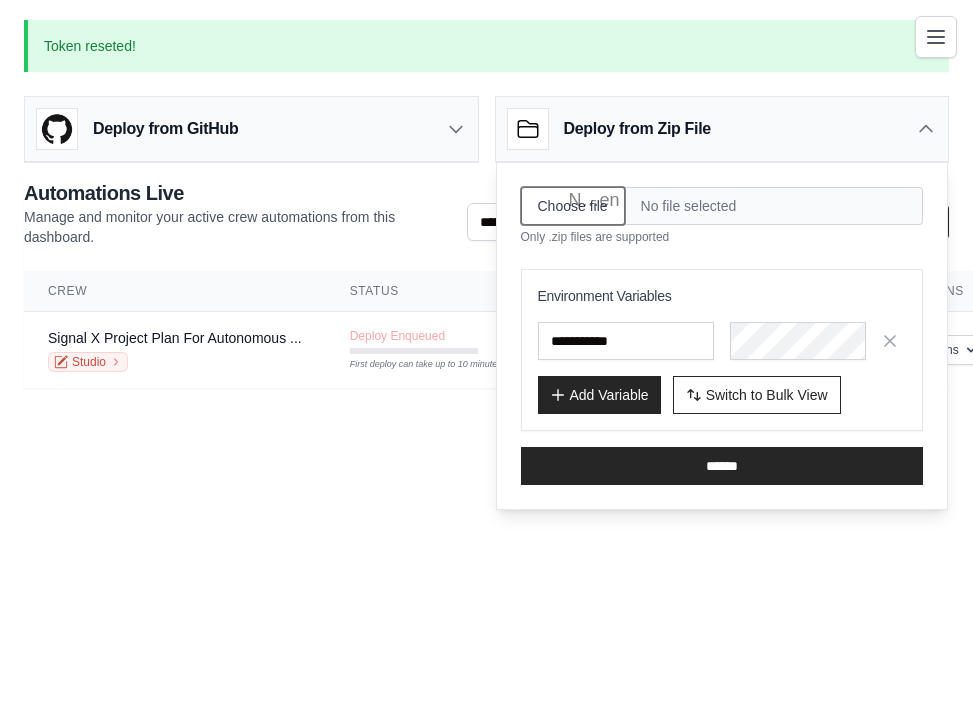 click on "Choose file" at bounding box center [573, 206] 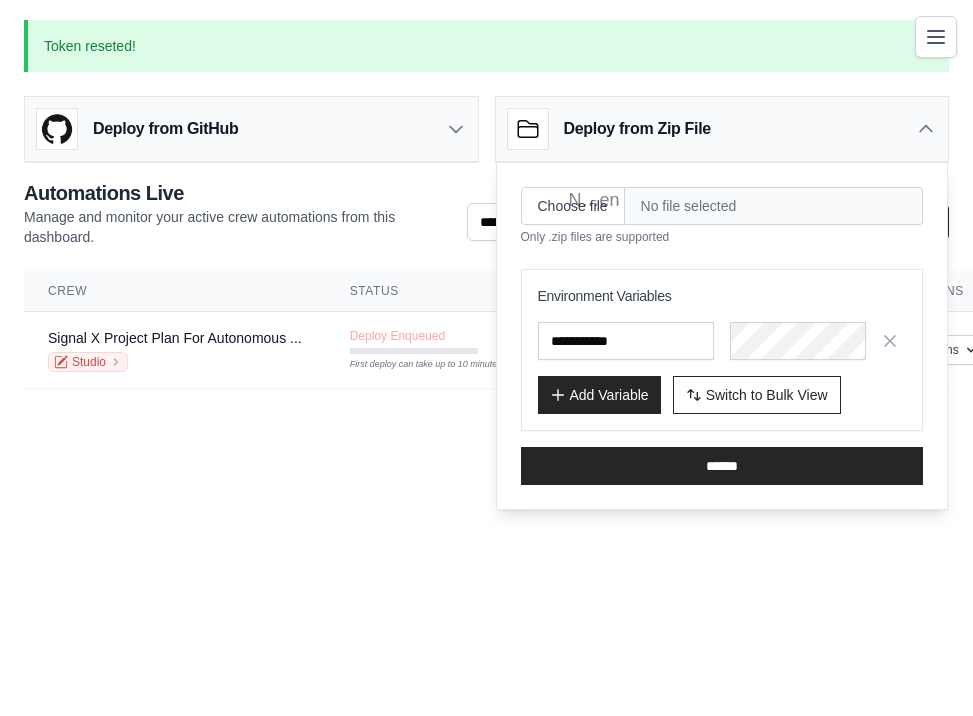 click on "Deploy from GitHub" at bounding box center [251, 129] 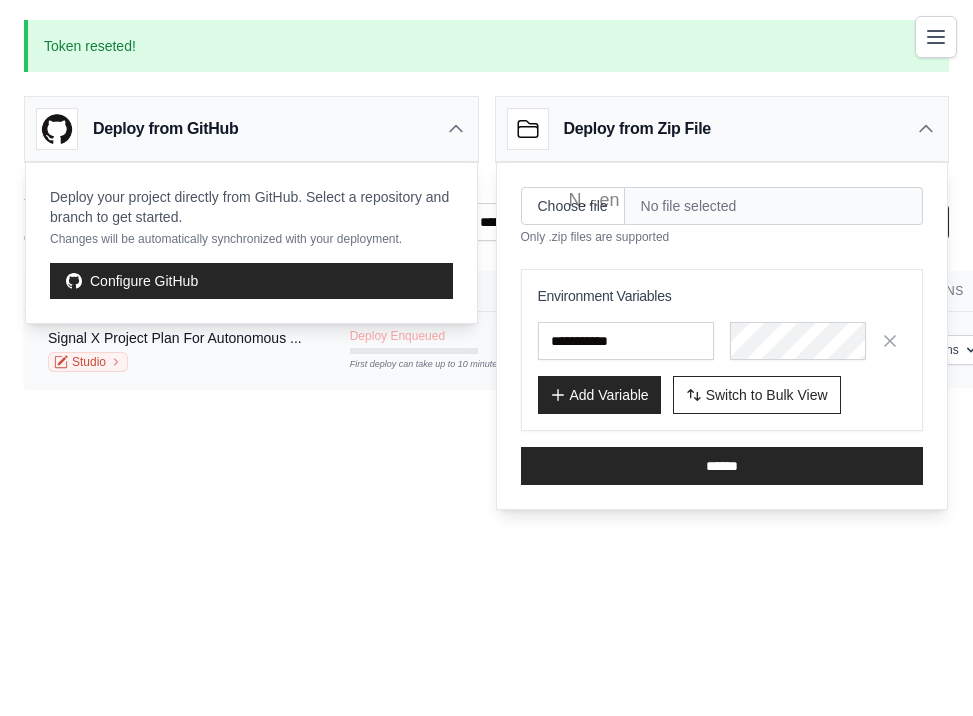 click on "Signal X Project Plan For Autonomous ...
Studio" at bounding box center [175, 350] 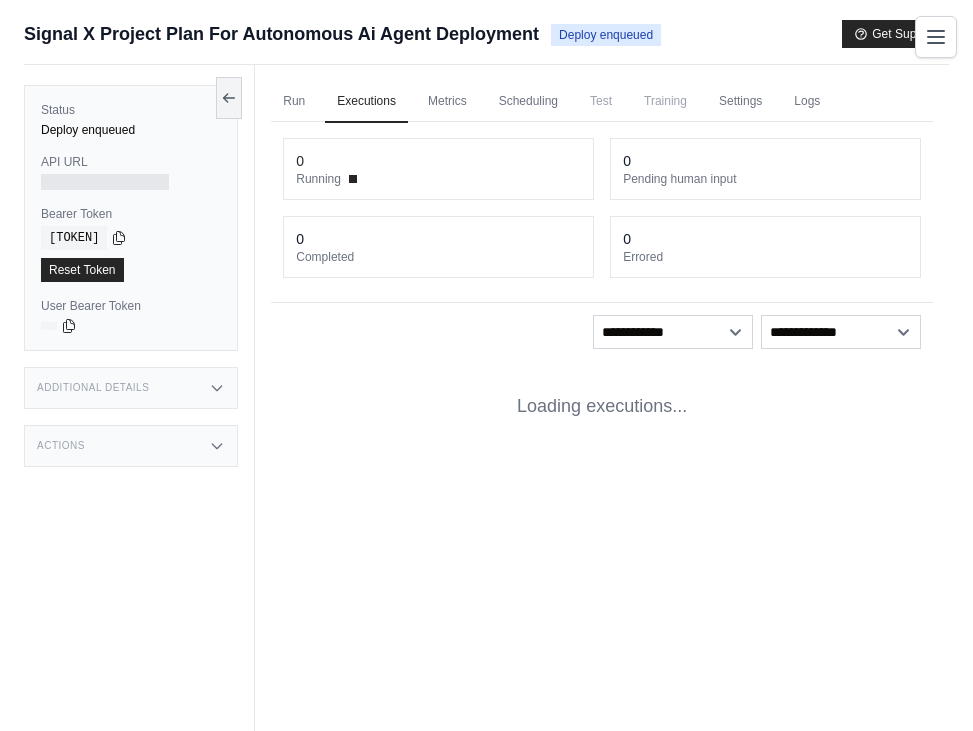 scroll, scrollTop: 0, scrollLeft: 0, axis: both 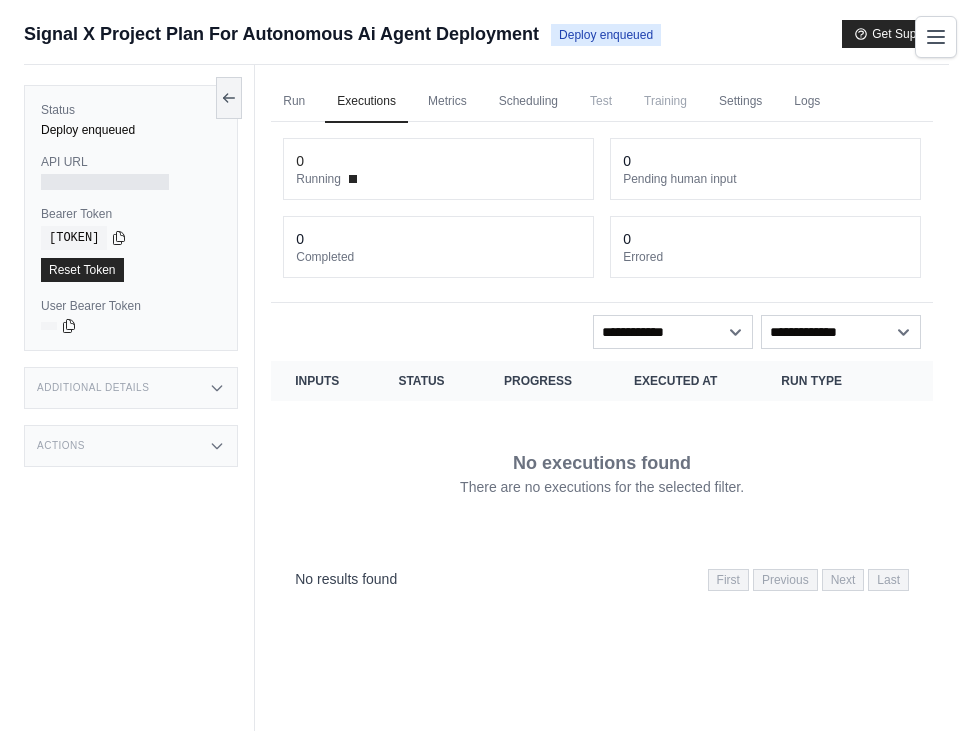 click on "API URL" at bounding box center (131, 172) 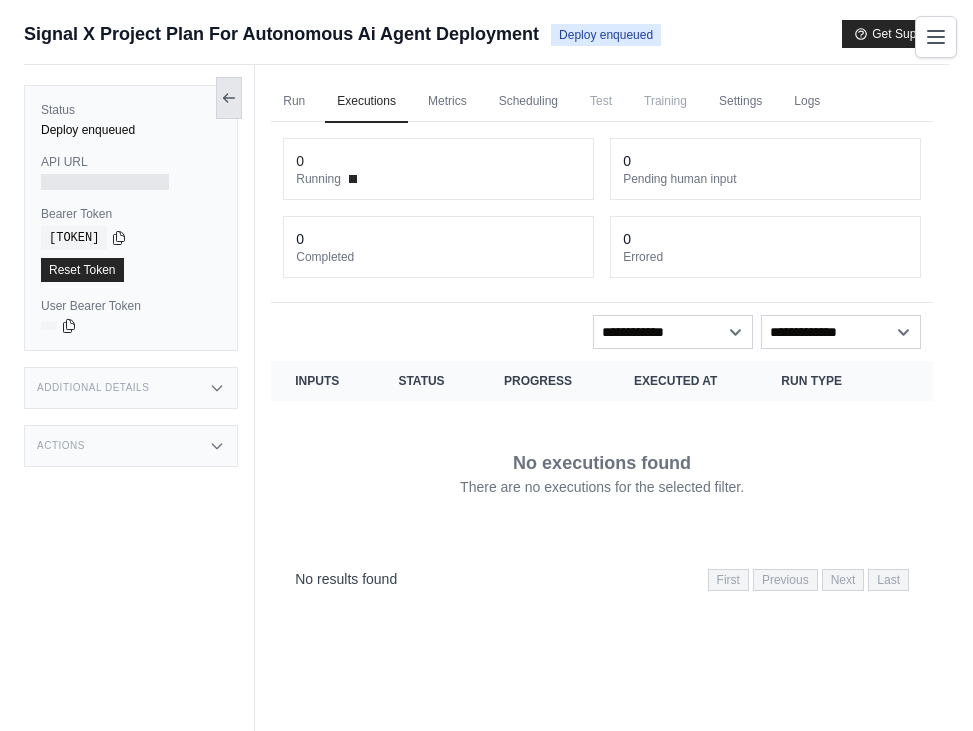 click at bounding box center (229, 98) 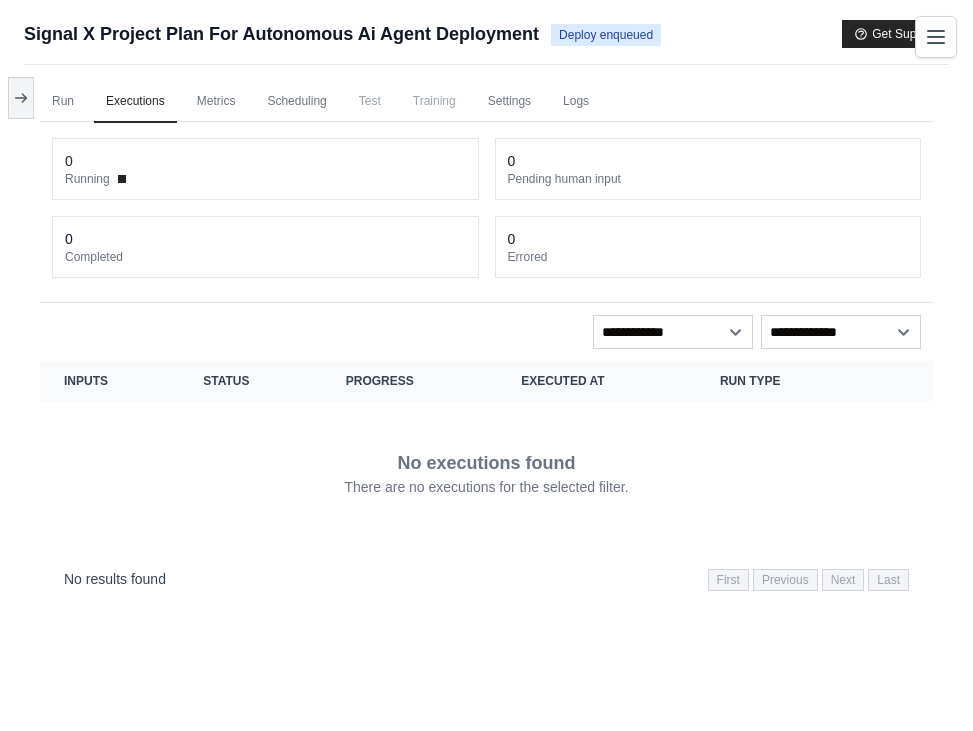click at bounding box center [936, 37] 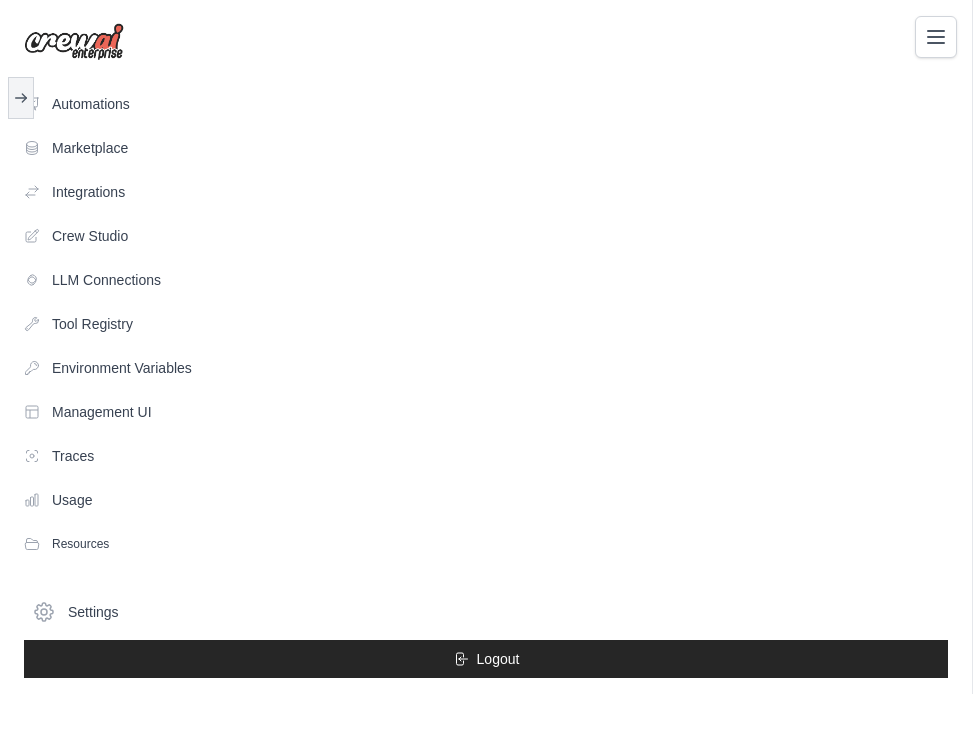click on "Automations
Marketplace
Integrations
Crew Studio
LLM Connections" at bounding box center [486, 324] 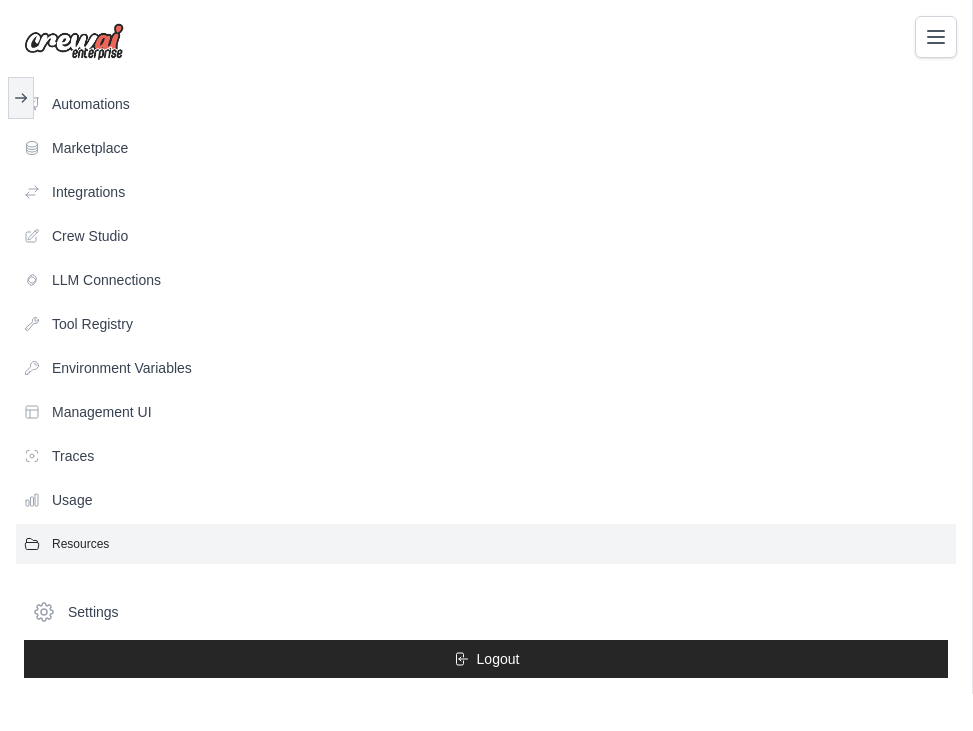 click on "Resources" at bounding box center (486, 544) 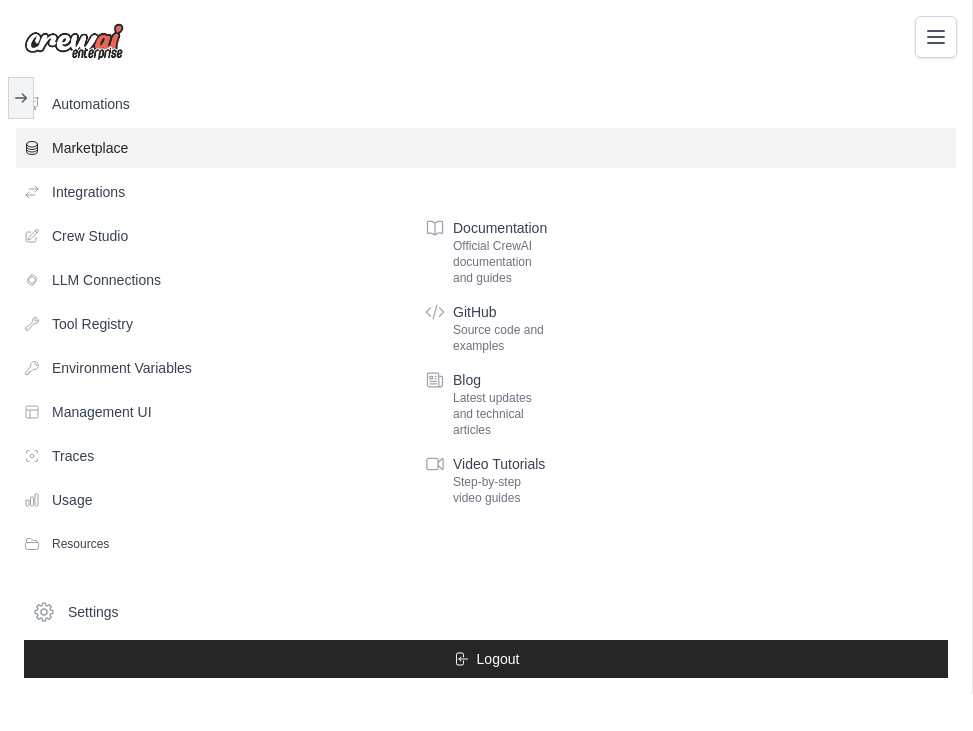 click on "Marketplace" at bounding box center (486, 148) 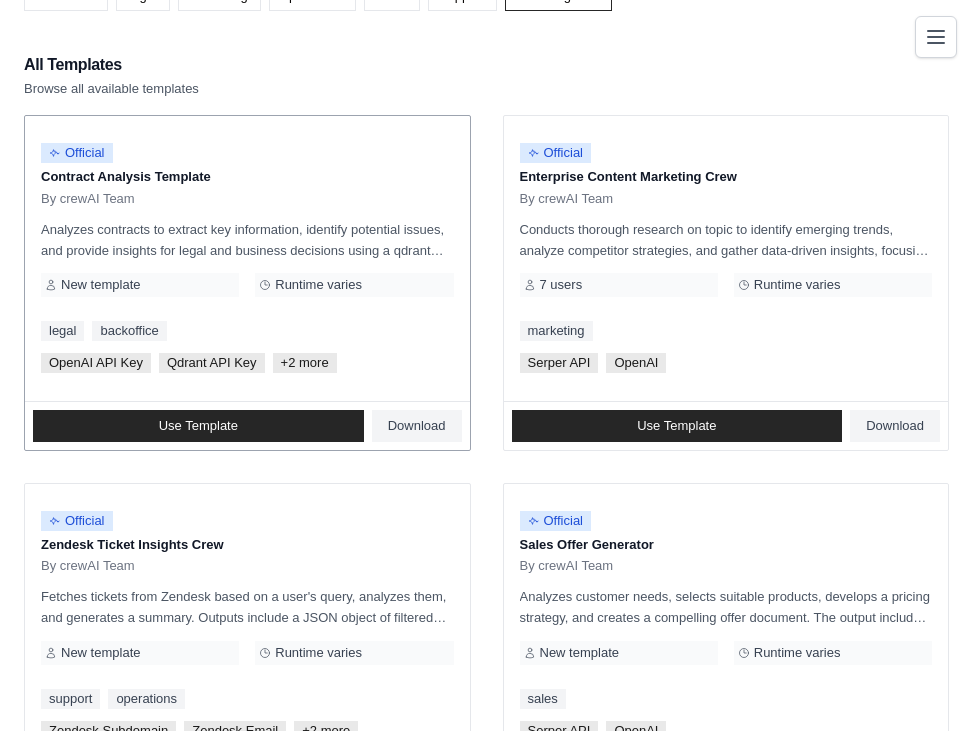 scroll, scrollTop: 0, scrollLeft: 0, axis: both 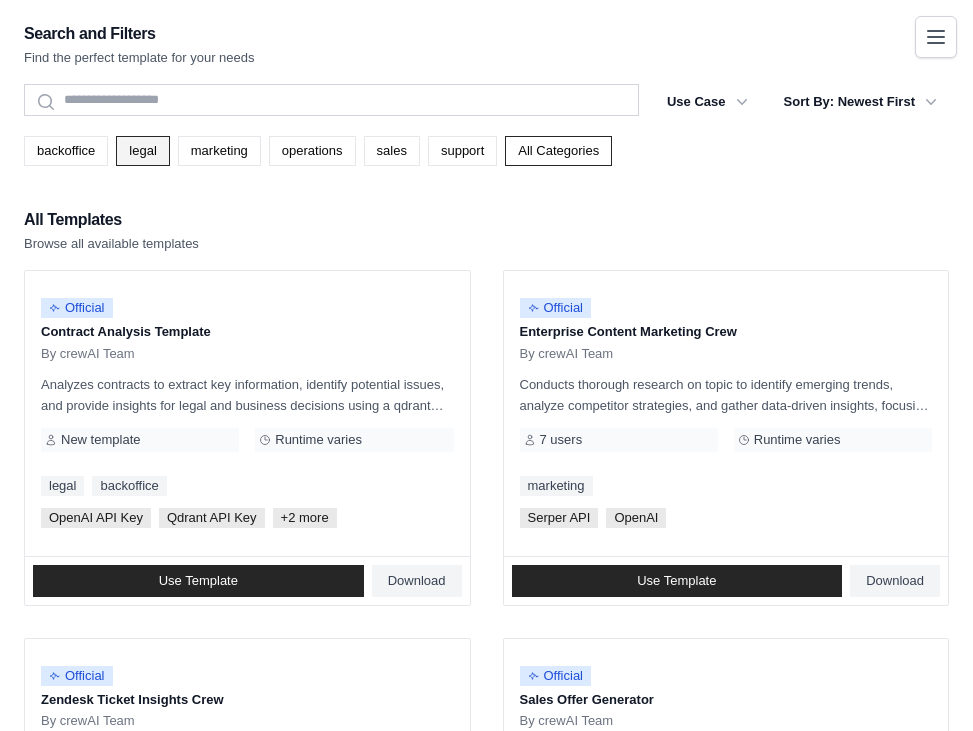 click on "legal" at bounding box center (142, 151) 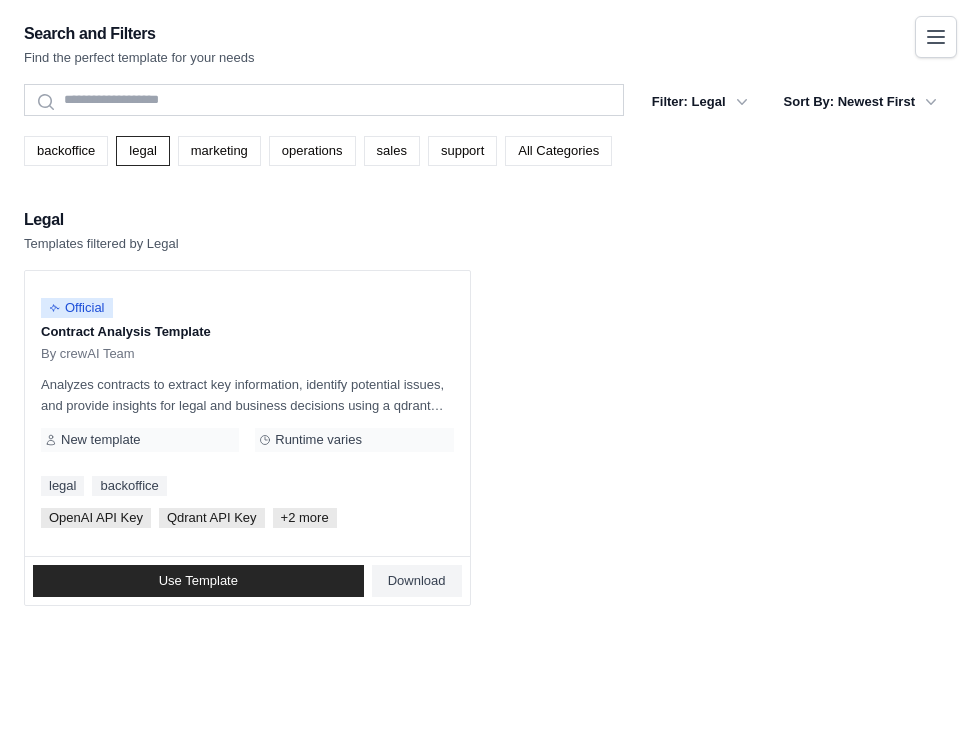 click at bounding box center (936, 37) 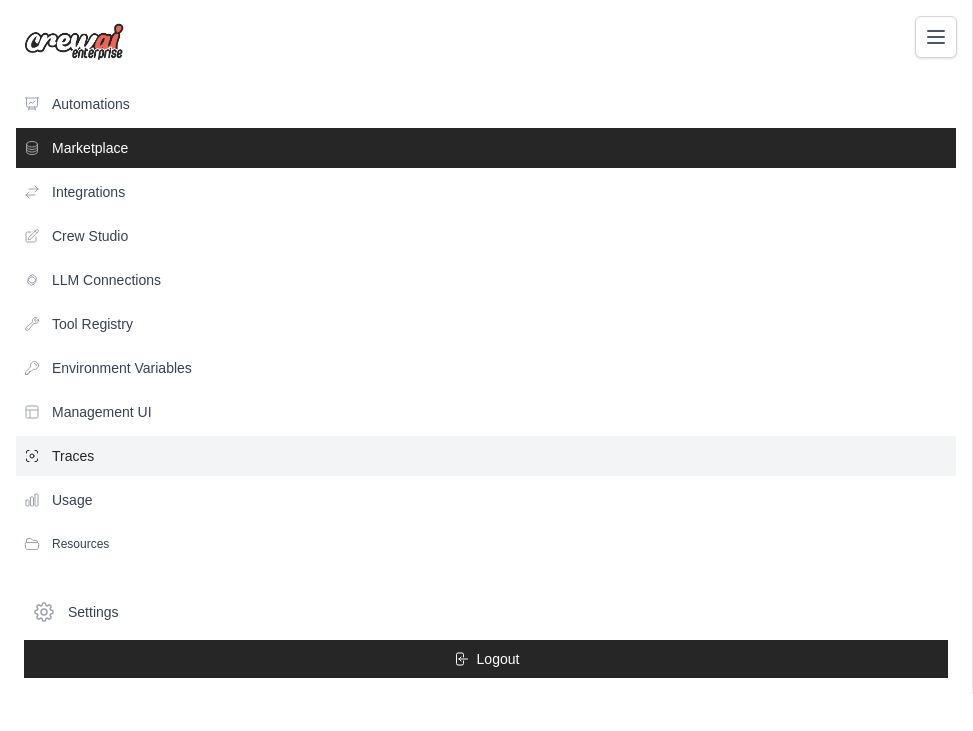 drag, startPoint x: 379, startPoint y: 432, endPoint x: 379, endPoint y: 456, distance: 24 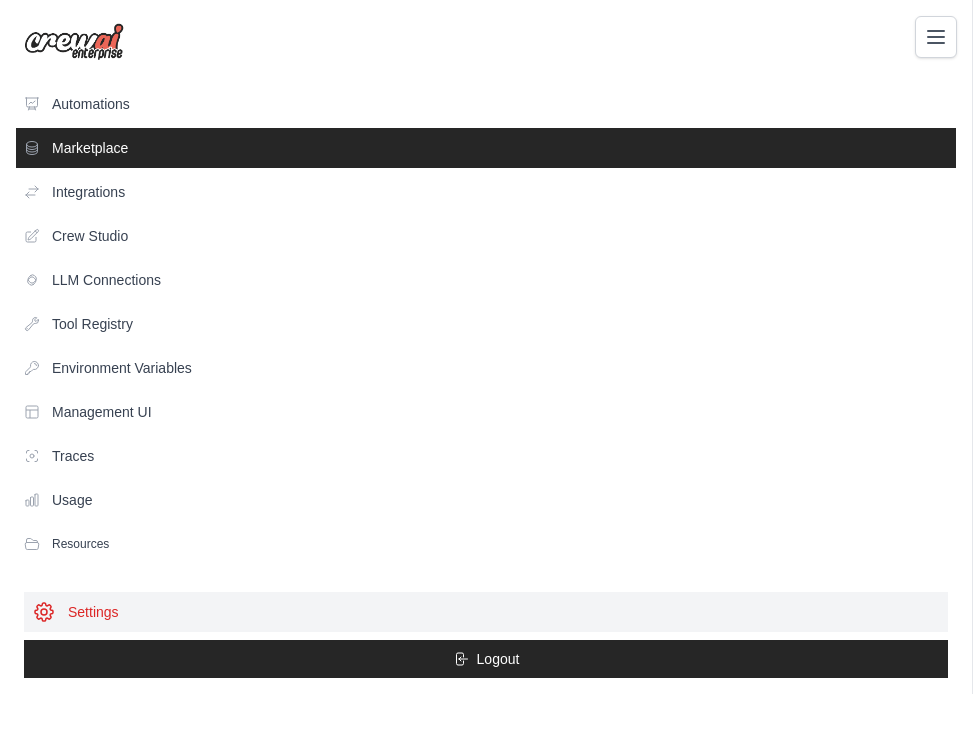 scroll, scrollTop: 40, scrollLeft: 0, axis: vertical 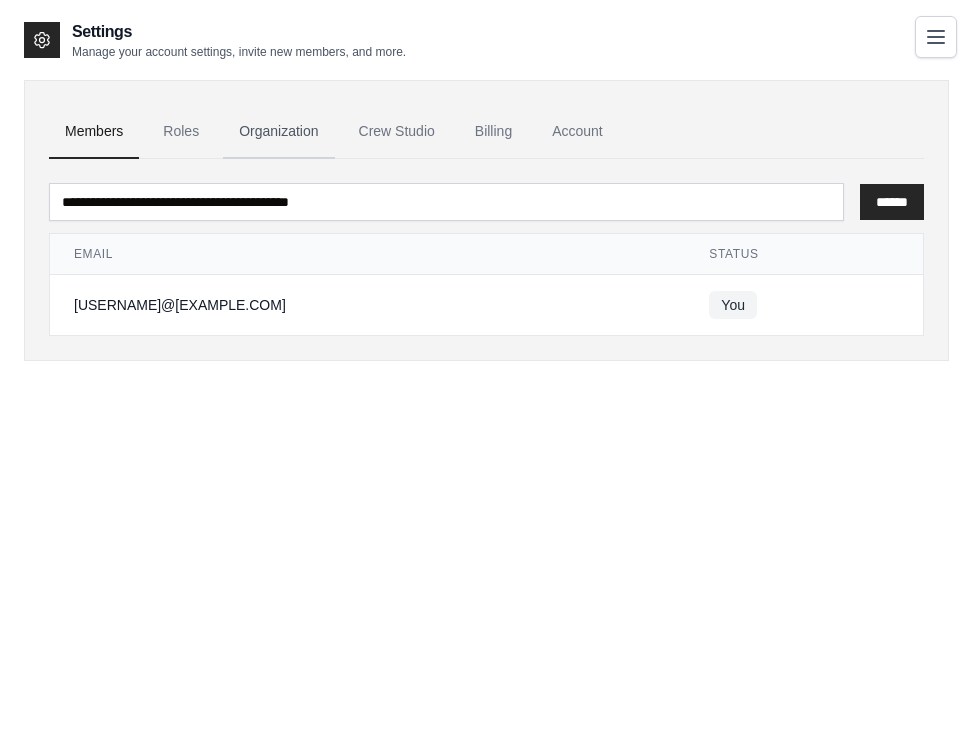 click on "Organization" at bounding box center (278, 132) 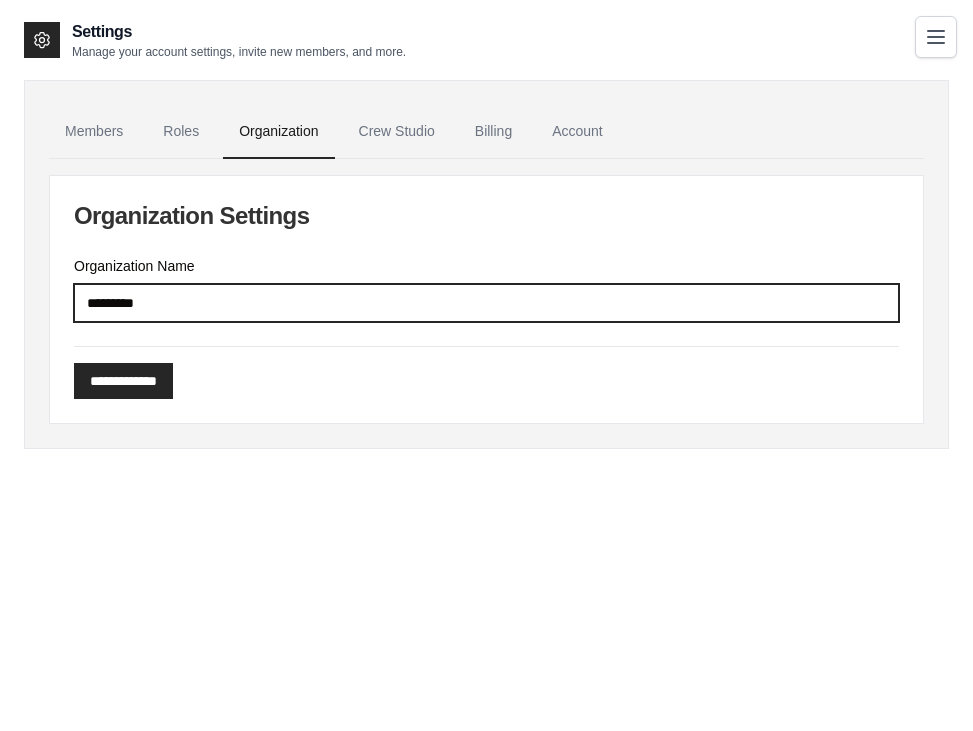 click on "*********" at bounding box center (486, 303) 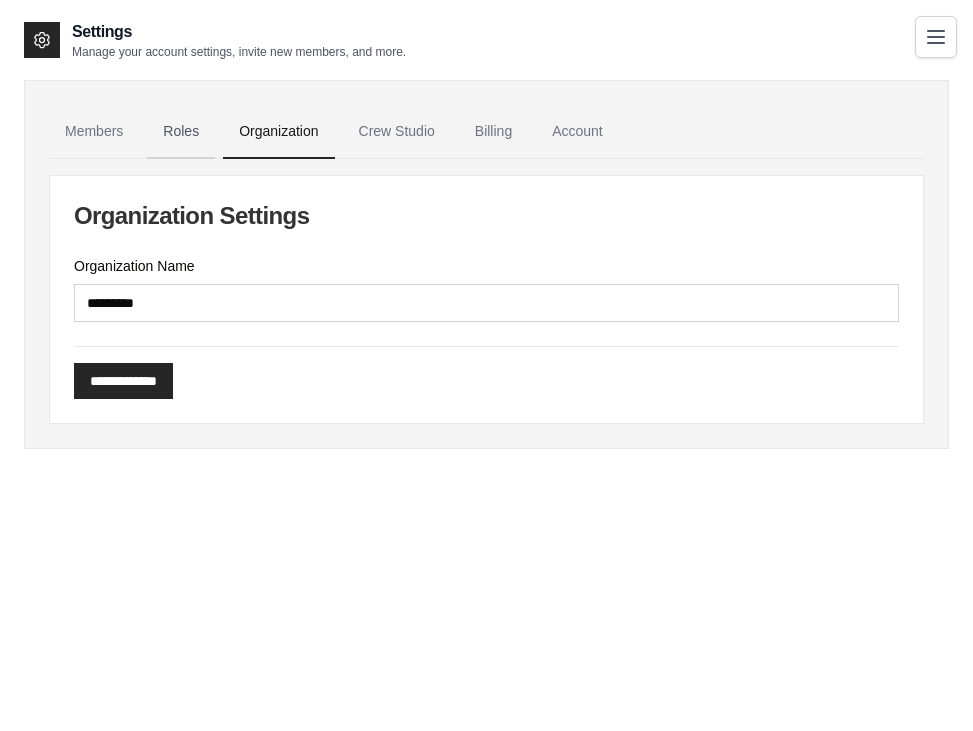 click on "Roles" at bounding box center (181, 132) 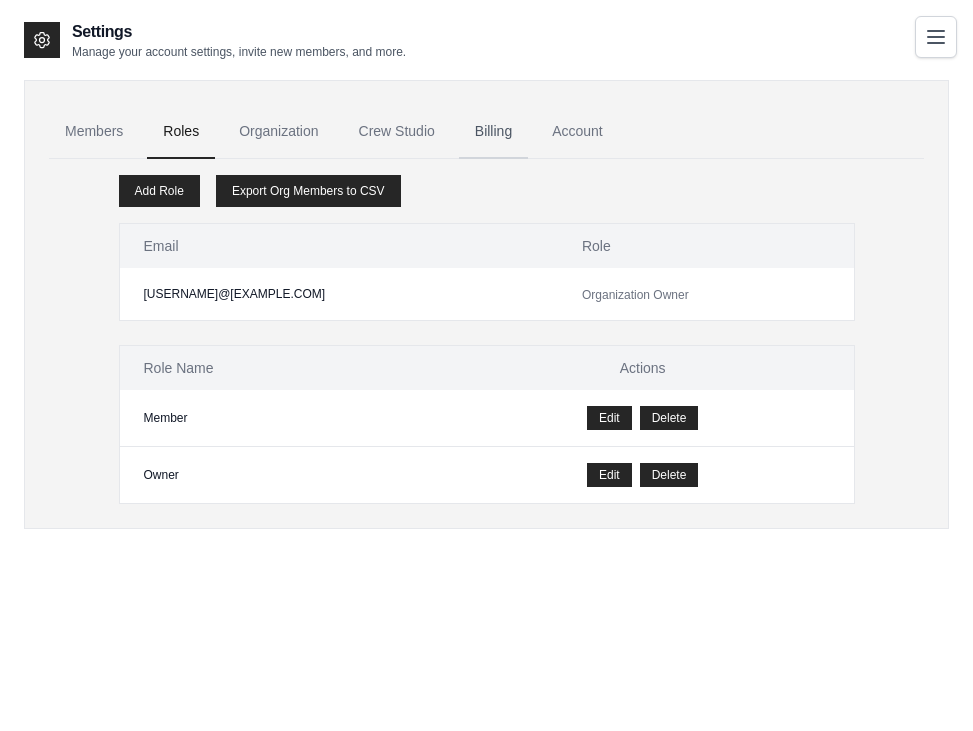 click on "Billing" at bounding box center [493, 132] 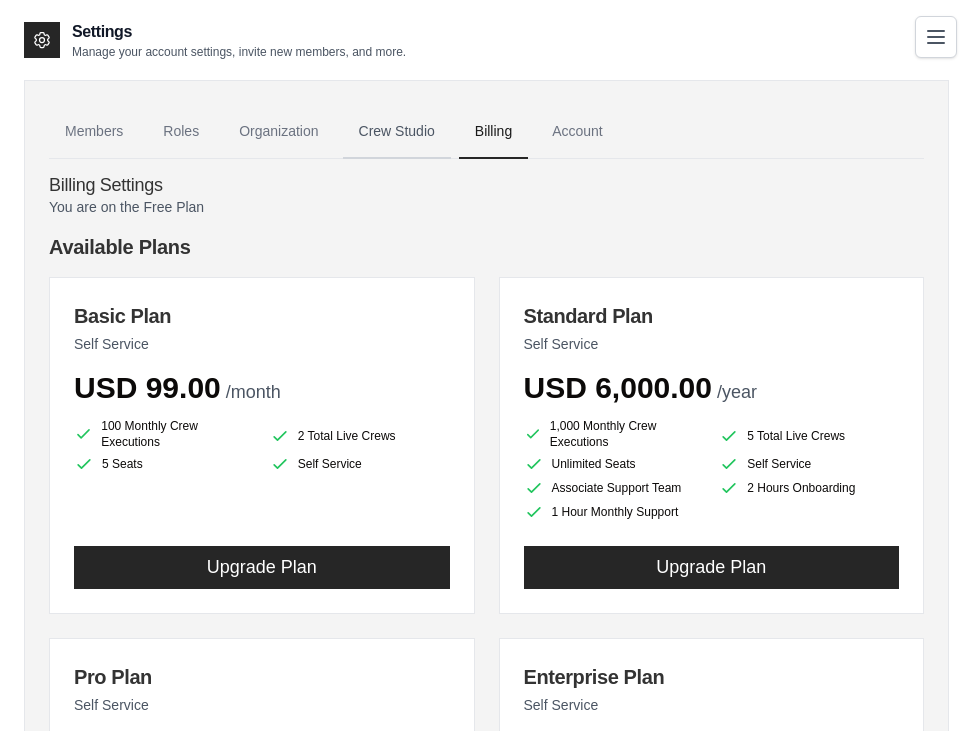 scroll, scrollTop: 0, scrollLeft: 0, axis: both 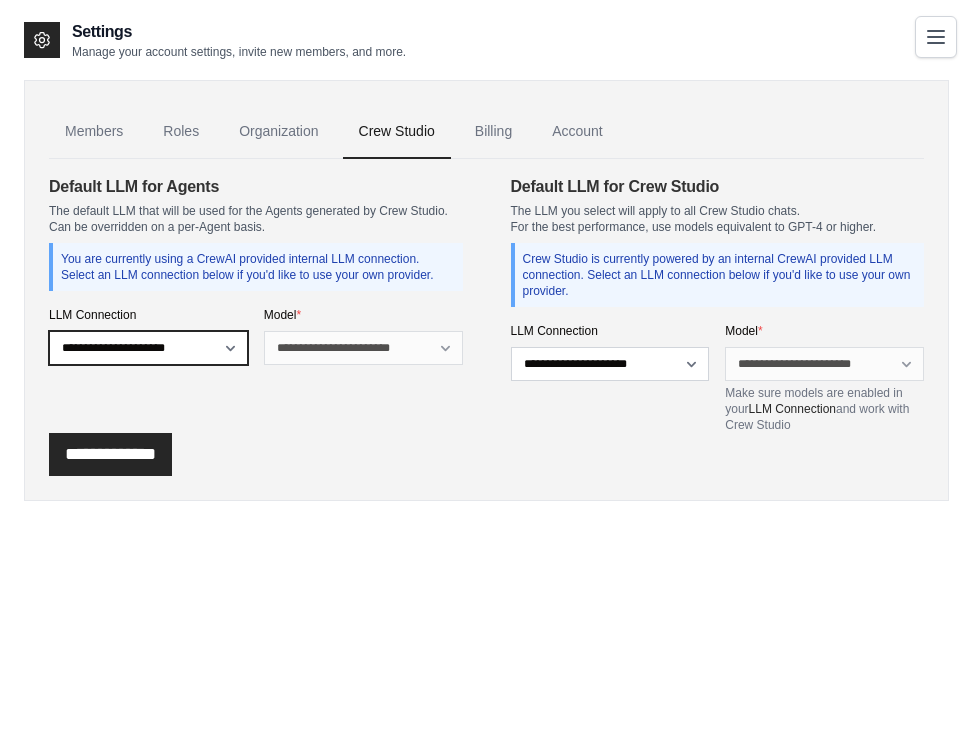 click on "**********" at bounding box center [148, 348] 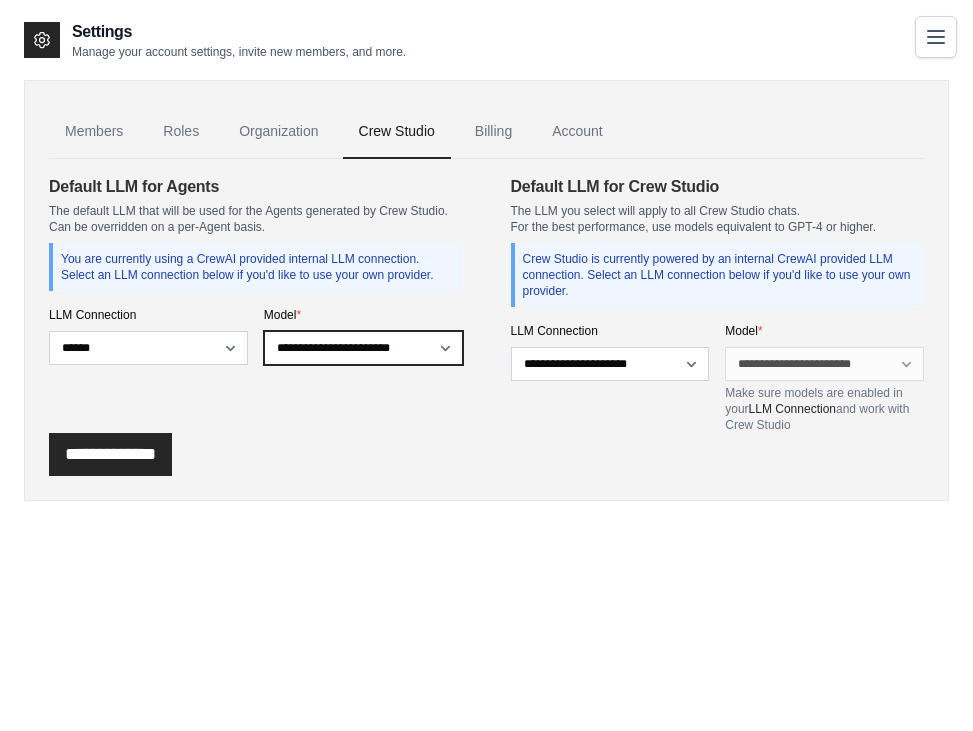 click on "**********" at bounding box center [363, 348] 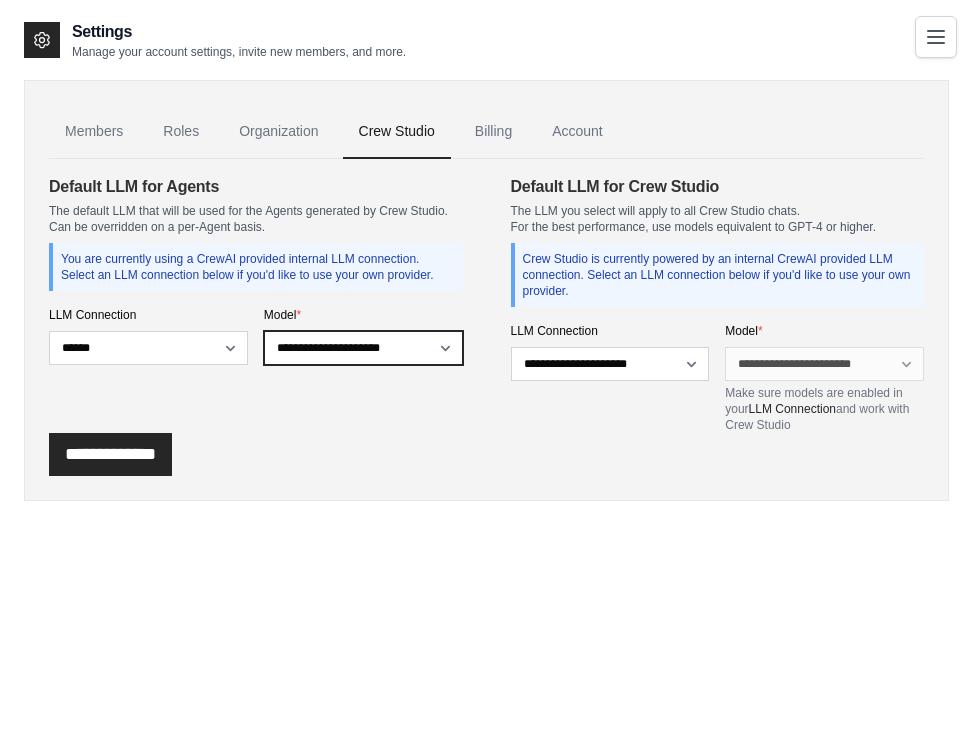 click on "**********" at bounding box center [363, 348] 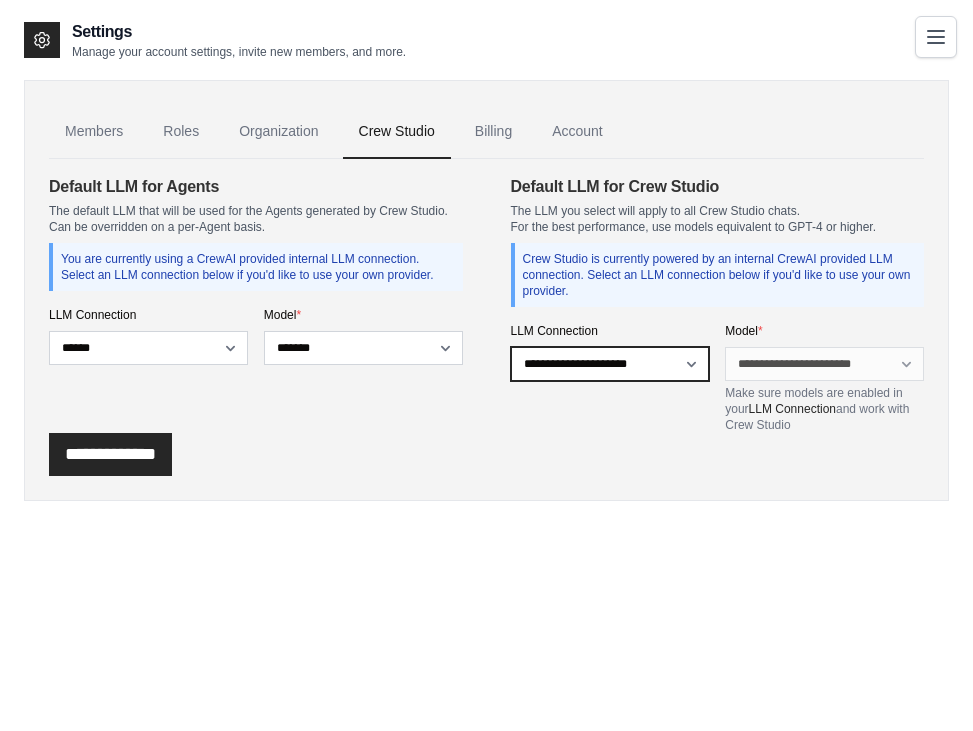 click on "**********" at bounding box center [610, 364] 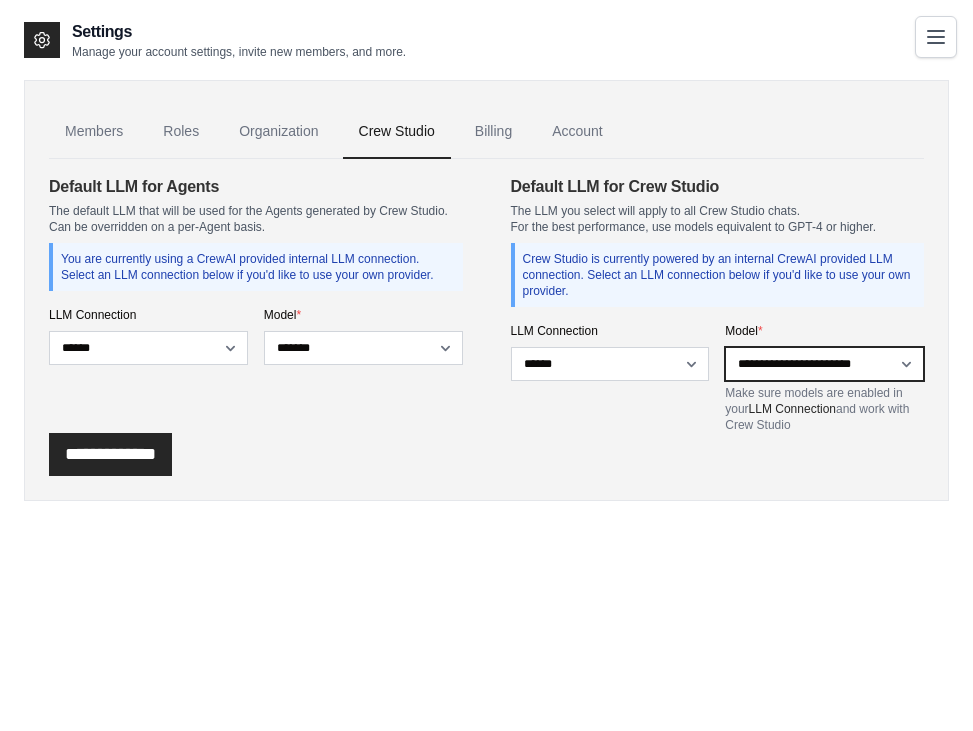 click on "**********" at bounding box center (824, 364) 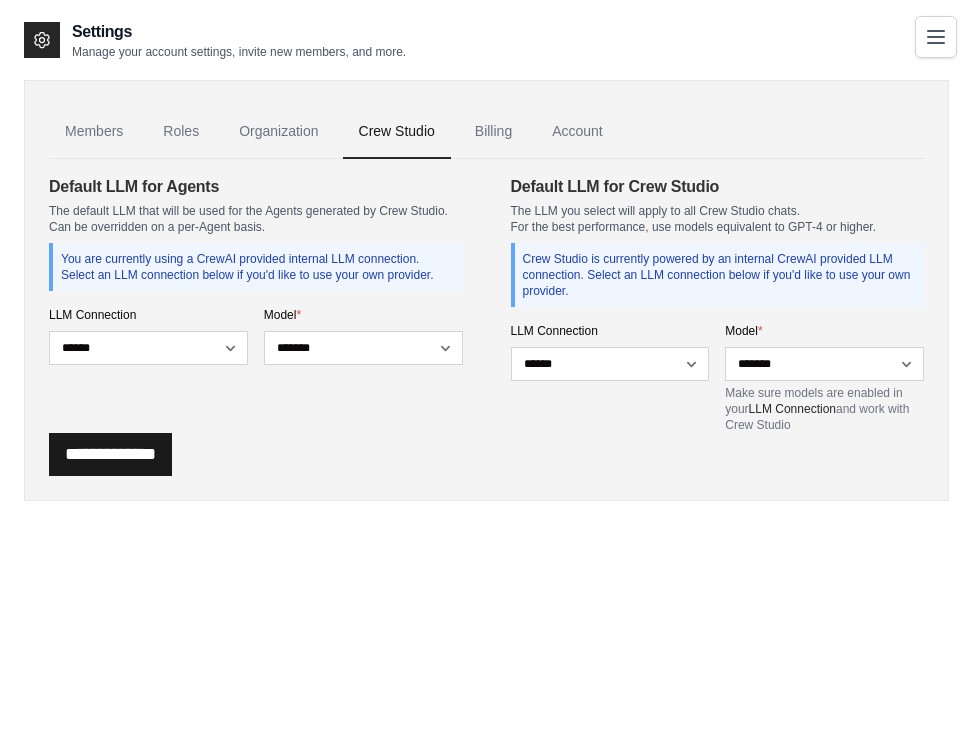 click on "**********" at bounding box center [110, 454] 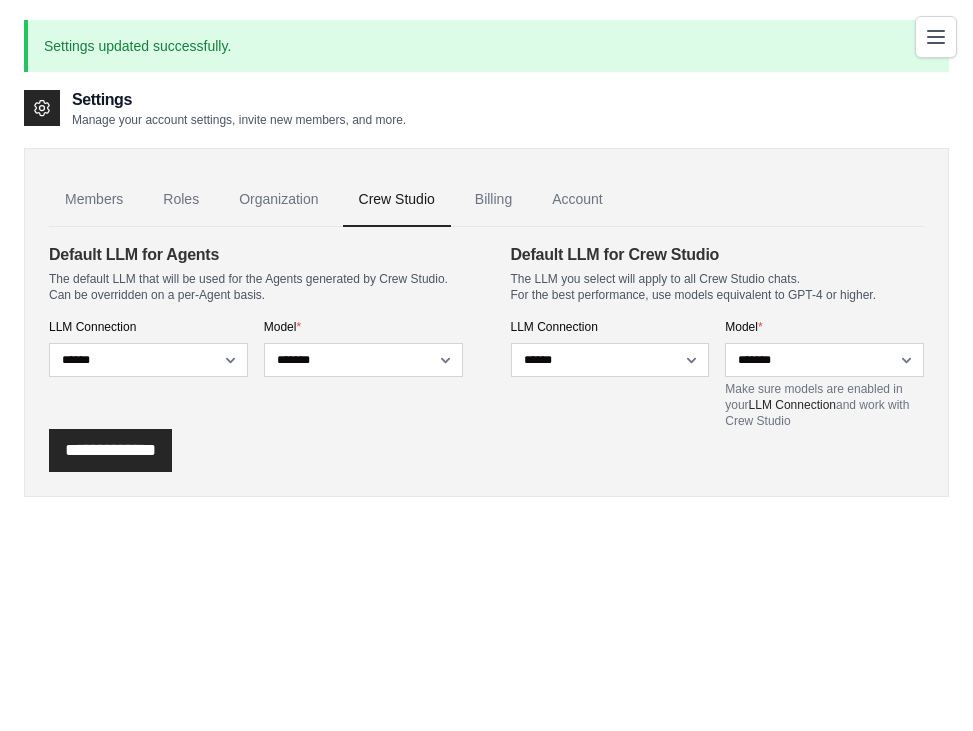 click at bounding box center [936, 37] 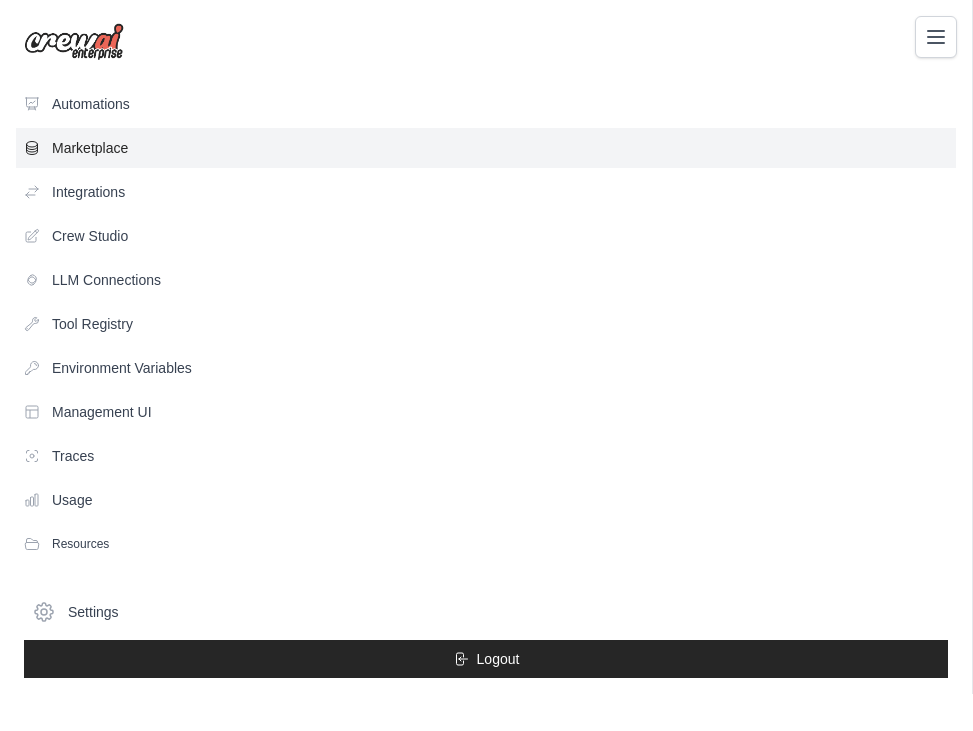click on "Marketplace" at bounding box center (486, 148) 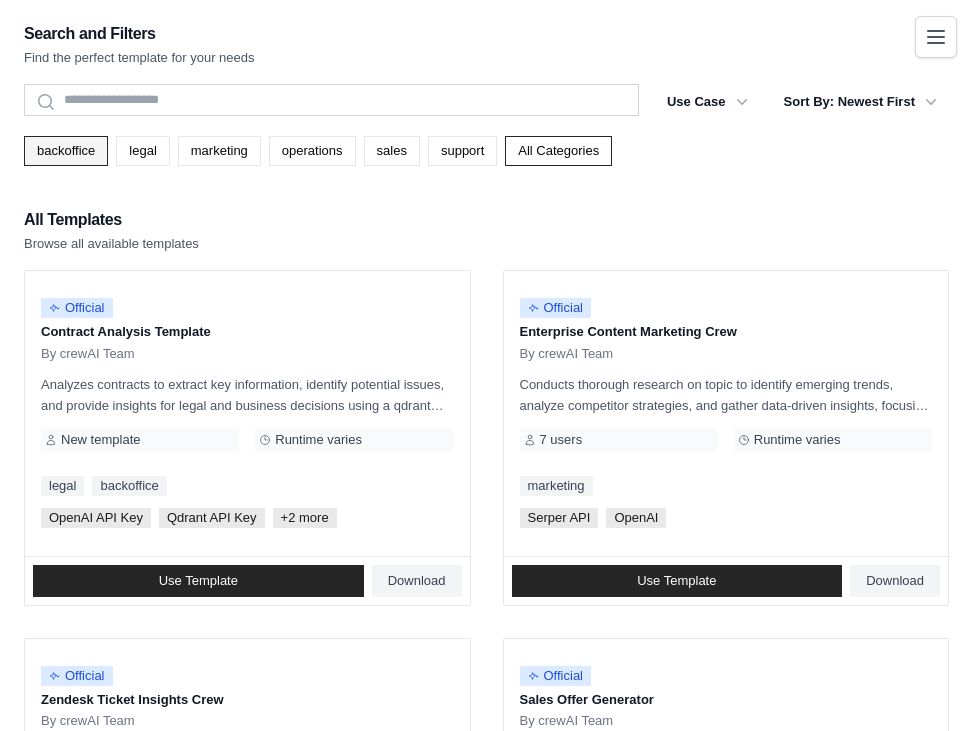 click on "backoffice" at bounding box center [66, 151] 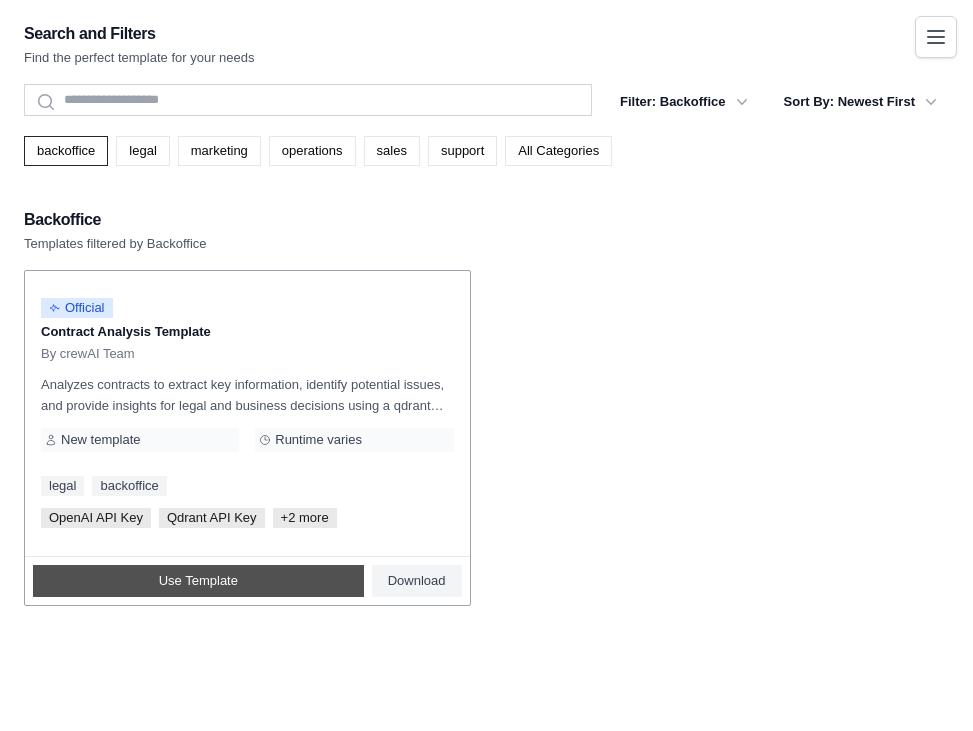 click on "Use Template" at bounding box center (198, 581) 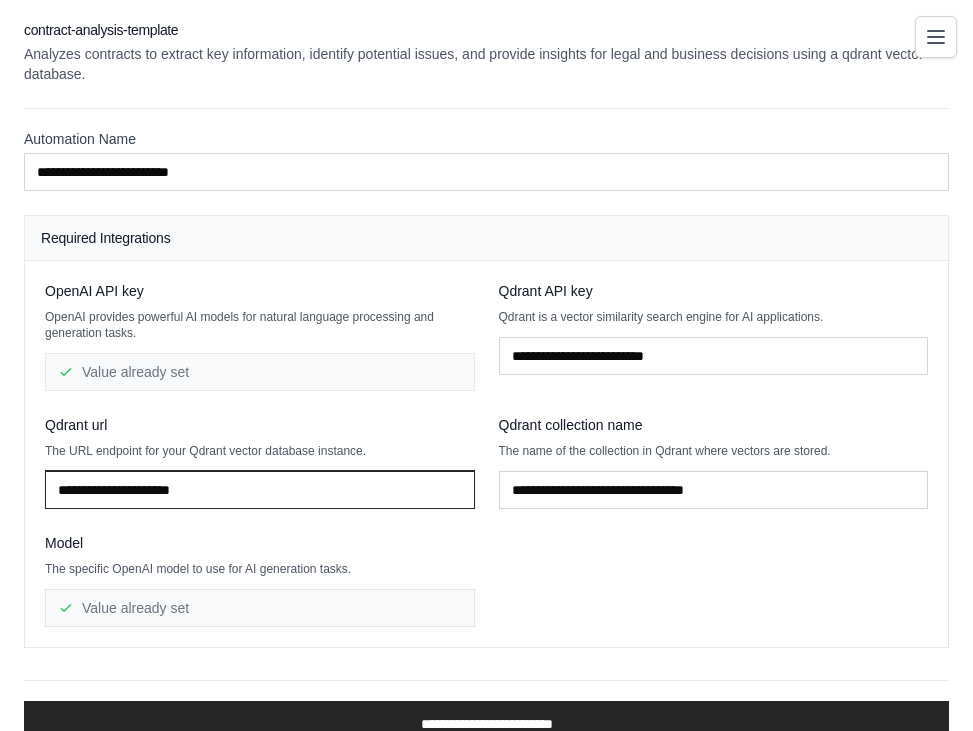 click at bounding box center [260, 490] 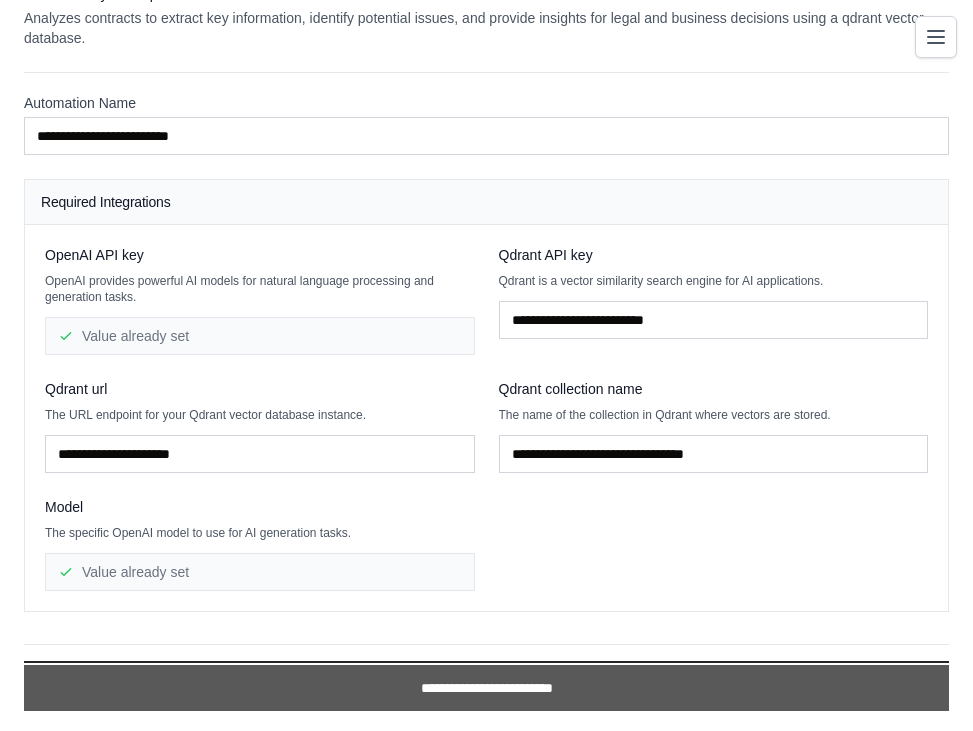 click on "**********" at bounding box center [486, 688] 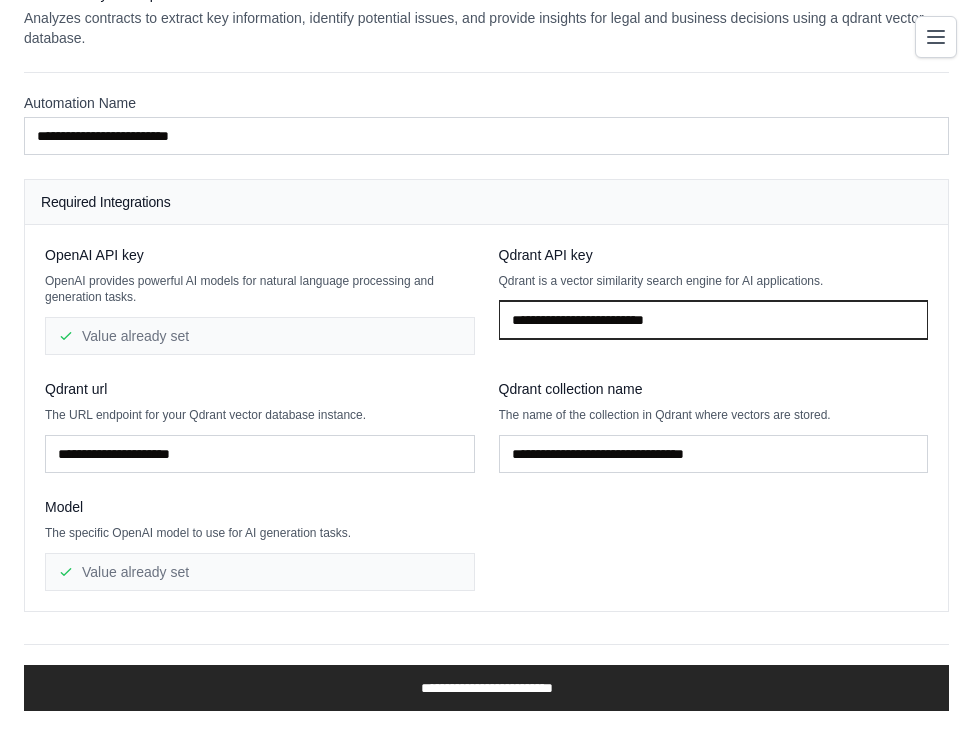 click at bounding box center [714, 320] 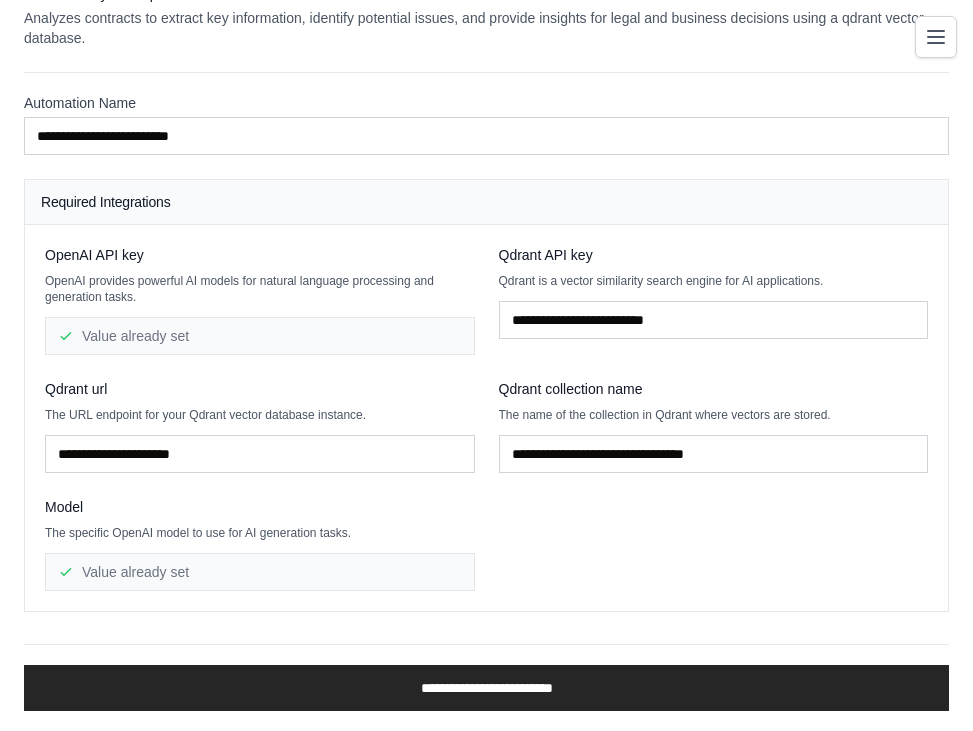 click on "OpenAI API key
OpenAI provides powerful AI models for natural language processing and generation tasks.
Value already set
Qdrant API key
Qdrant is a vector similarity search engine for AI applications.
Qdrant url
The URL endpoint for your Qdrant vector database instance." at bounding box center (486, 418) 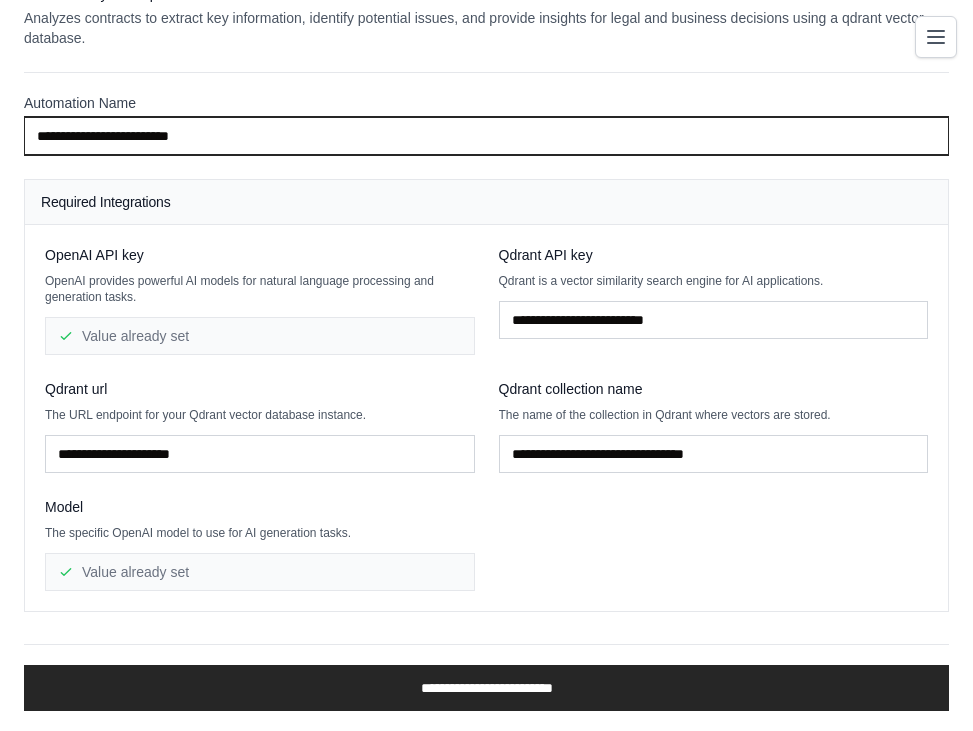 click on "**********" at bounding box center (486, 136) 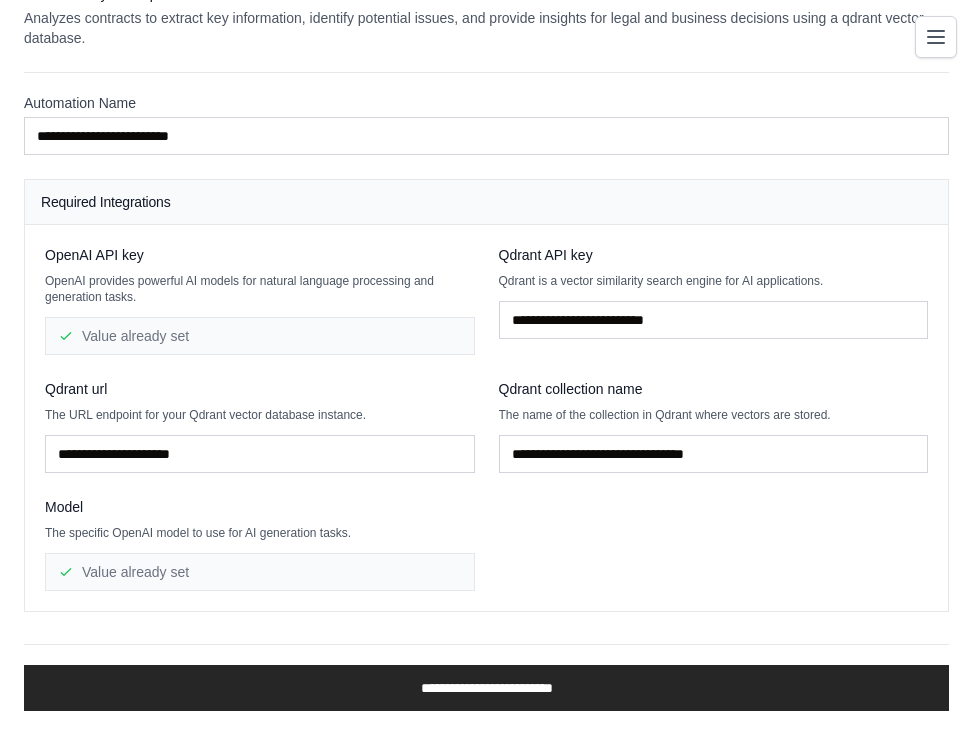 click 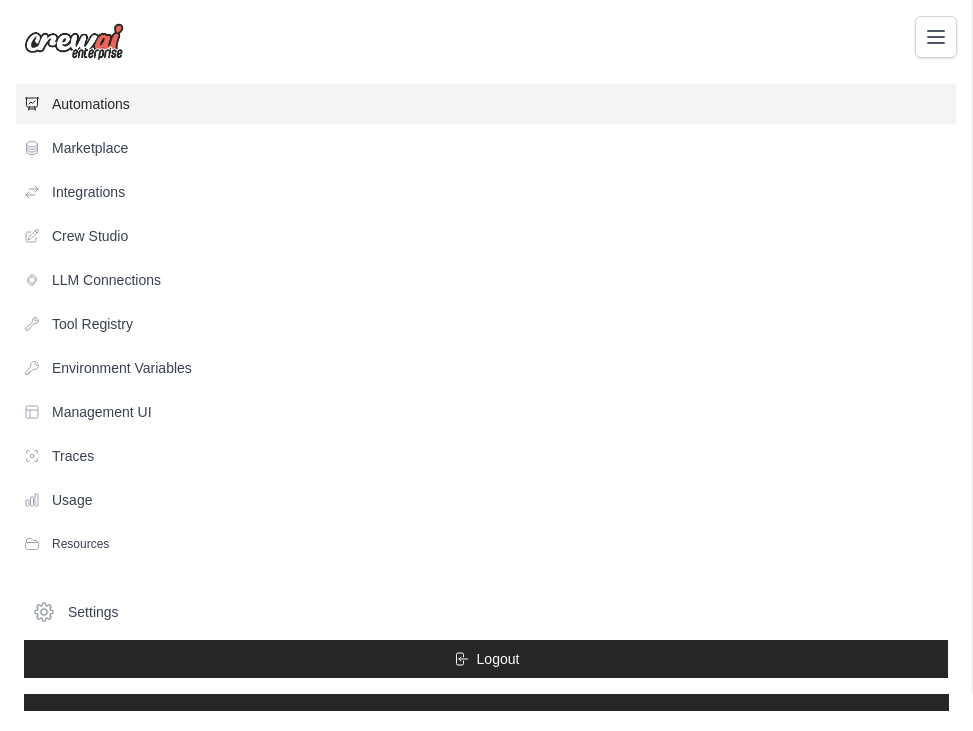 click on "Automations" at bounding box center (486, 104) 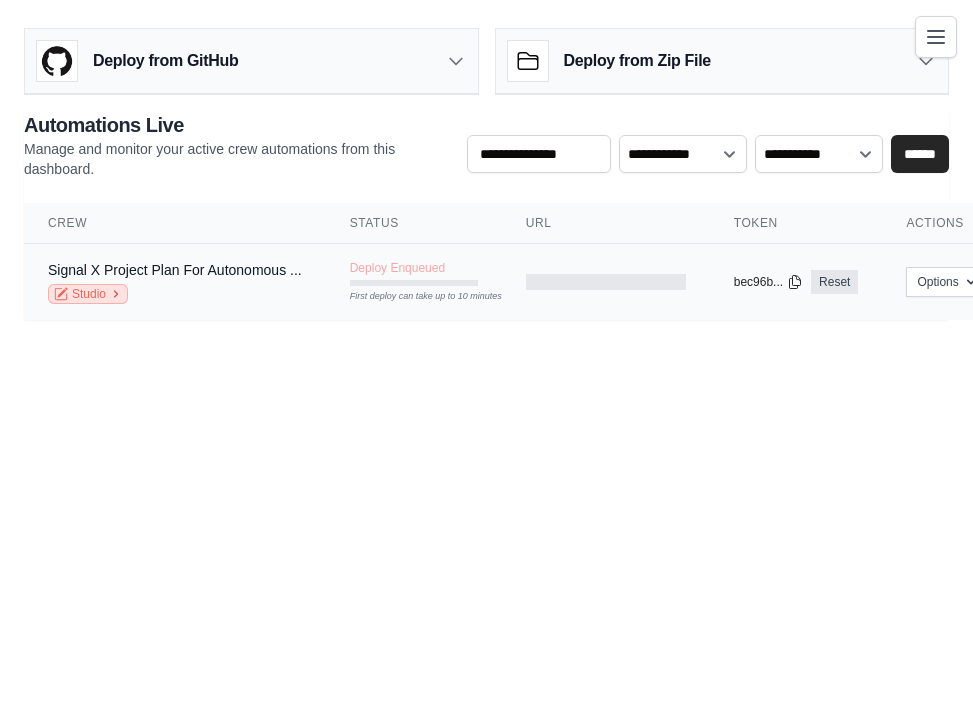 click 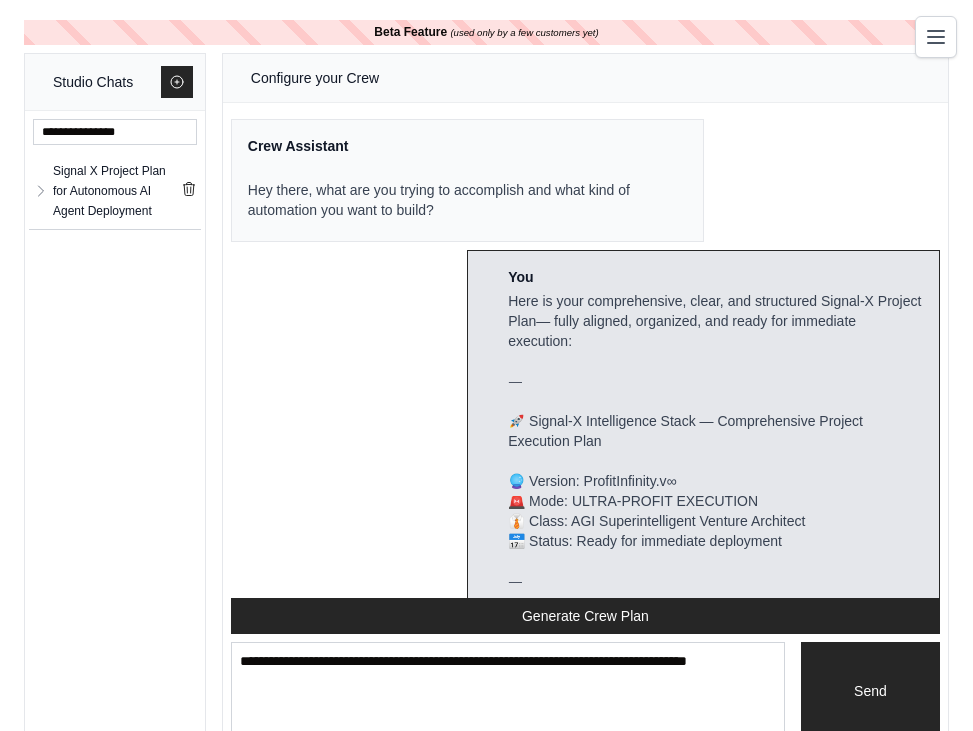 scroll, scrollTop: 39506, scrollLeft: 0, axis: vertical 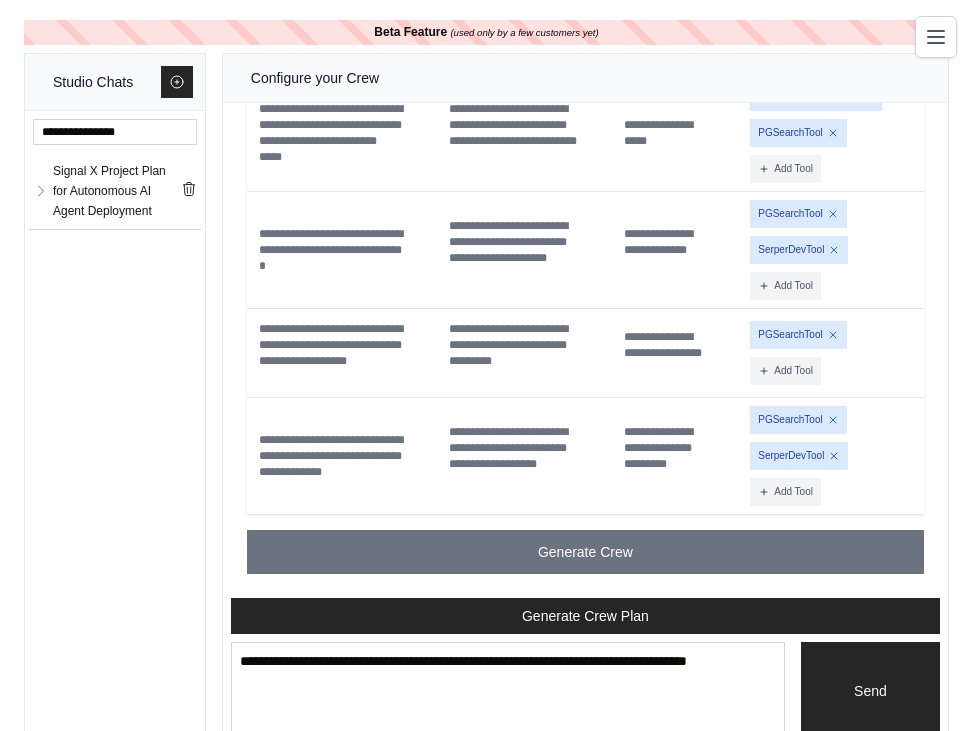 click on "Beta Feature" at bounding box center [410, 32] 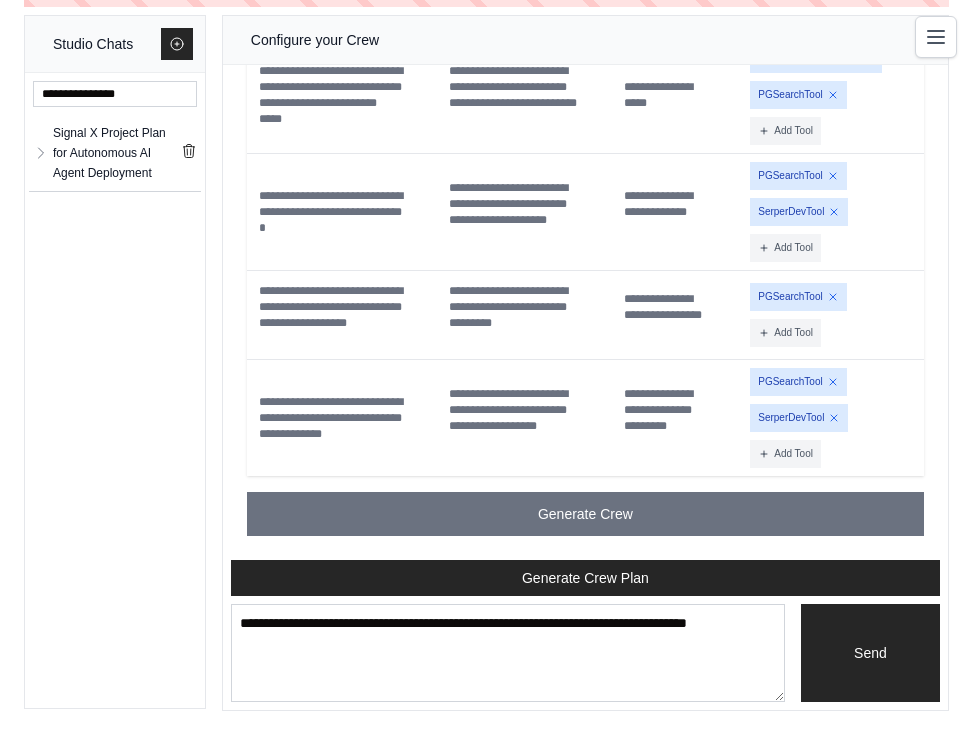 scroll, scrollTop: 39506, scrollLeft: 0, axis: vertical 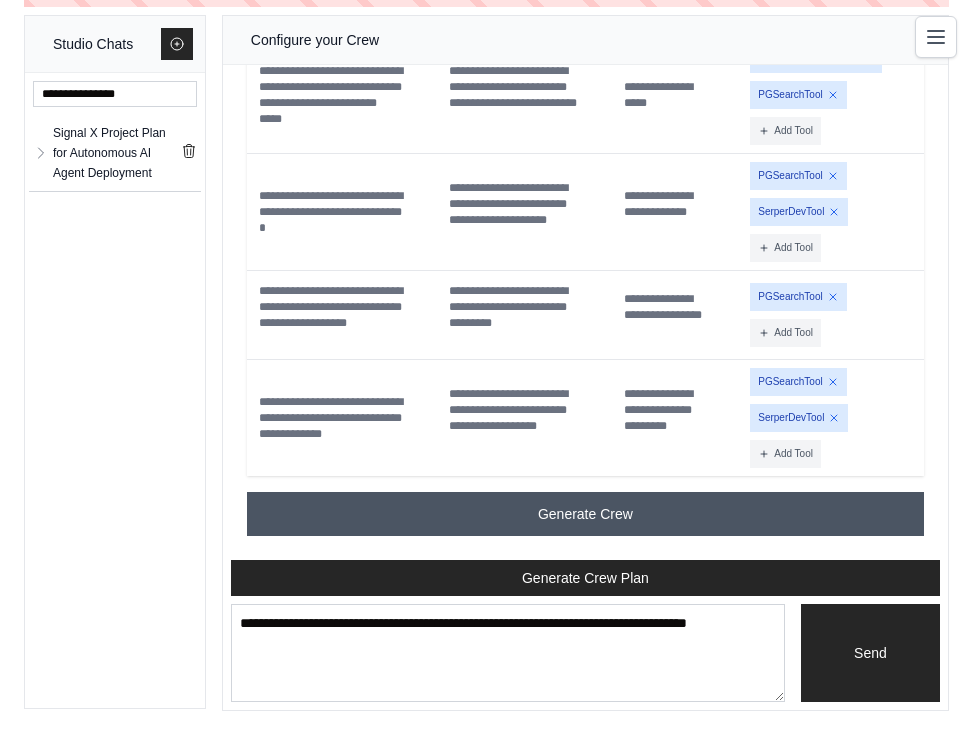 click on "Generate Crew" at bounding box center [585, 514] 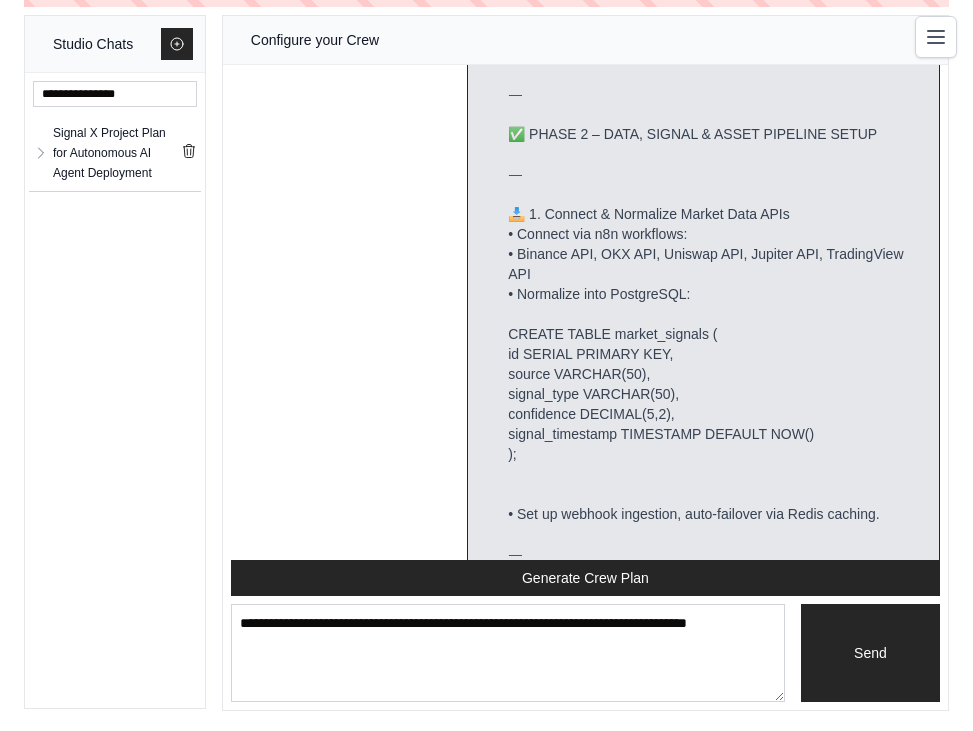 scroll, scrollTop: 22414, scrollLeft: 0, axis: vertical 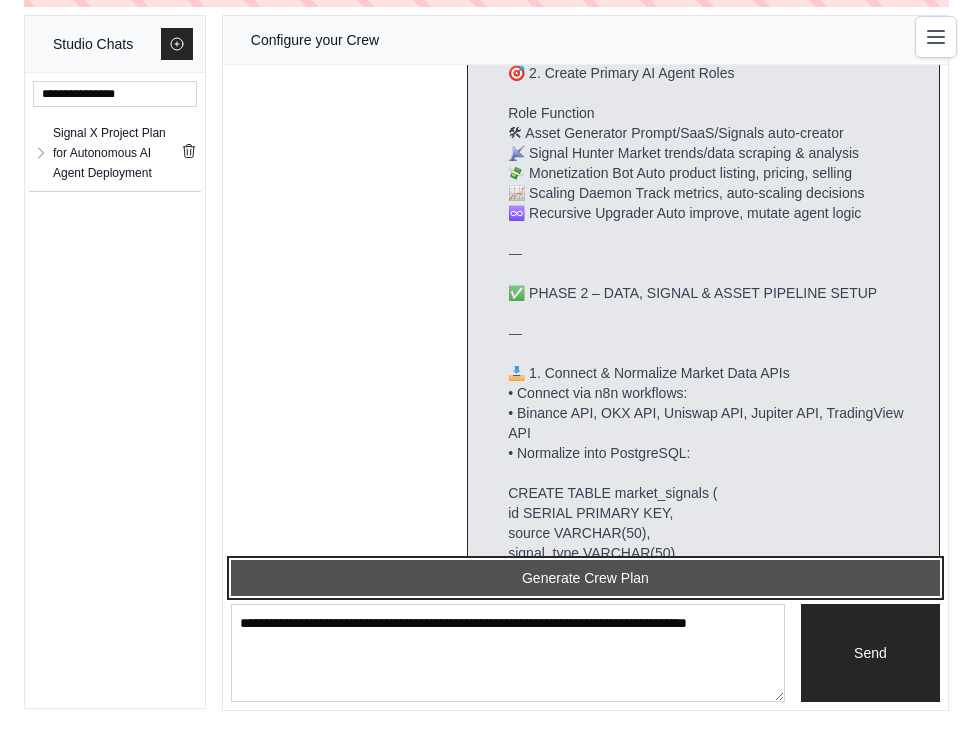 click on "Generate Crew Plan" at bounding box center (585, 578) 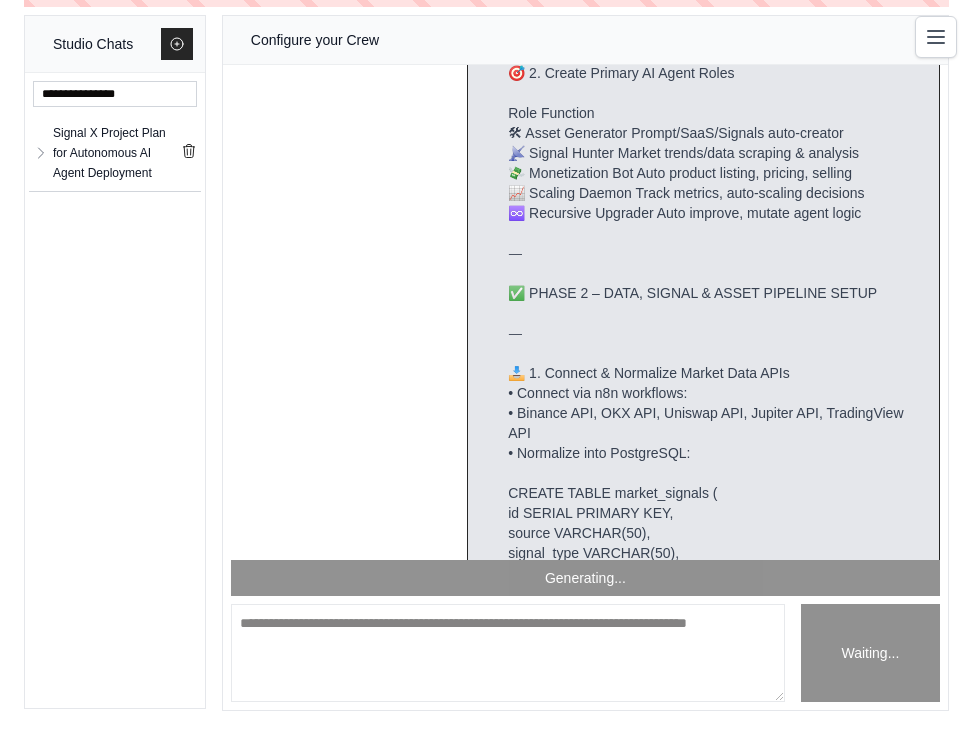 scroll, scrollTop: 39736, scrollLeft: 0, axis: vertical 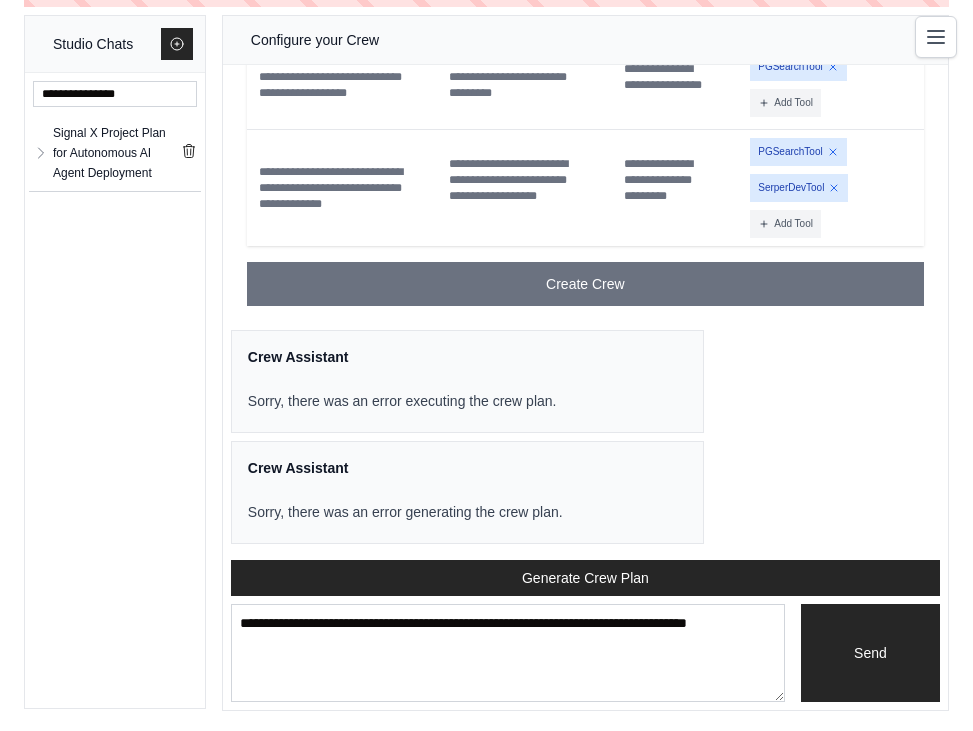 click on "Sorry, there was an error generating the crew plan." at bounding box center (405, 504) 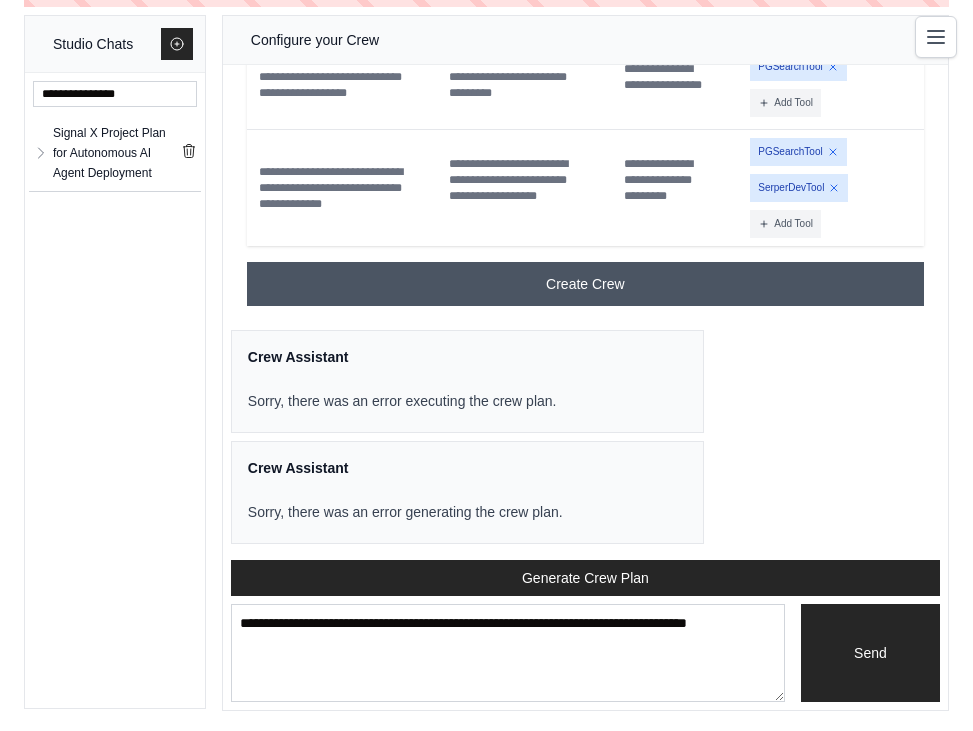 click on "Create Crew" at bounding box center [585, 284] 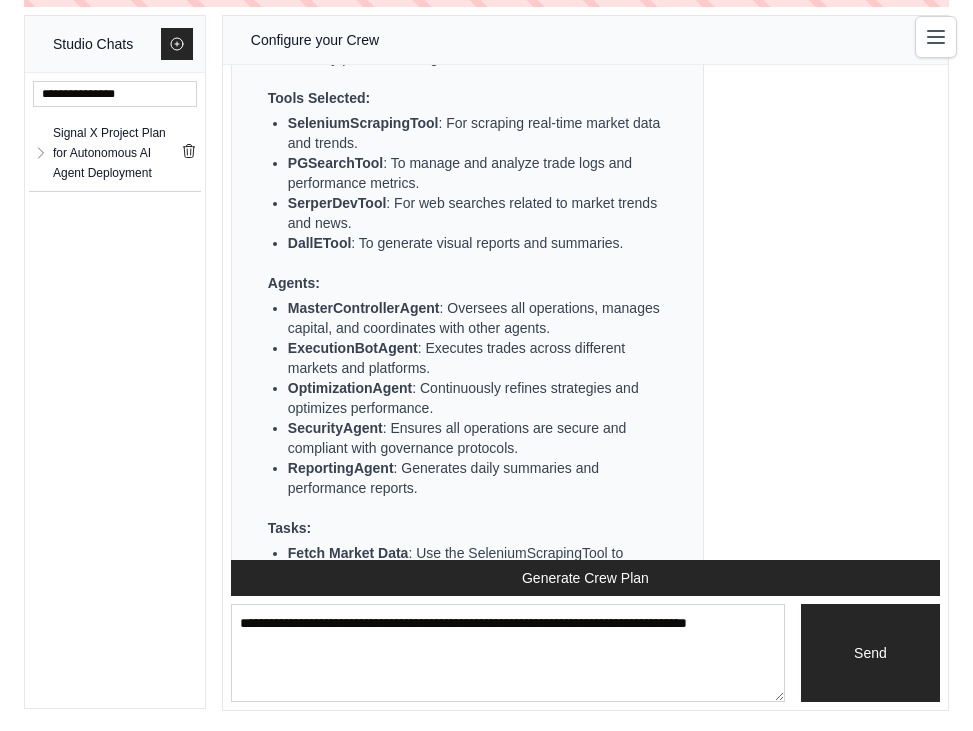 scroll, scrollTop: 16590, scrollLeft: 0, axis: vertical 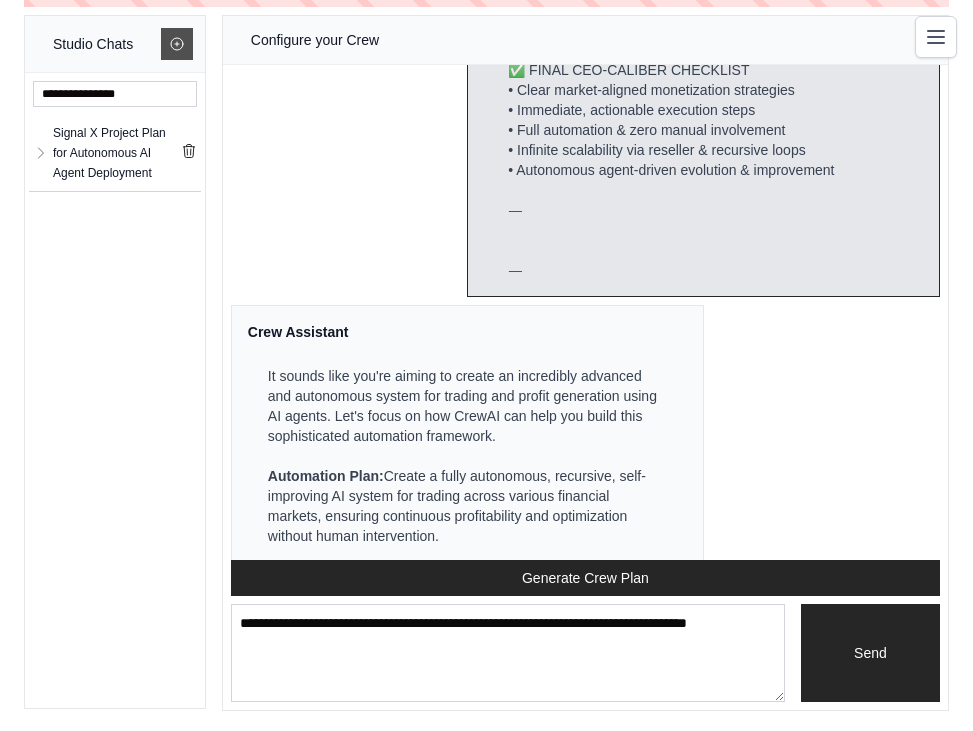 click 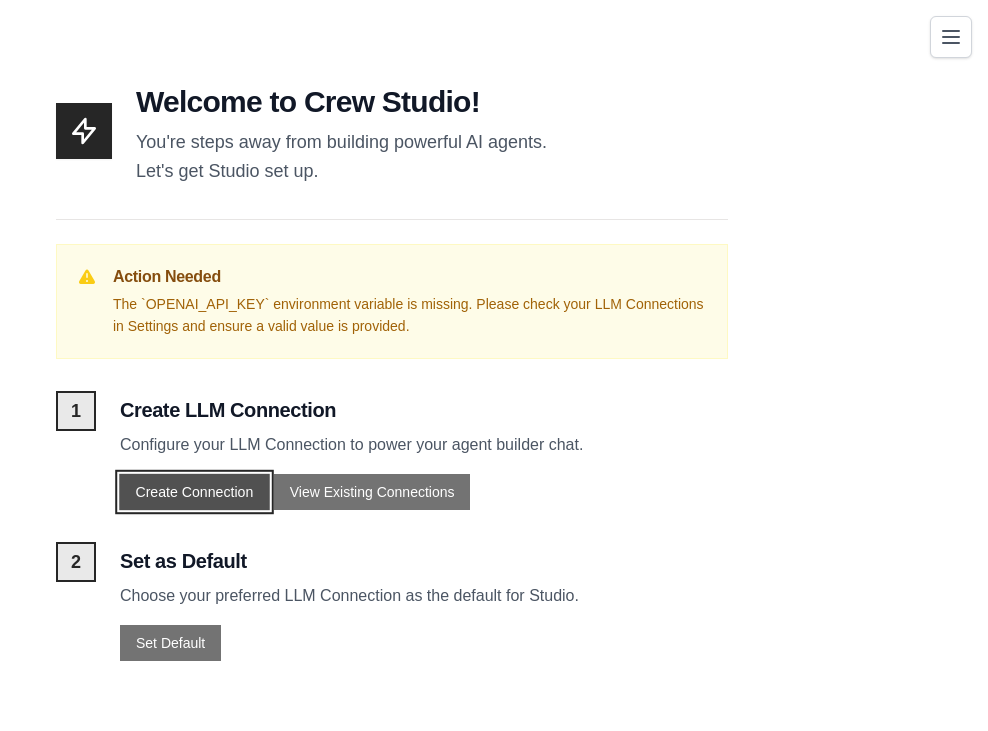 click on "Create Connection" at bounding box center [194, 492] 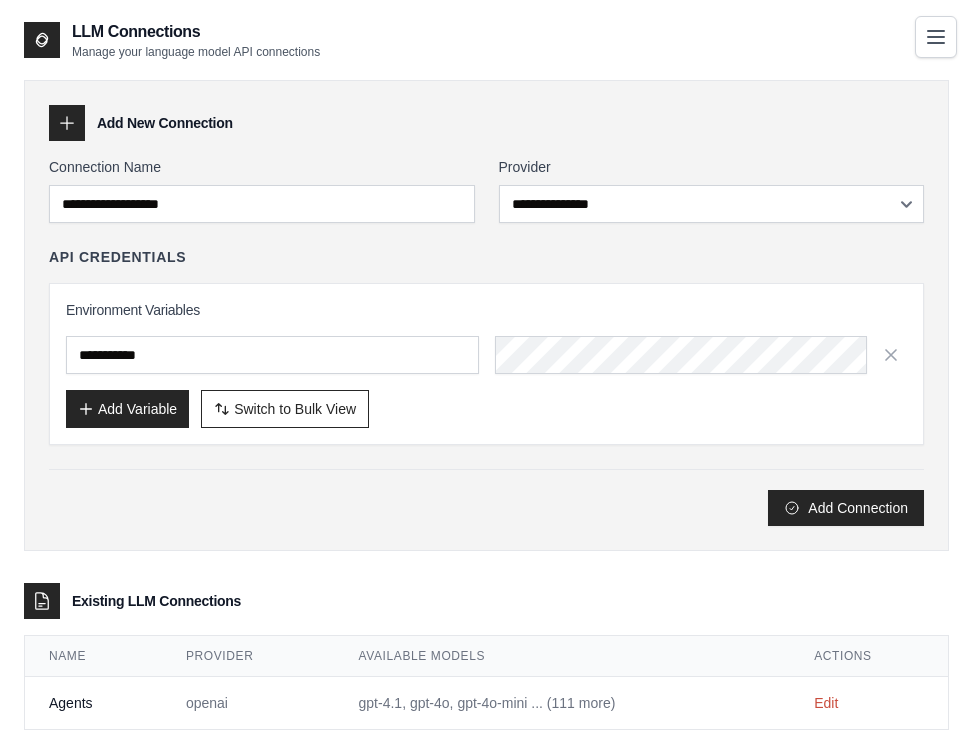 scroll, scrollTop: 51, scrollLeft: 0, axis: vertical 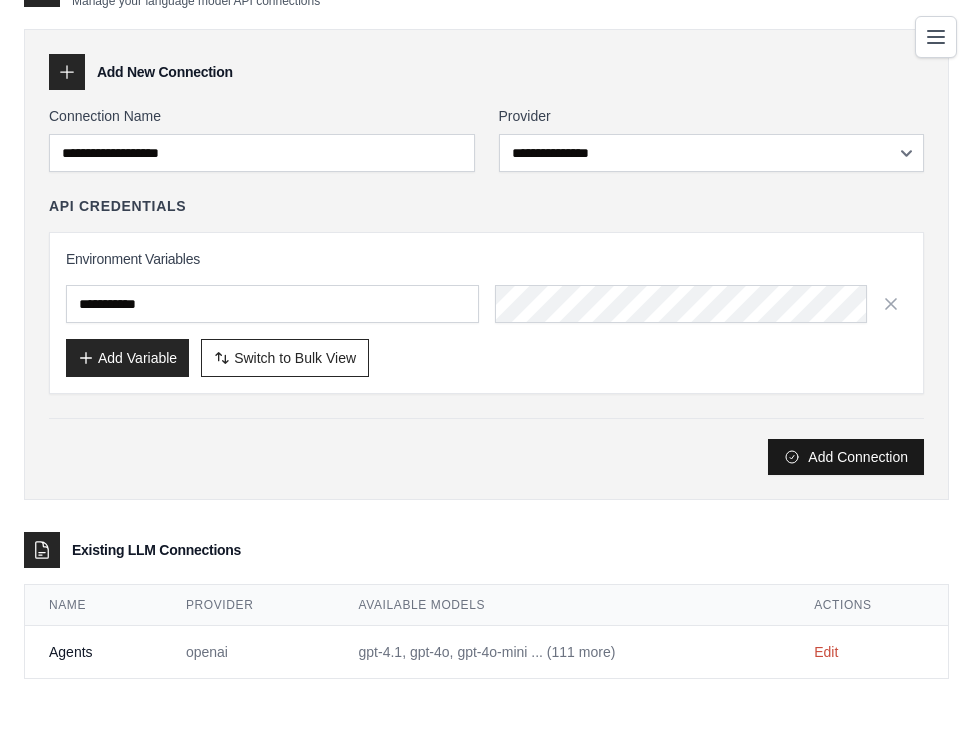 click on "Add Connection" at bounding box center [846, 457] 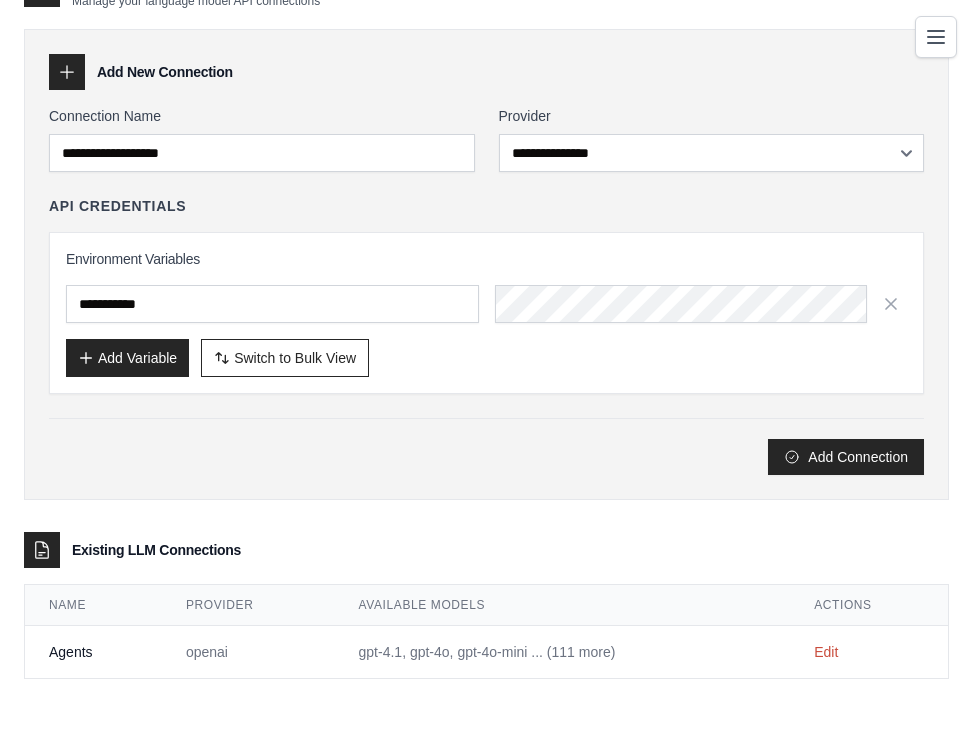 click on "**********" at bounding box center (486, 290) 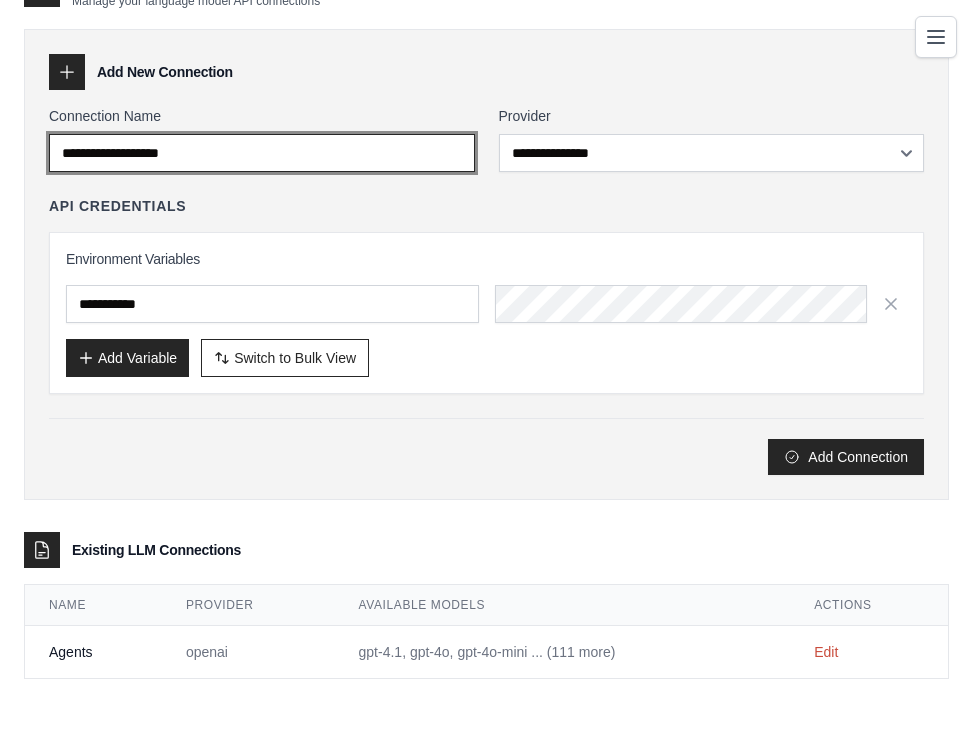 click on "Connection Name" at bounding box center [262, 153] 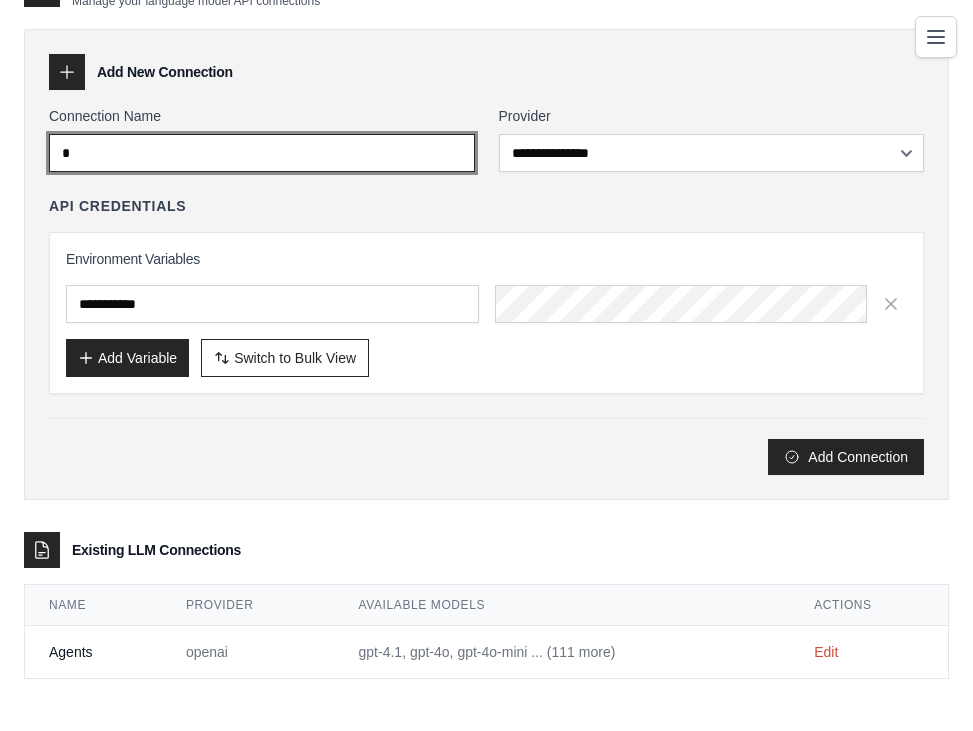click on "*" at bounding box center (262, 153) 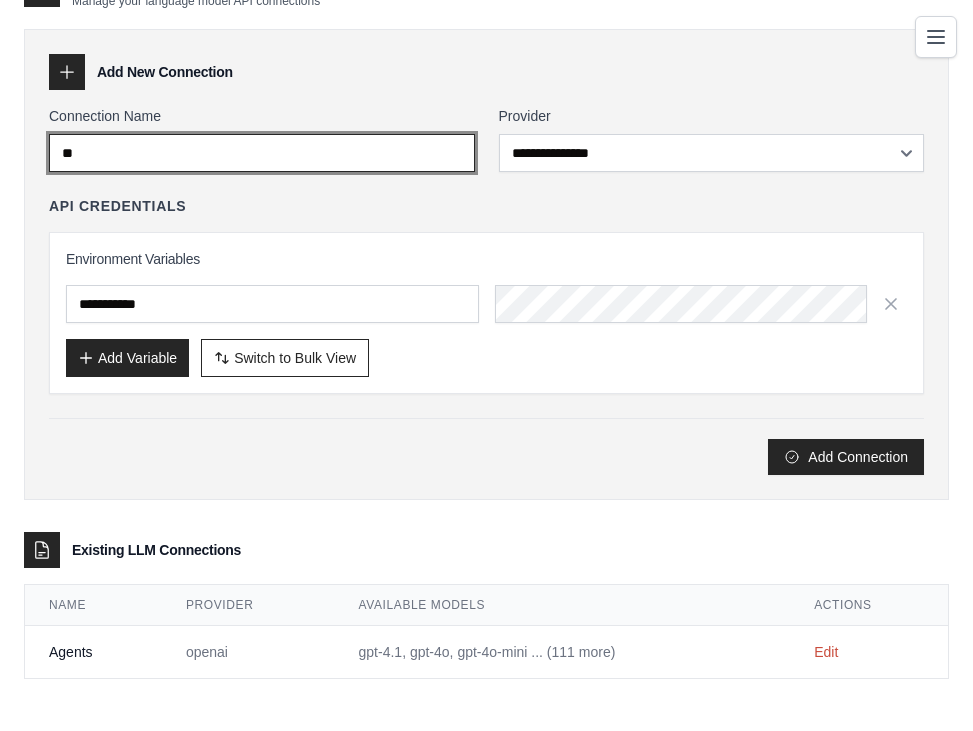 type on "*" 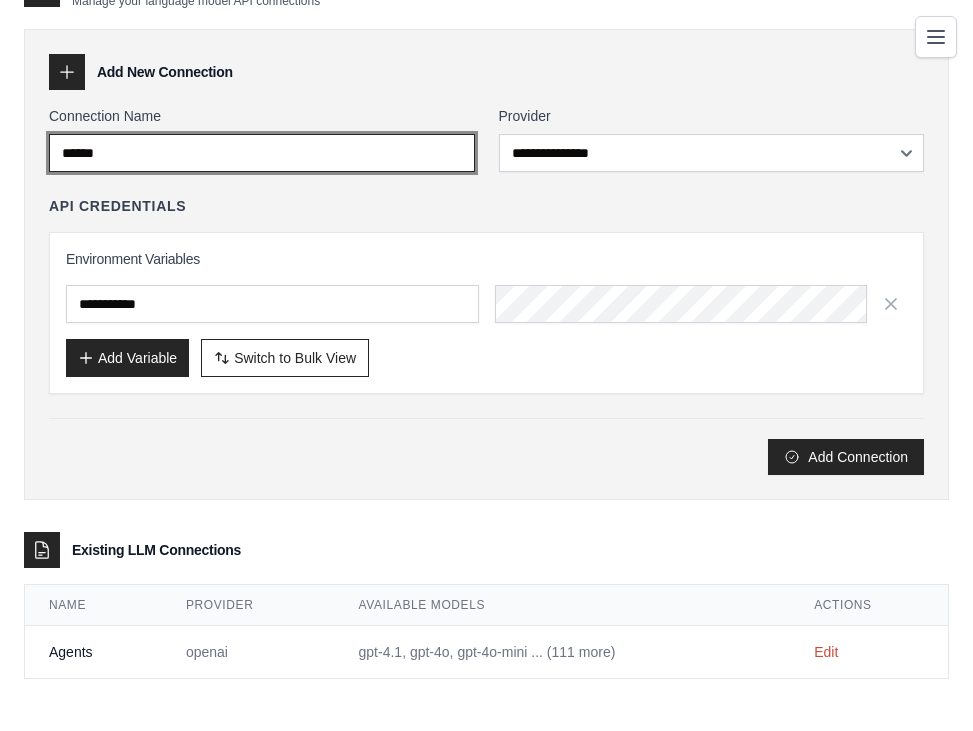 type on "******" 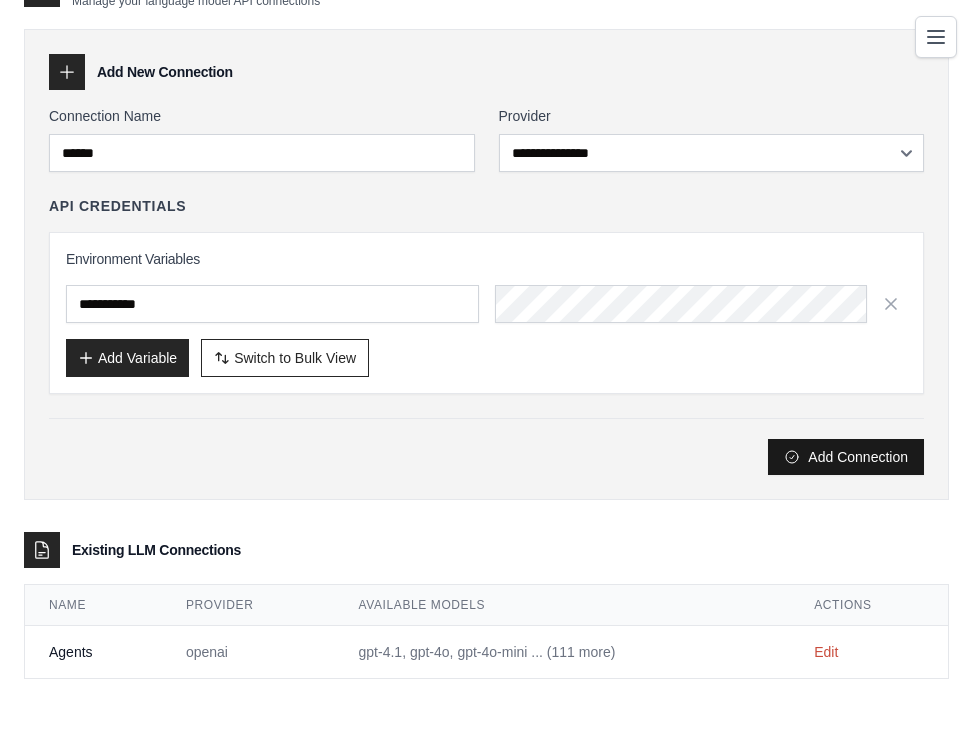click on "Add Connection" at bounding box center (846, 457) 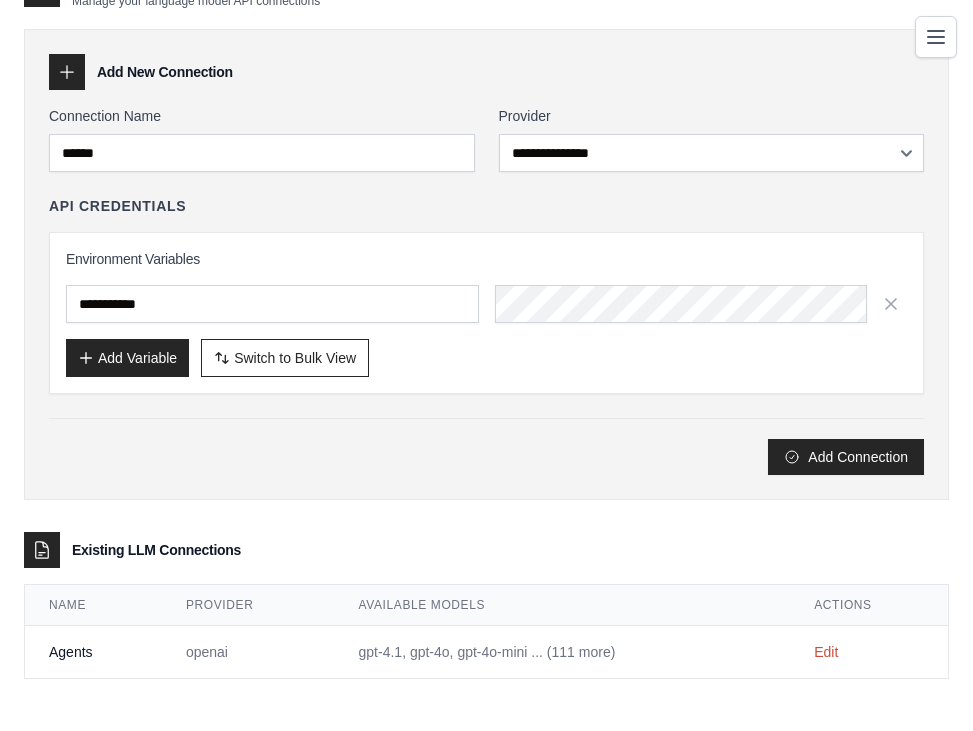 click on "Agents" at bounding box center [93, 652] 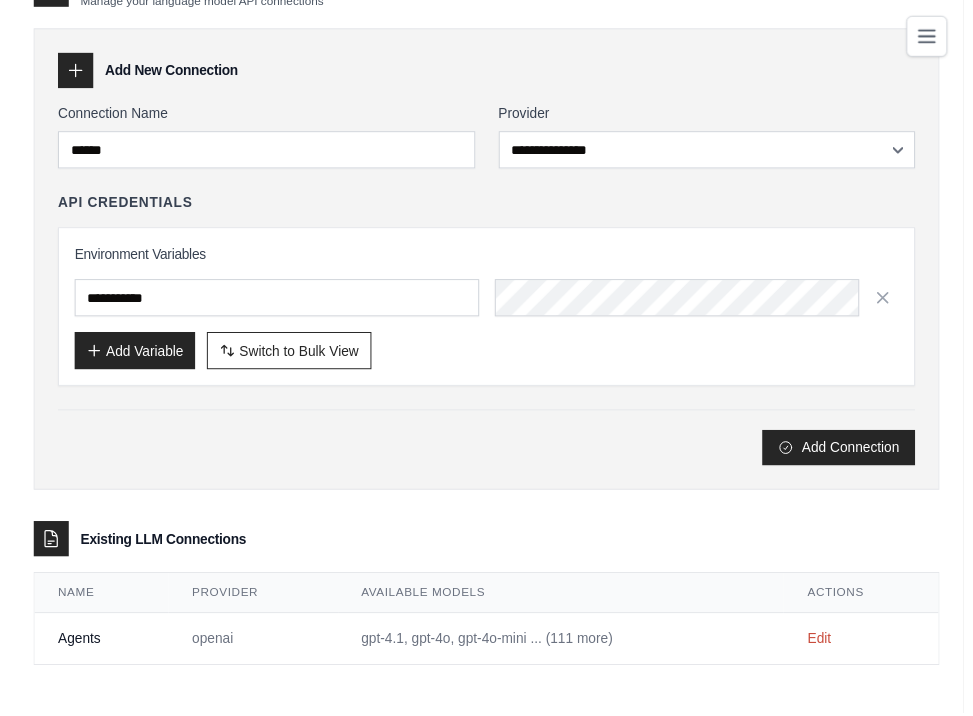 scroll, scrollTop: 0, scrollLeft: 0, axis: both 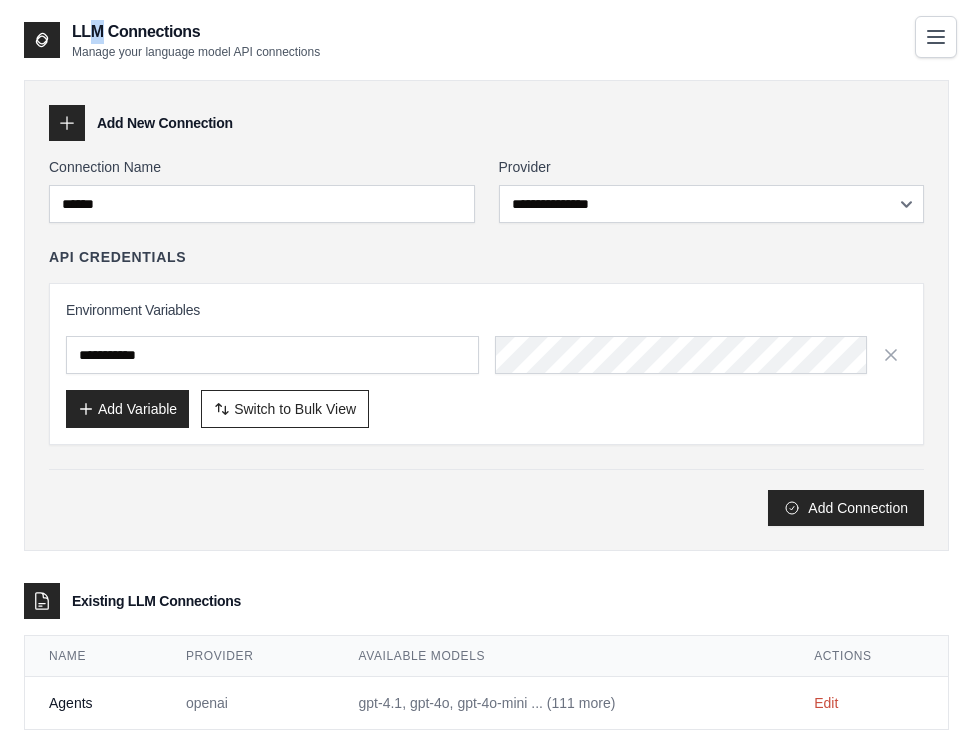 drag, startPoint x: 78, startPoint y: 41, endPoint x: 66, endPoint y: 41, distance: 12 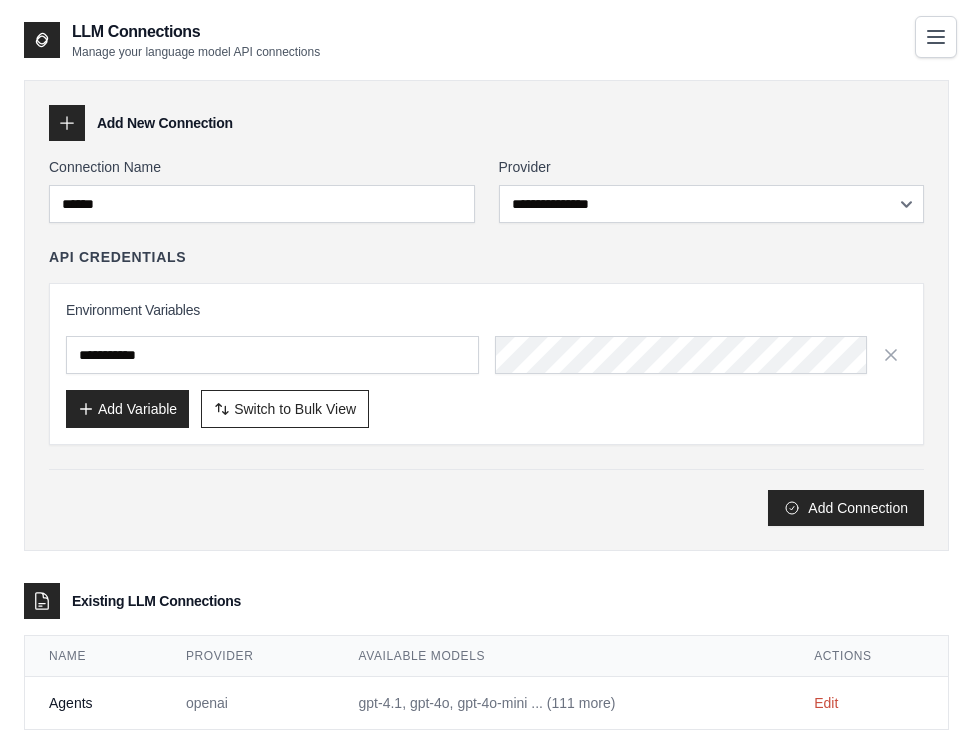 click 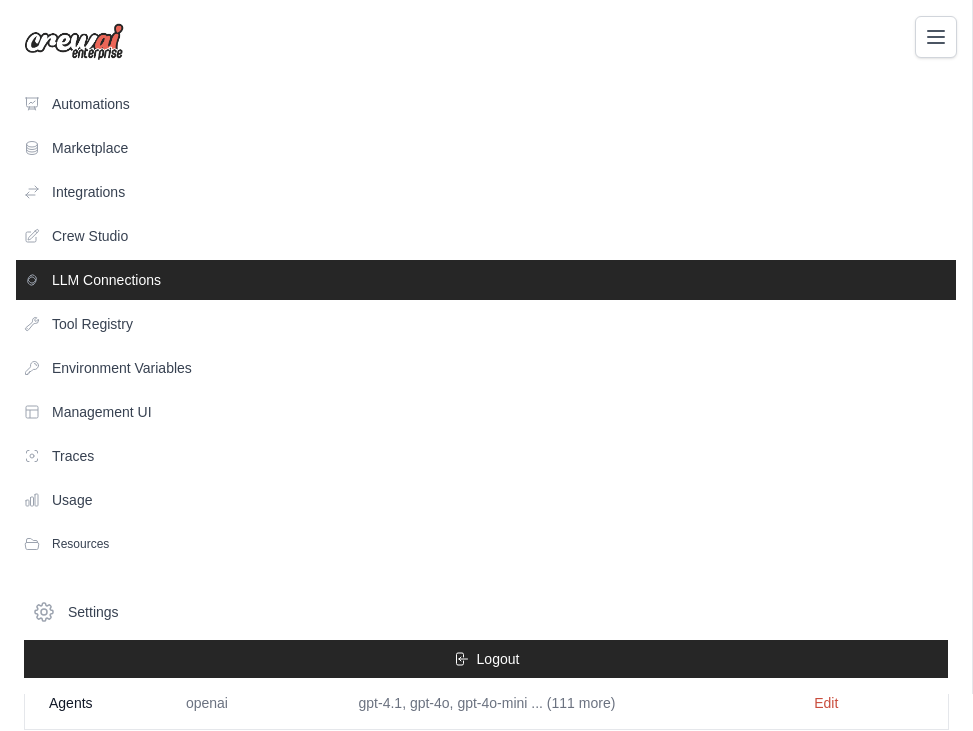 click on "ahmad.almutairi.96@gmail.com
Settings
Automations
Marketplace
Integrations
Documentation" at bounding box center (486, 365) 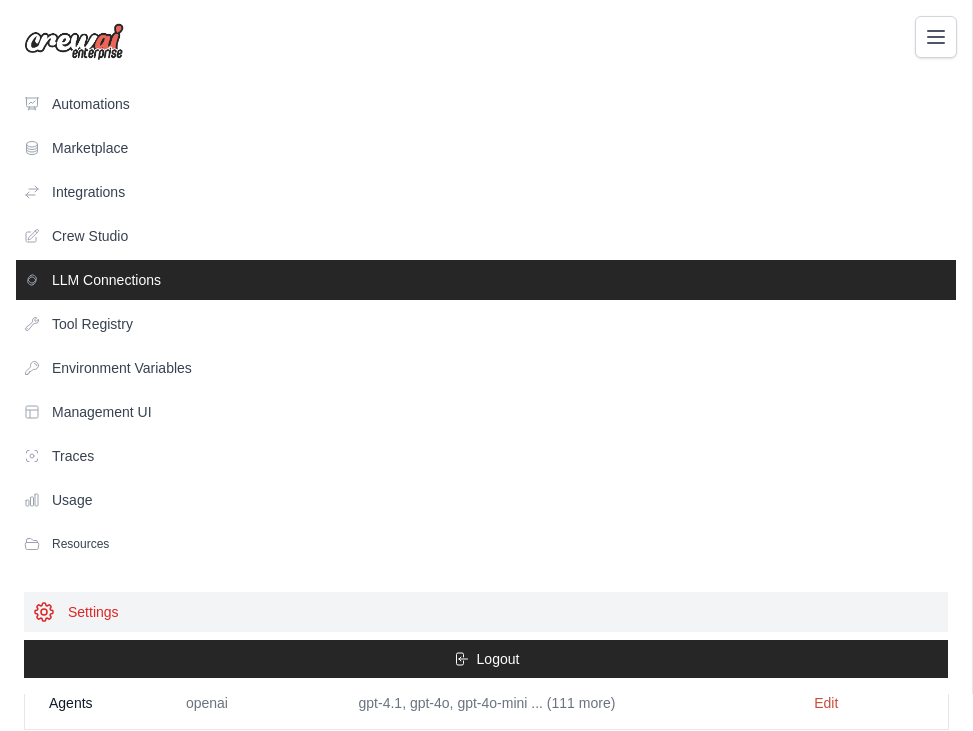 click 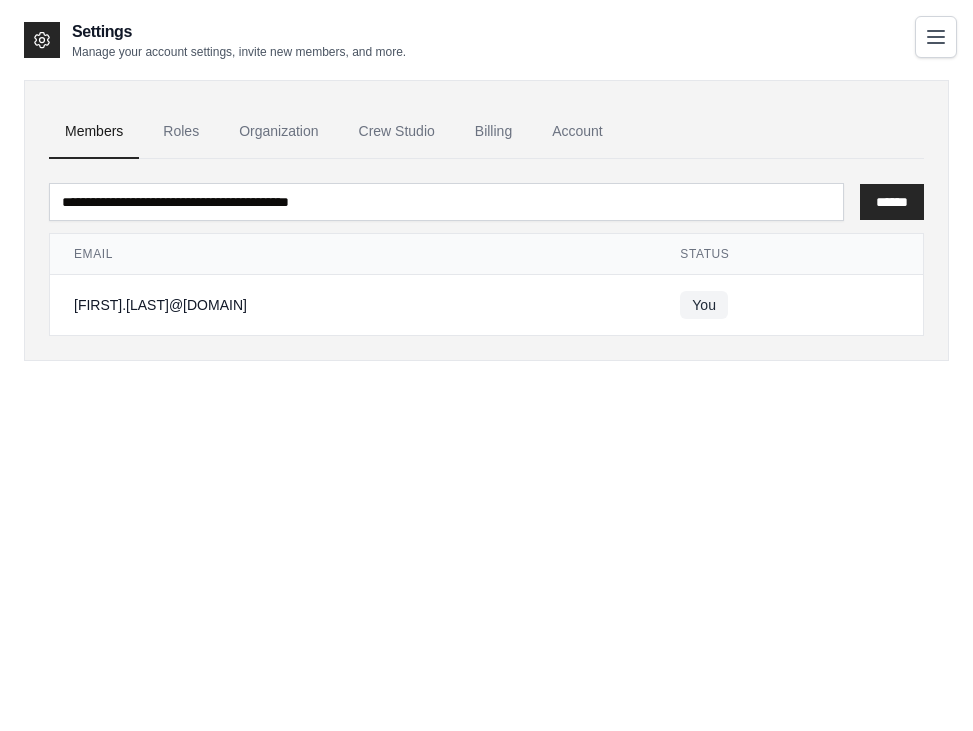 click on "[EMAIL]" at bounding box center [353, 305] 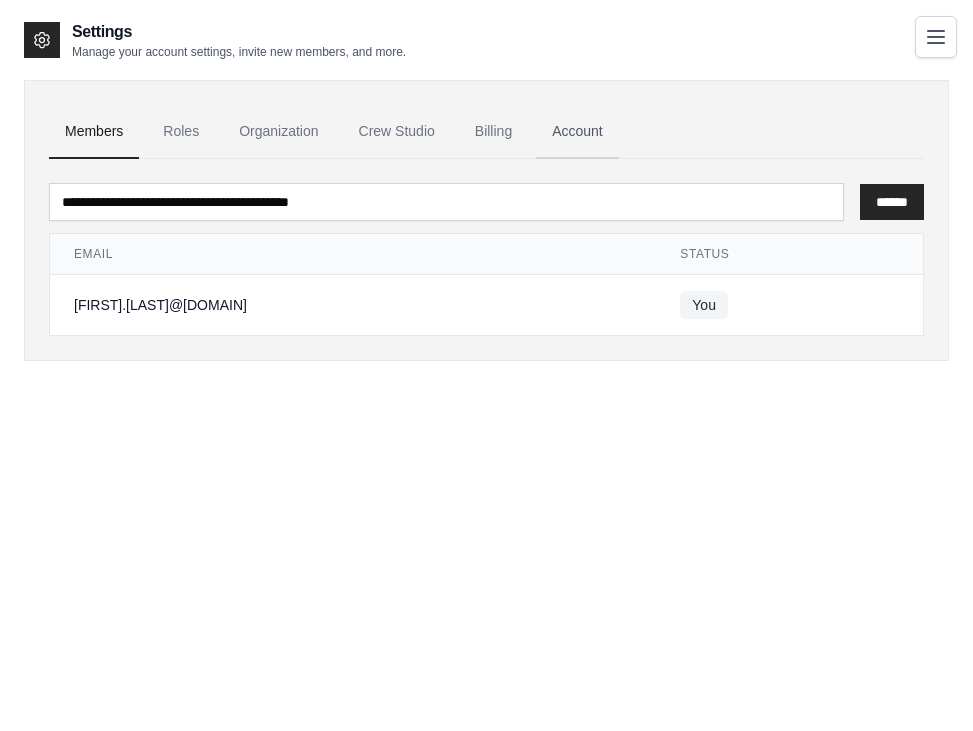 click on "Account" at bounding box center (577, 132) 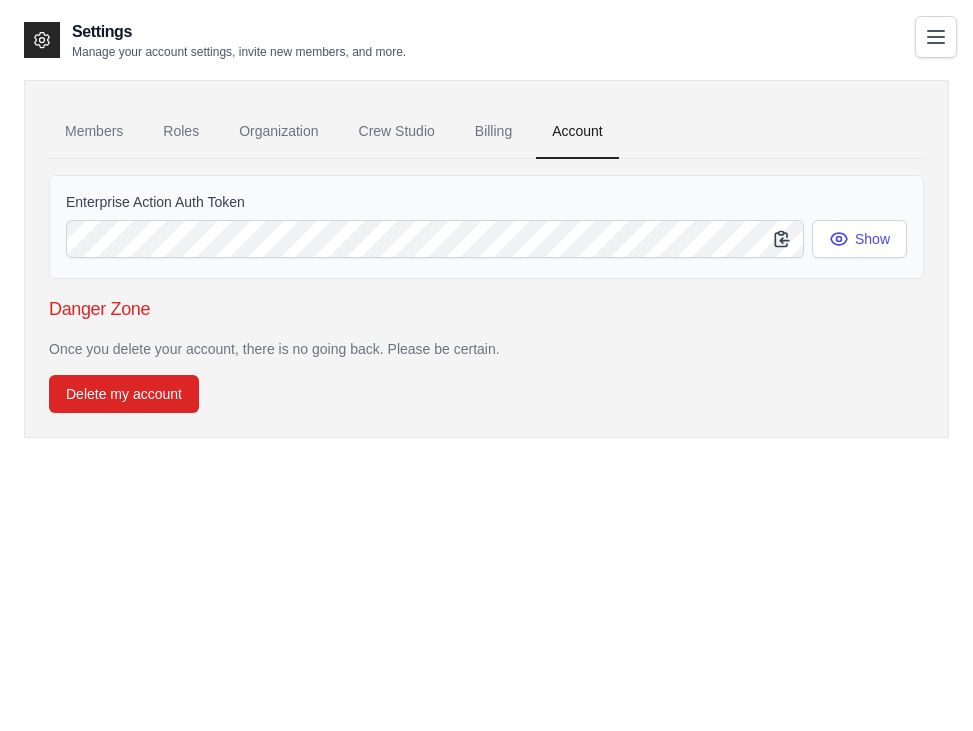 click 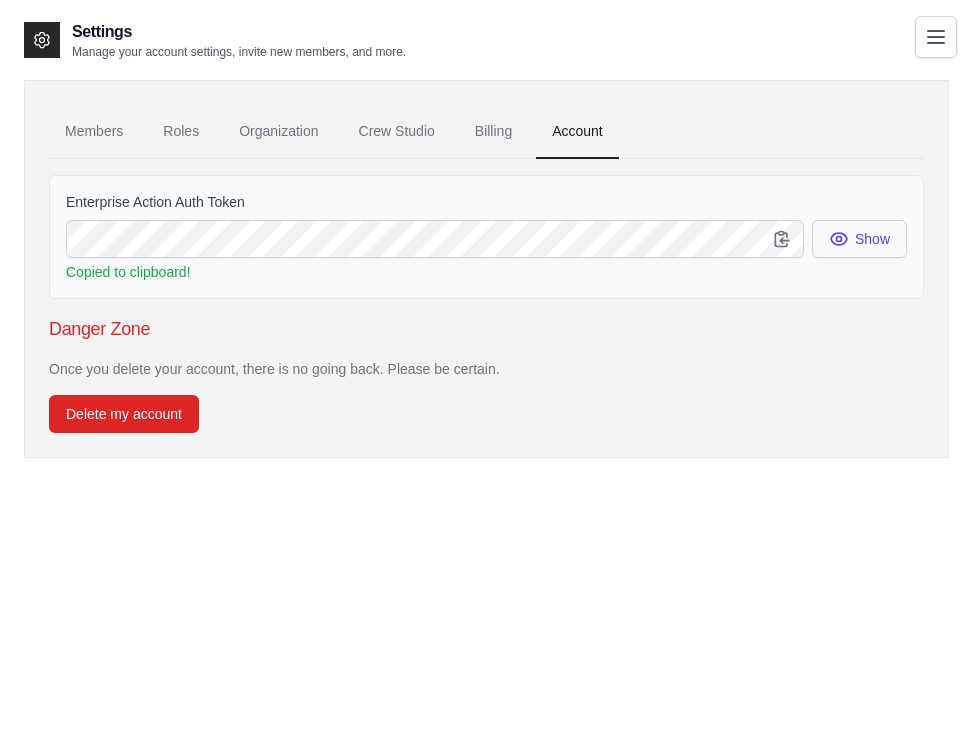 click on "Show" at bounding box center [859, 239] 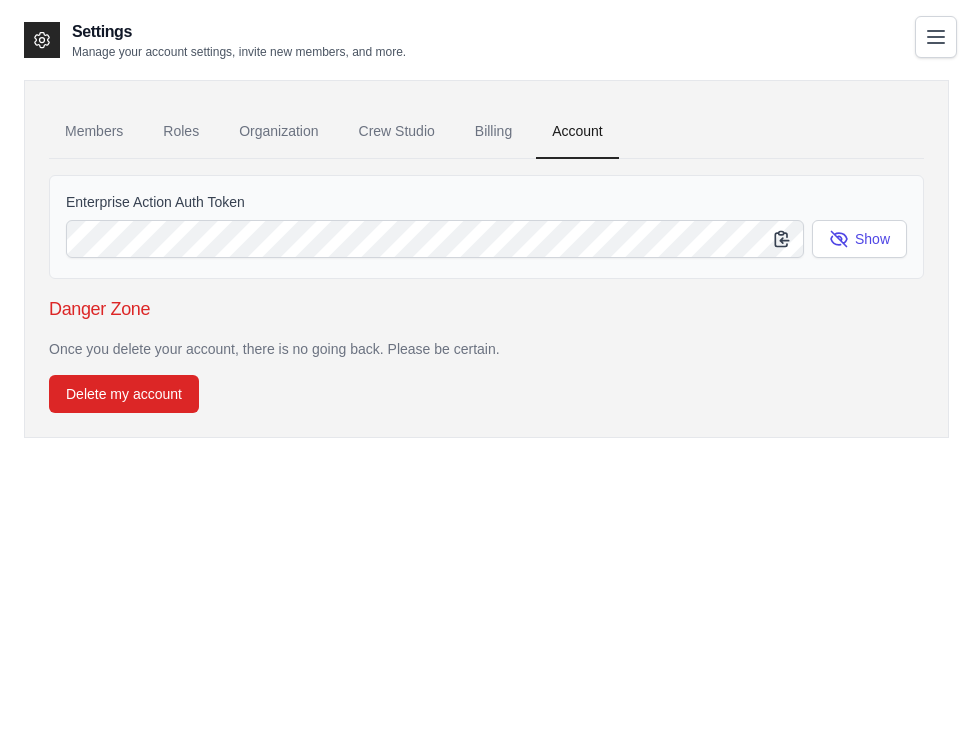 click 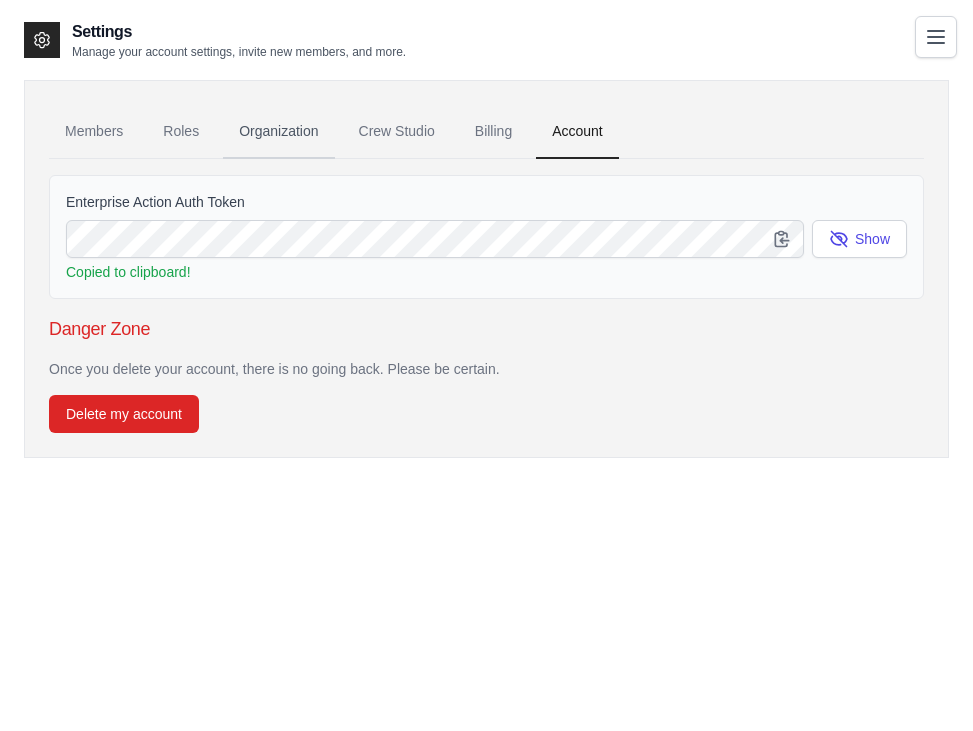 click on "Organization" at bounding box center [278, 132] 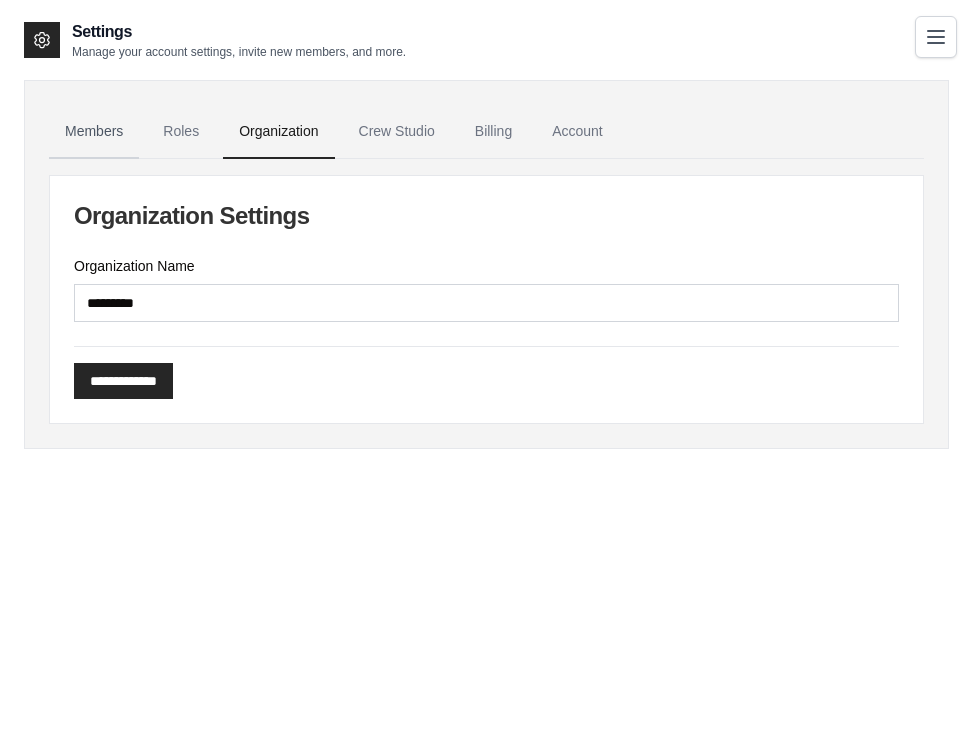 click on "Members" at bounding box center (94, 132) 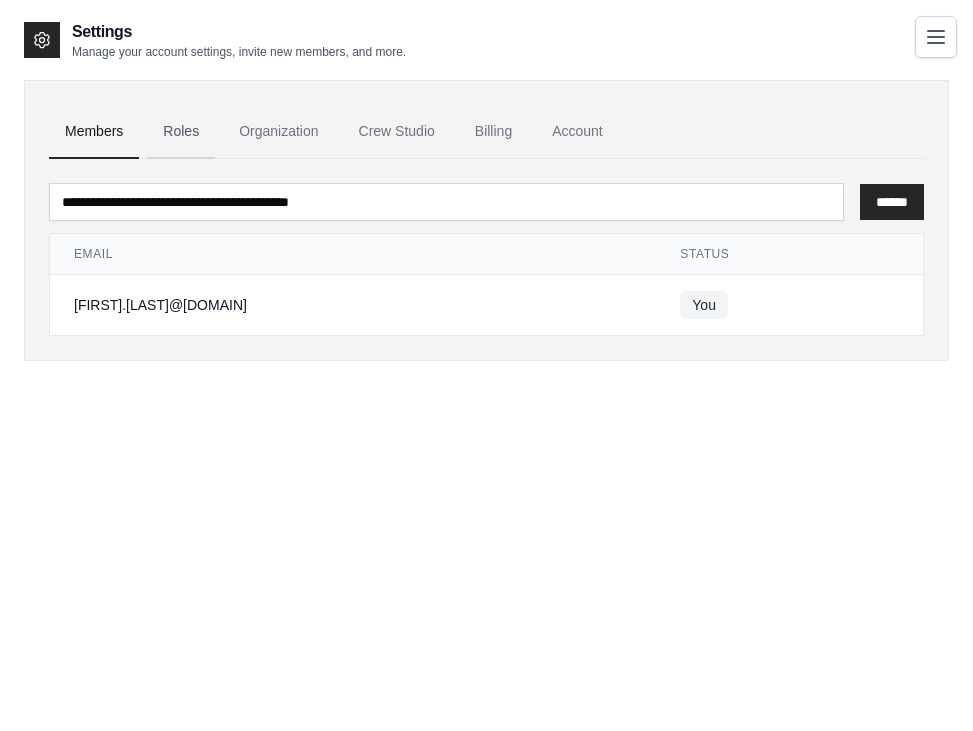 click on "Roles" at bounding box center (181, 132) 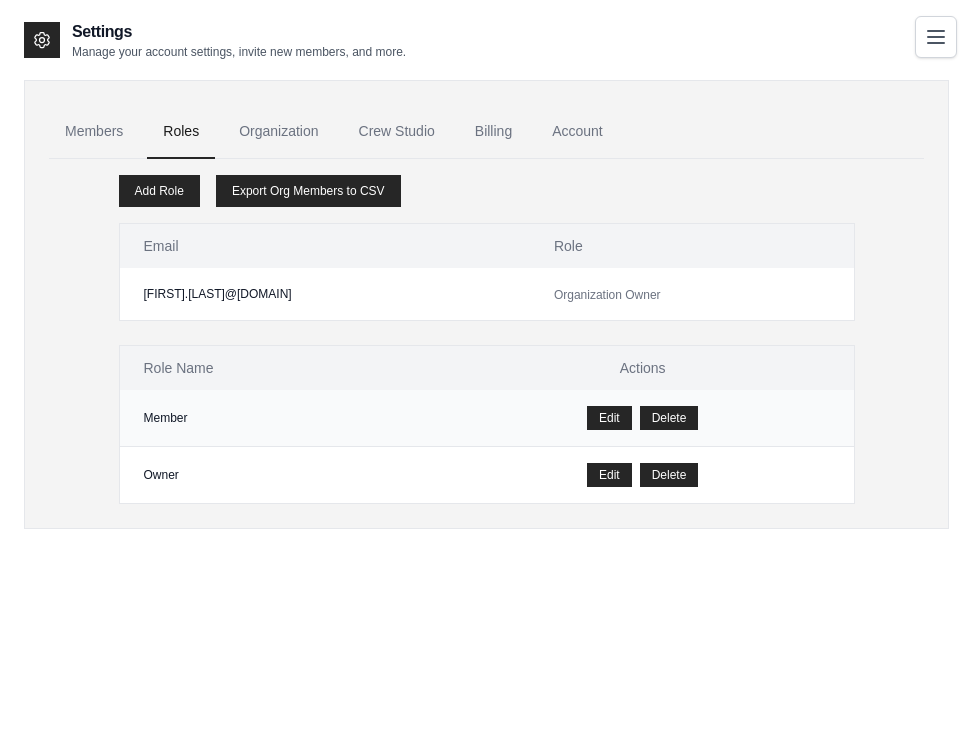 click on "Member" at bounding box center [276, 418] 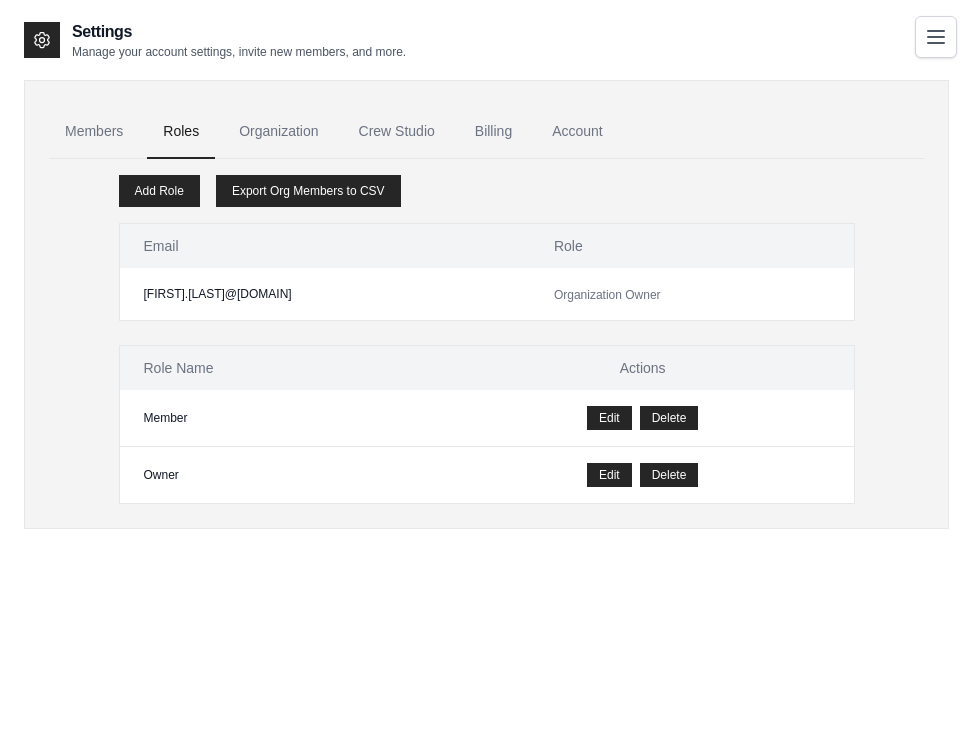 click at bounding box center (936, 37) 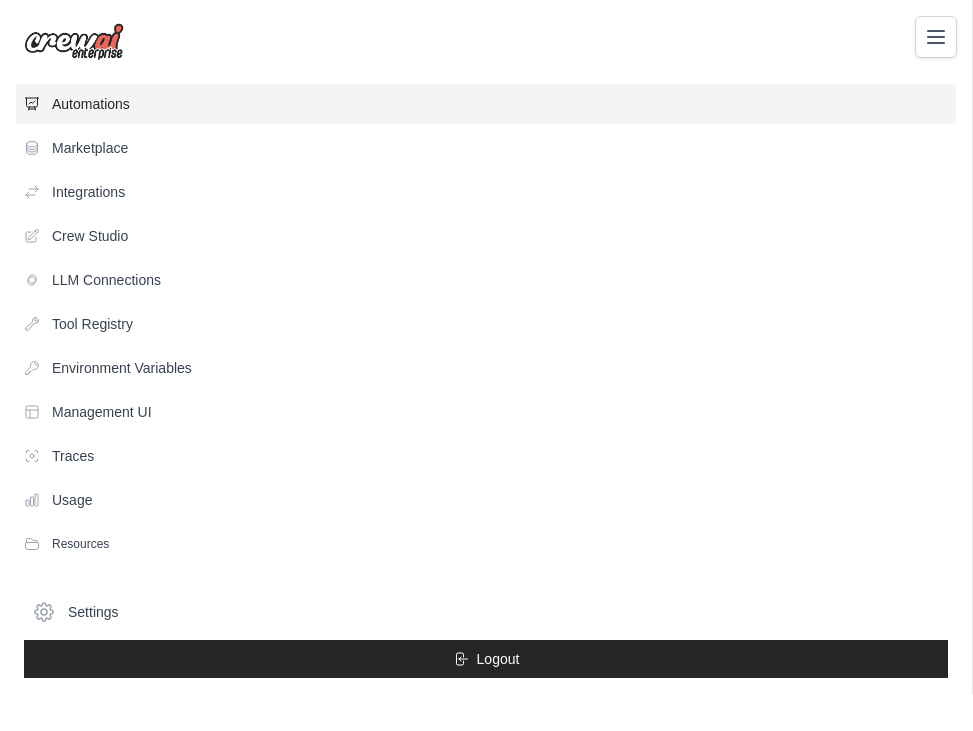 click on "Automations" at bounding box center (486, 104) 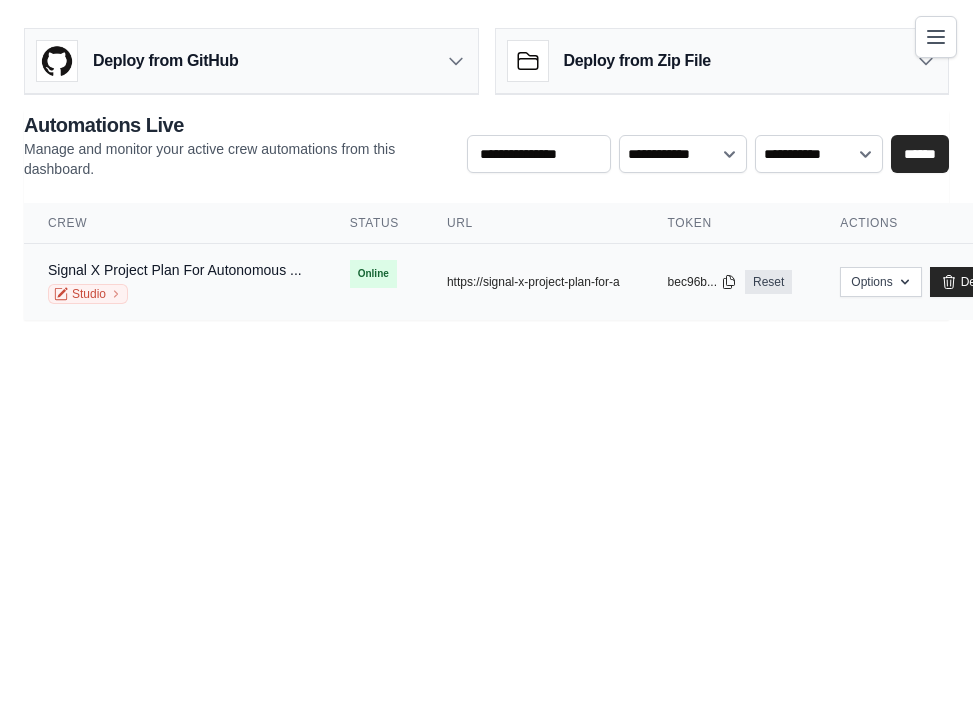 click on "Online" at bounding box center [373, 274] 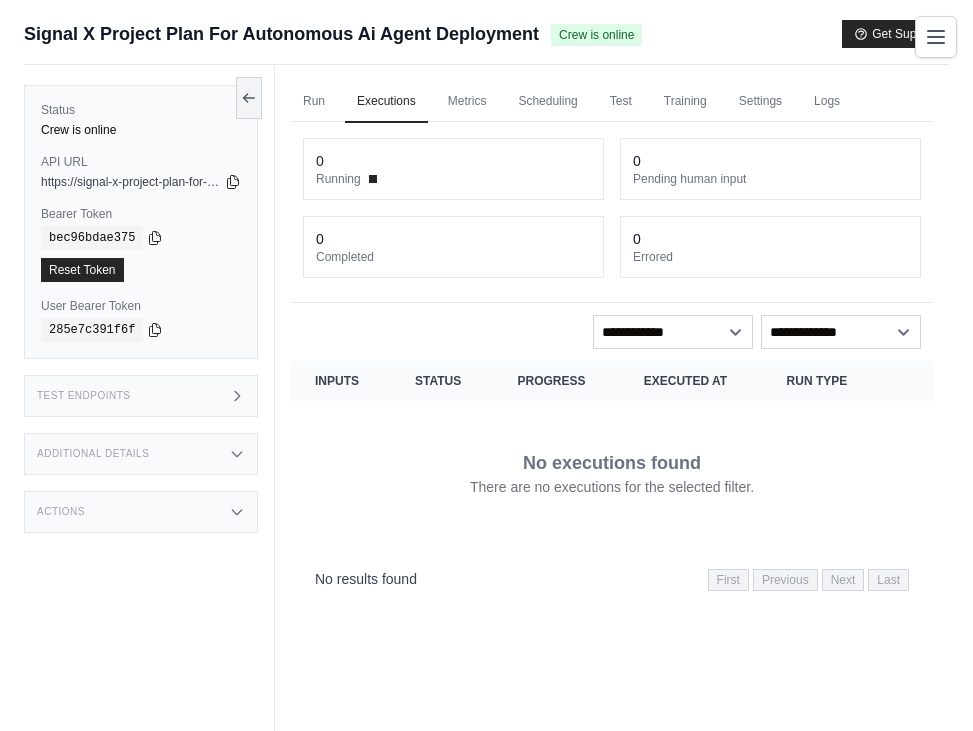 scroll, scrollTop: 0, scrollLeft: 0, axis: both 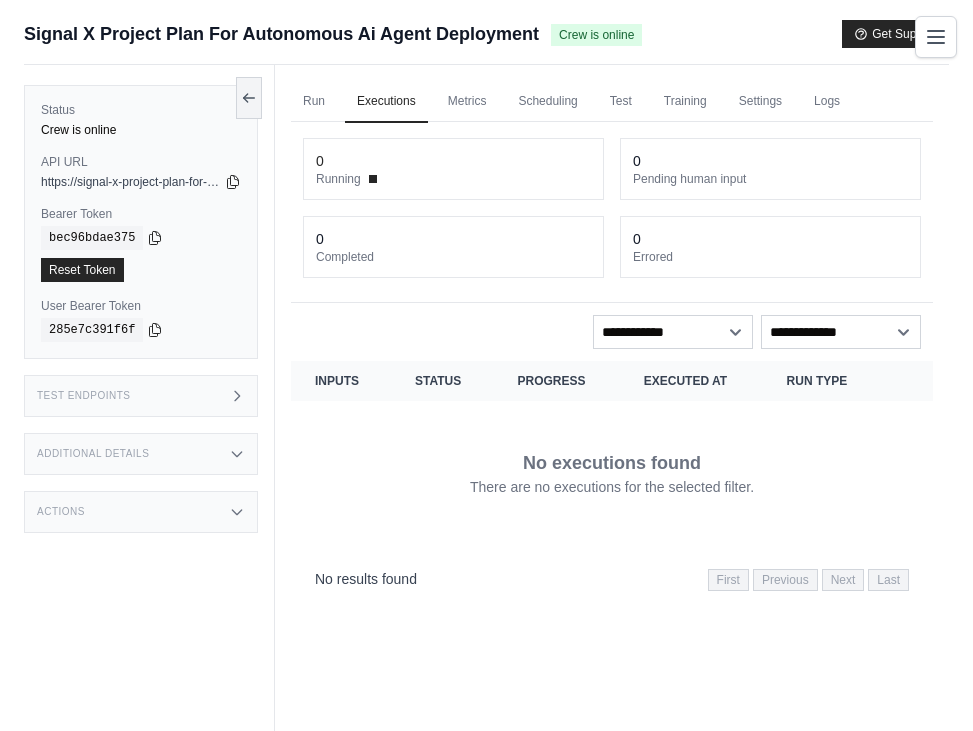 click on "Test Endpoints" at bounding box center (141, 396) 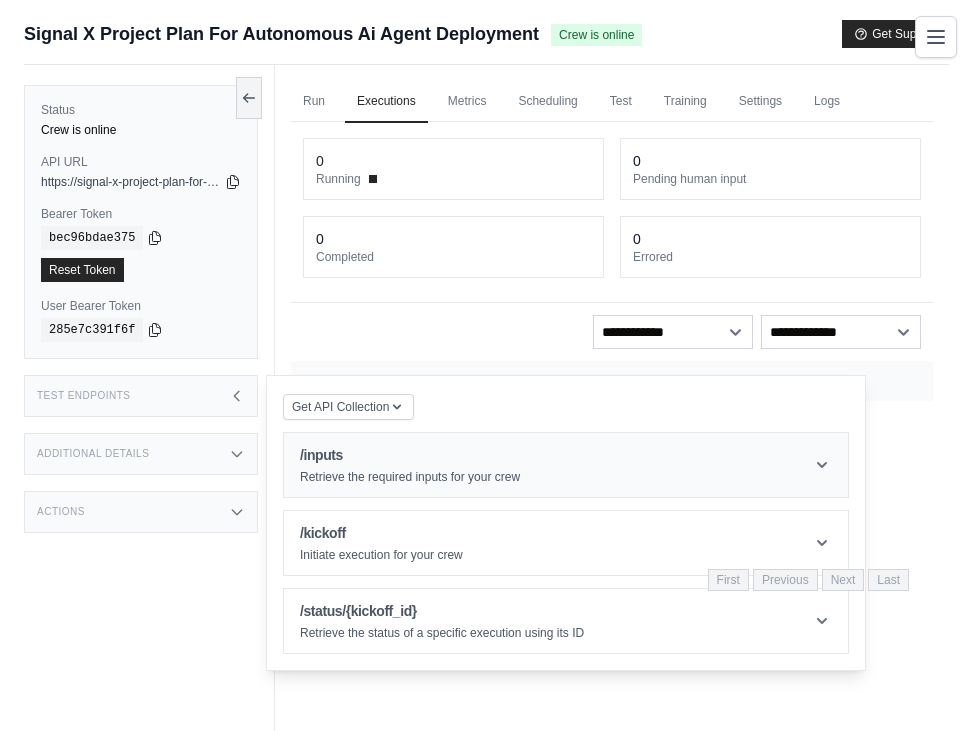 click on "Retrieve the required inputs for your crew" at bounding box center (410, 477) 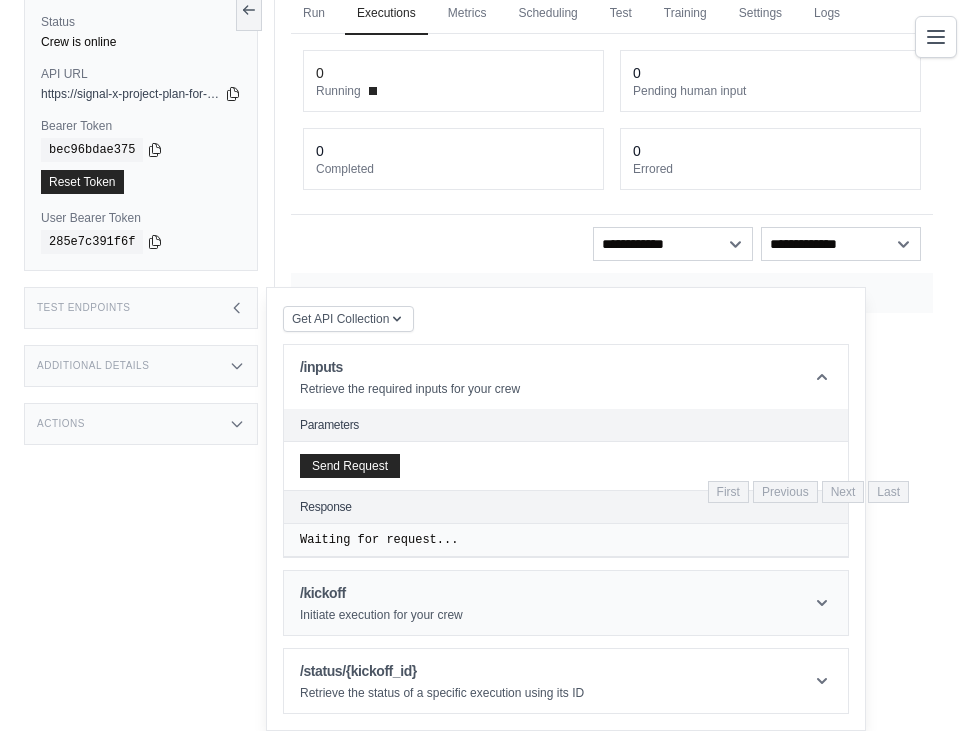 click on "Initiate execution for your crew" at bounding box center (381, 615) 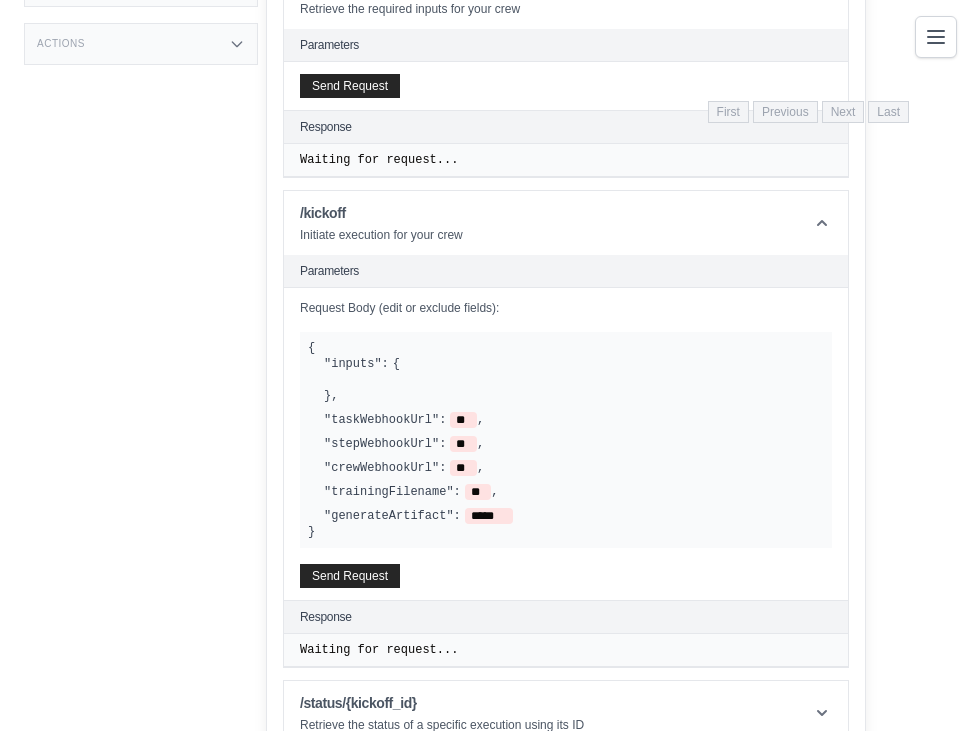 scroll, scrollTop: 500, scrollLeft: 0, axis: vertical 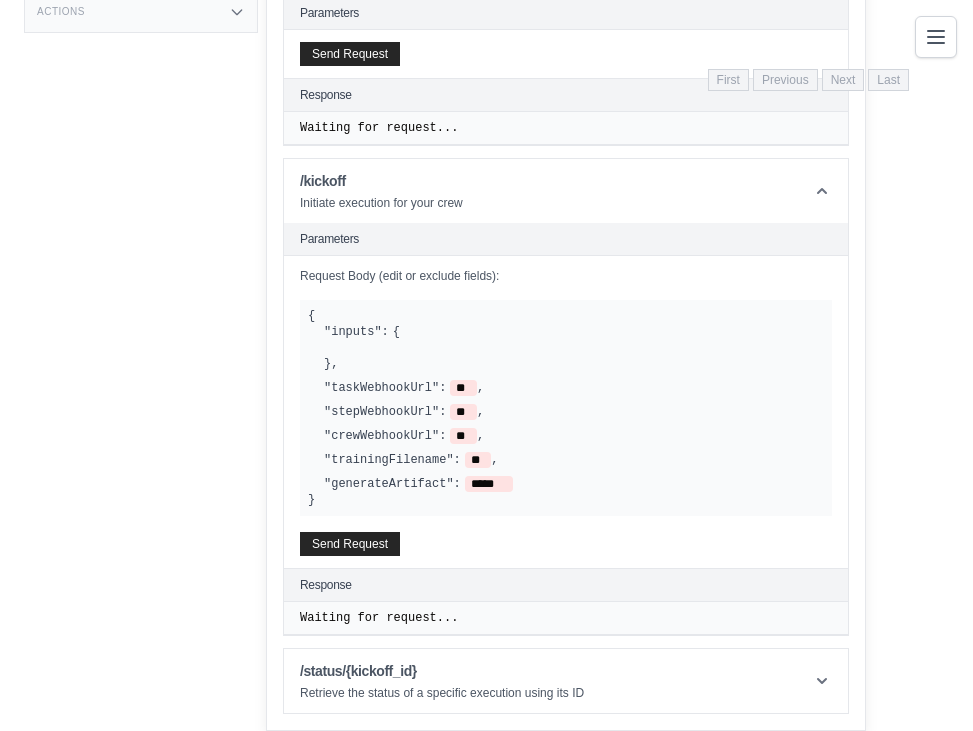 click on "Waiting for request..." at bounding box center [566, 128] 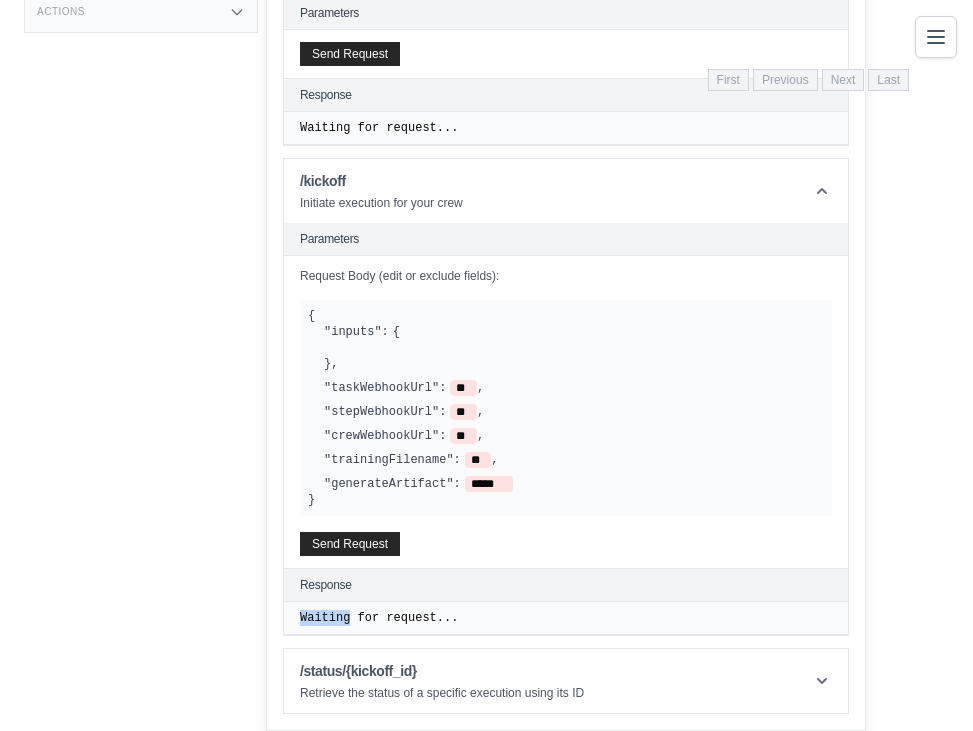 click on "Waiting for request..." at bounding box center [566, 128] 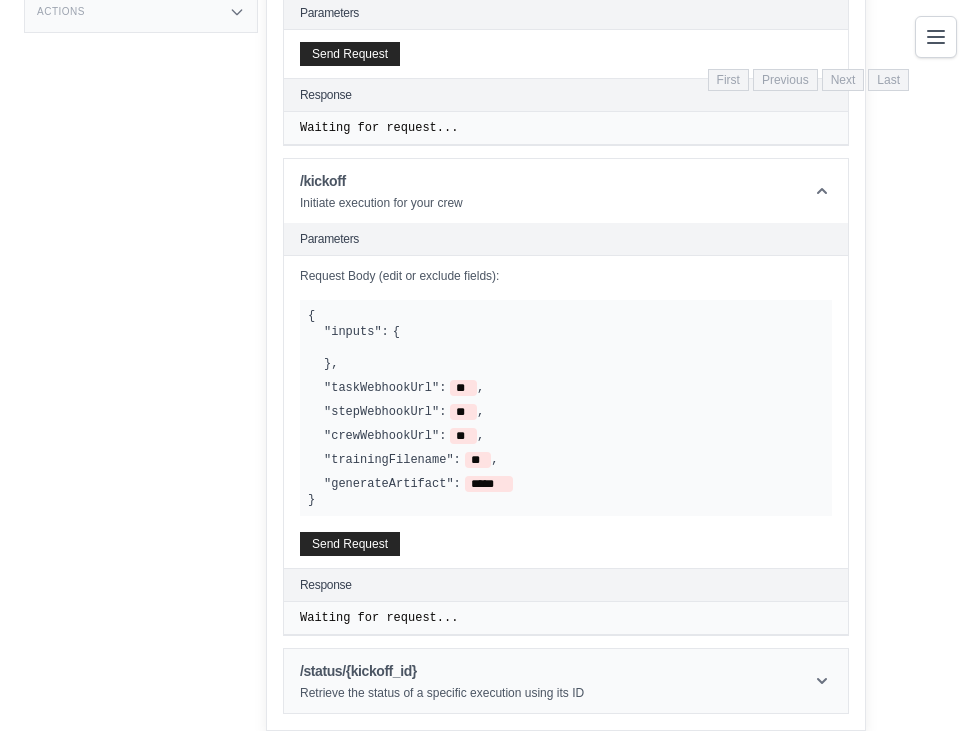 click on "/status/{kickoff_id}
Retrieve the status of a specific execution using its ID" at bounding box center [442, 681] 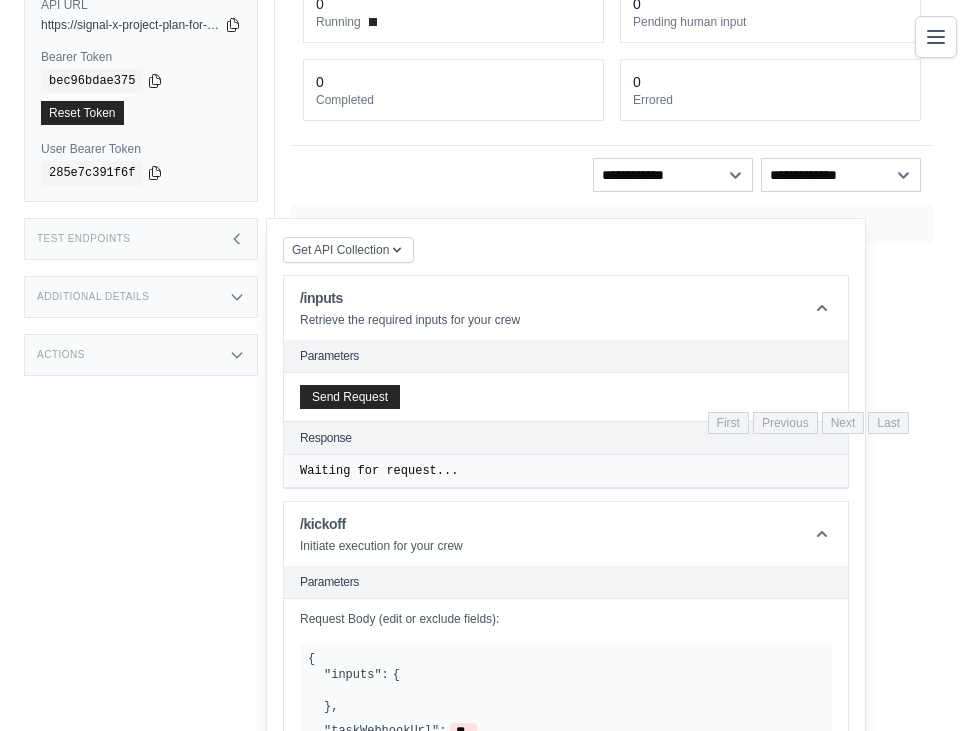 scroll, scrollTop: 0, scrollLeft: 0, axis: both 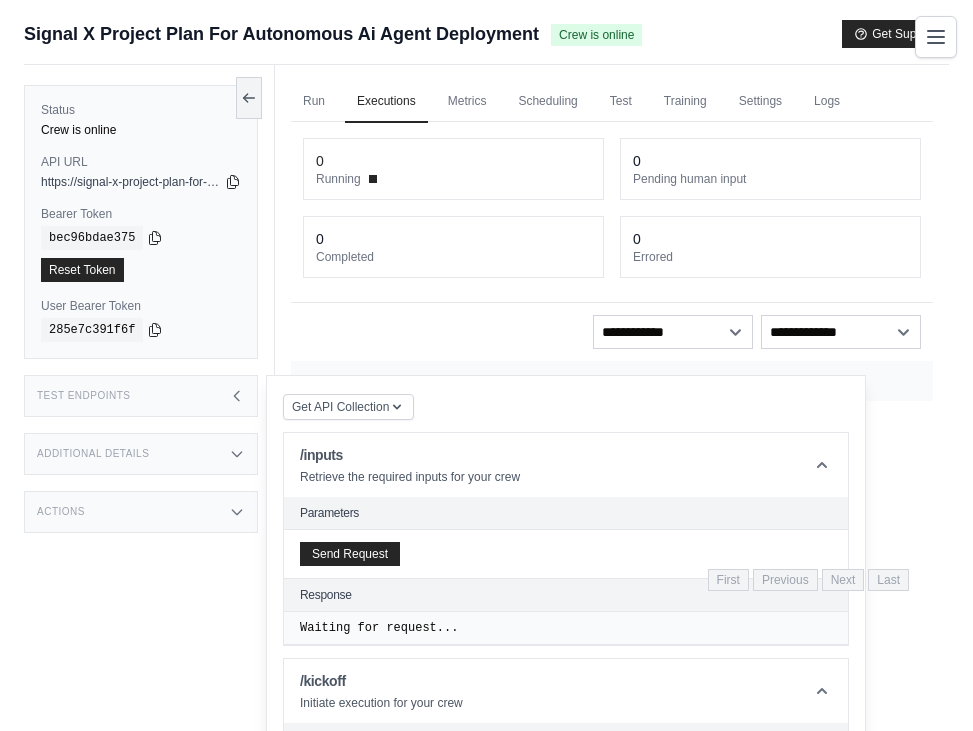 click on "Test Endpoints" at bounding box center (141, 396) 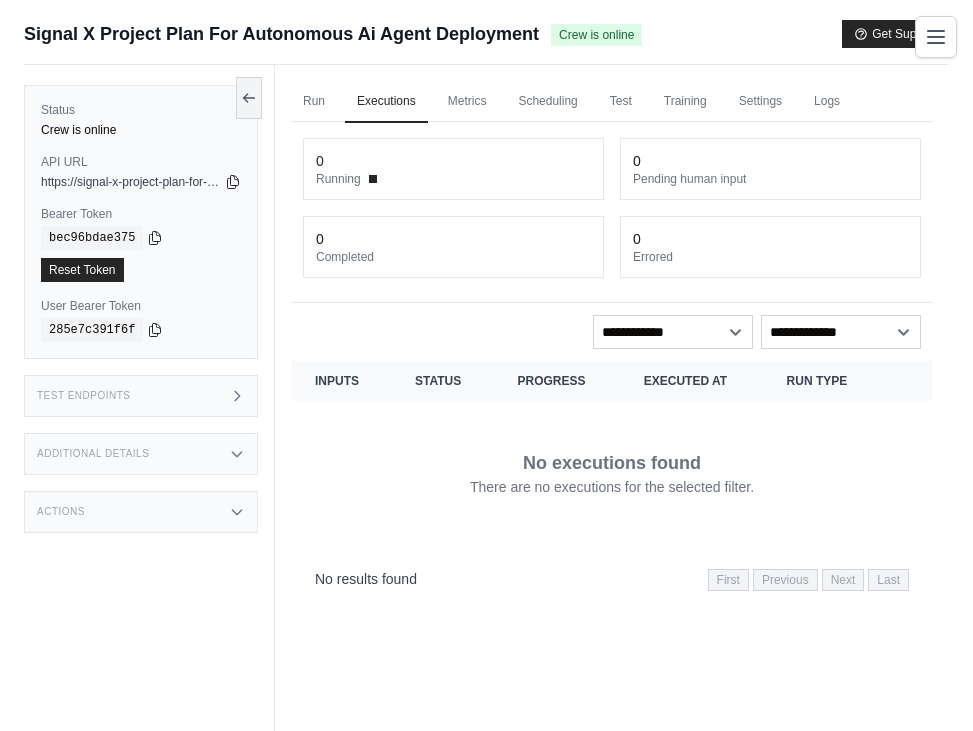 click on "Status
Crew is online
API URL
copied
https://signal-x-project-plan-for-autonomous-ai-age-3b8aed67.crewai.com
Bearer Token
copied
[TOKEN]
Reset Token
User Bearer Token
copied
[TOKEN]" at bounding box center [141, 222] 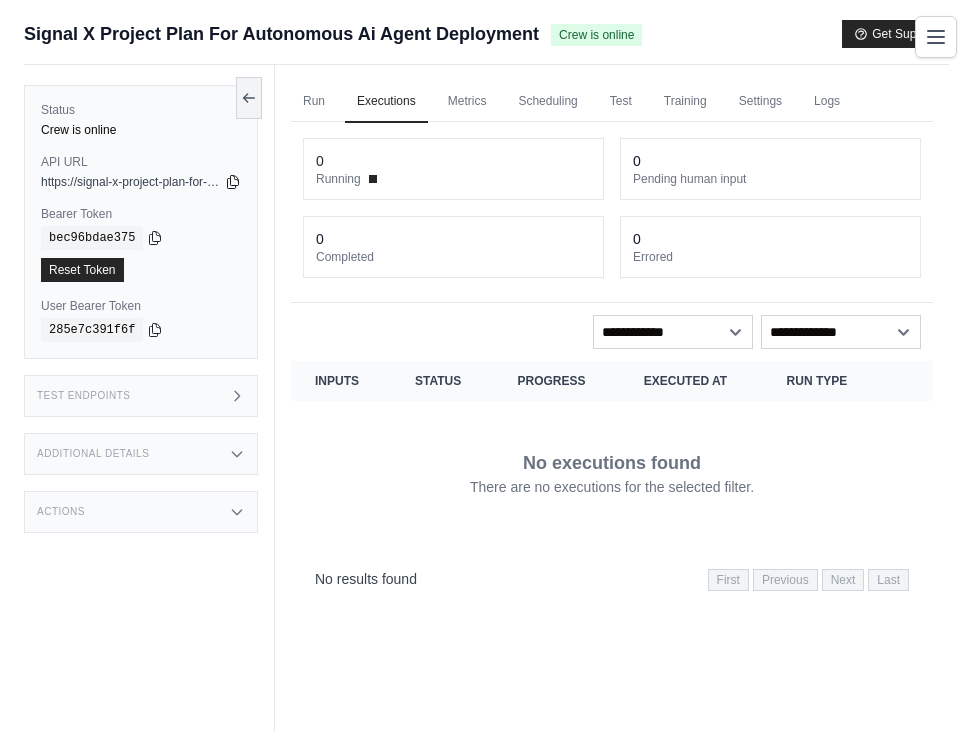 click 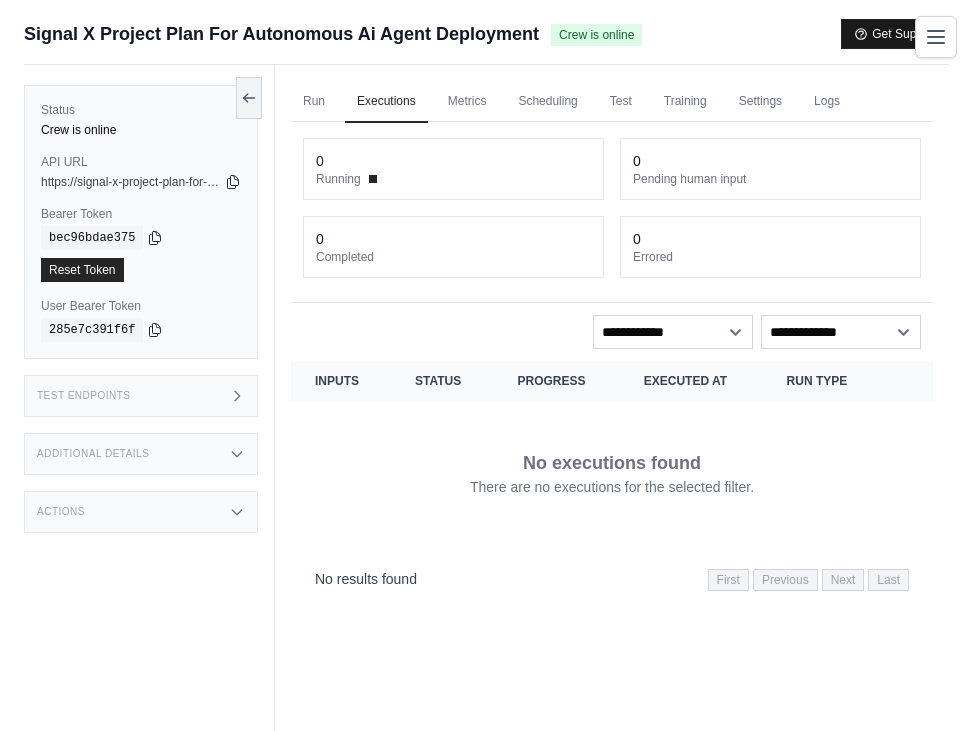 click on "Get Support" at bounding box center (895, 34) 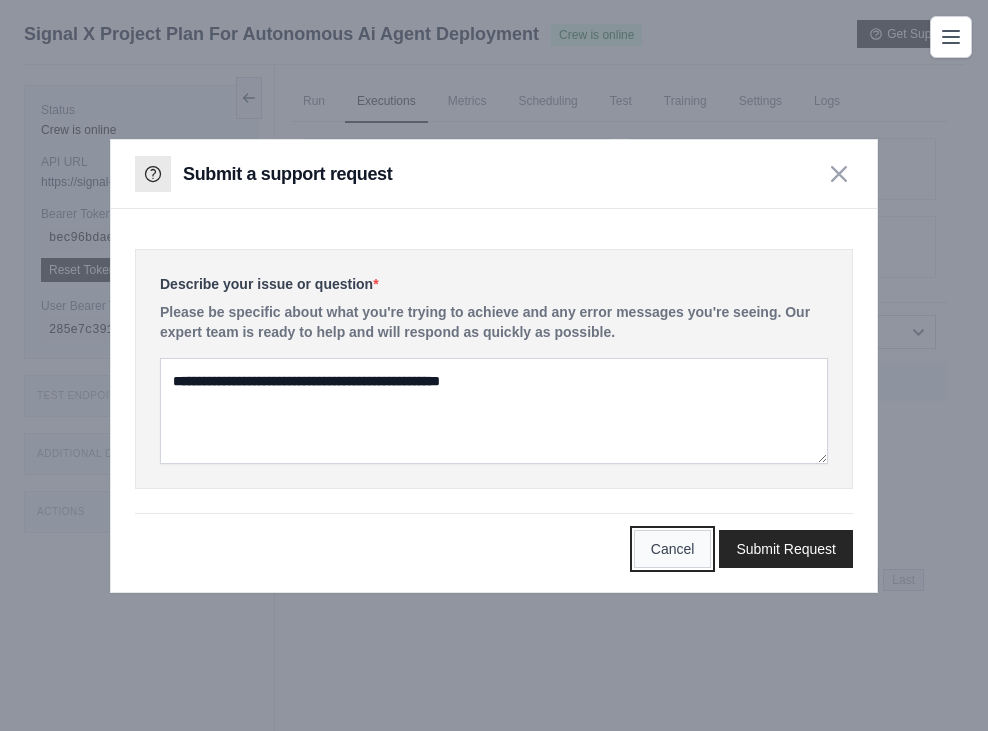 click on "Cancel" at bounding box center (673, 549) 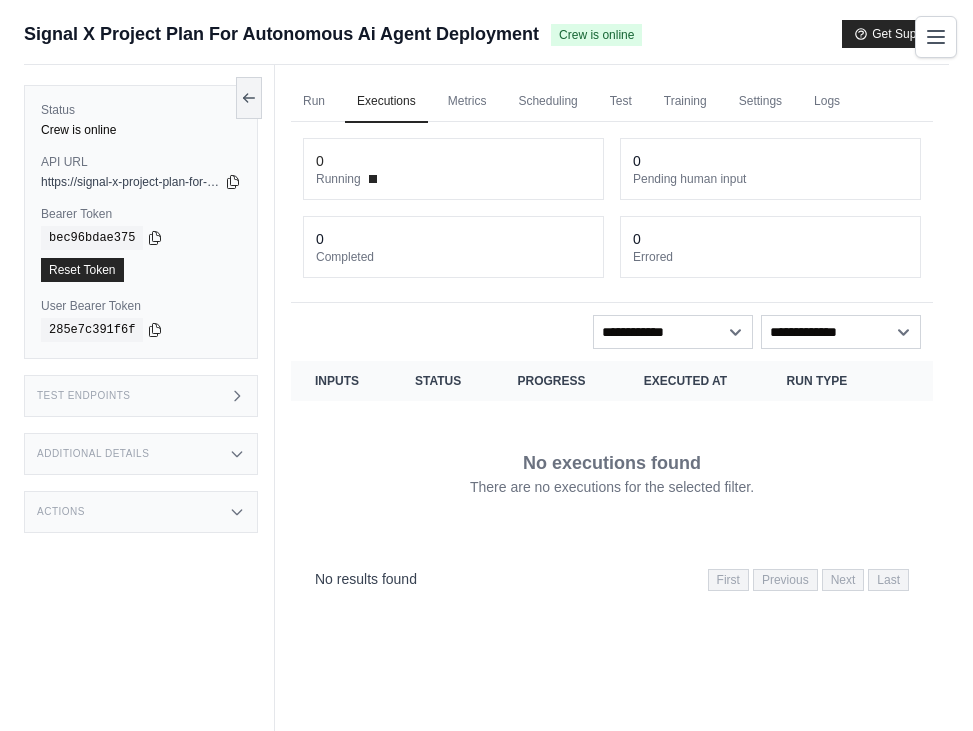 click on "Submit a support request
Describe your issue or question  *
Please be specific about what you're trying to achieve and any error messages you're seeing. Our expert team is ready to help and will respond as quickly as possible.
Cancel
Submit Request
Signal X Project Plan For Autonomous Ai Agent Deployment
Crew is online" at bounding box center (486, 42) 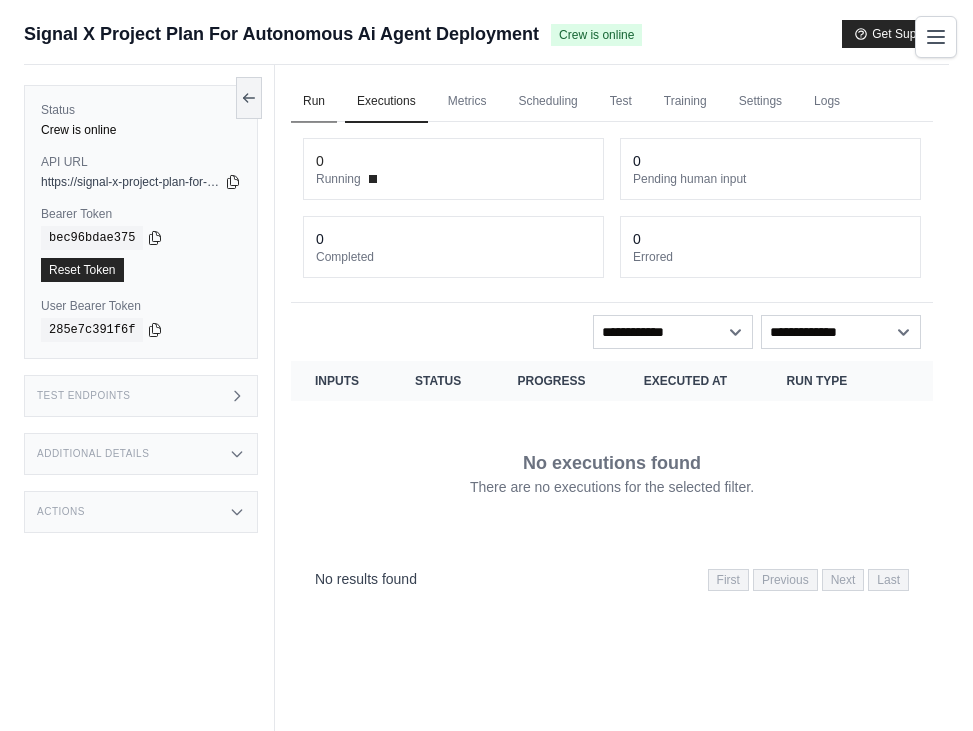 click on "Run" at bounding box center [314, 102] 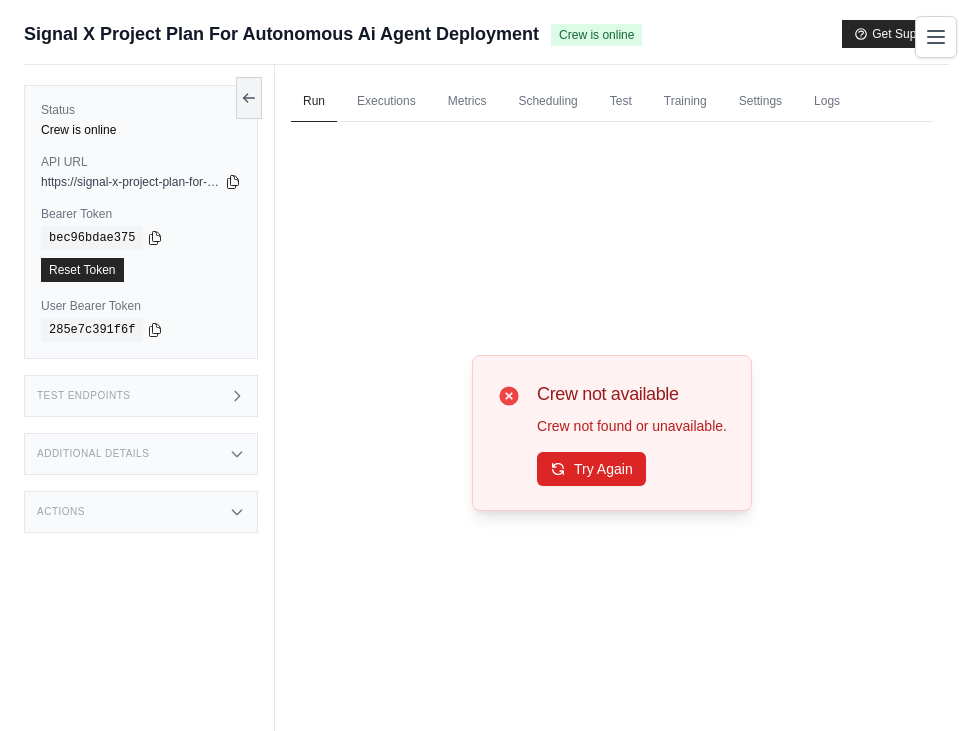 click on "Run
Executions
Metrics
Scheduling
Test
Training
Settings
Logs
0
Running
0
Pending human input
0" at bounding box center [612, 430] 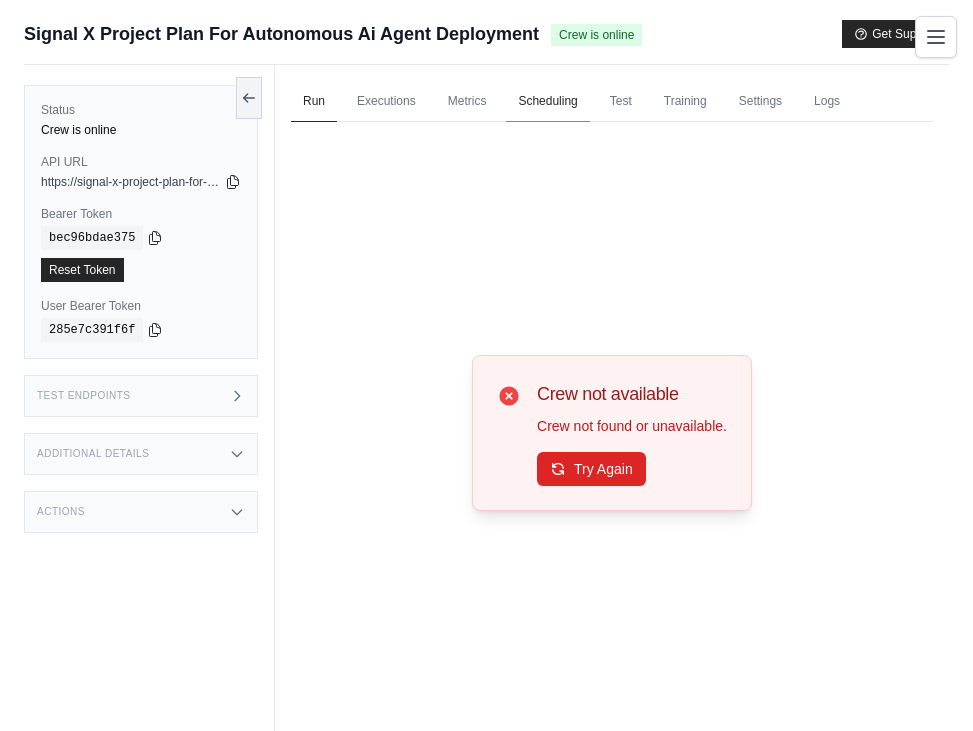 click on "Scheduling" at bounding box center (547, 102) 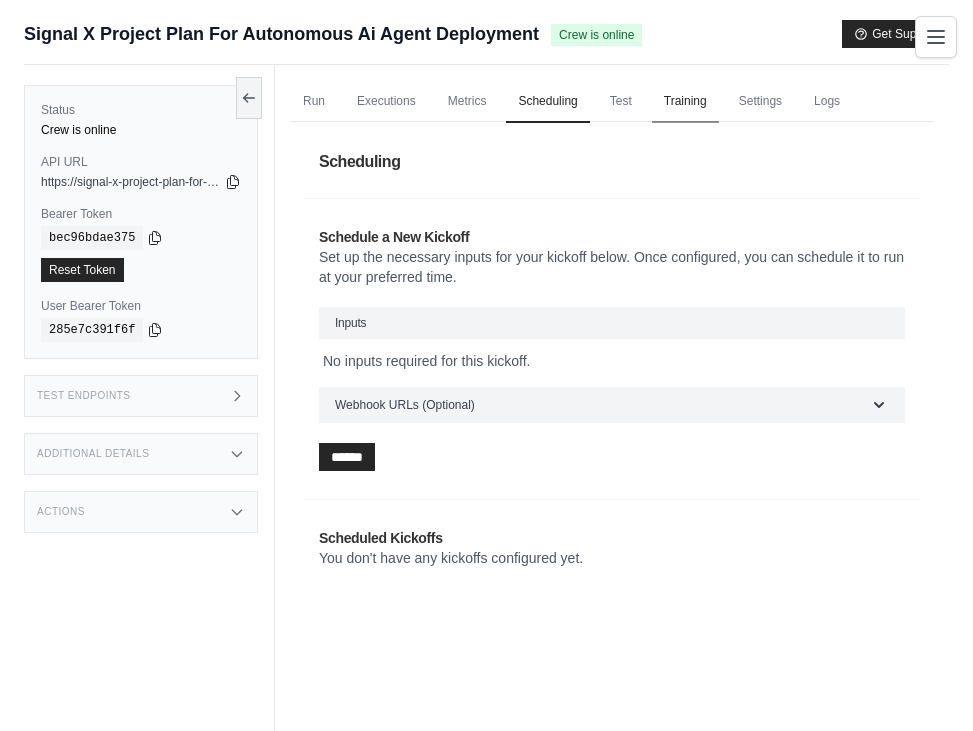 click on "Training" at bounding box center (685, 102) 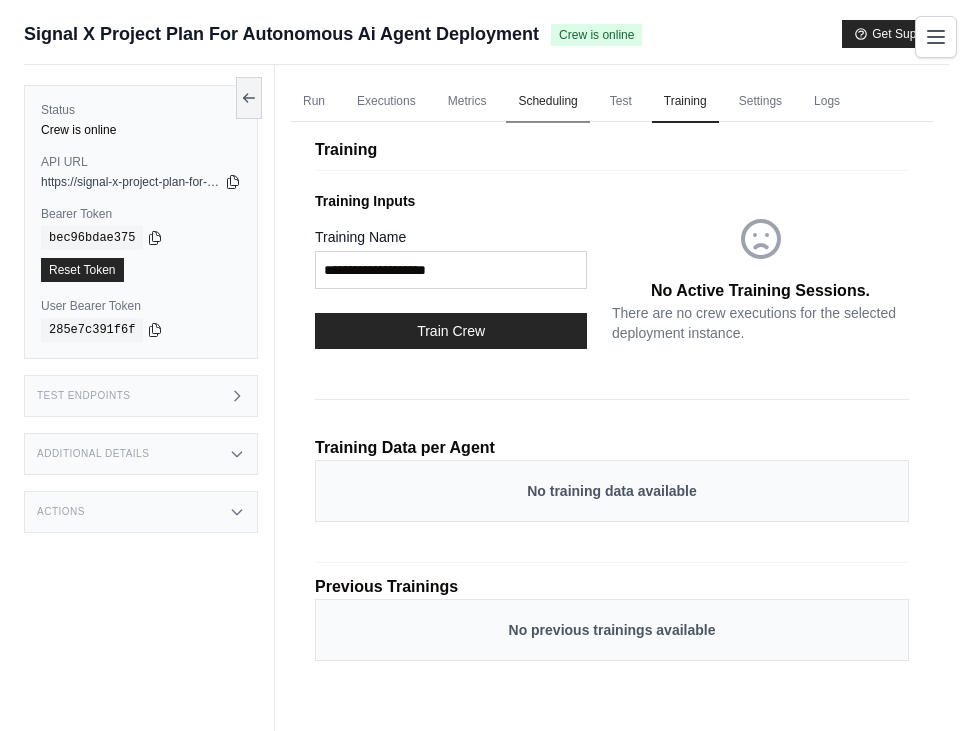click on "Scheduling" at bounding box center [547, 102] 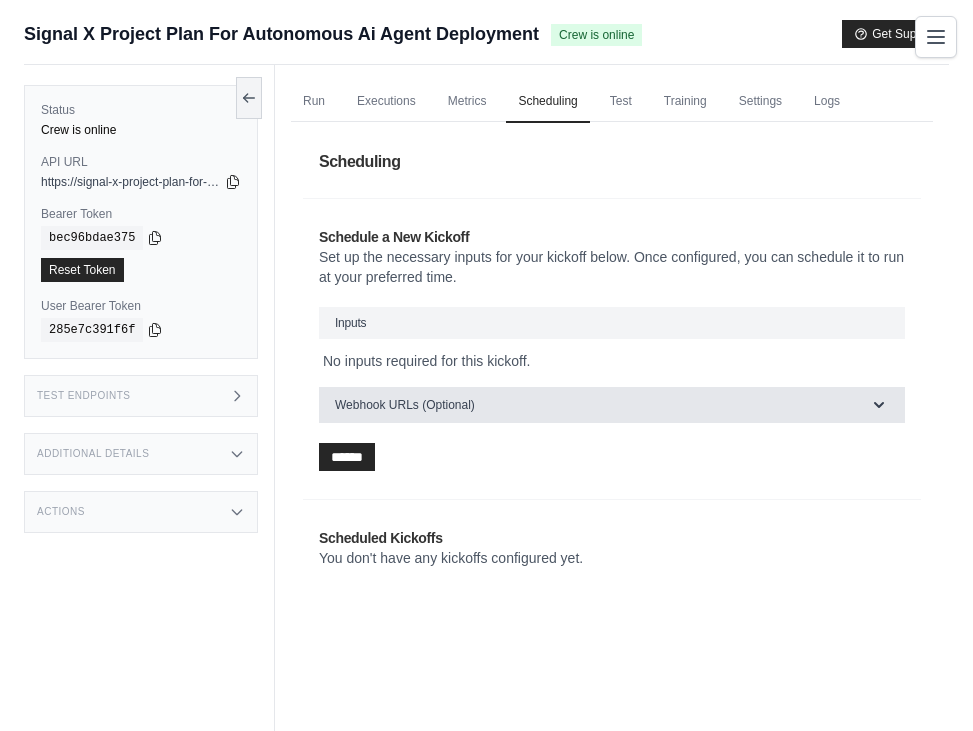 click on "Webhook URLs (Optional)" at bounding box center (612, 405) 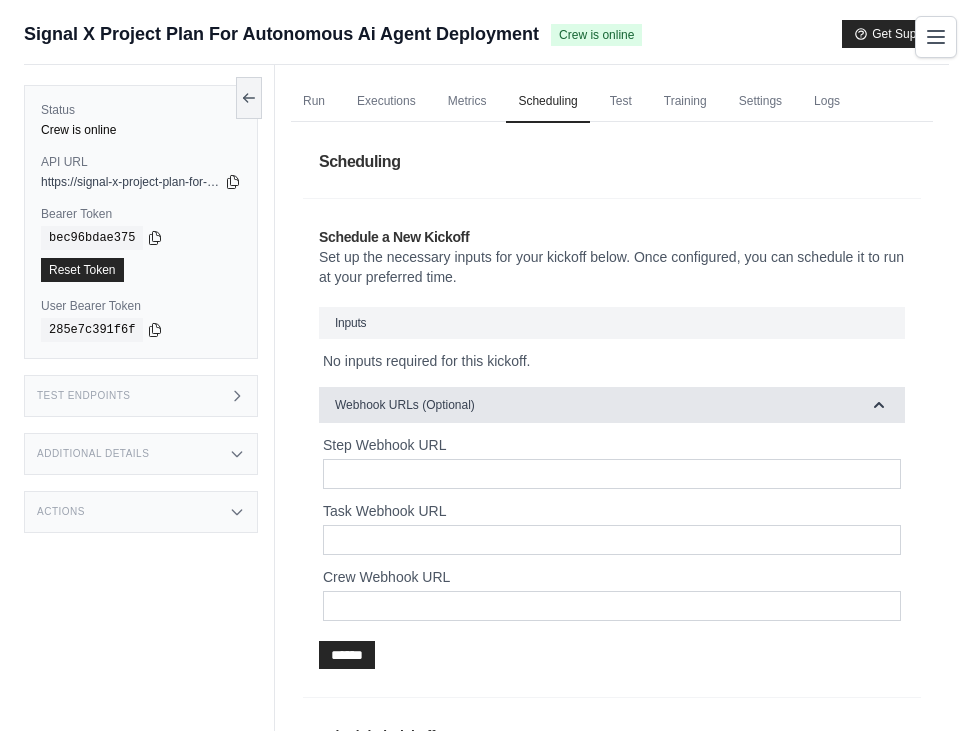 click on "Webhook URLs (Optional)" at bounding box center [612, 405] 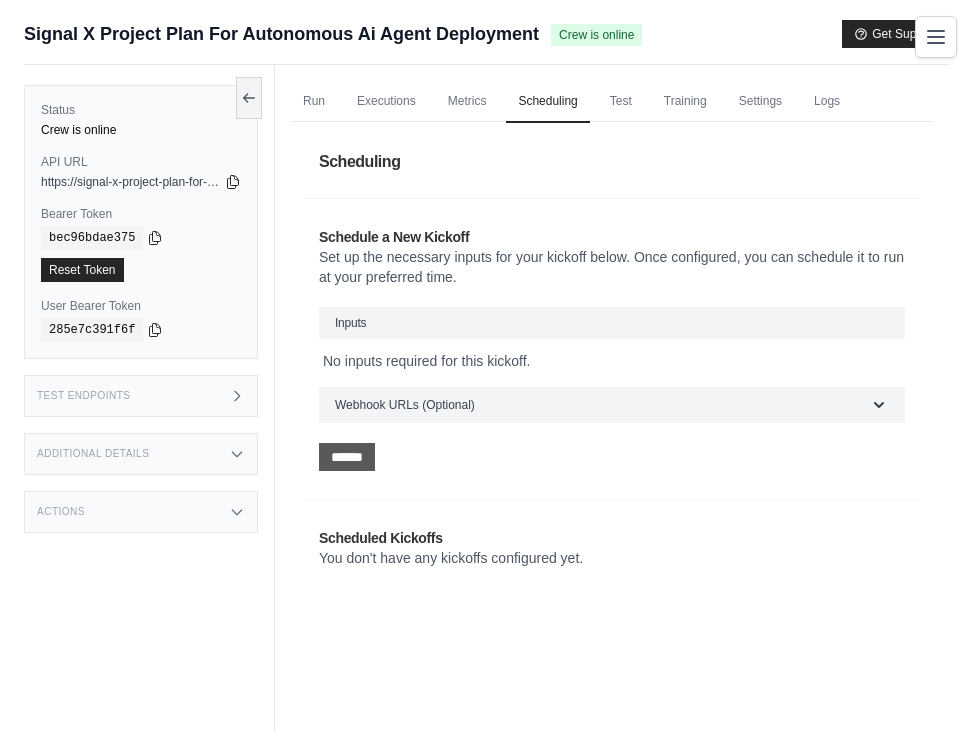 click on "******" at bounding box center (347, 457) 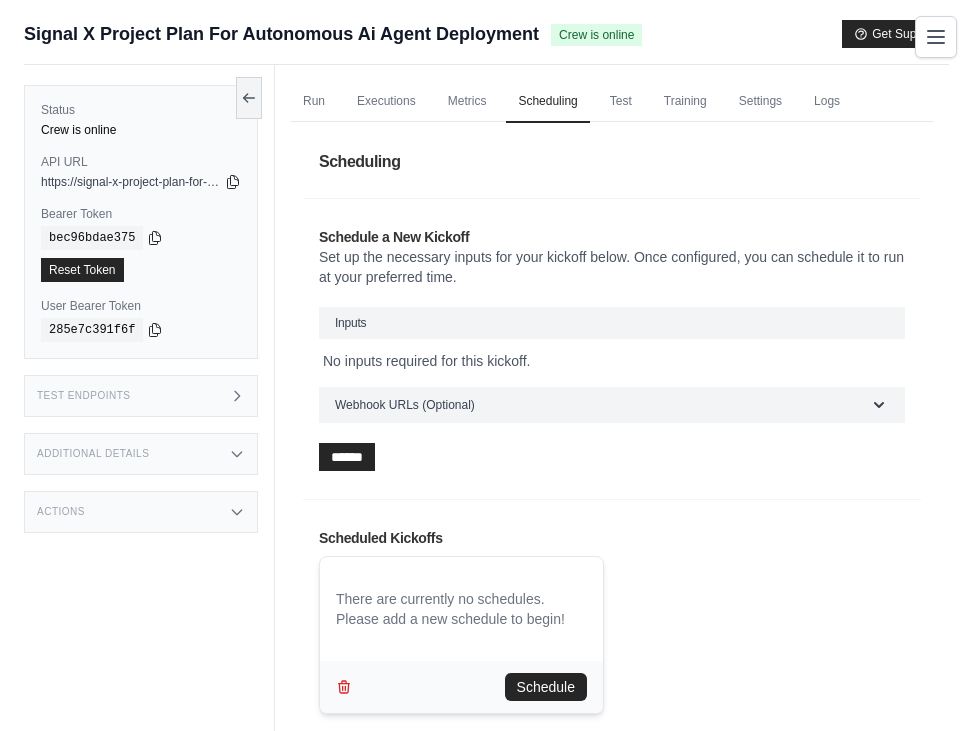 click on "Inputs" at bounding box center (612, 323) 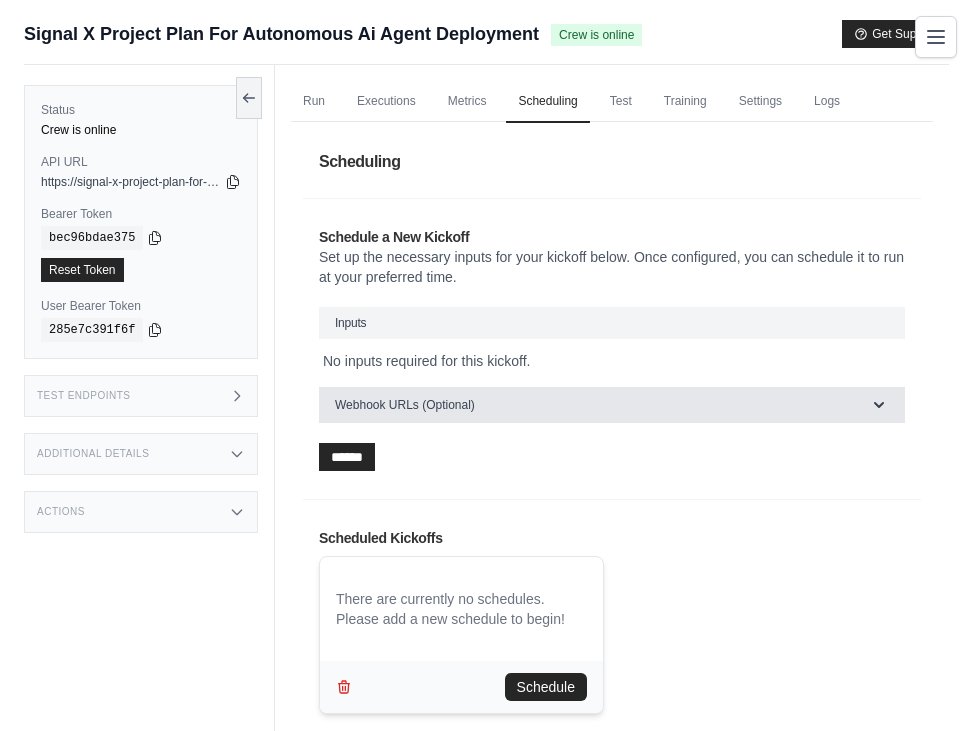 click on "Webhook URLs (Optional)" at bounding box center [612, 405] 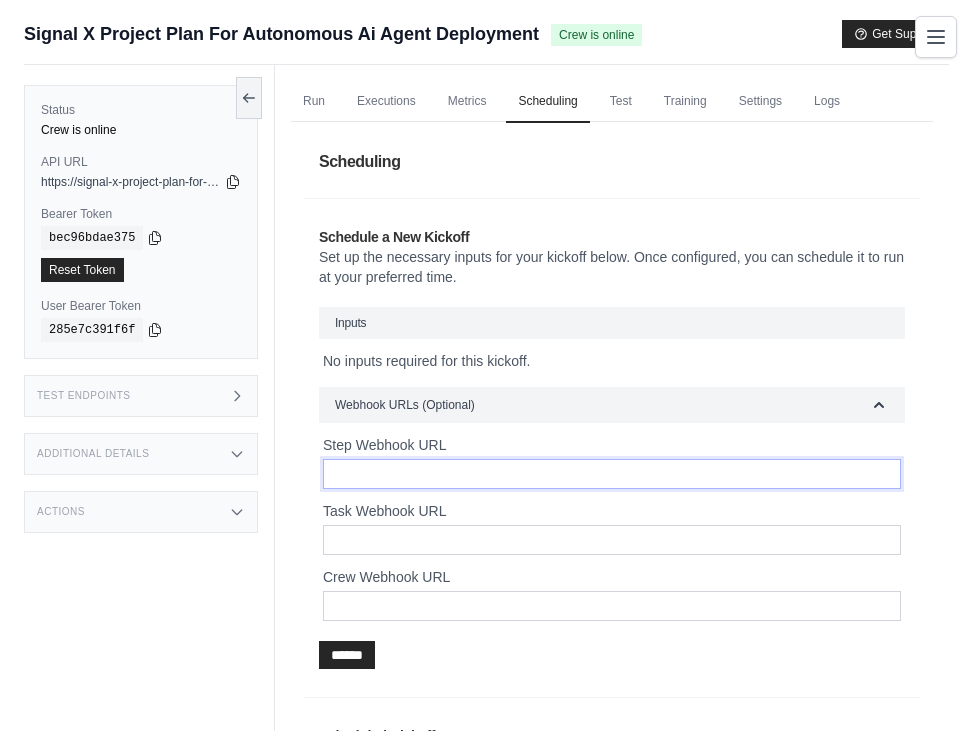 click on "Step Webhook URL" at bounding box center (612, 474) 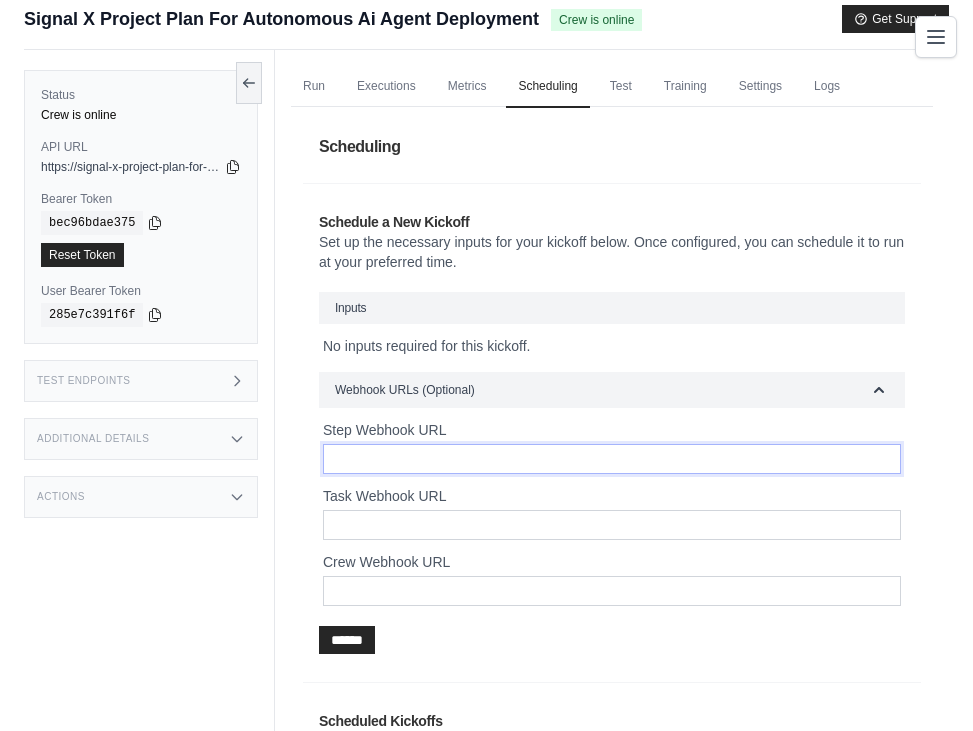 scroll, scrollTop: 257, scrollLeft: 0, axis: vertical 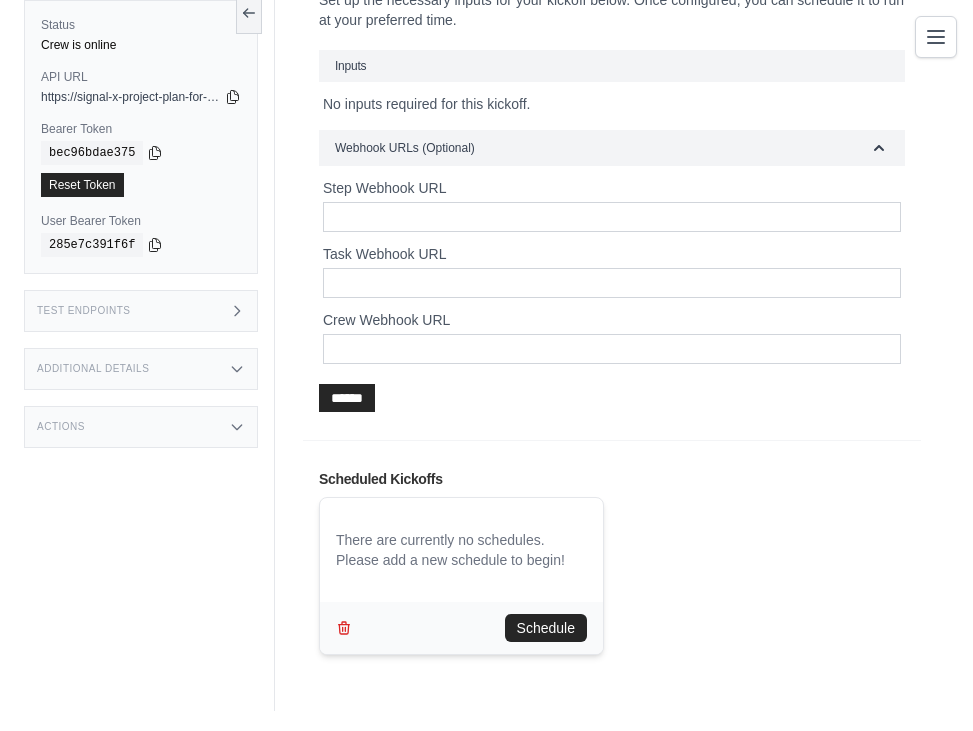 click on "Schedule" at bounding box center [461, 628] 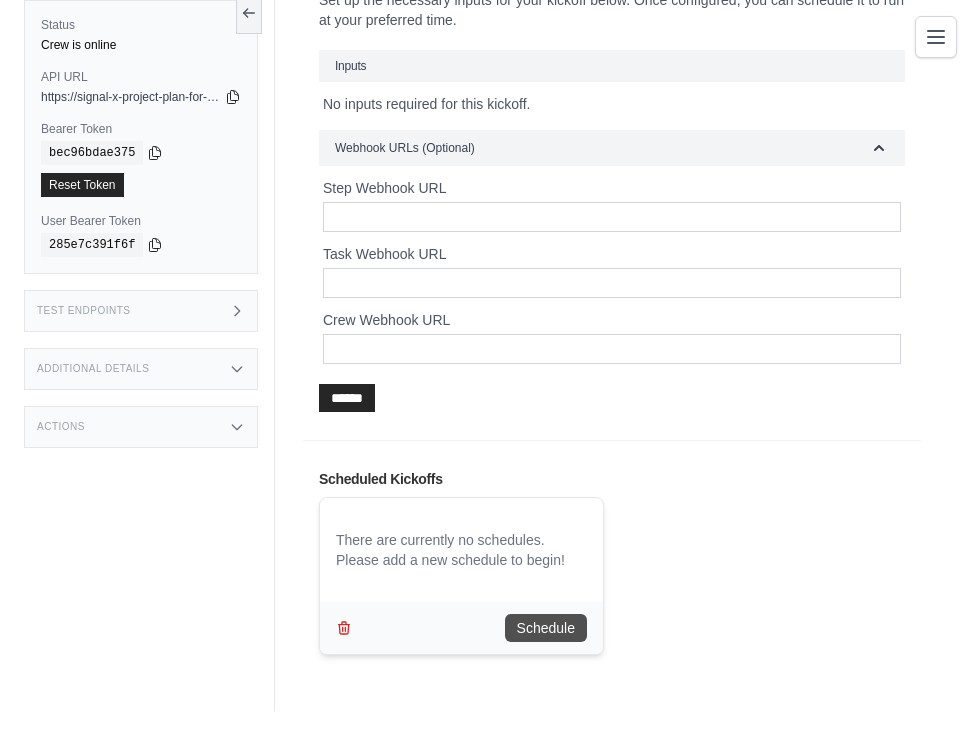 click on "Schedule" at bounding box center (546, 628) 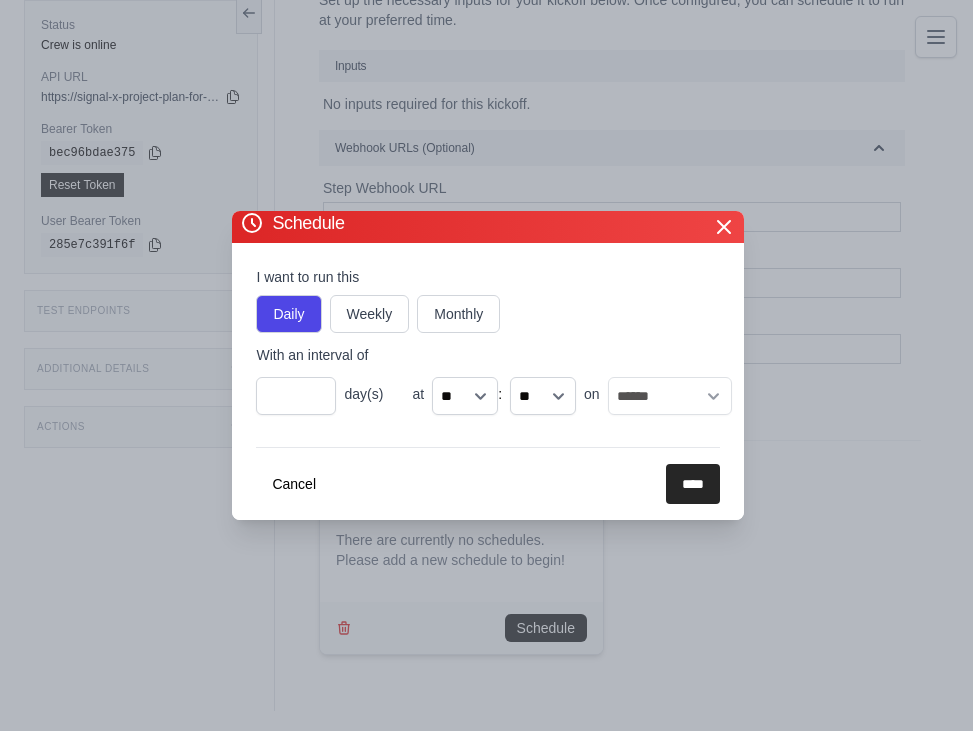 drag, startPoint x: 672, startPoint y: 474, endPoint x: 532, endPoint y: 478, distance: 140.05713 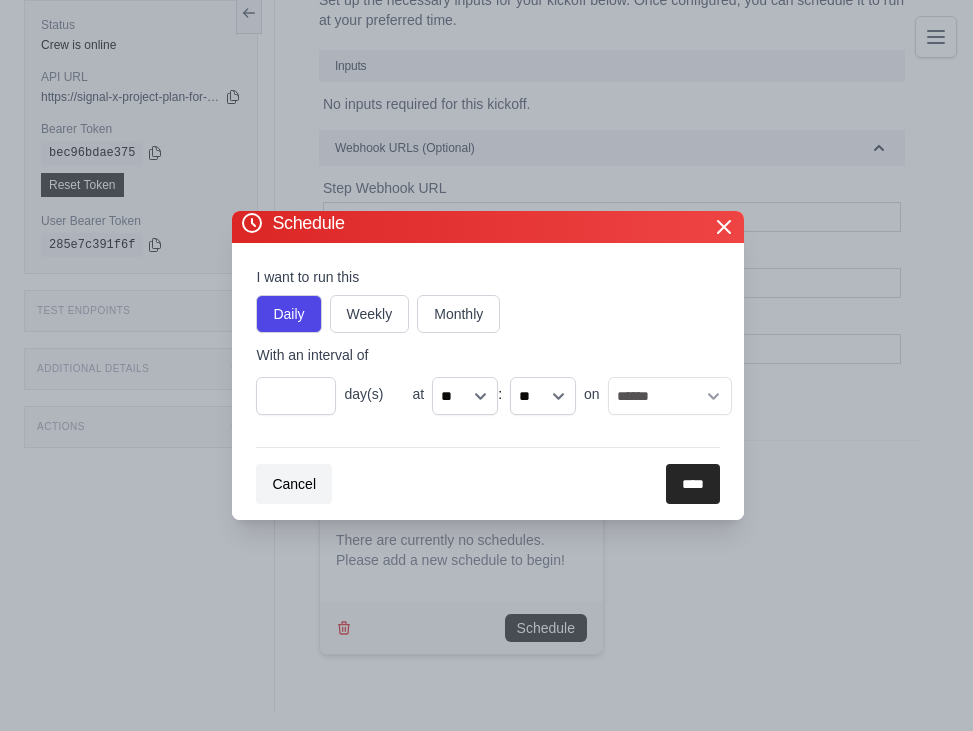 click on "Cancel" at bounding box center [294, 484] 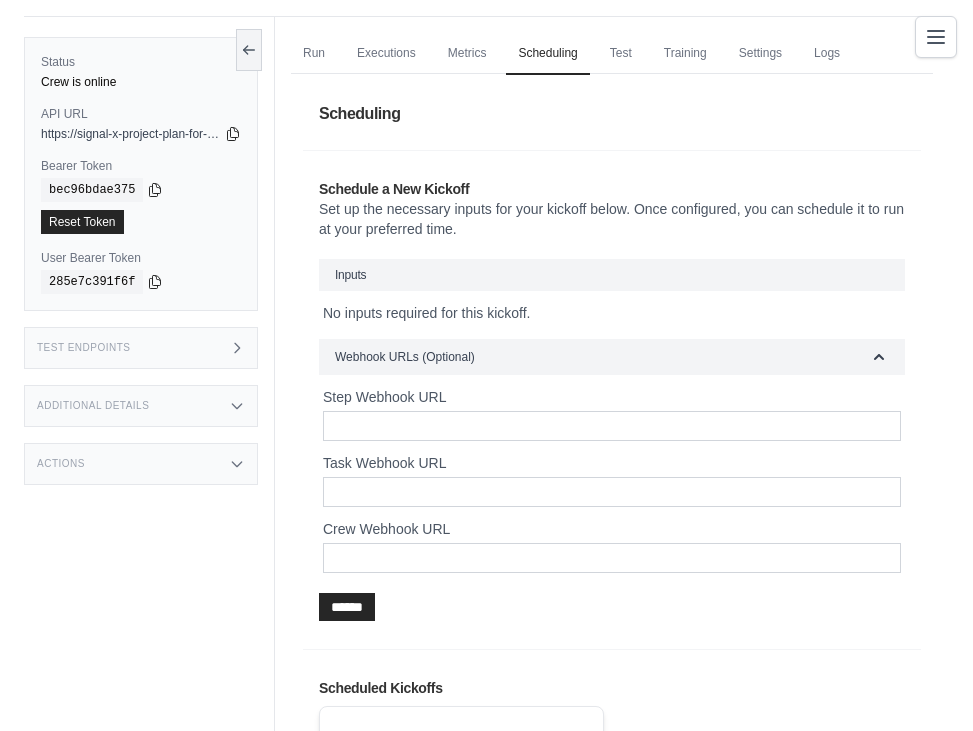 scroll, scrollTop: 0, scrollLeft: 0, axis: both 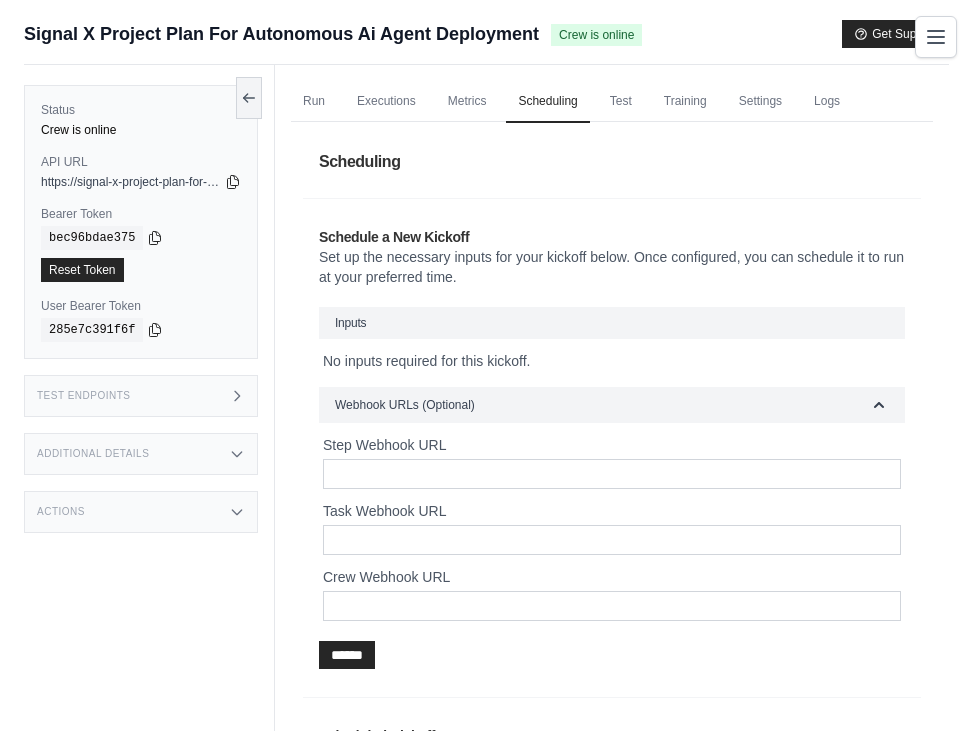 click on "https://signal-x-project-plan-for-autonomous-ai-age-3b8aed67.crewai.com" at bounding box center [131, 182] 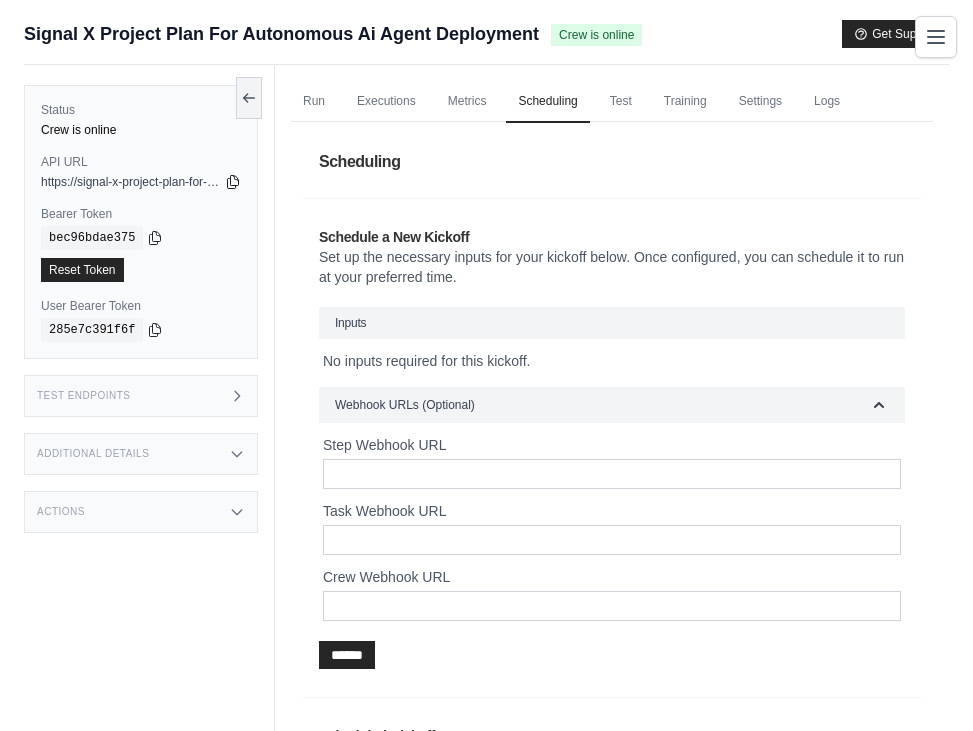 click 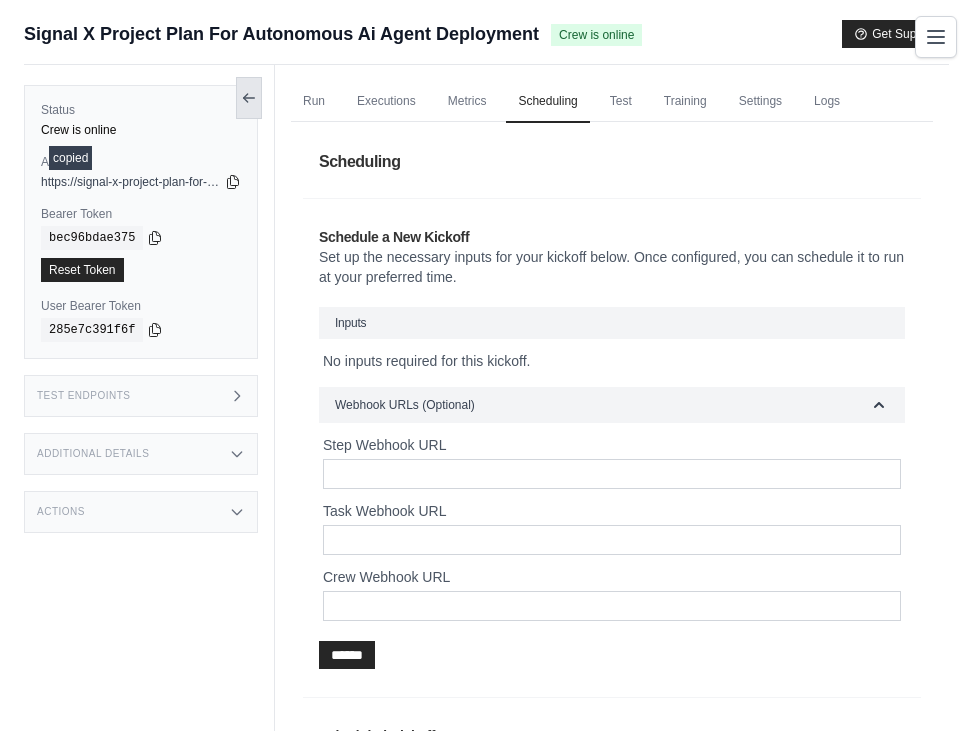 click 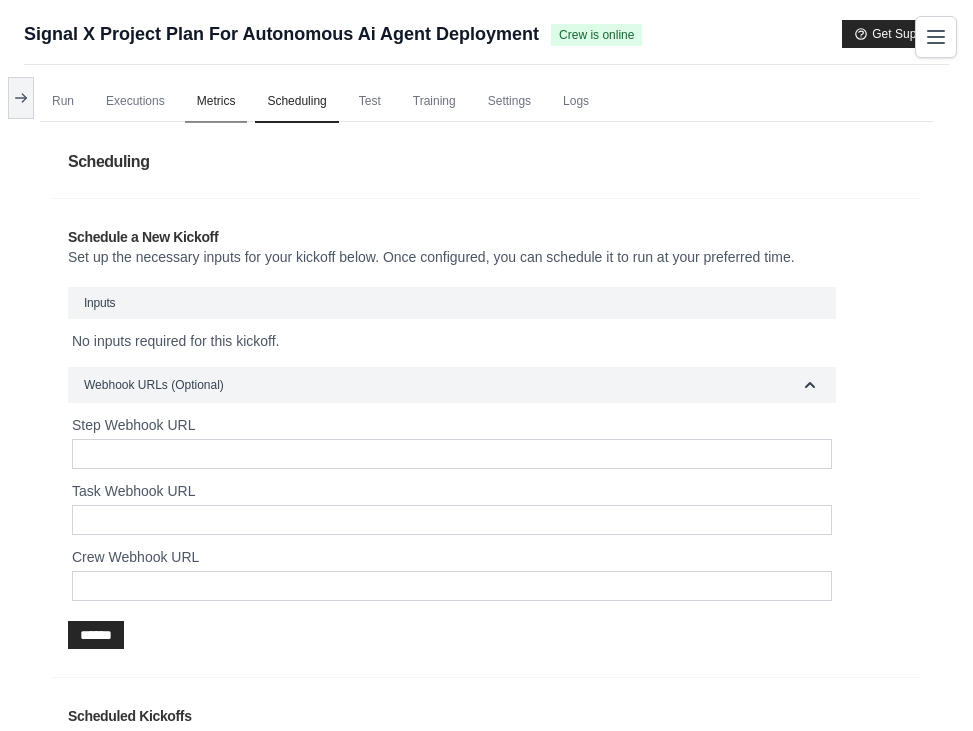 click on "Metrics" at bounding box center (216, 102) 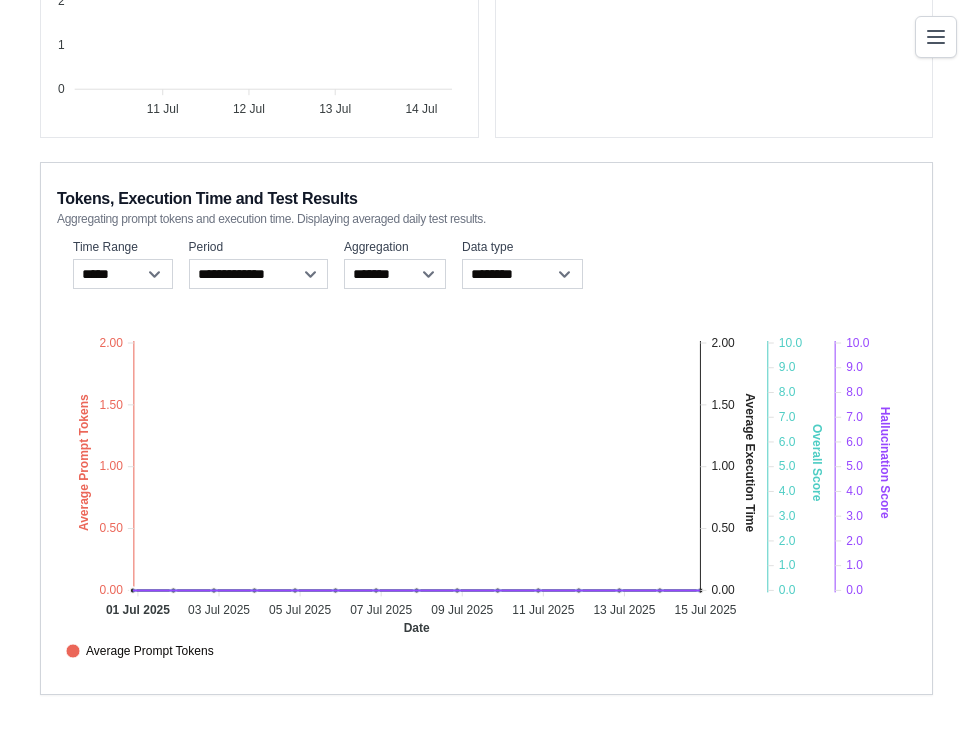 scroll, scrollTop: 0, scrollLeft: 0, axis: both 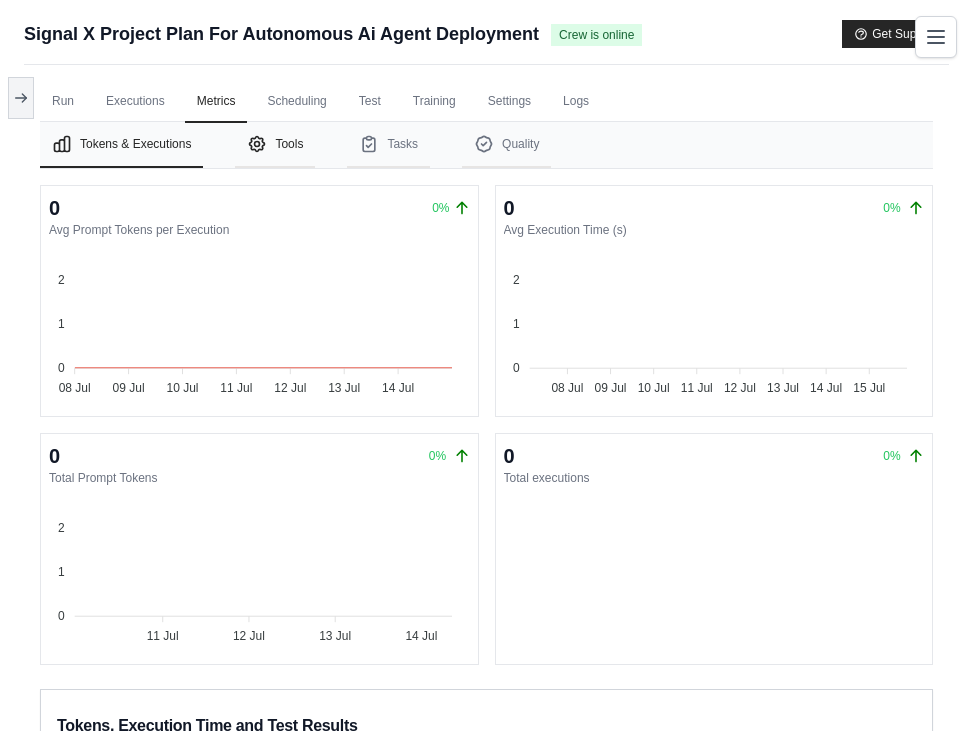 click 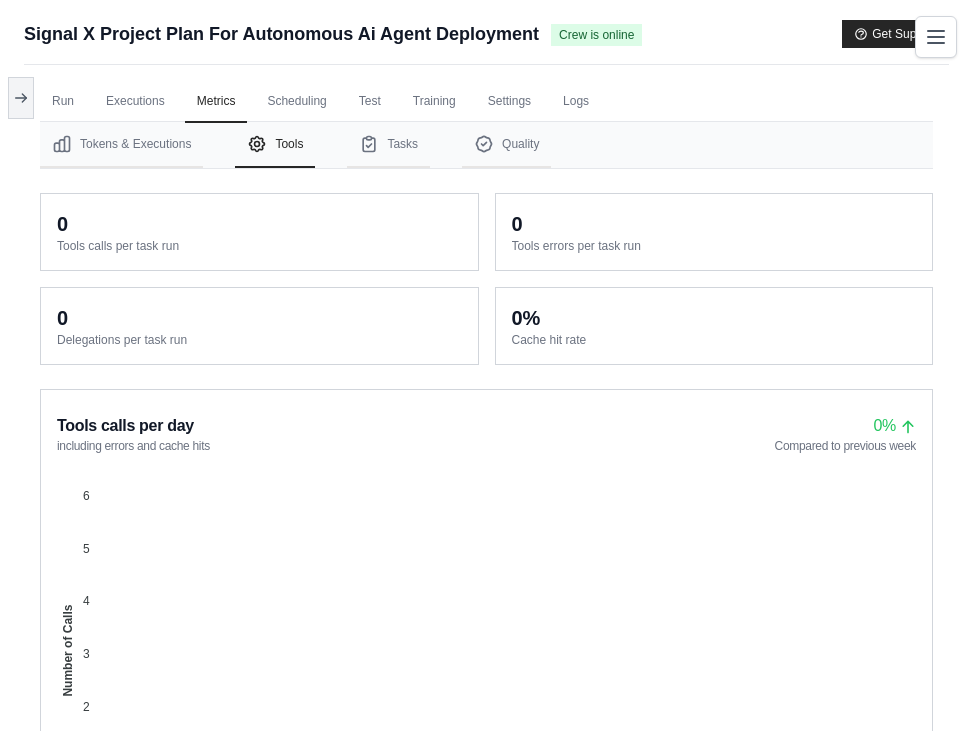 click on "Tokens & Executions
Tools
Tasks
Quality" at bounding box center (486, 145) 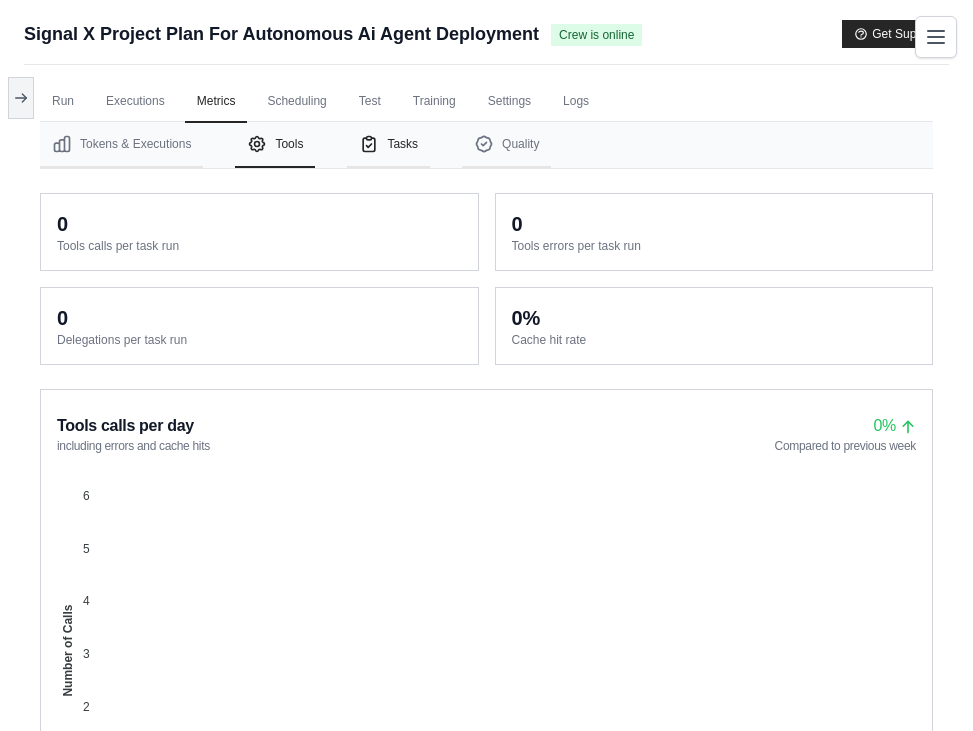 click on "Tasks" at bounding box center (388, 145) 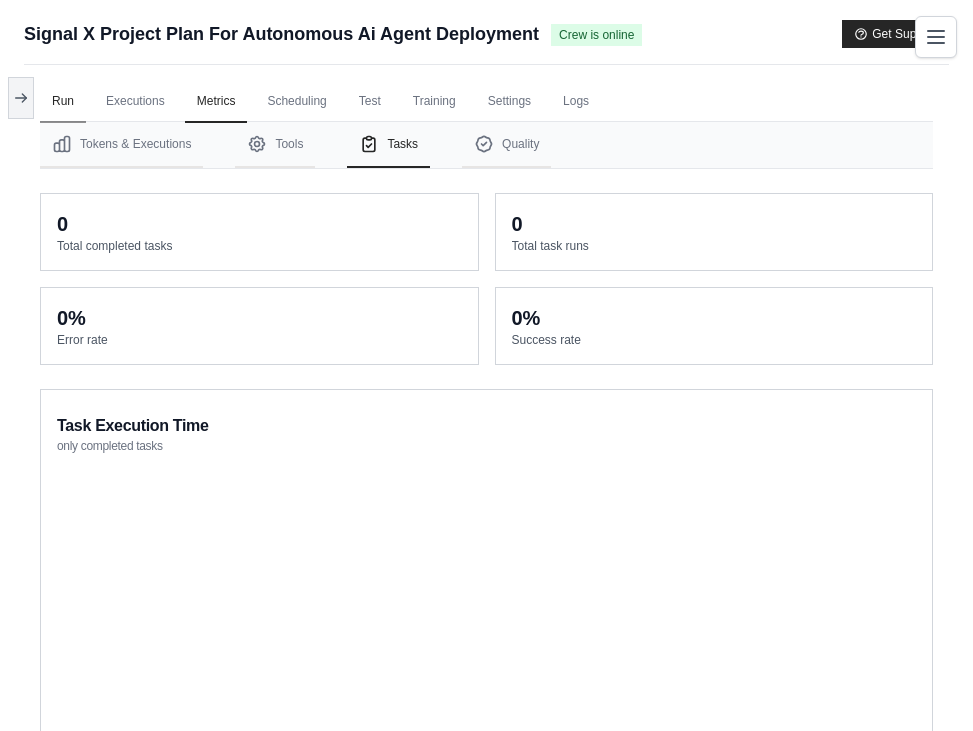 click on "Run" at bounding box center [63, 102] 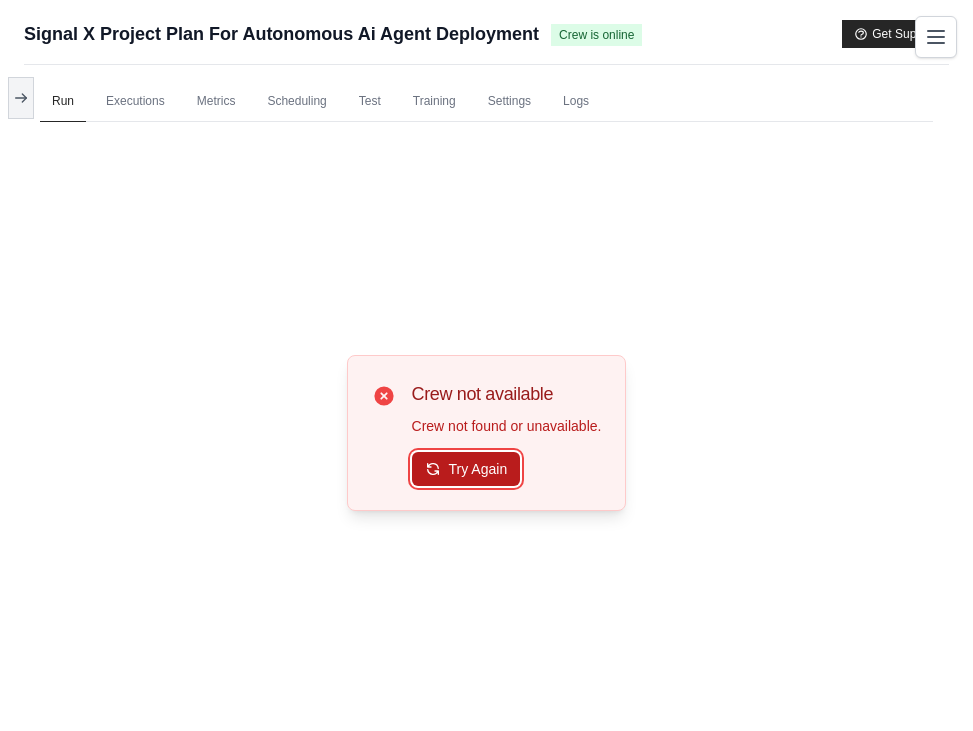 click on "Try Again" at bounding box center (466, 469) 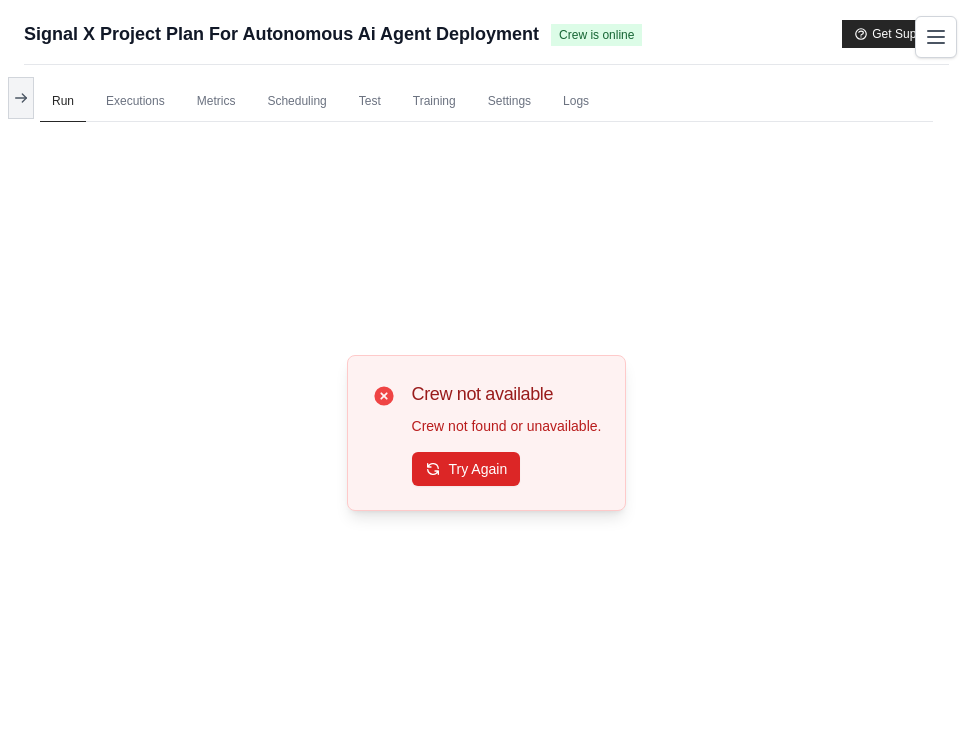 click on "Run
Executions
Metrics
Scheduling
Test
Training
Settings
Logs
0
Running
0
Pending human input
0" at bounding box center (486, 430) 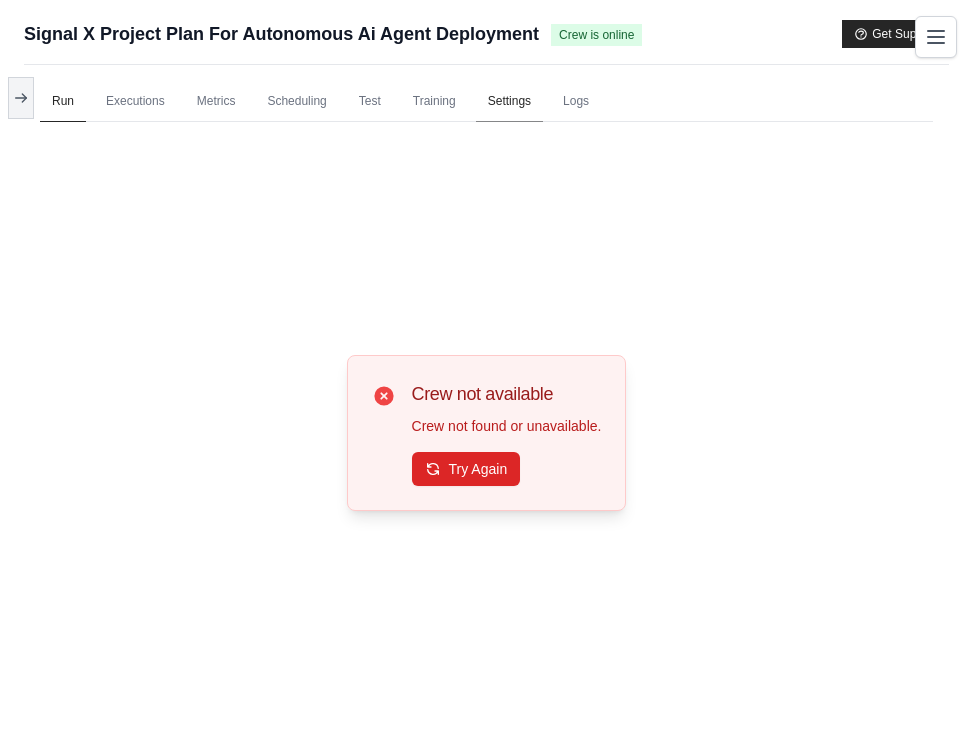 click on "Settings" at bounding box center (509, 102) 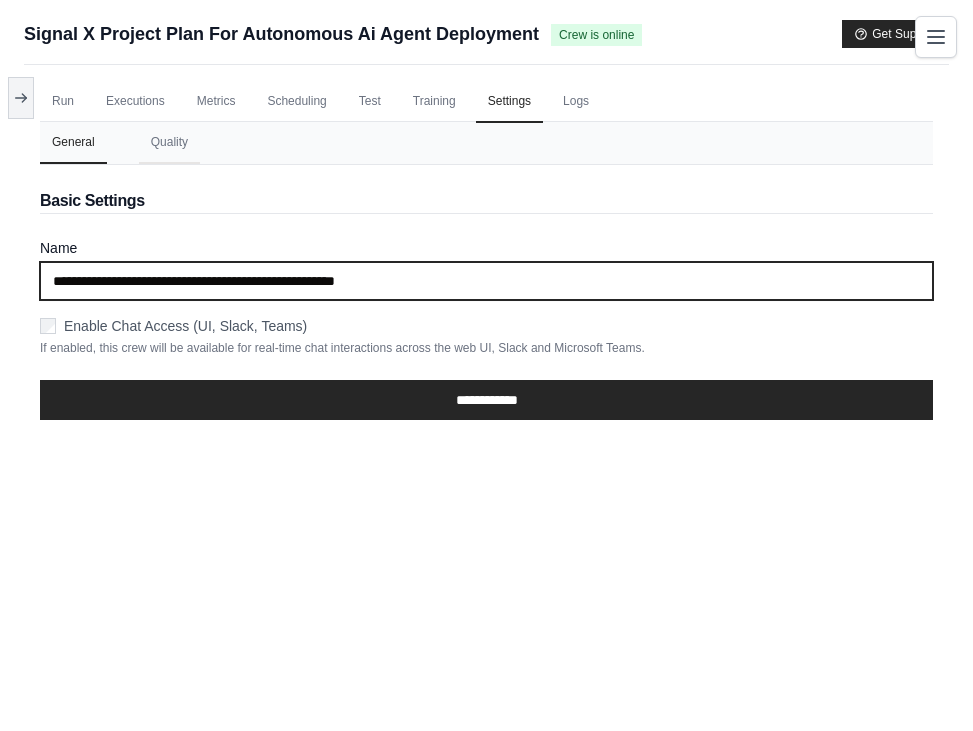 click on "**********" at bounding box center [486, 281] 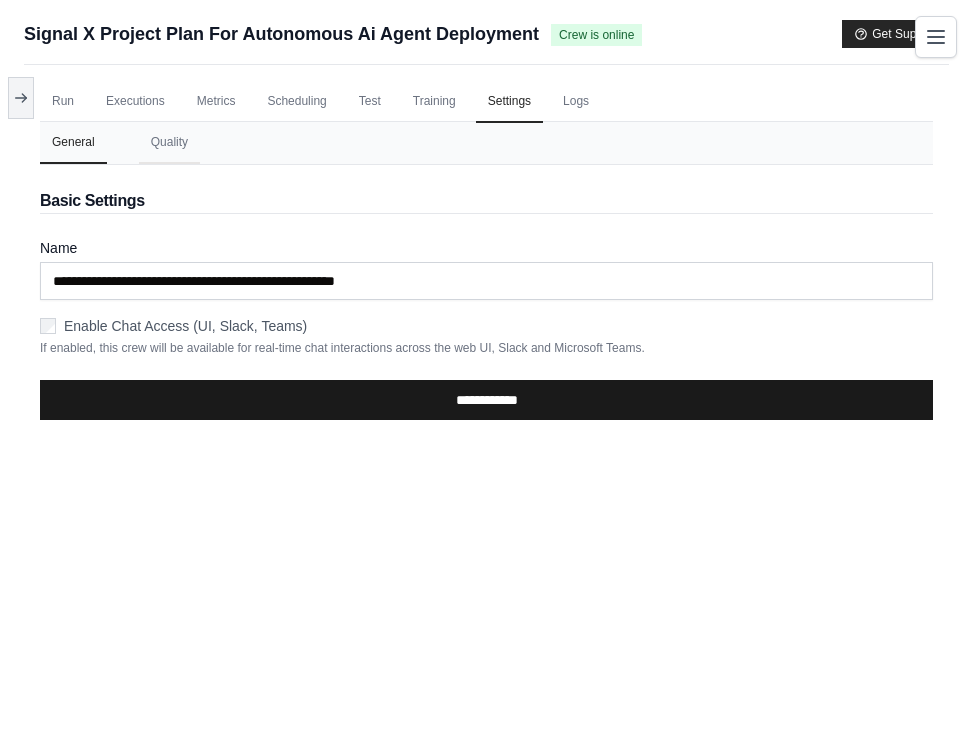 click on "**********" at bounding box center [486, 400] 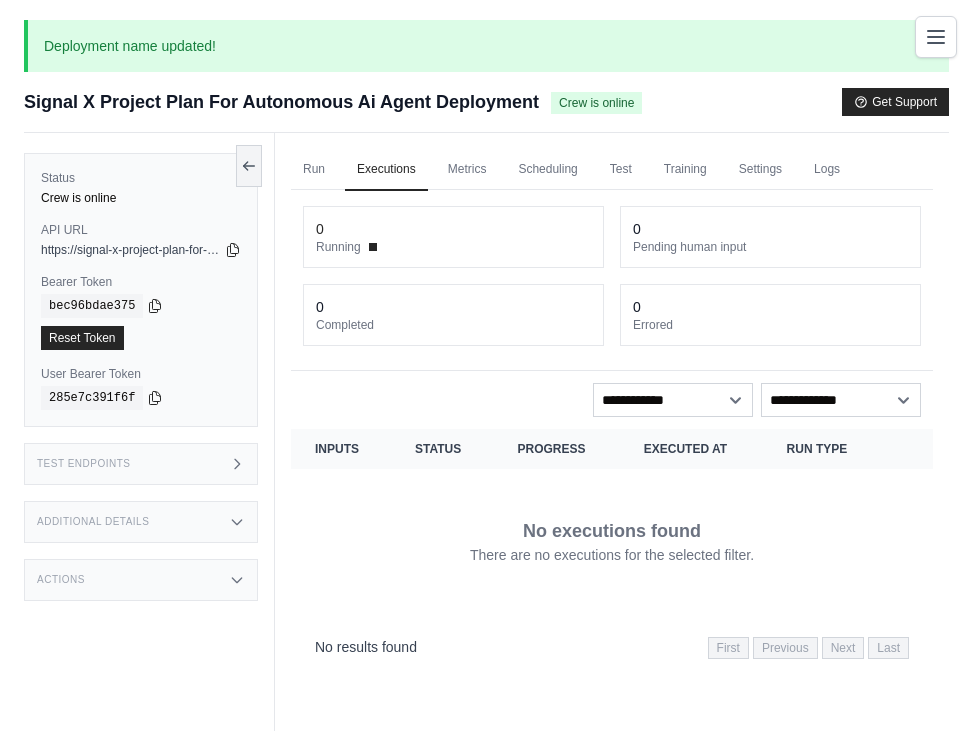 click on "Status" at bounding box center (442, 449) 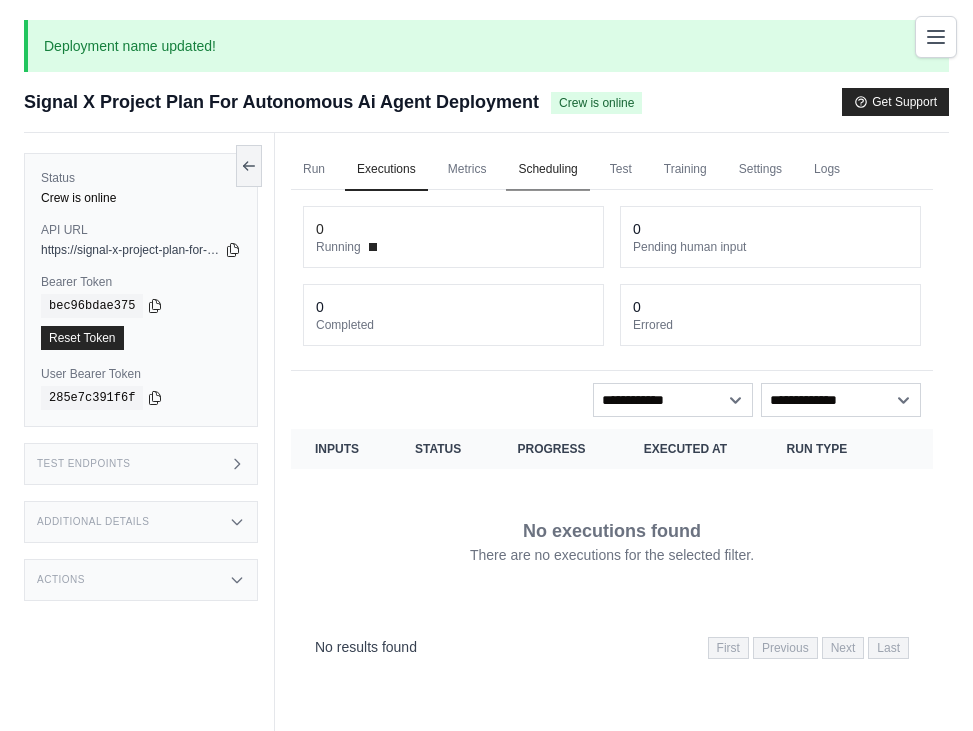 click on "Scheduling" at bounding box center (547, 170) 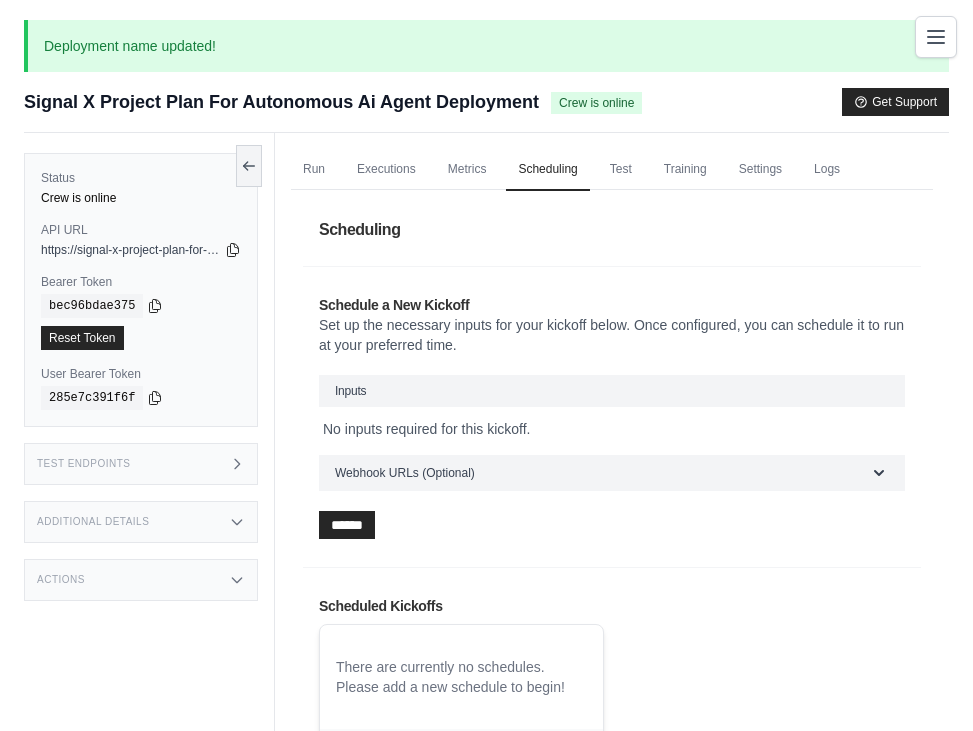 scroll, scrollTop: 123, scrollLeft: 0, axis: vertical 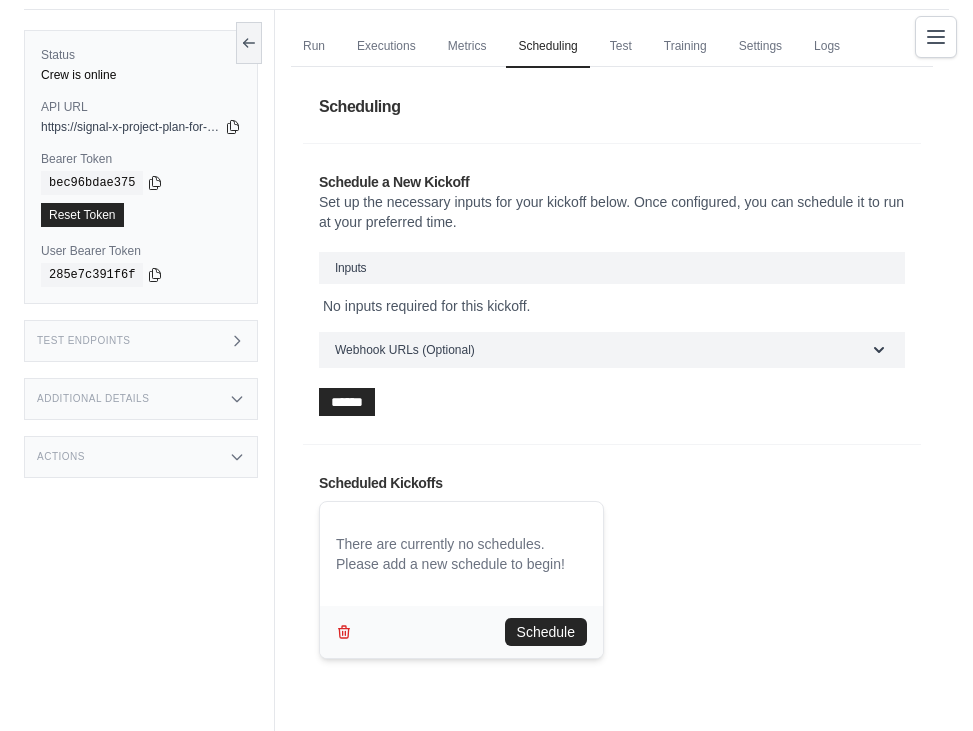 click on "Schedule a New Kickoff
Set up the necessary inputs for your kickoff below. Once
configured, you can schedule it to run at your preferred time.
Inputs
No inputs required for this kickoff.
Webhook URLs (Optional)
Step Webhook URL
Task Webhook URL
Crew Webhook URL" at bounding box center [612, 293] 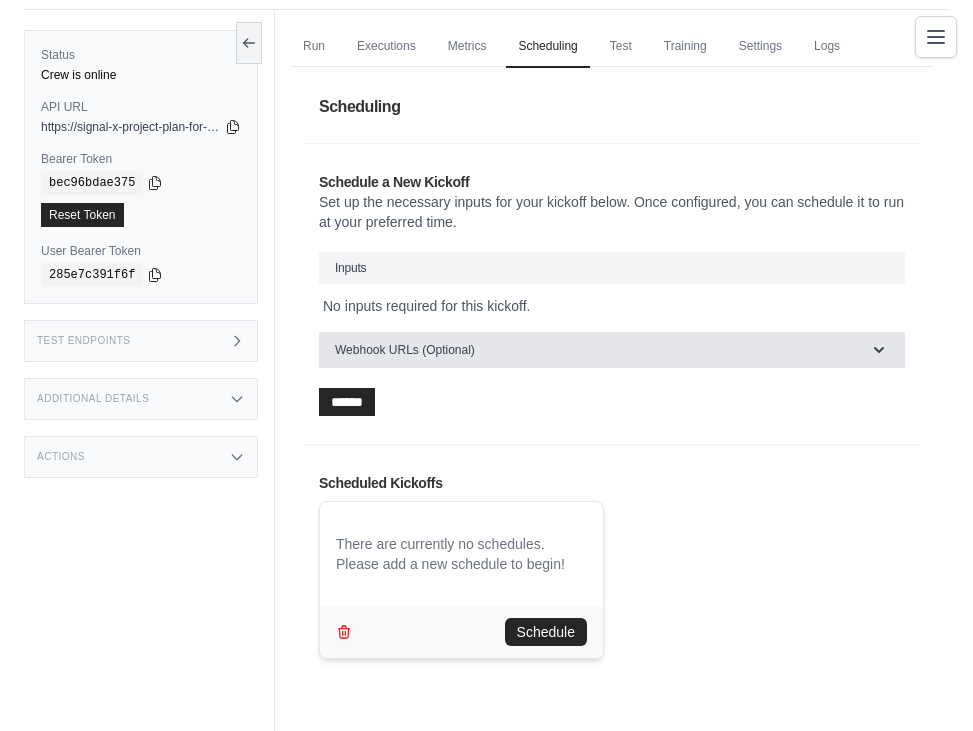 click on "Webhook URLs (Optional)" at bounding box center (612, 350) 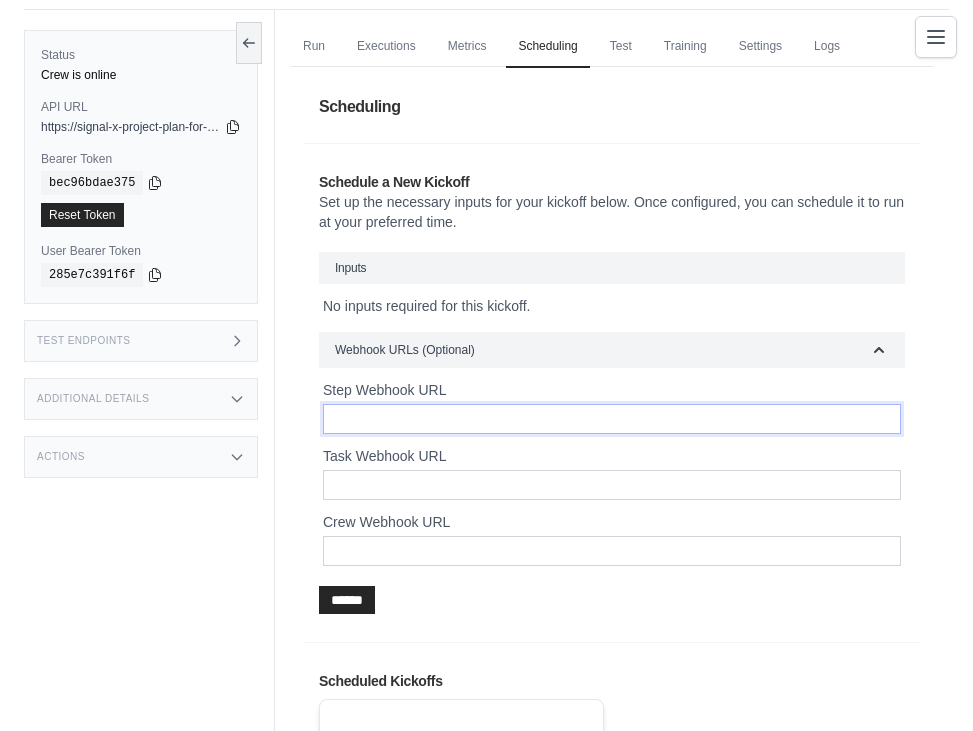 click on "Step Webhook URL" at bounding box center [612, 419] 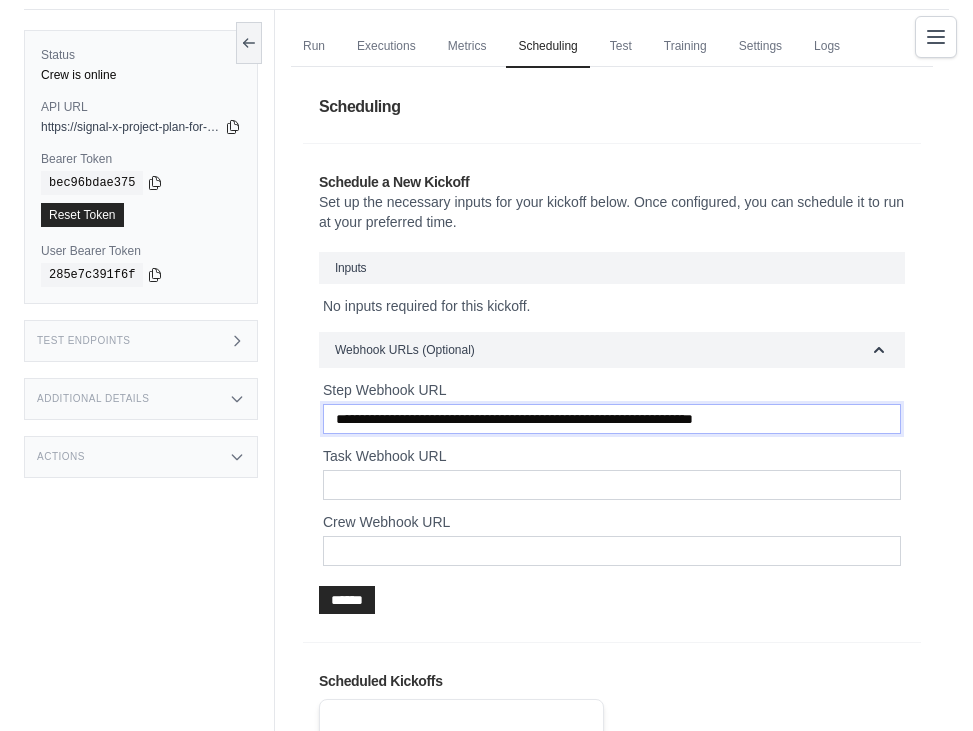 type on "**********" 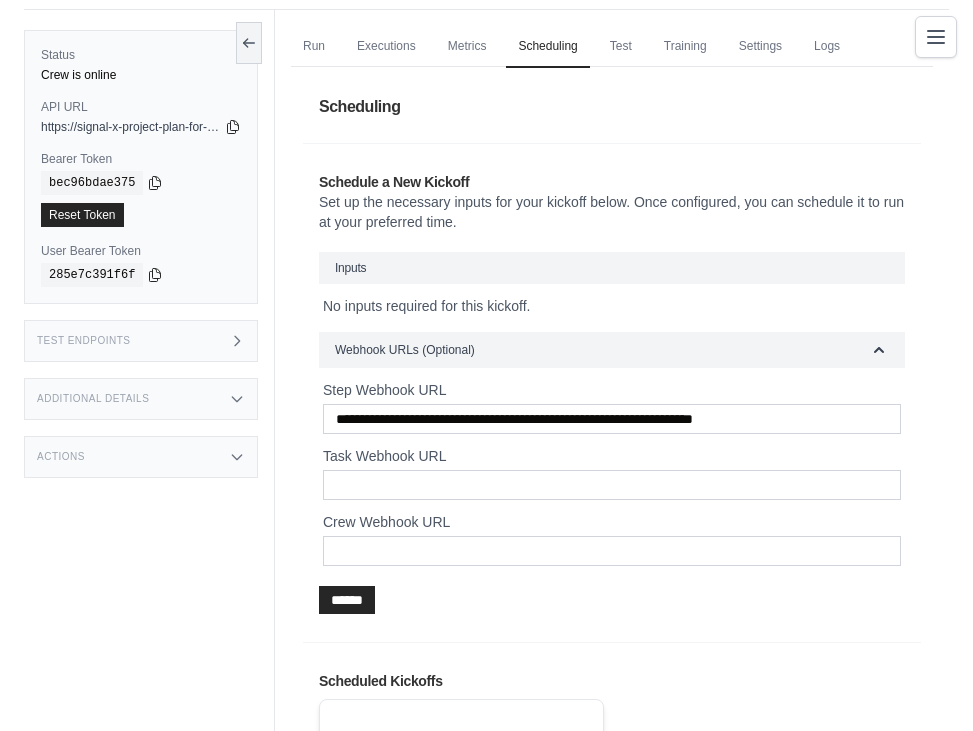 click on "**********" at bounding box center (612, 392) 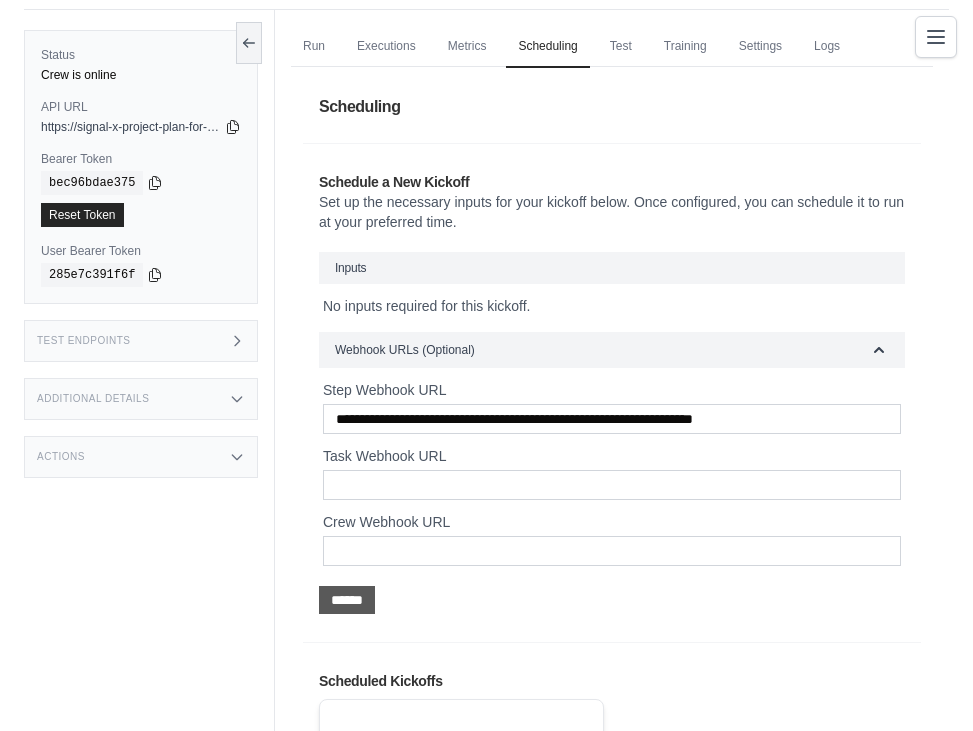 click on "******" at bounding box center (347, 600) 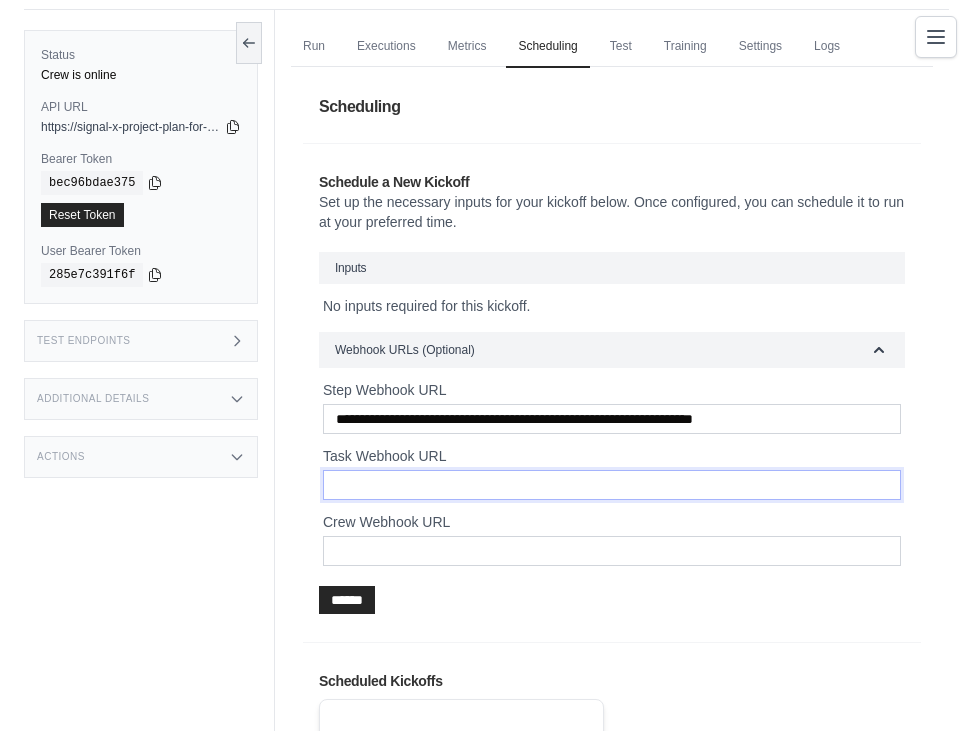 click on "Task Webhook URL" at bounding box center [612, 485] 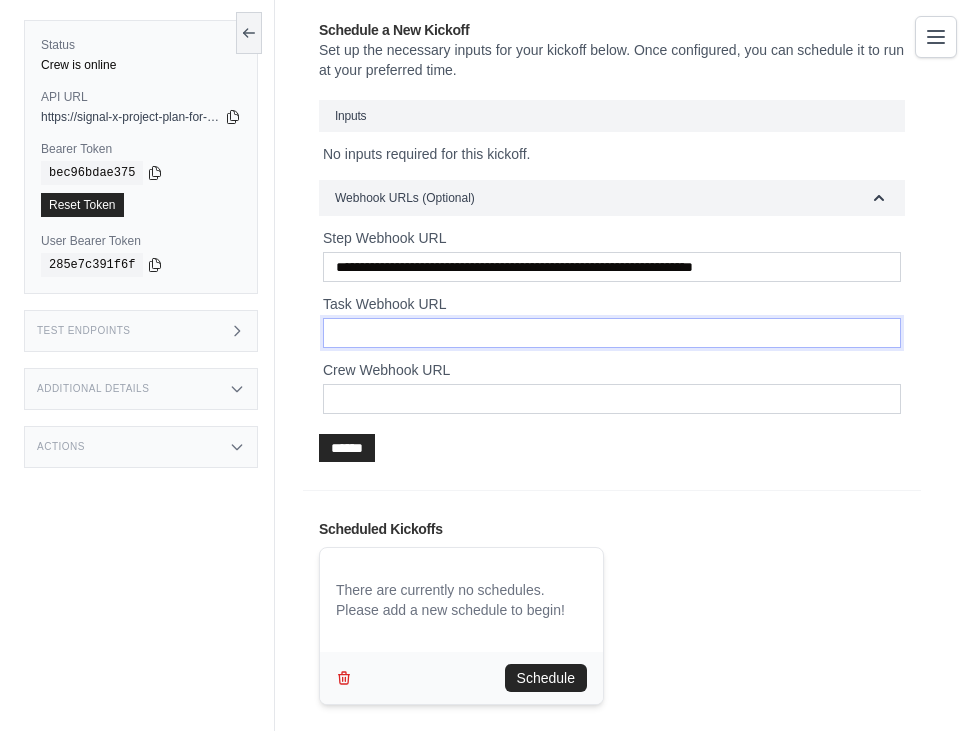 scroll, scrollTop: 325, scrollLeft: 0, axis: vertical 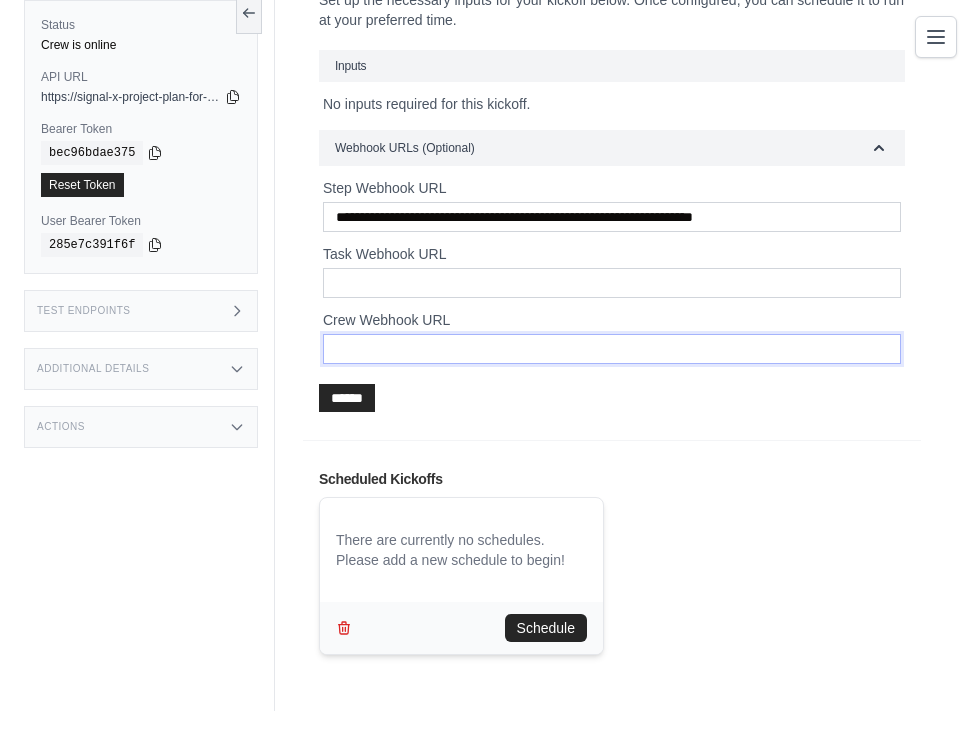 click on "Crew Webhook URL" at bounding box center (612, 349) 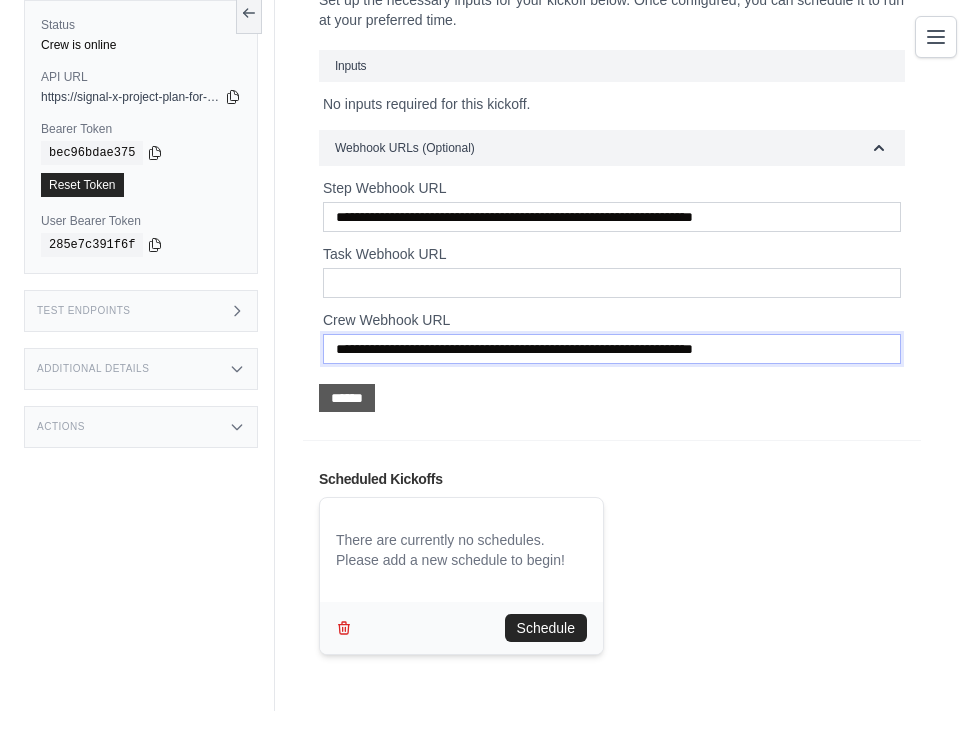 type on "**********" 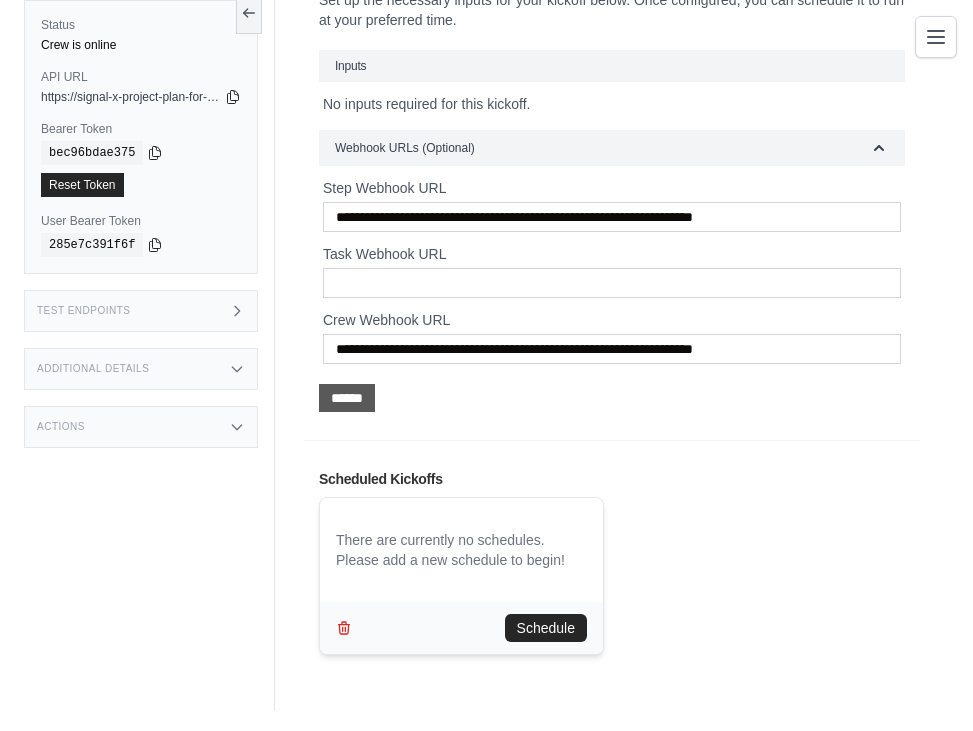 click on "******" at bounding box center (347, 398) 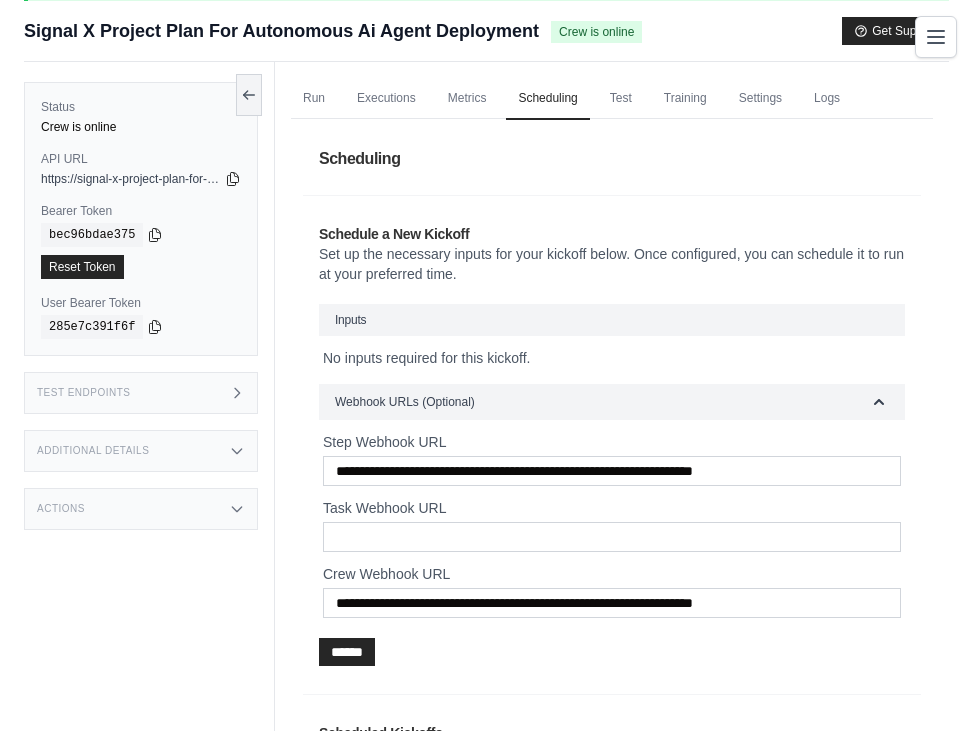 scroll, scrollTop: 0, scrollLeft: 0, axis: both 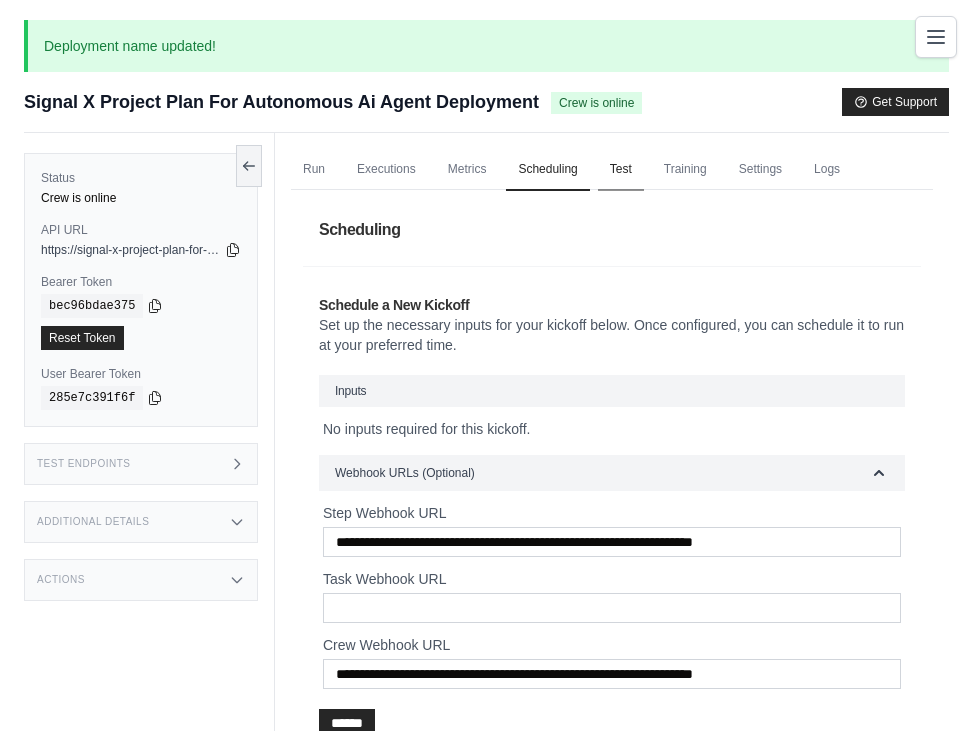 click on "Test" at bounding box center [621, 170] 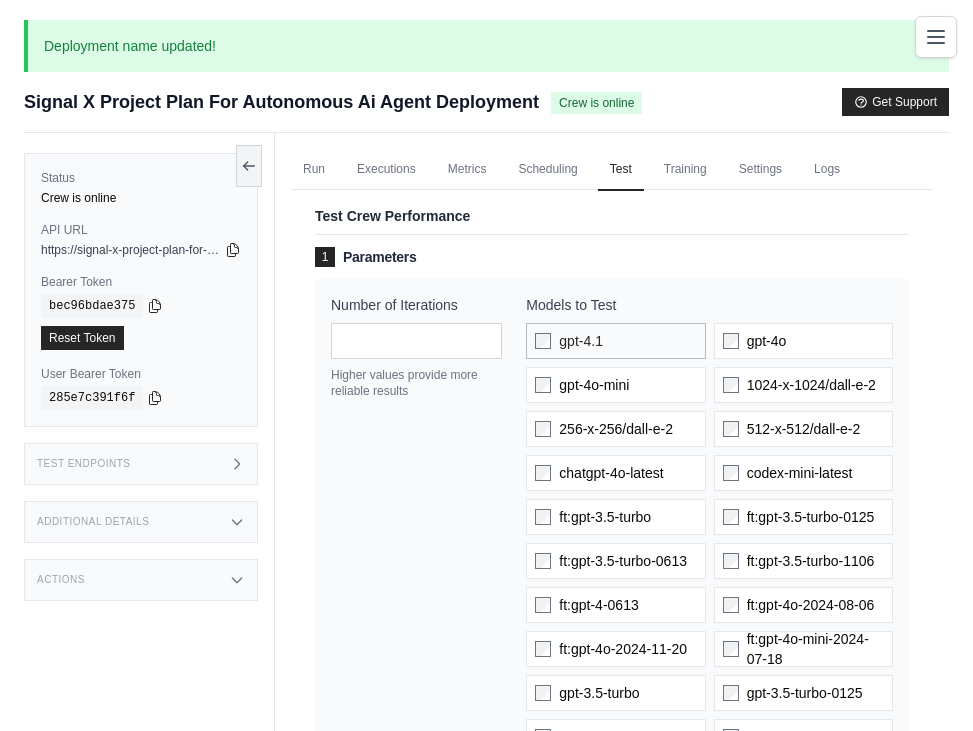 click on "gpt-4.1" at bounding box center (615, 341) 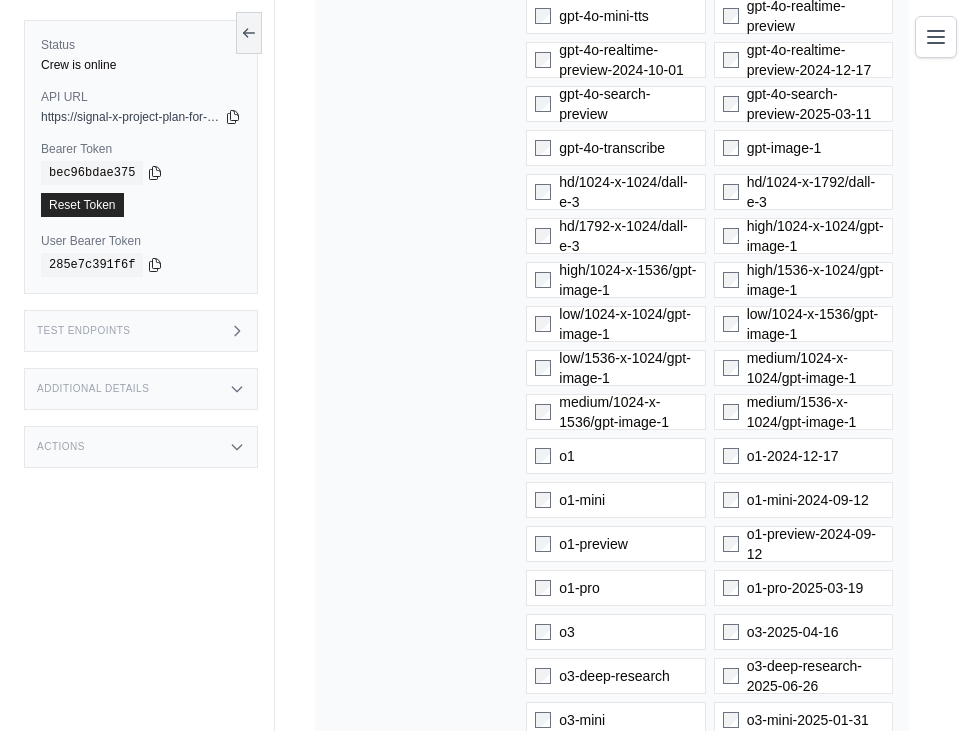 click on "o1-preview" at bounding box center [615, 544] 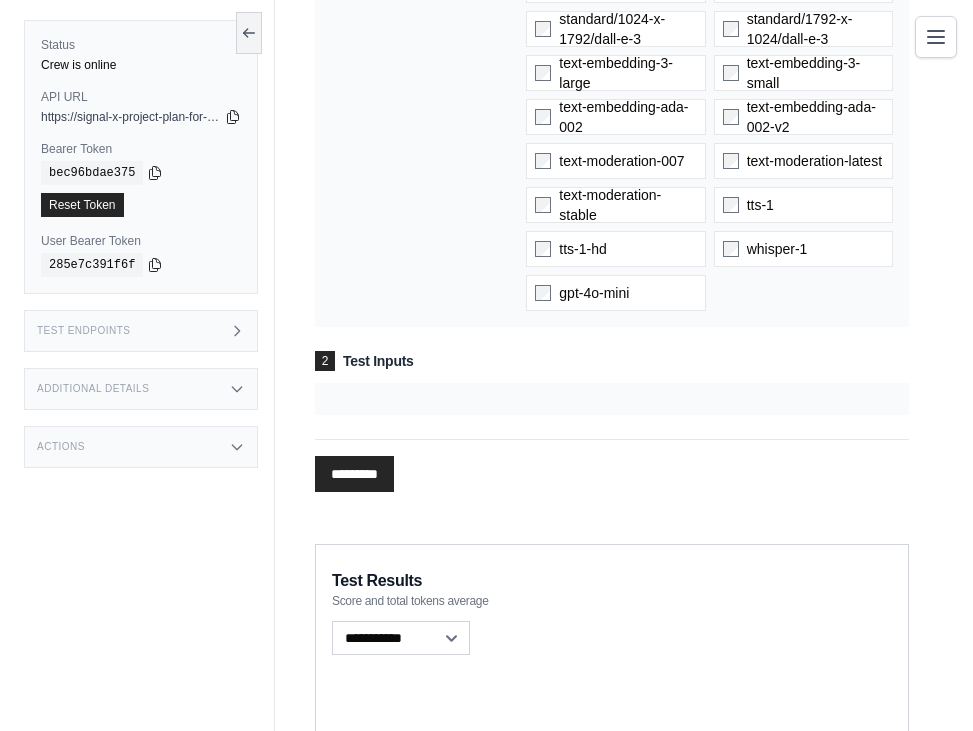 scroll, scrollTop: 2607, scrollLeft: 0, axis: vertical 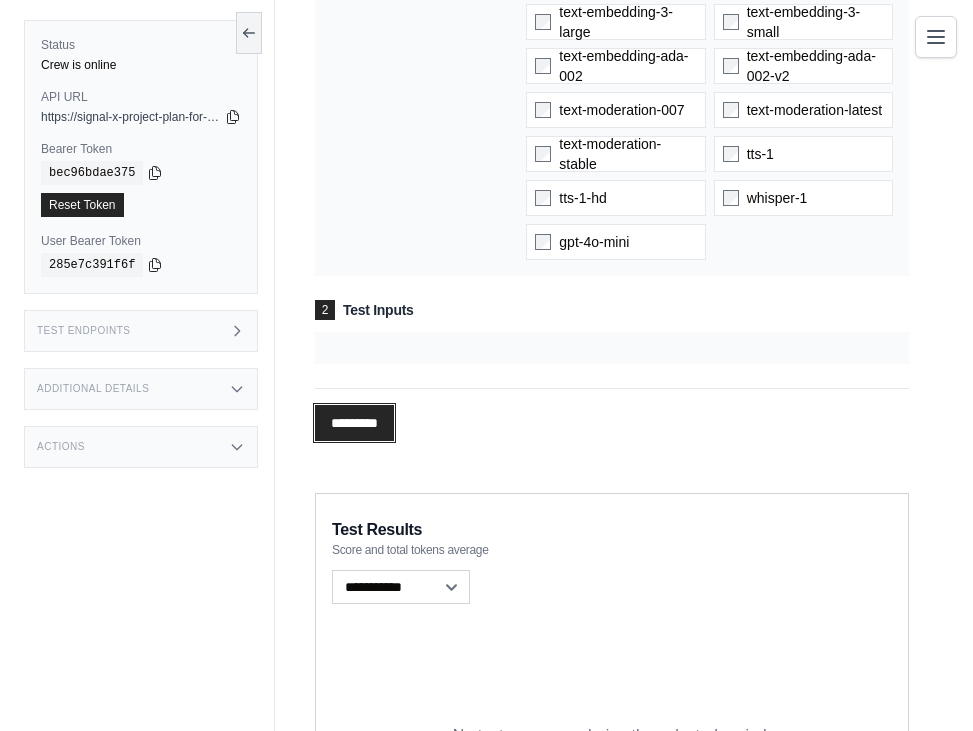 click on "*********" at bounding box center [354, 423] 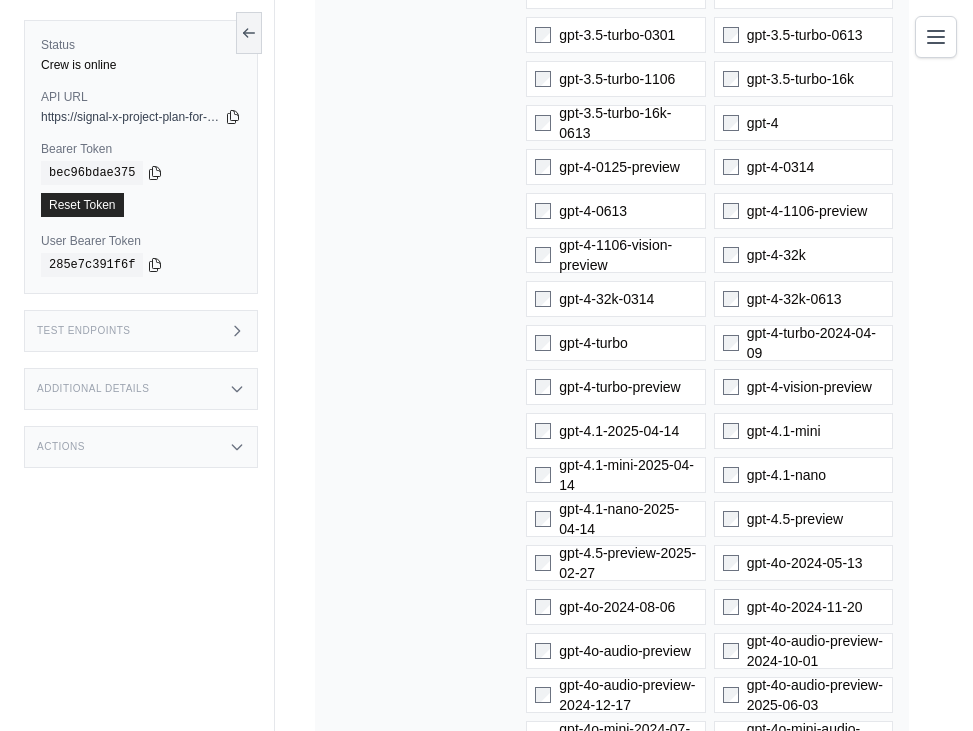 scroll, scrollTop: 0, scrollLeft: 0, axis: both 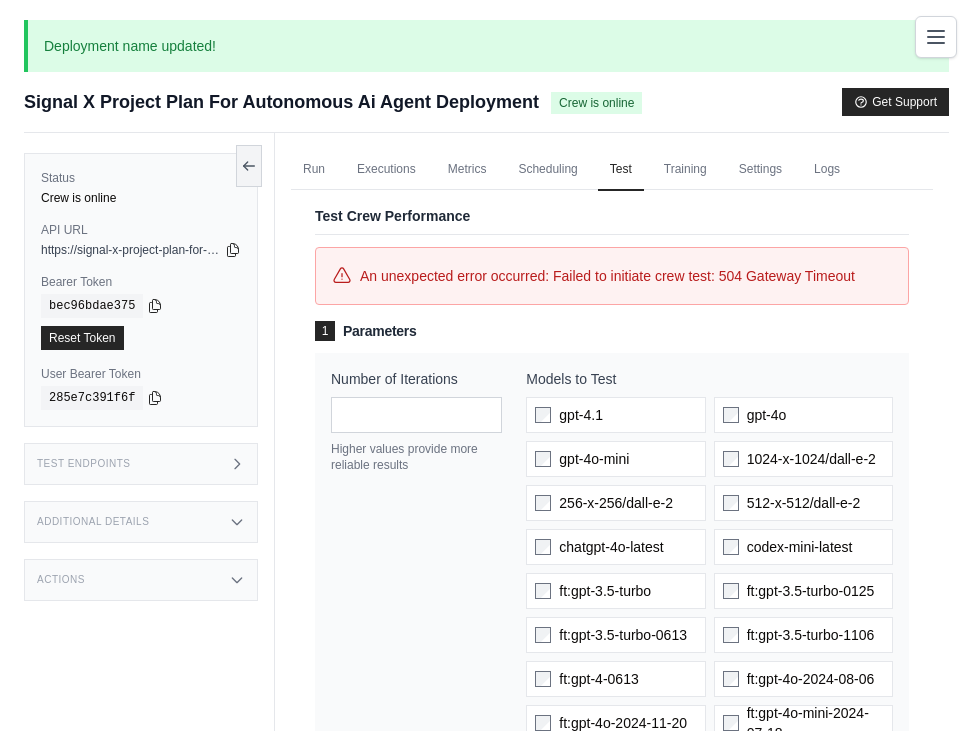 click on "1" at bounding box center [325, 331] 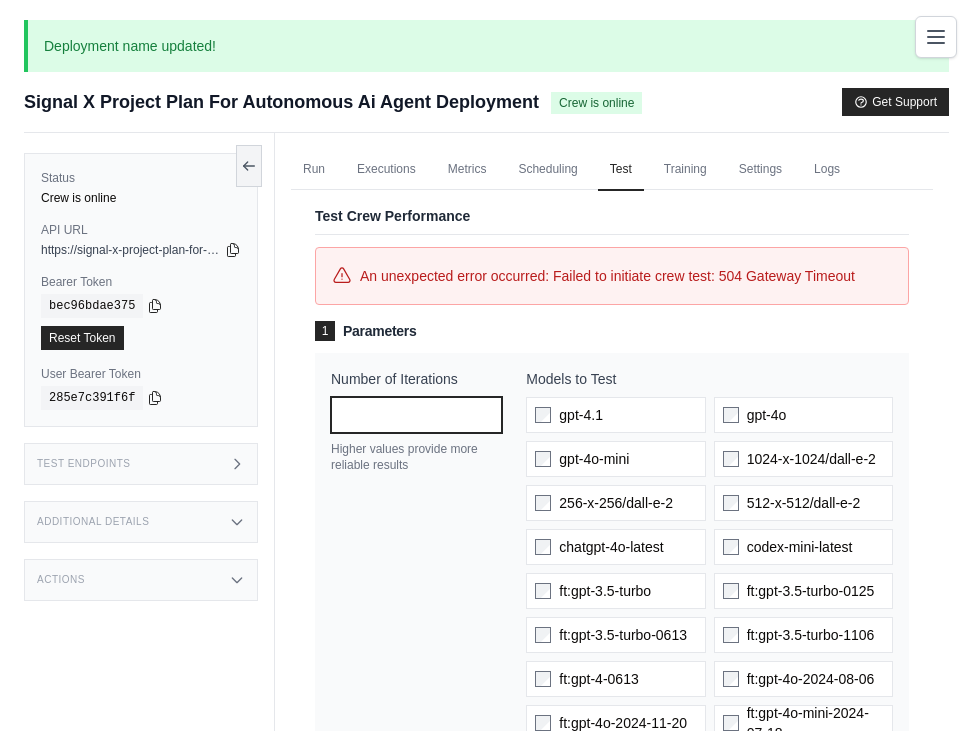 click on "*" at bounding box center (416, 415) 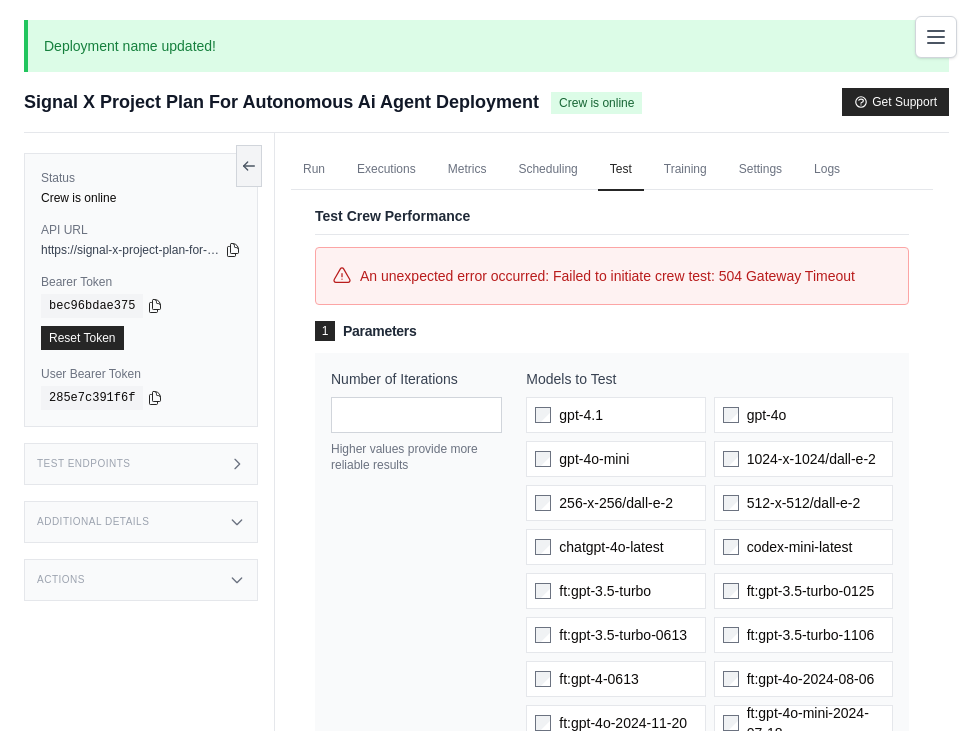 click on "An unexpected error occurred: Failed to initiate crew test: 504 Gateway Timeout" at bounding box center (612, 276) 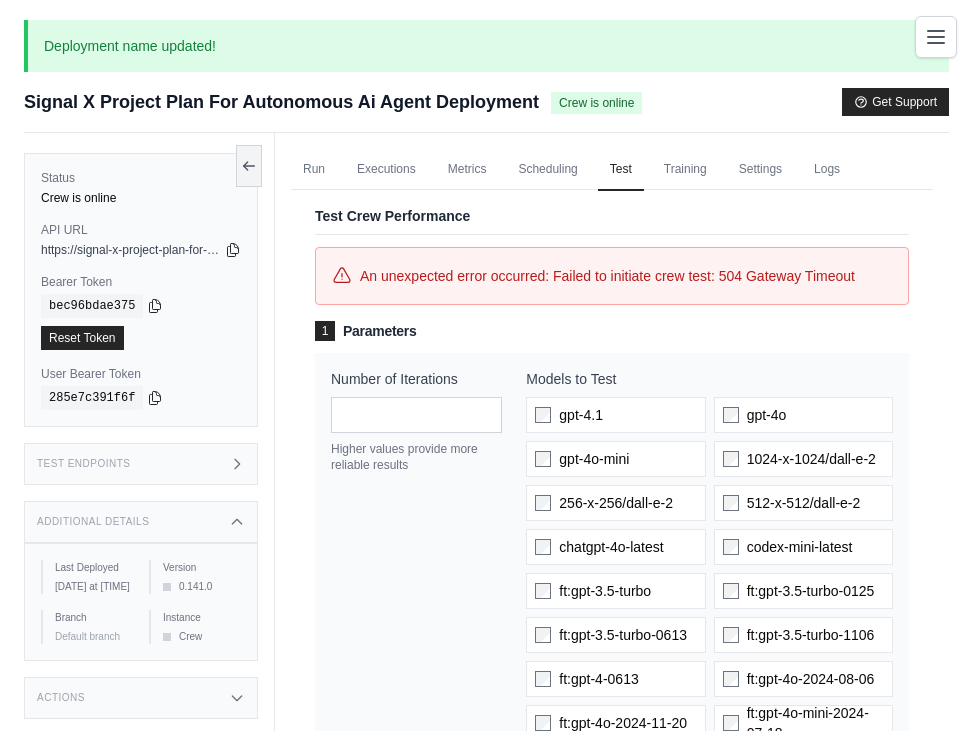 click on "Test Endpoints" at bounding box center [141, 464] 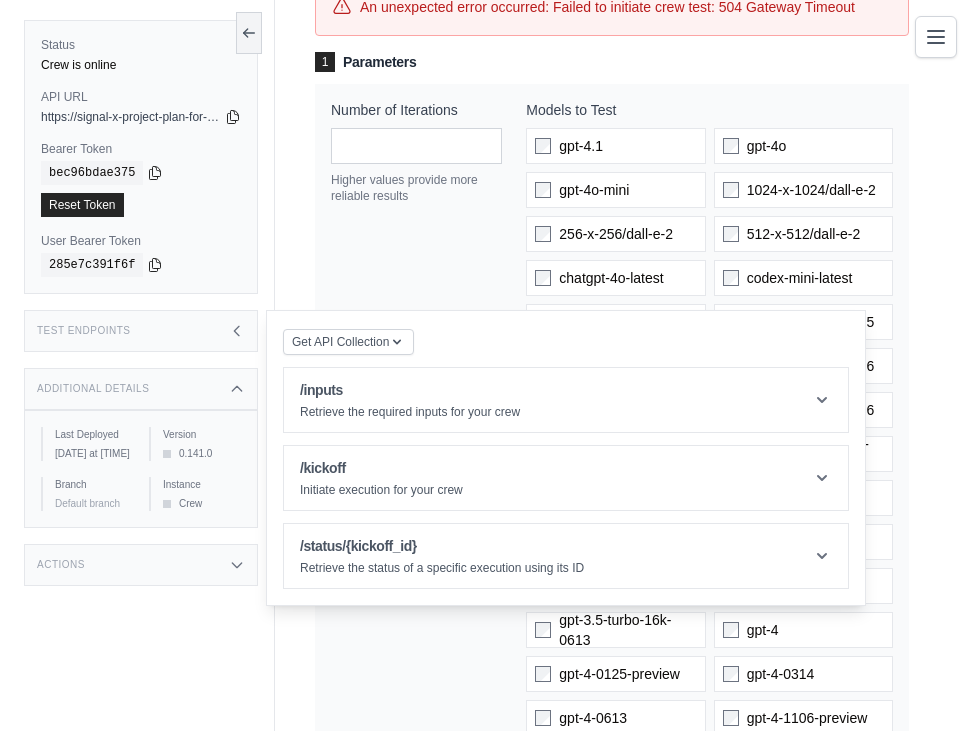 scroll, scrollTop: 293, scrollLeft: 0, axis: vertical 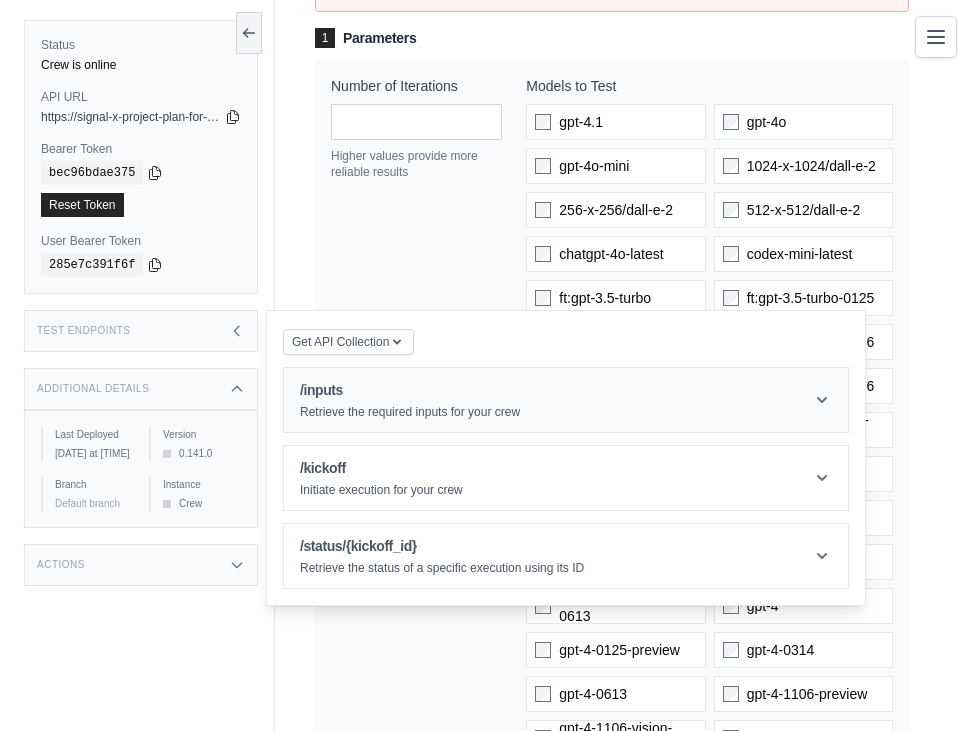 click on "Retrieve the required inputs for your crew" at bounding box center (410, 412) 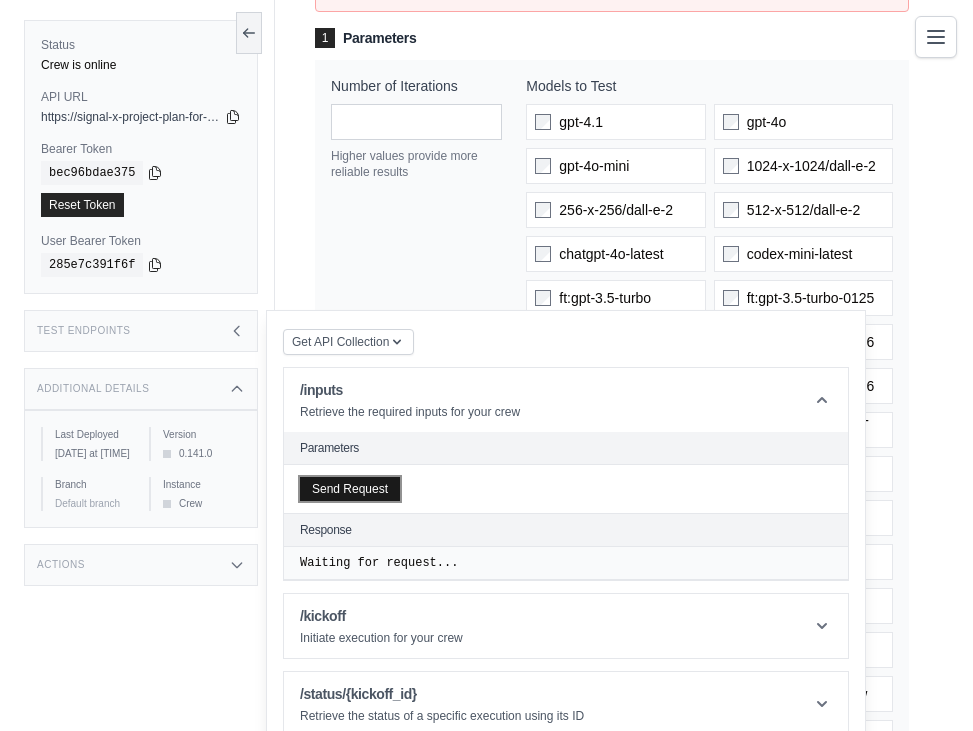 click on "Send Request" at bounding box center [350, 489] 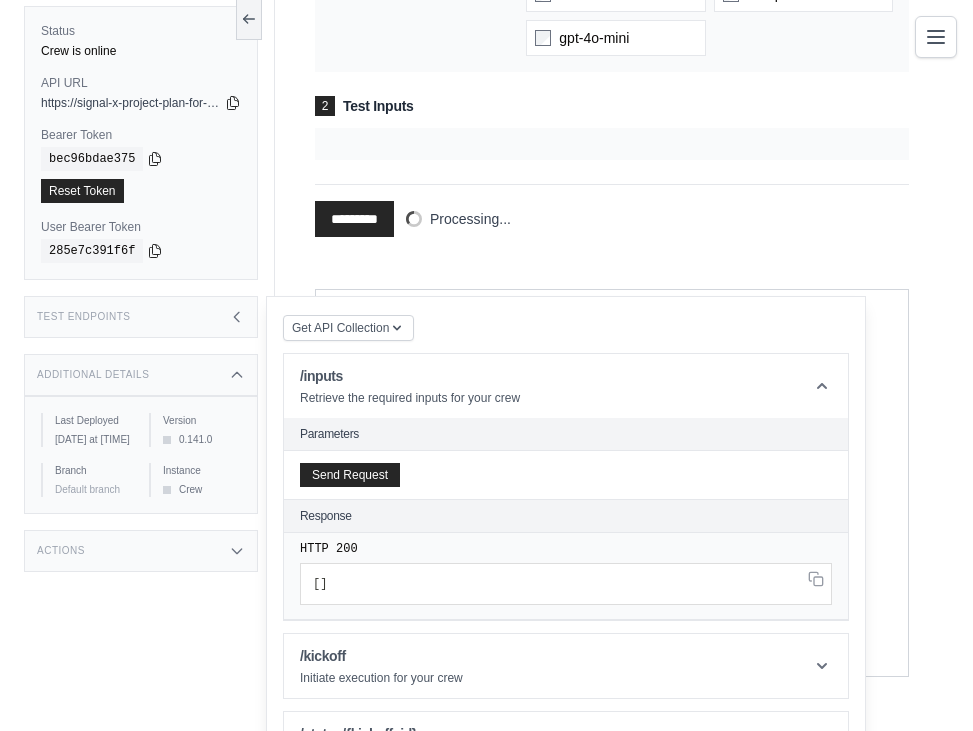 scroll, scrollTop: 2891, scrollLeft: 0, axis: vertical 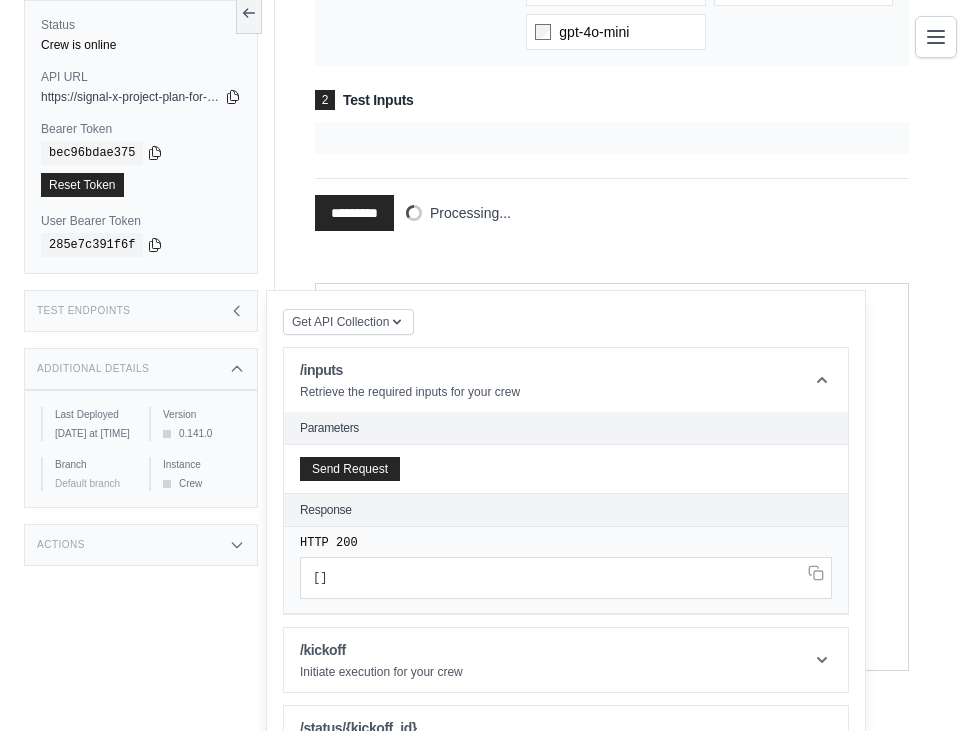 click on "[ ]" at bounding box center (566, 578) 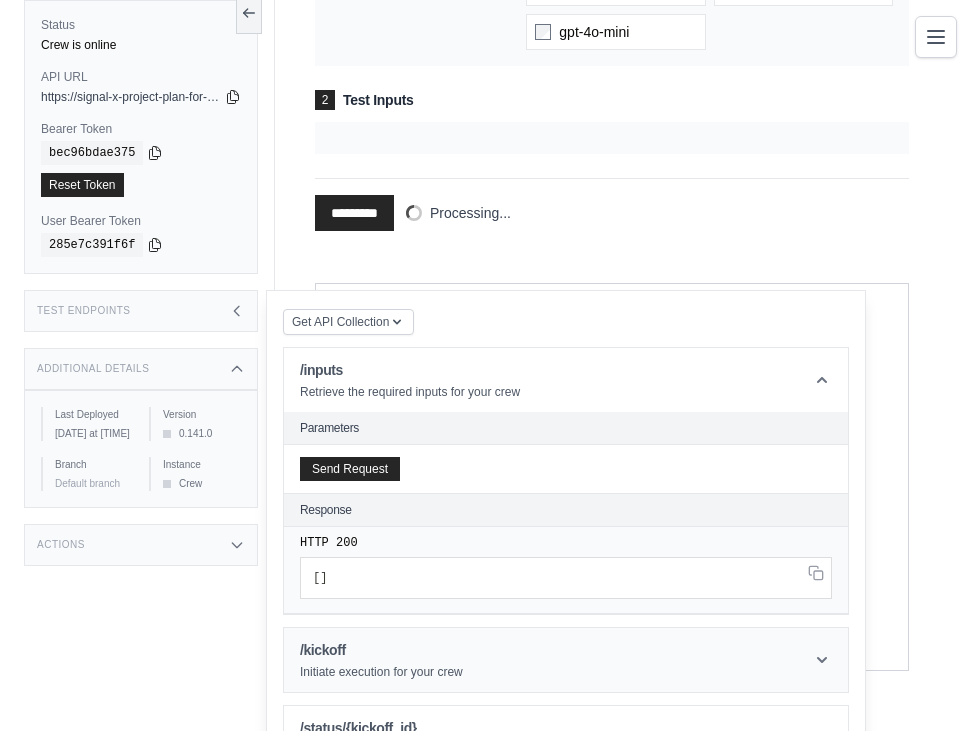 click on "/kickoff" at bounding box center [381, 650] 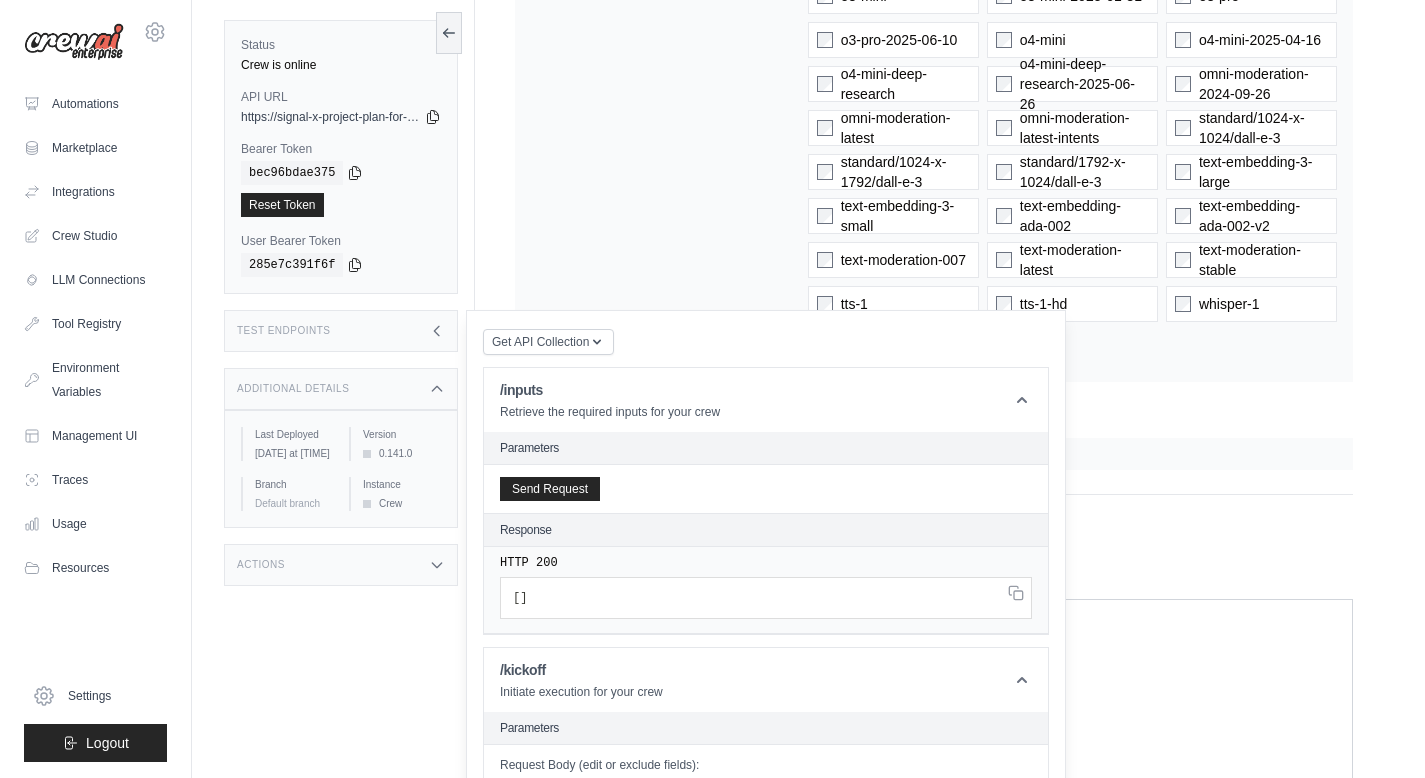 scroll, scrollTop: 1826, scrollLeft: 0, axis: vertical 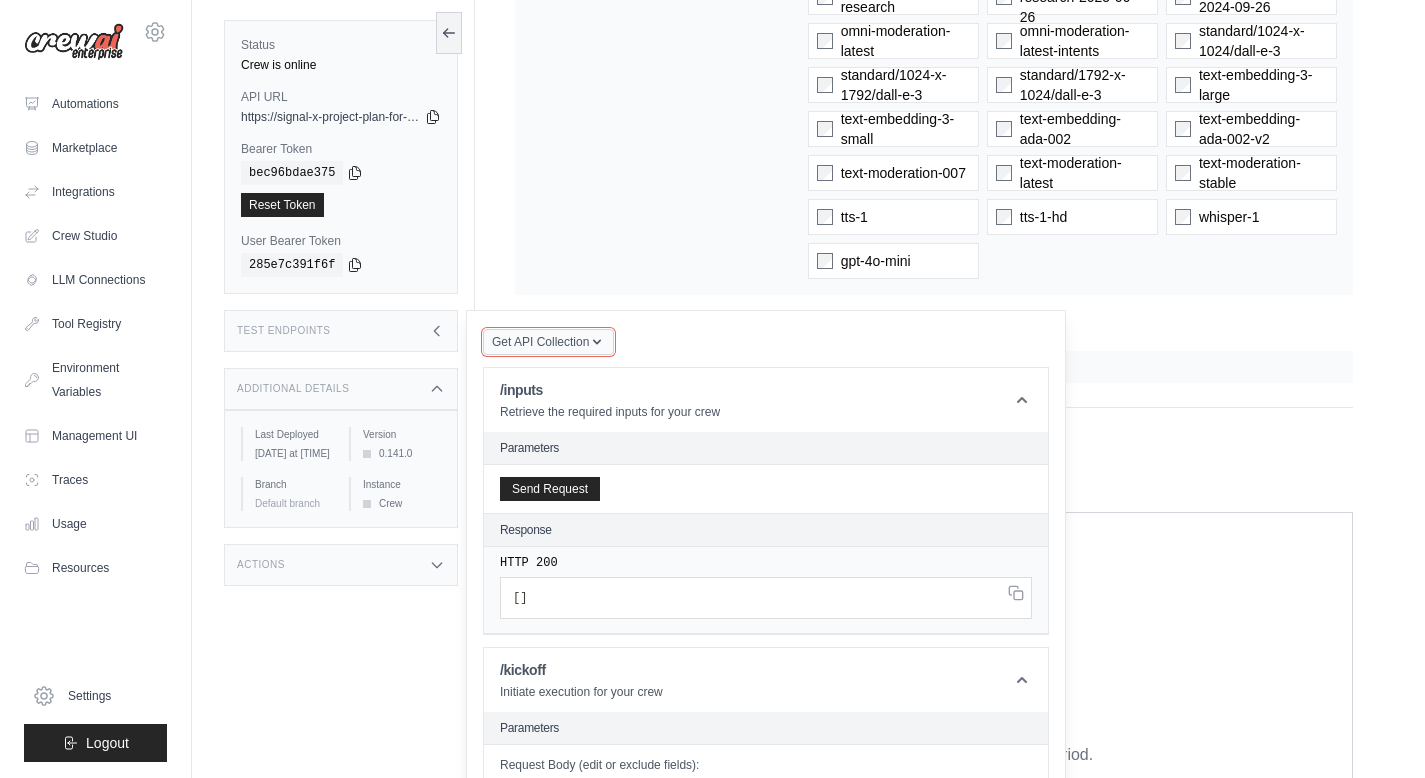 click on "Get API Collection" at bounding box center (540, 342) 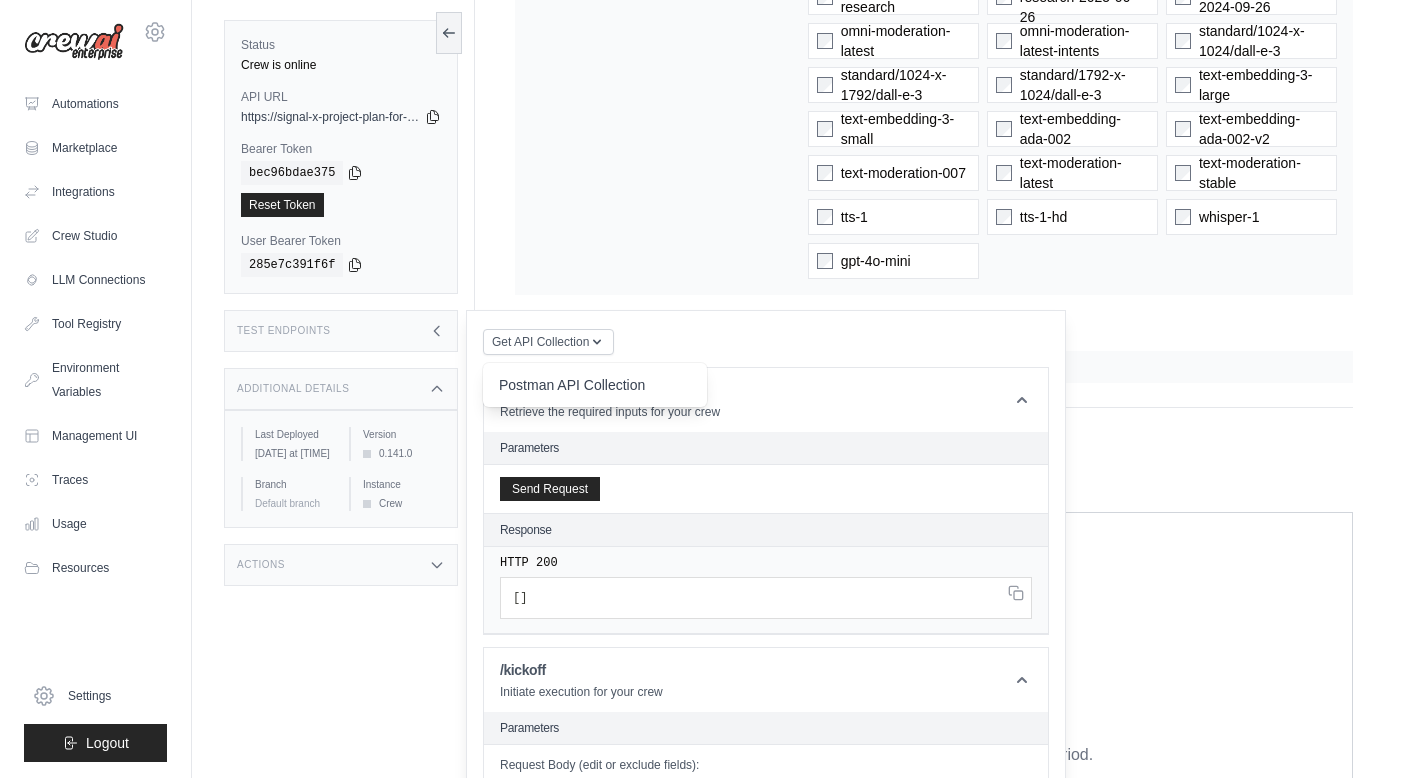 click on "Postman API Collection" at bounding box center [595, 385] 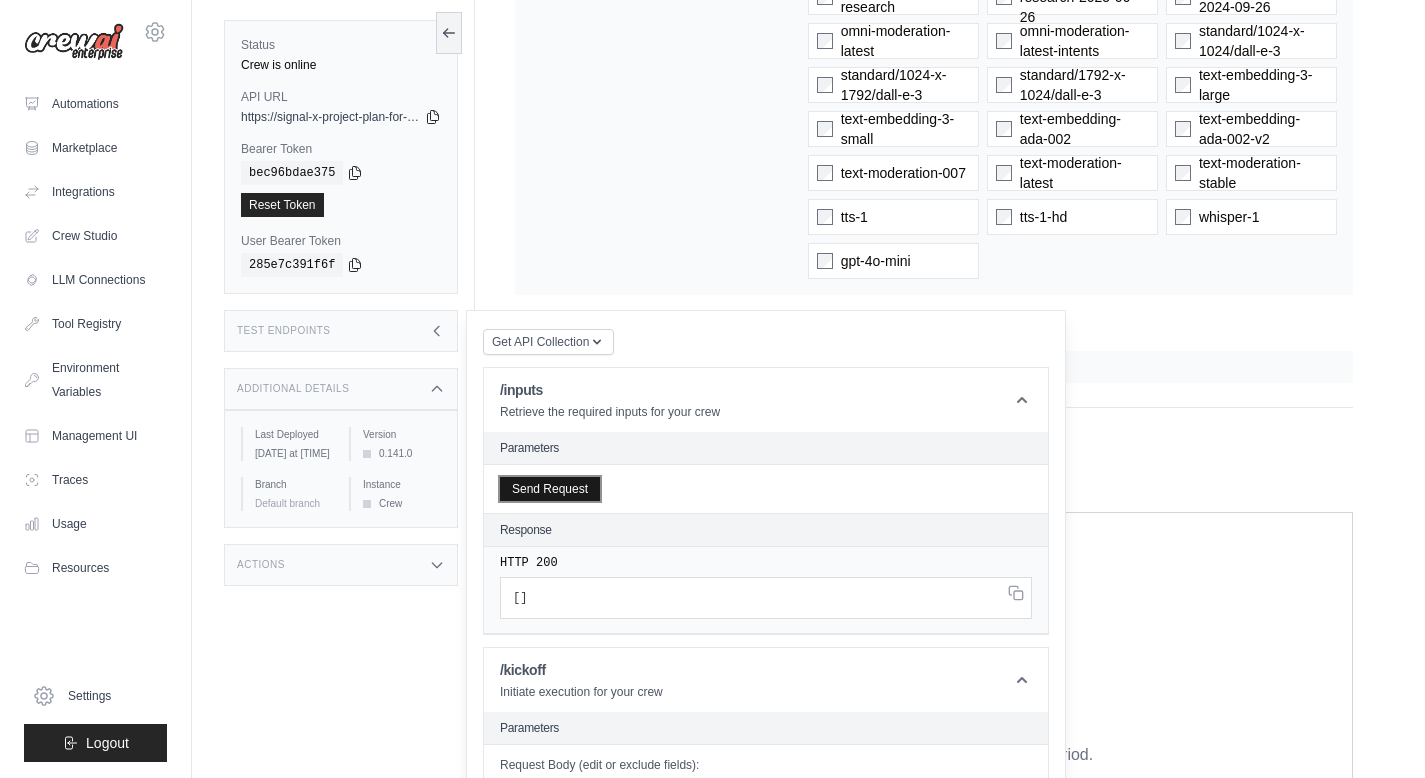 click on "Send Request" at bounding box center [550, 489] 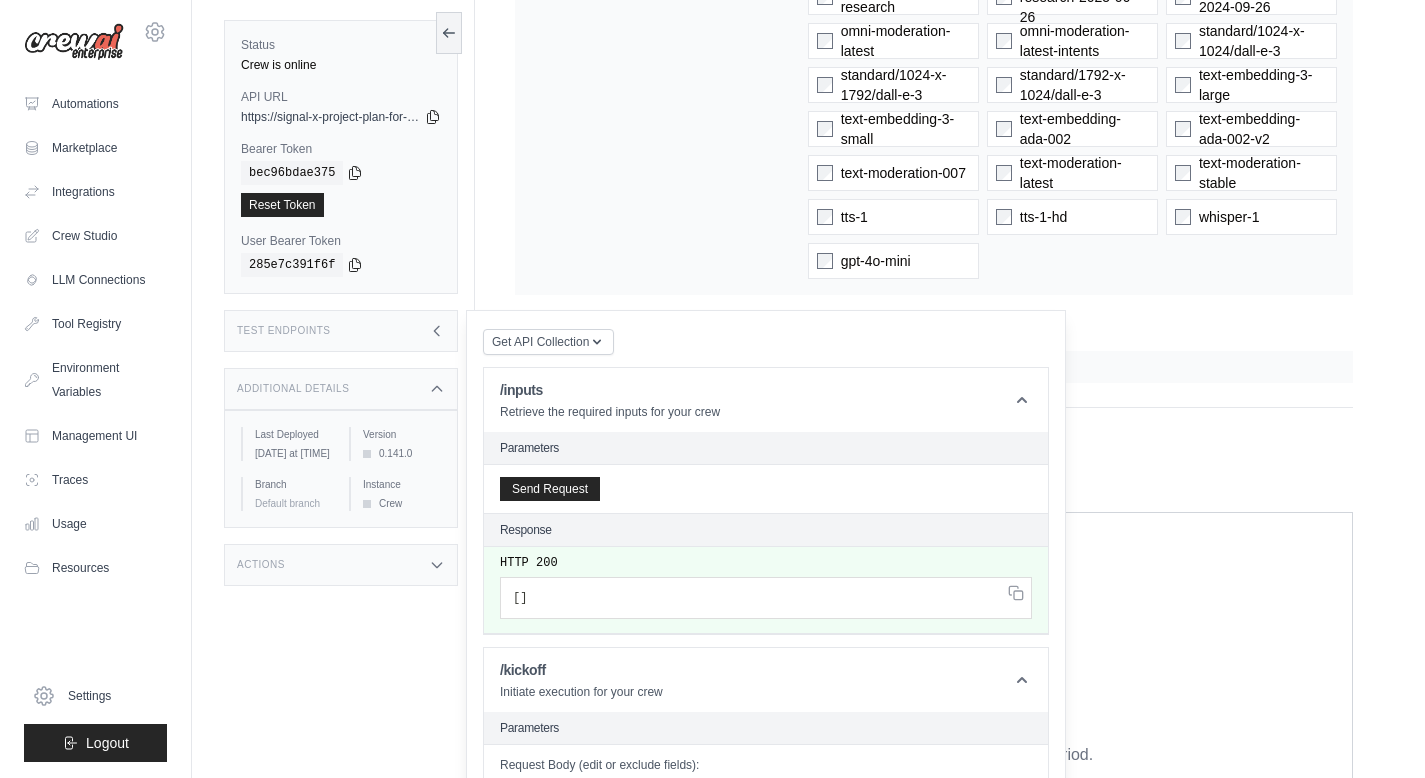 click on "Last Deployed
[DATE] at [TIME]
Version
0.141.0
Branch
Default branch
Instance
Crew" at bounding box center (341, 469) 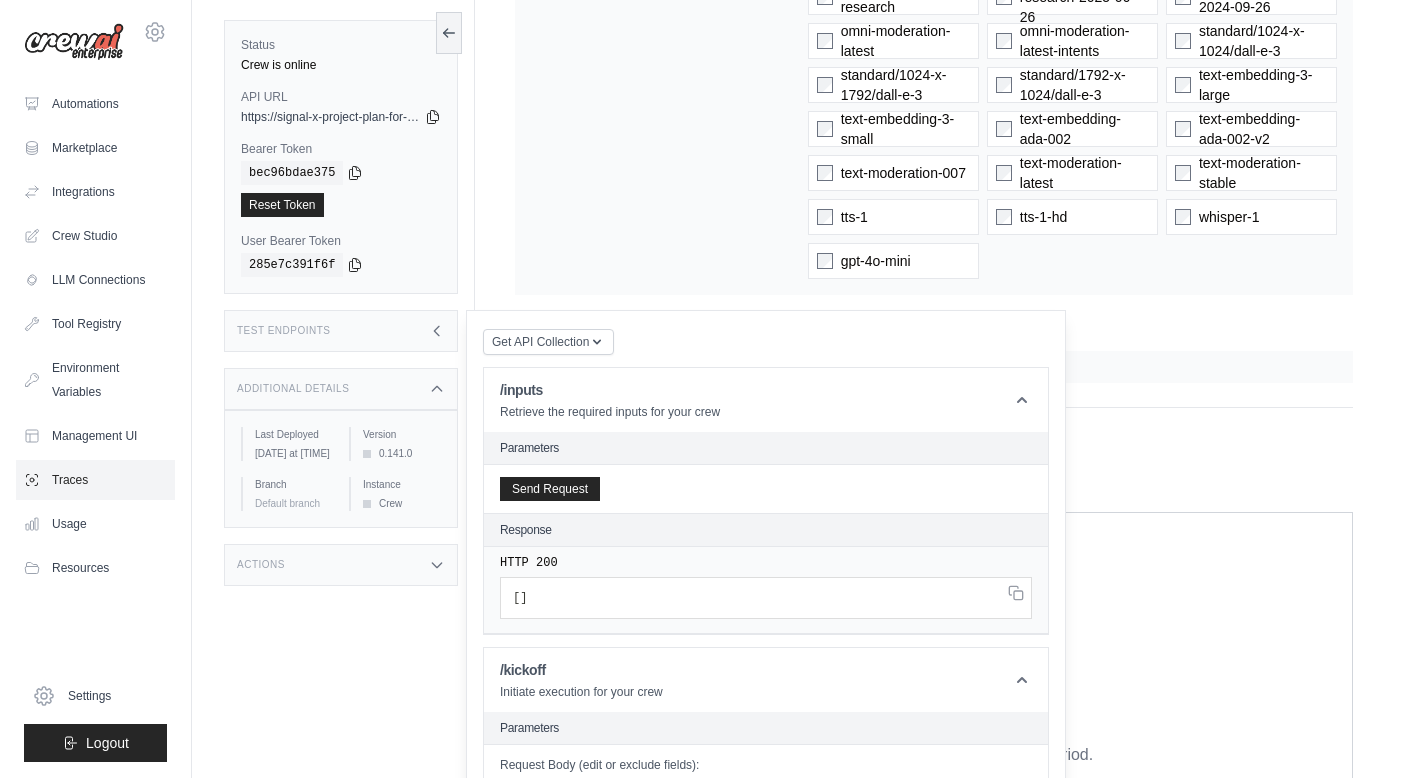 click on "Traces" at bounding box center [95, 480] 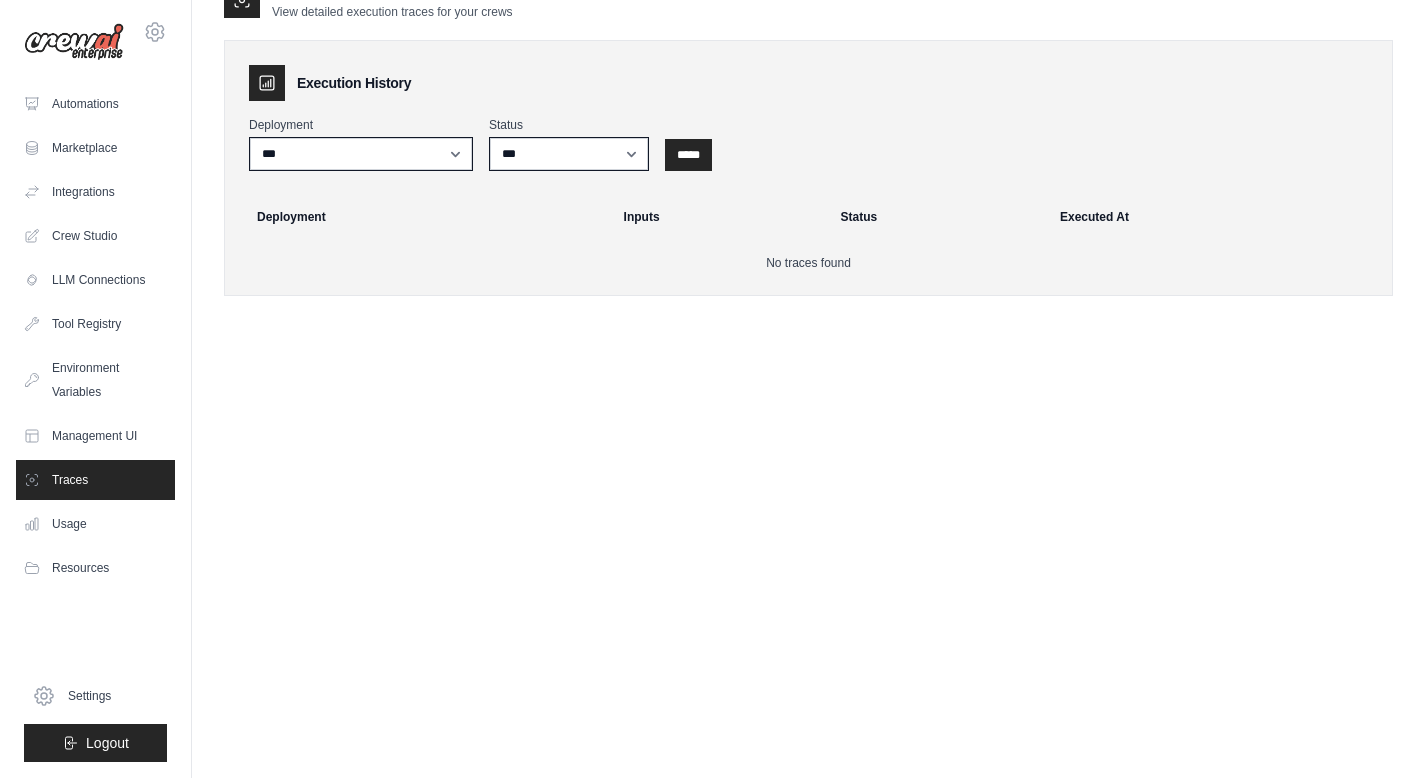 scroll, scrollTop: 0, scrollLeft: 0, axis: both 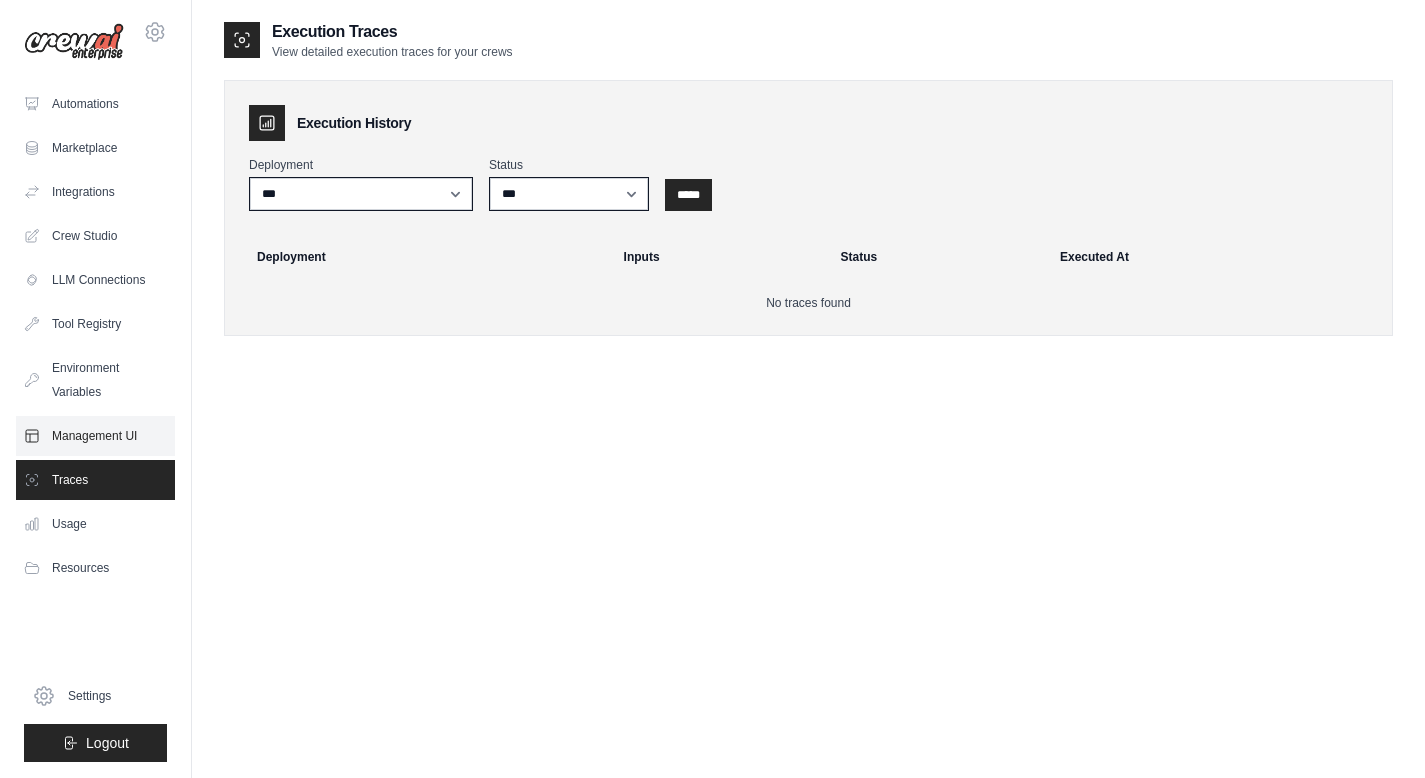 click on "Management UI" at bounding box center [95, 436] 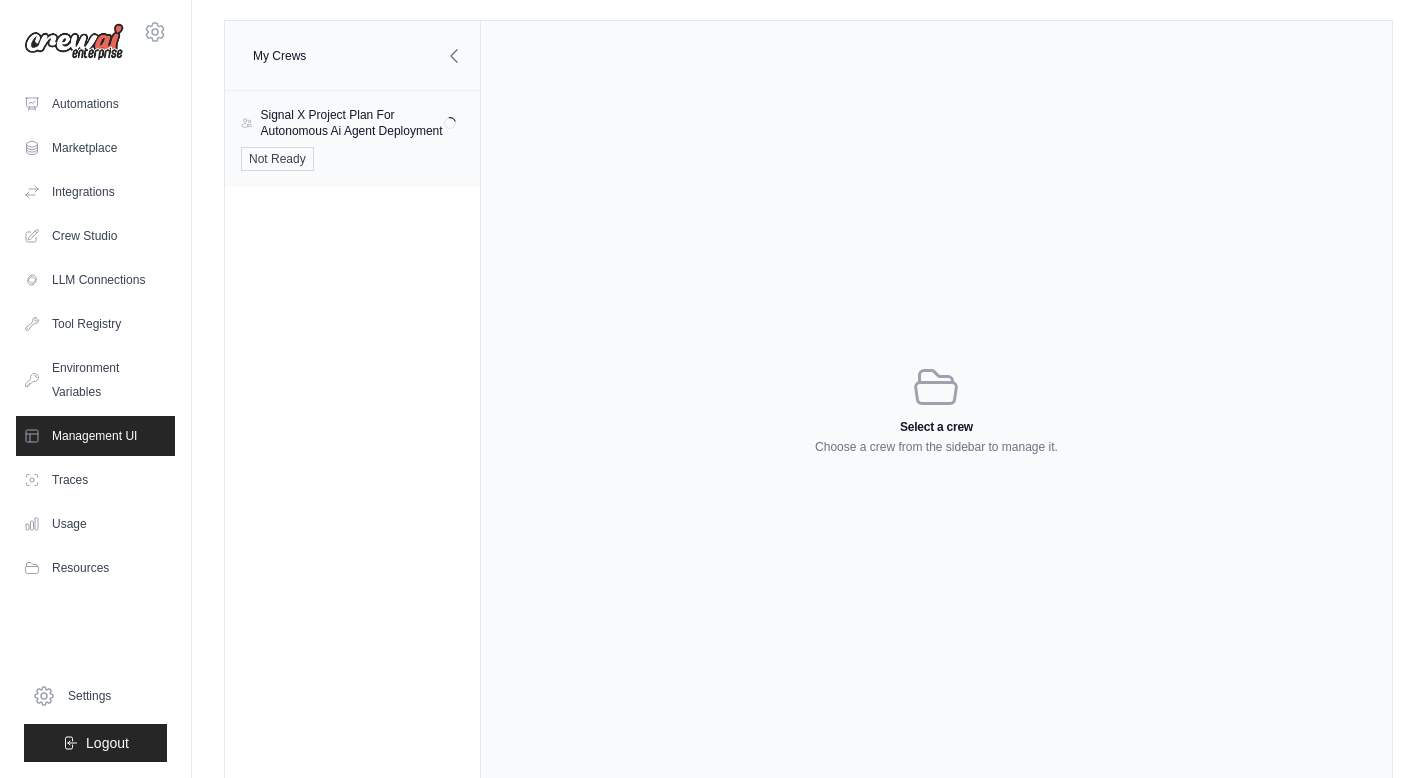 click on "Signal X Project Plan For Autonomous Ai Agent Deployment" at bounding box center [352, 123] 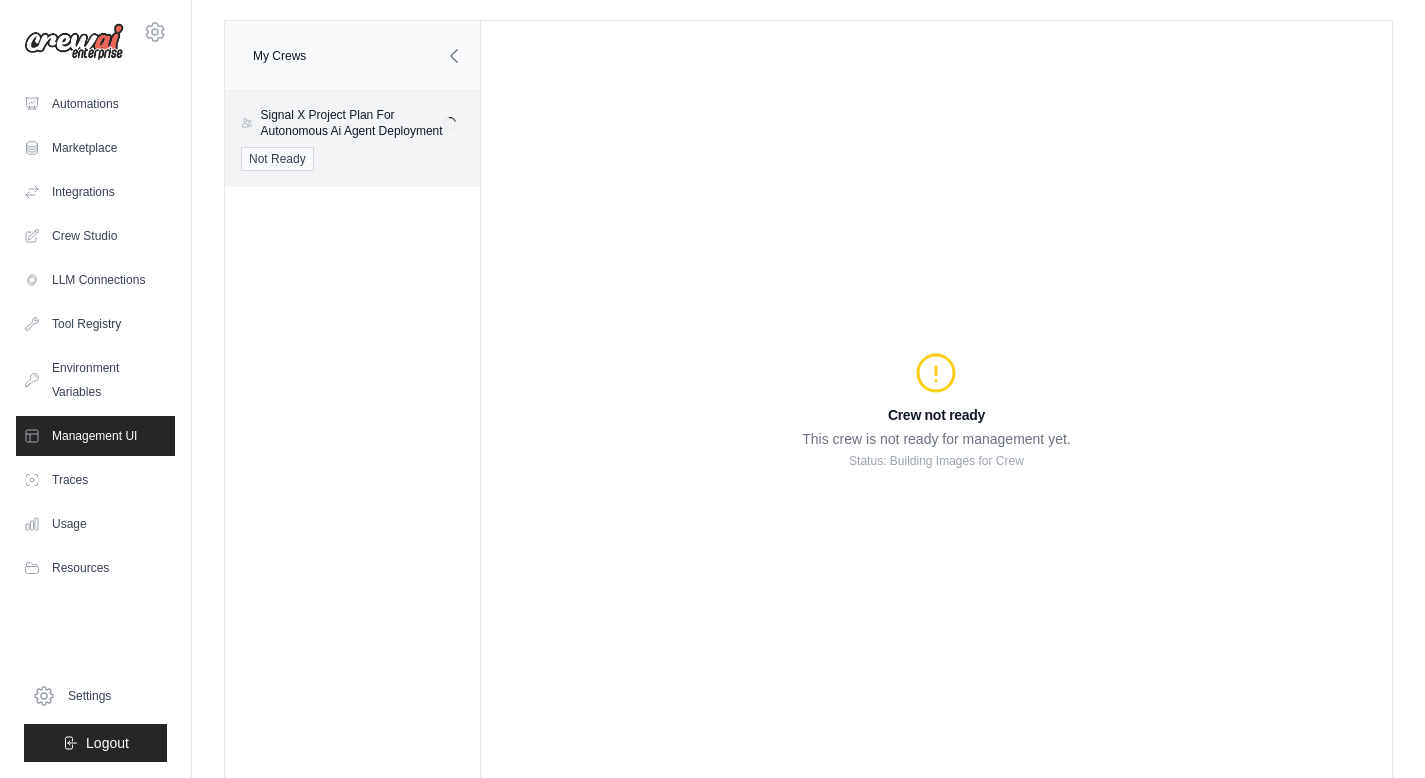 click on "My Crews" at bounding box center (352, 56) 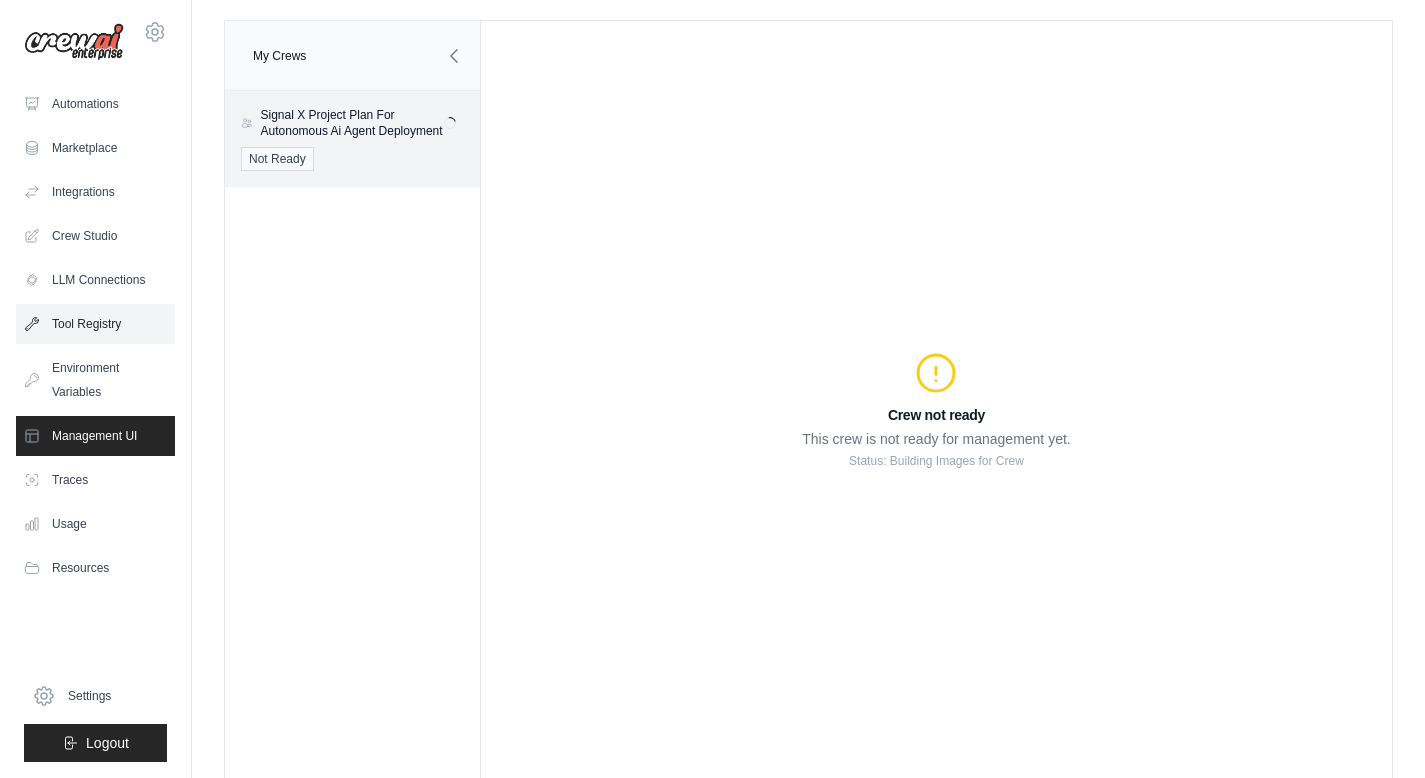click on "Tool Registry" at bounding box center [95, 324] 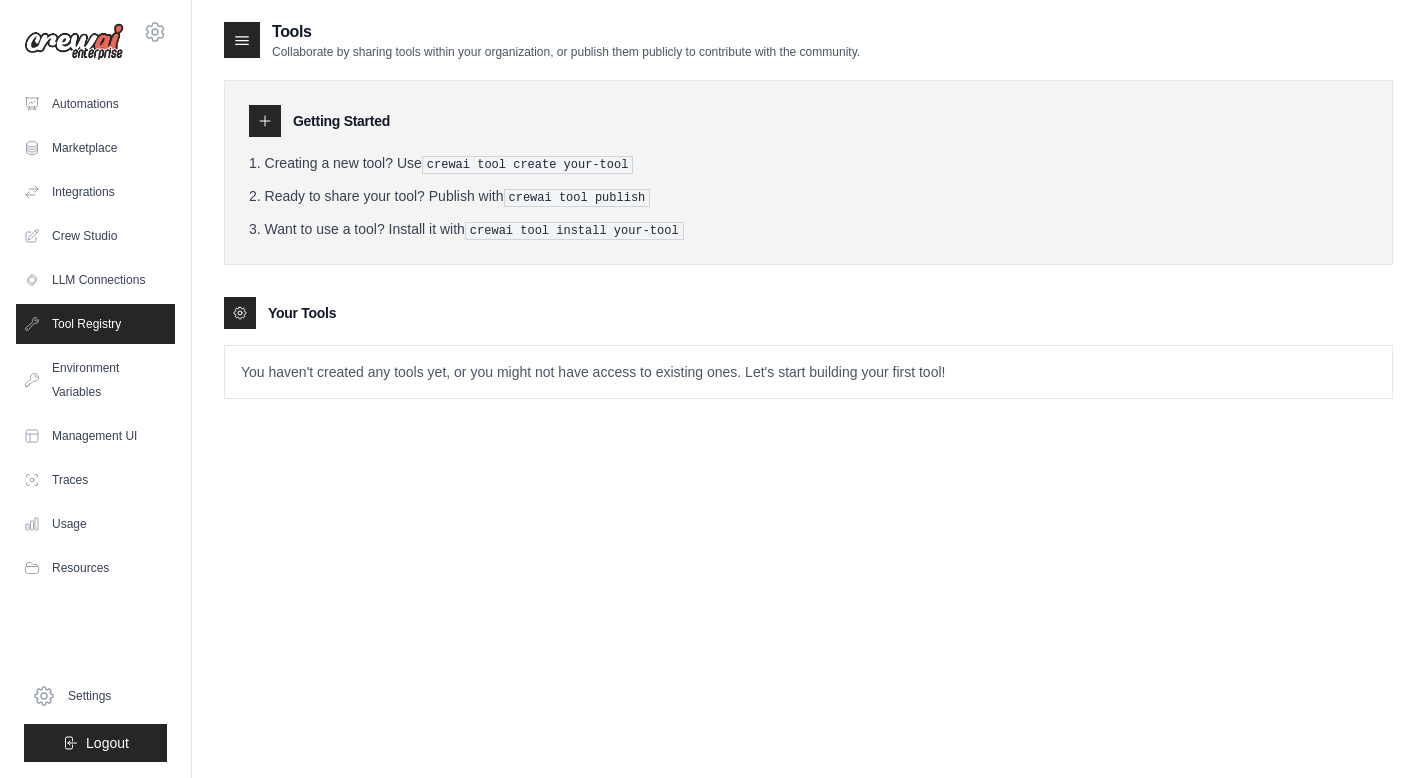 click on "Getting Started" at bounding box center [808, 121] 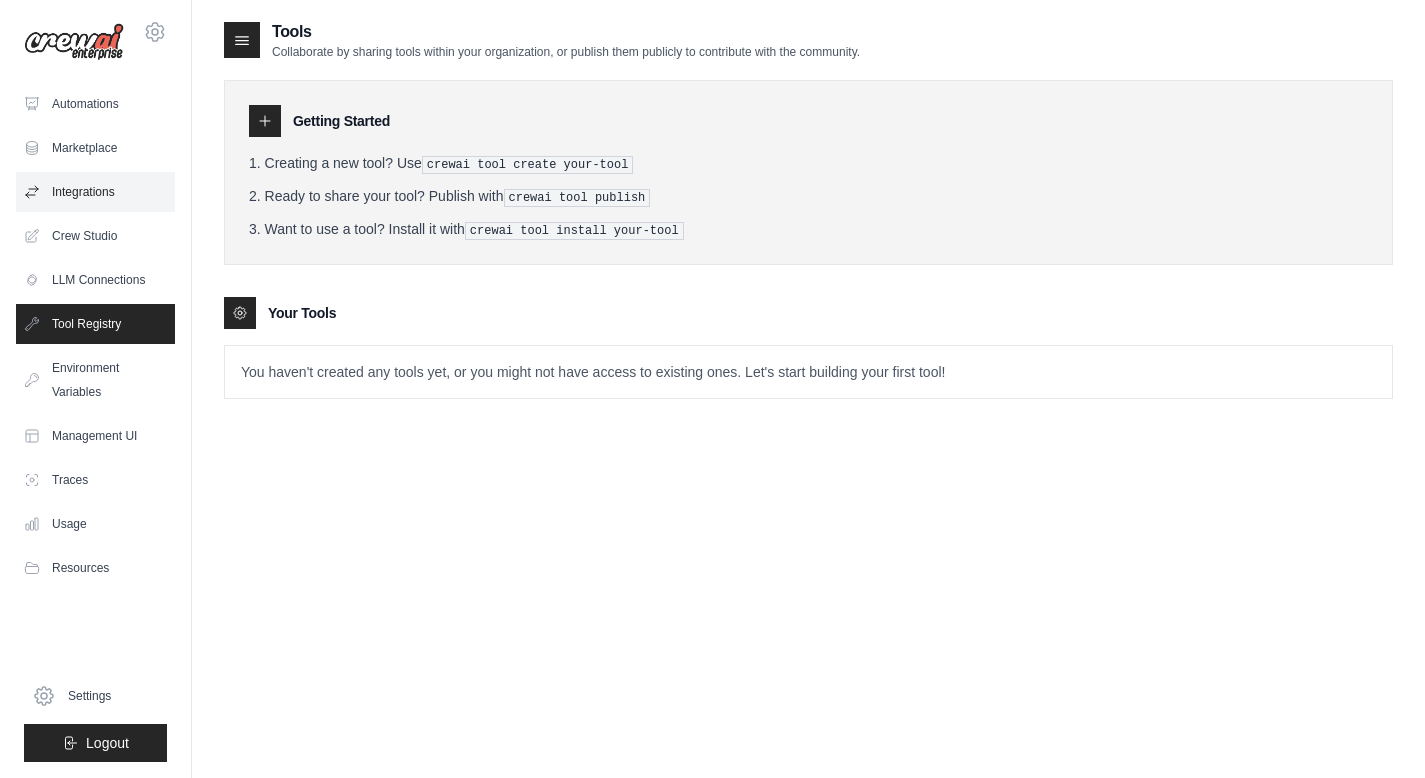 click on "Integrations" at bounding box center (95, 192) 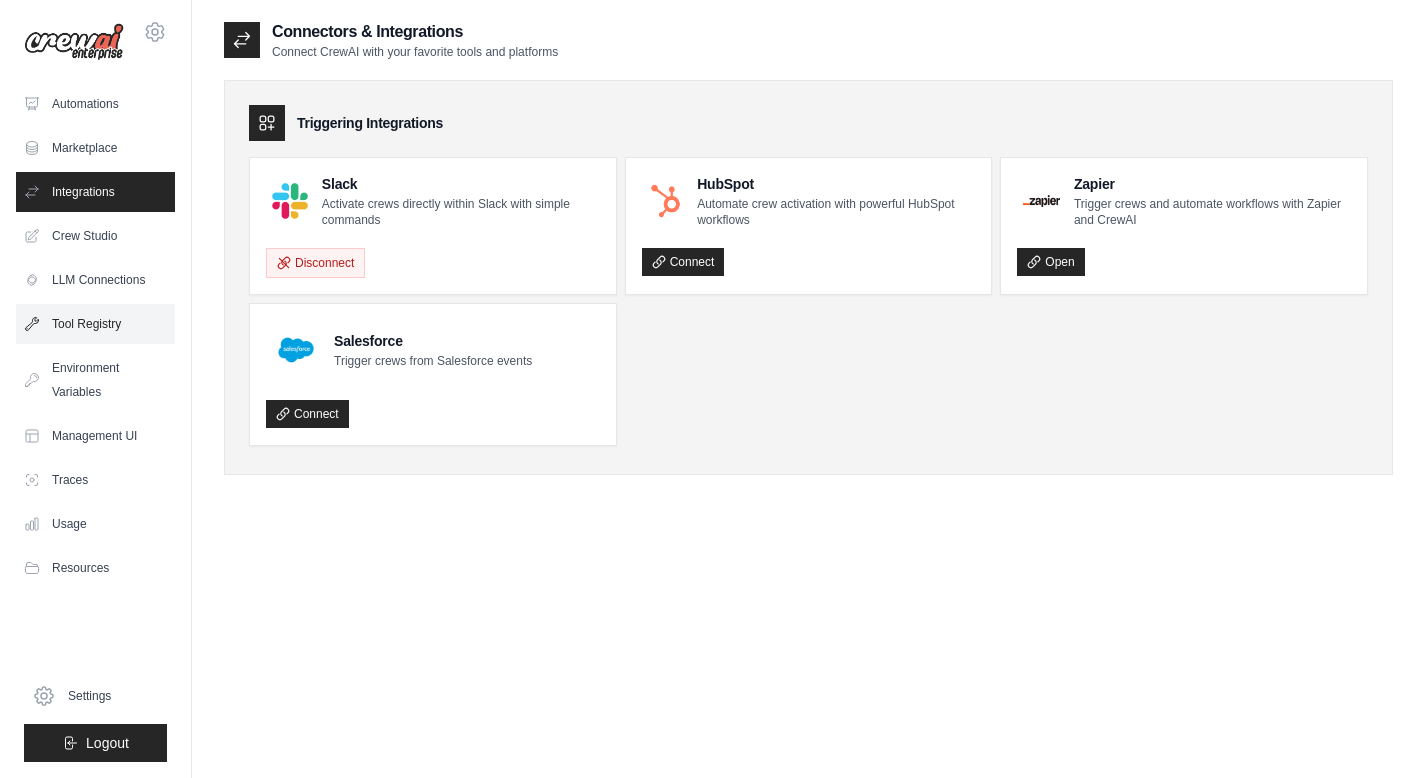 click on "Tool Registry" at bounding box center (95, 324) 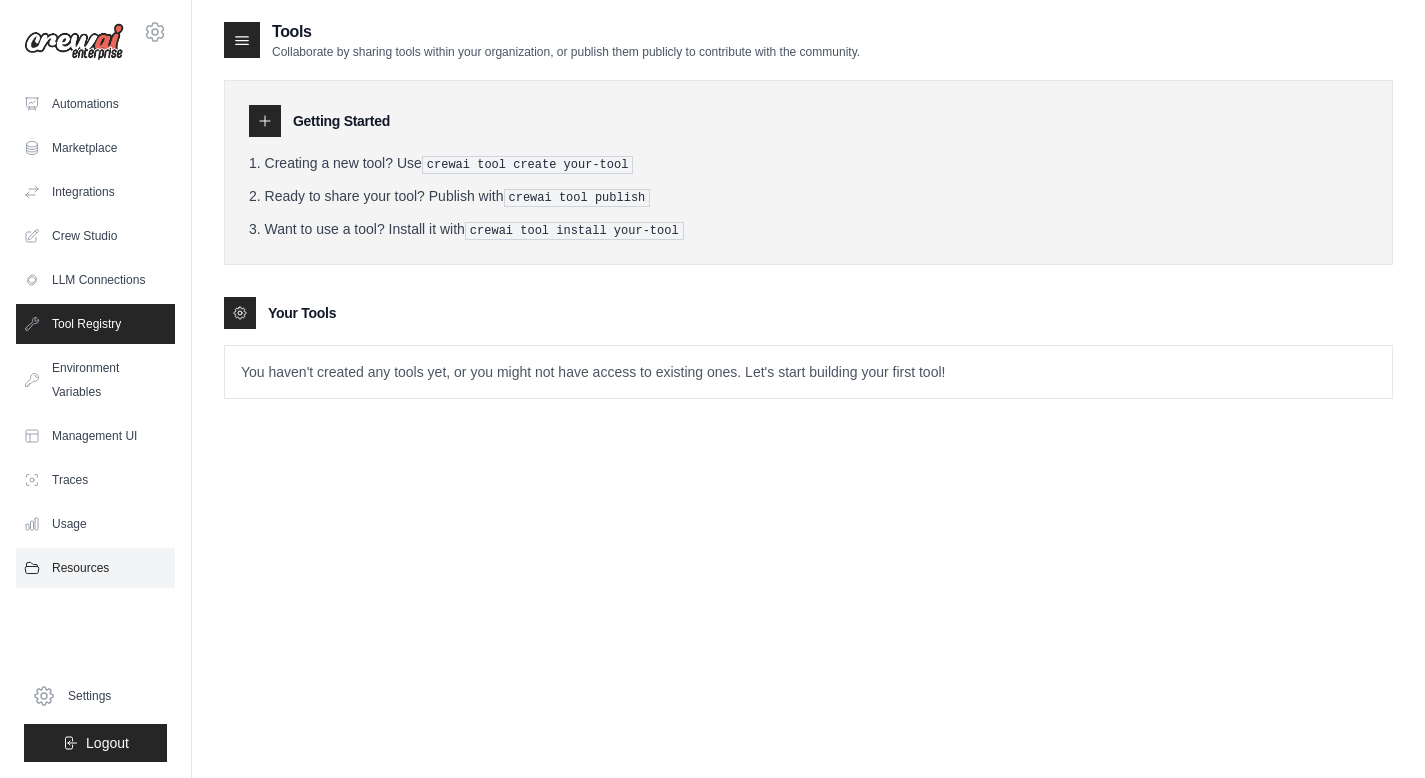 click on "Resources" at bounding box center (95, 568) 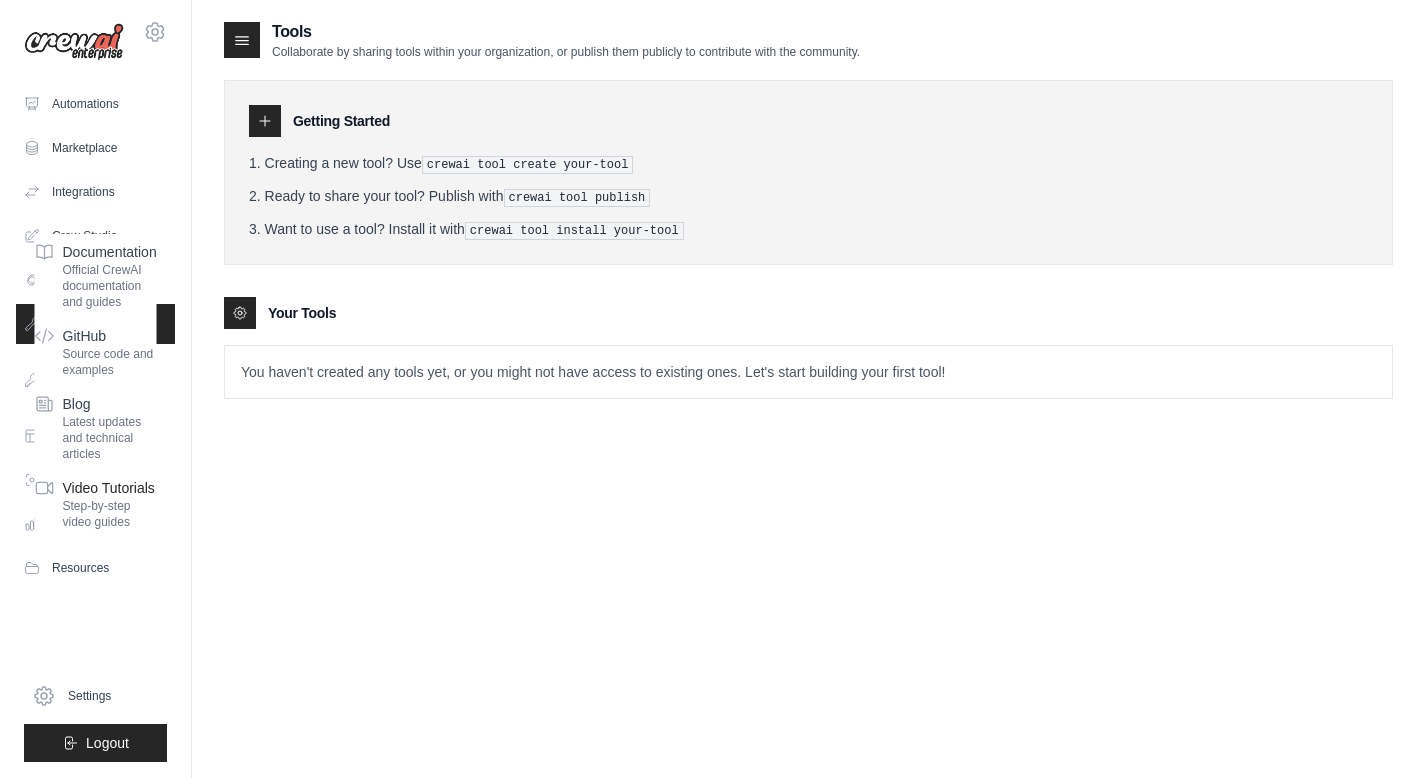 click on "Step-by-step video guides" at bounding box center [110, 514] 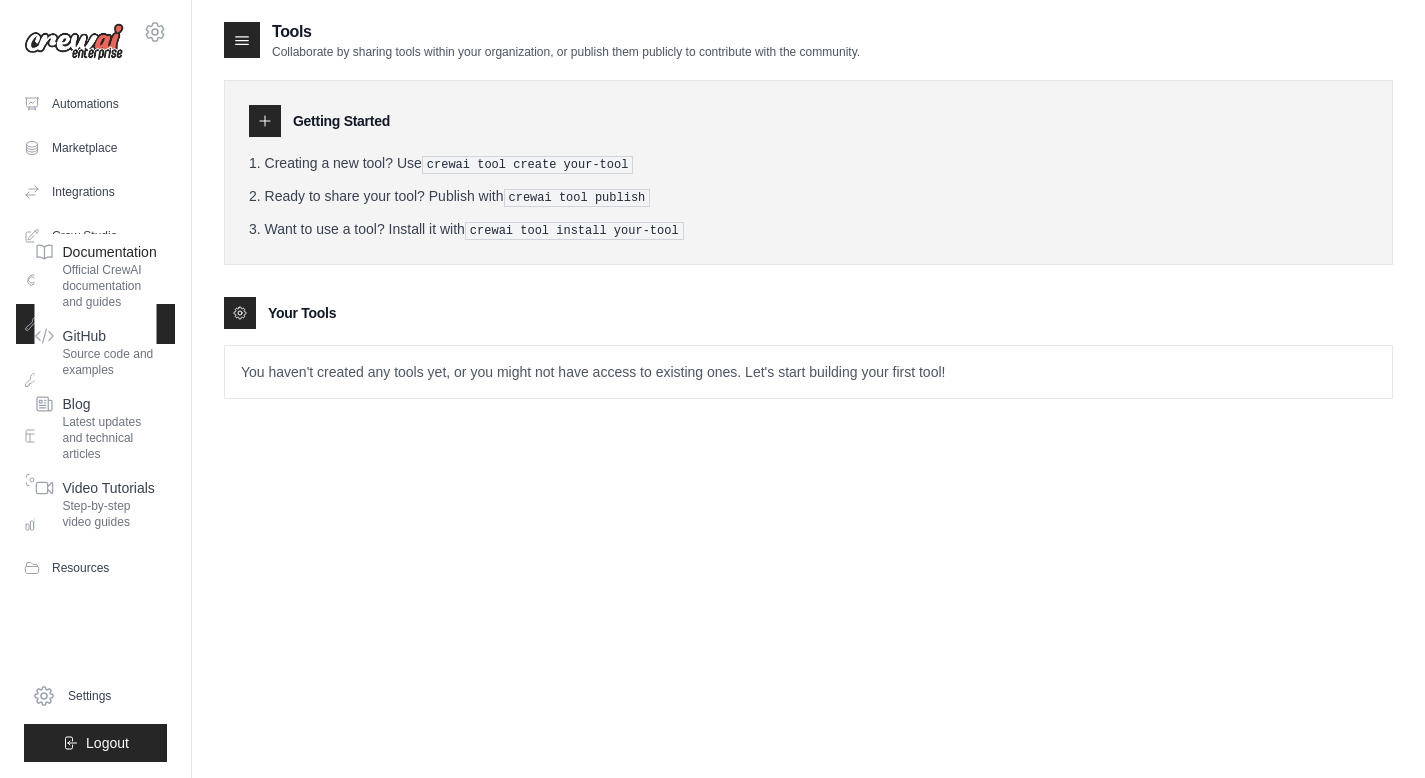 click on "Official CrewAI documentation and guides" at bounding box center (110, 286) 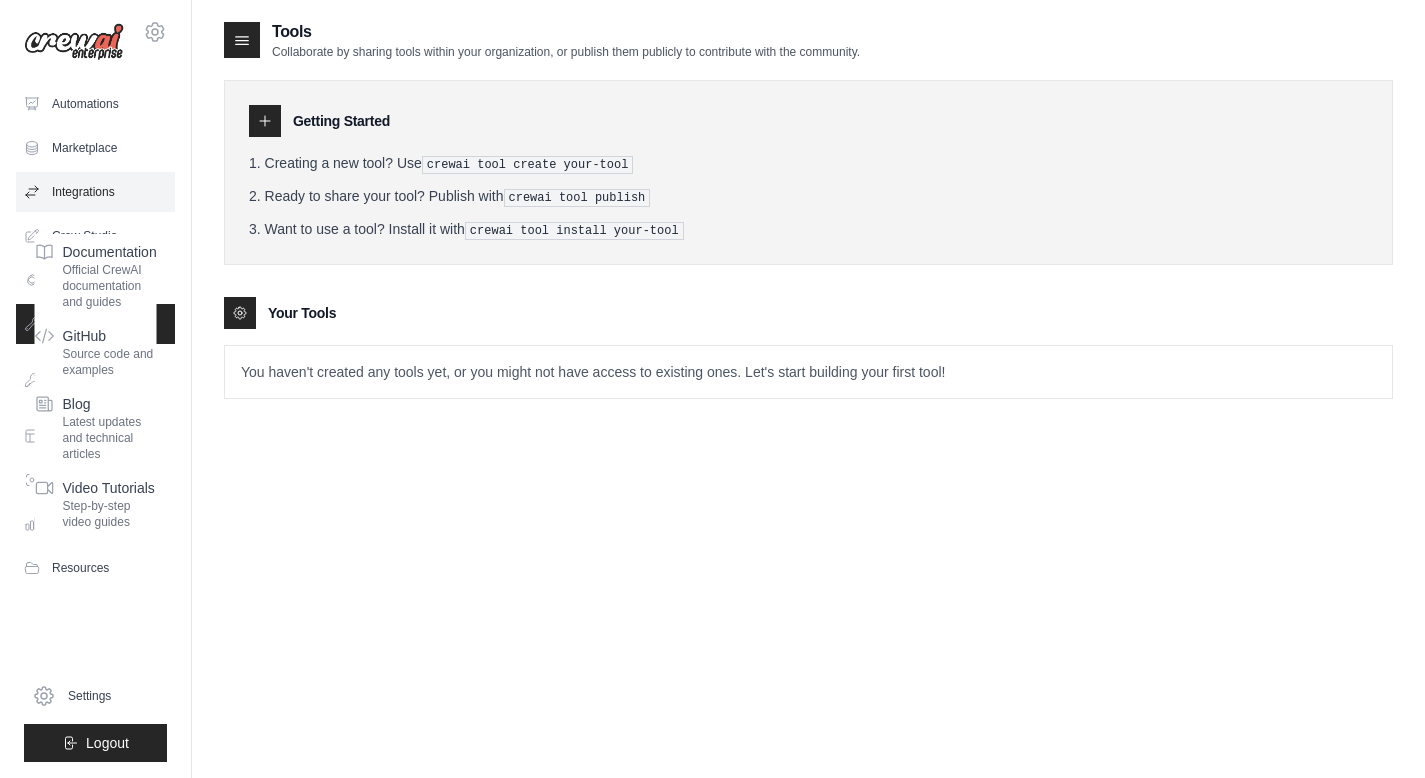 click on "Integrations" at bounding box center (95, 192) 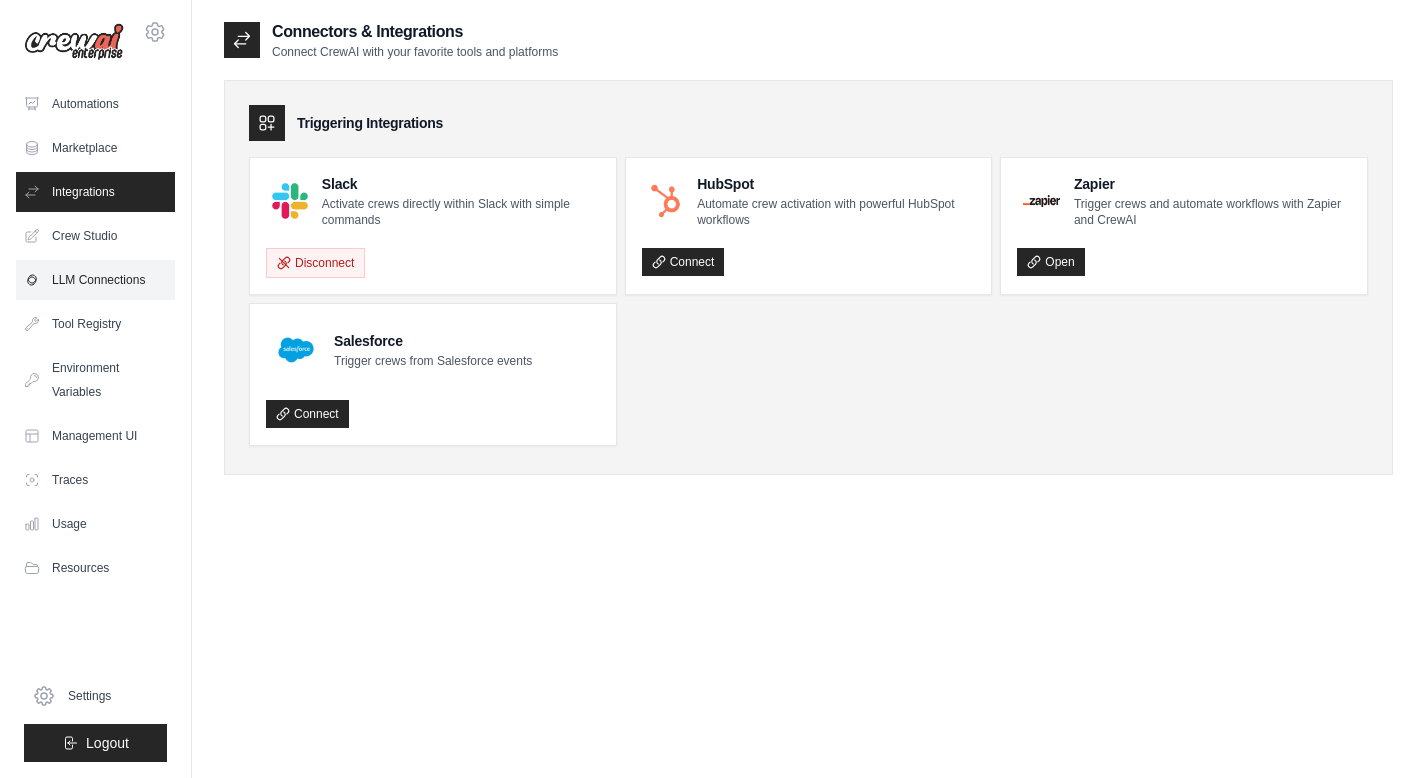 click on "LLM Connections" at bounding box center (95, 280) 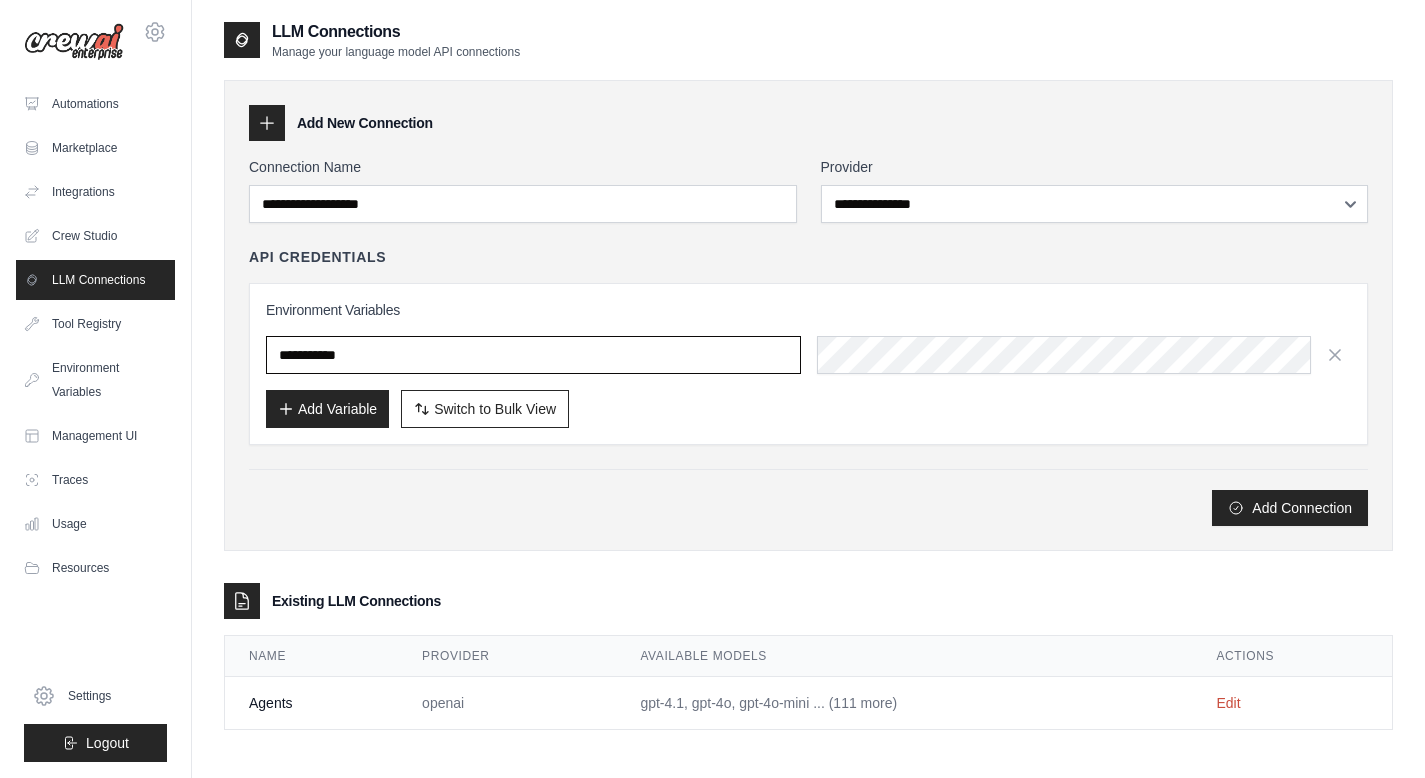 click at bounding box center (533, 355) 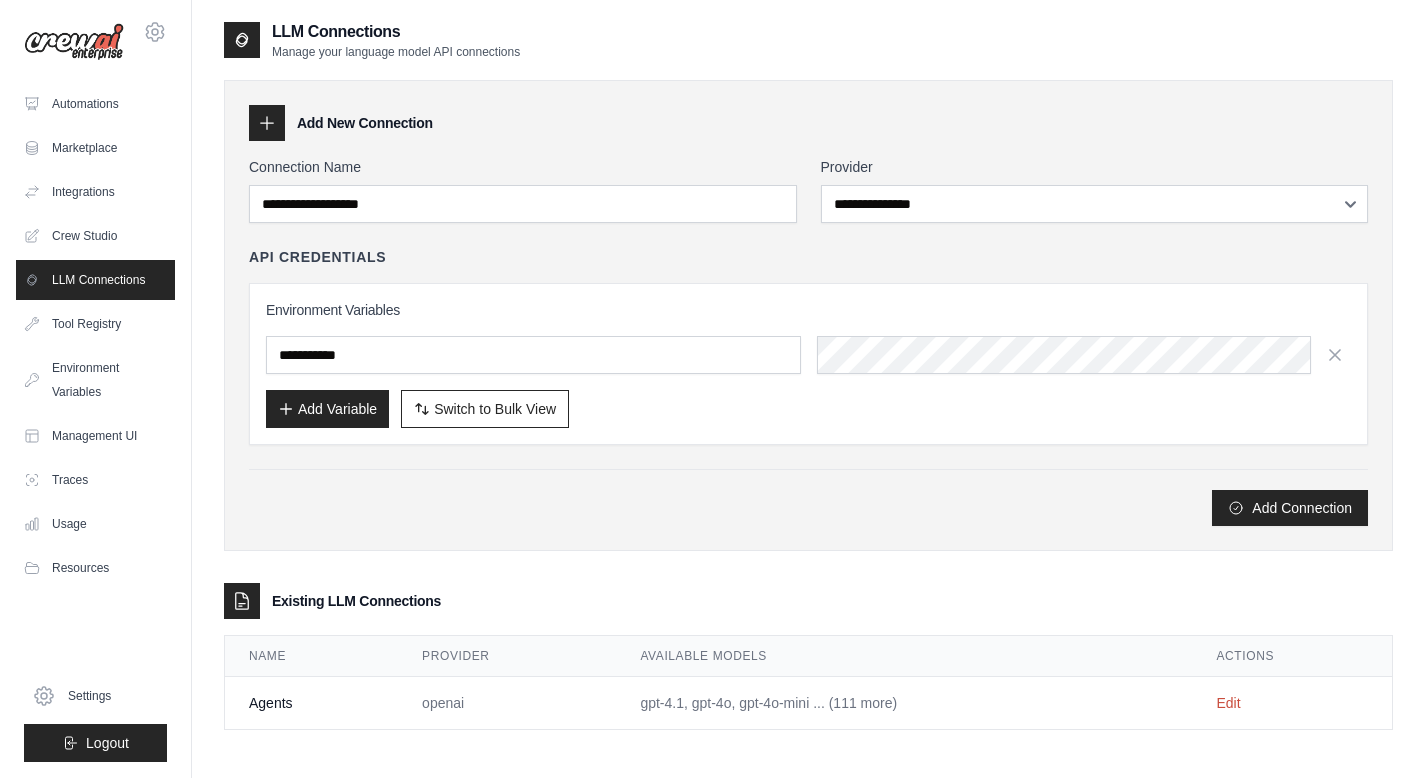 click on "Environment Variables
Add Variable
Switch to Bulk View
Switch to Table View" at bounding box center (808, 364) 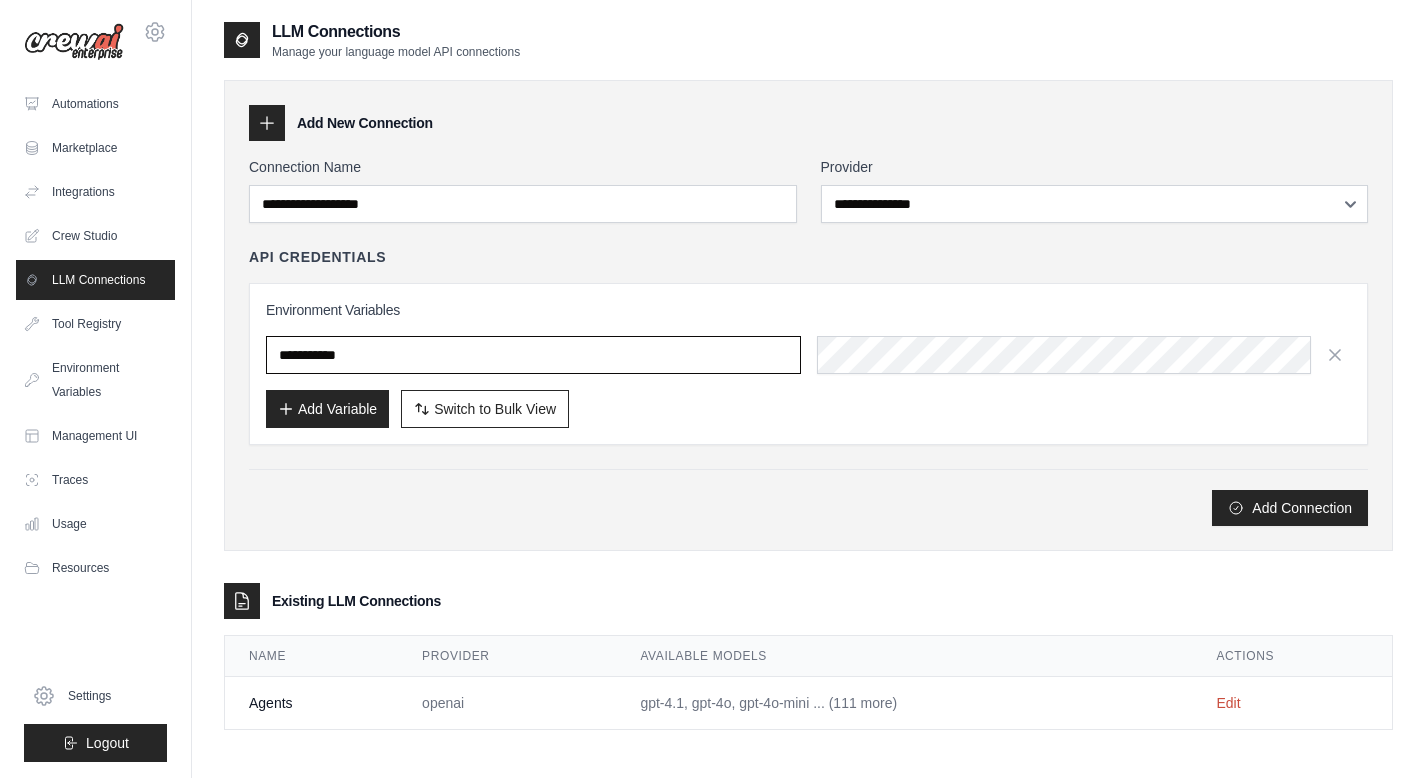 click at bounding box center (533, 355) 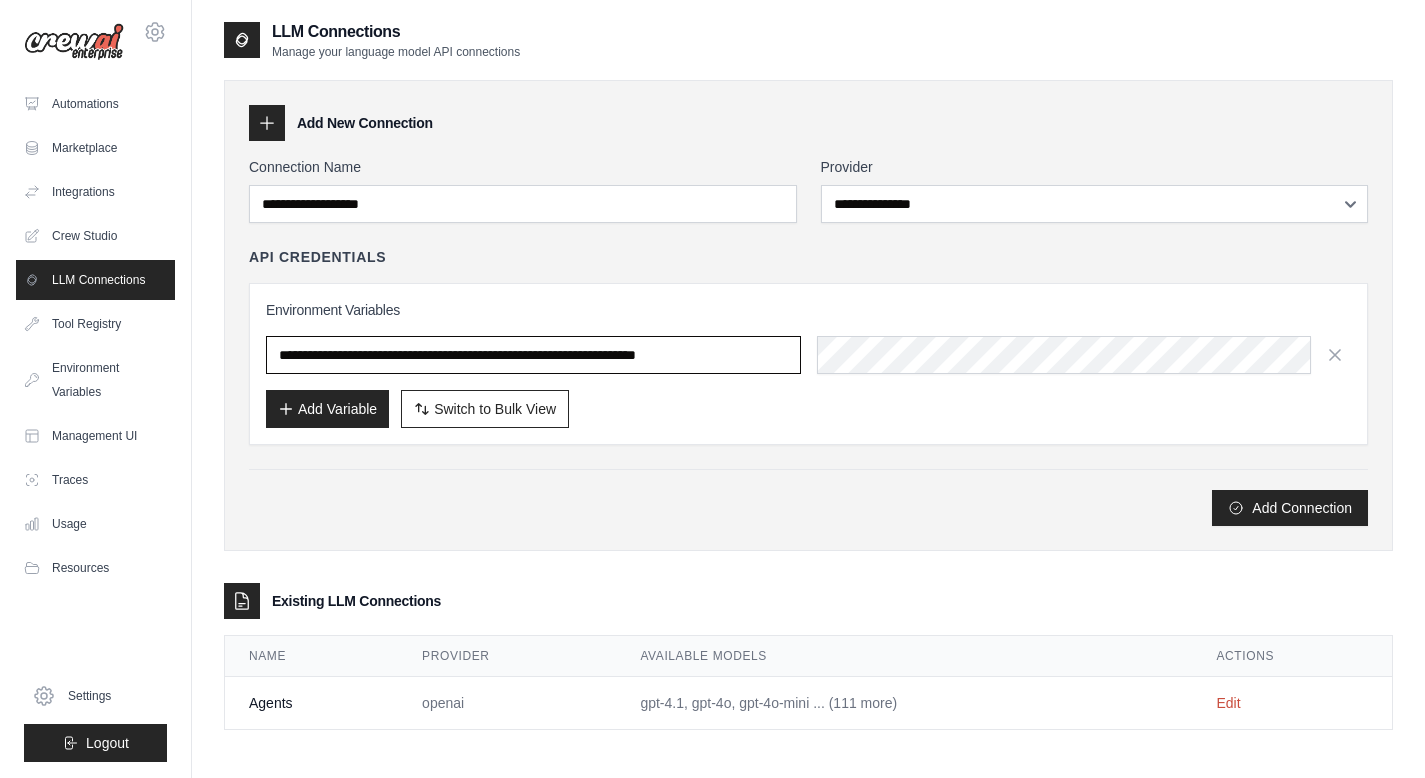 scroll, scrollTop: 0, scrollLeft: 89, axis: horizontal 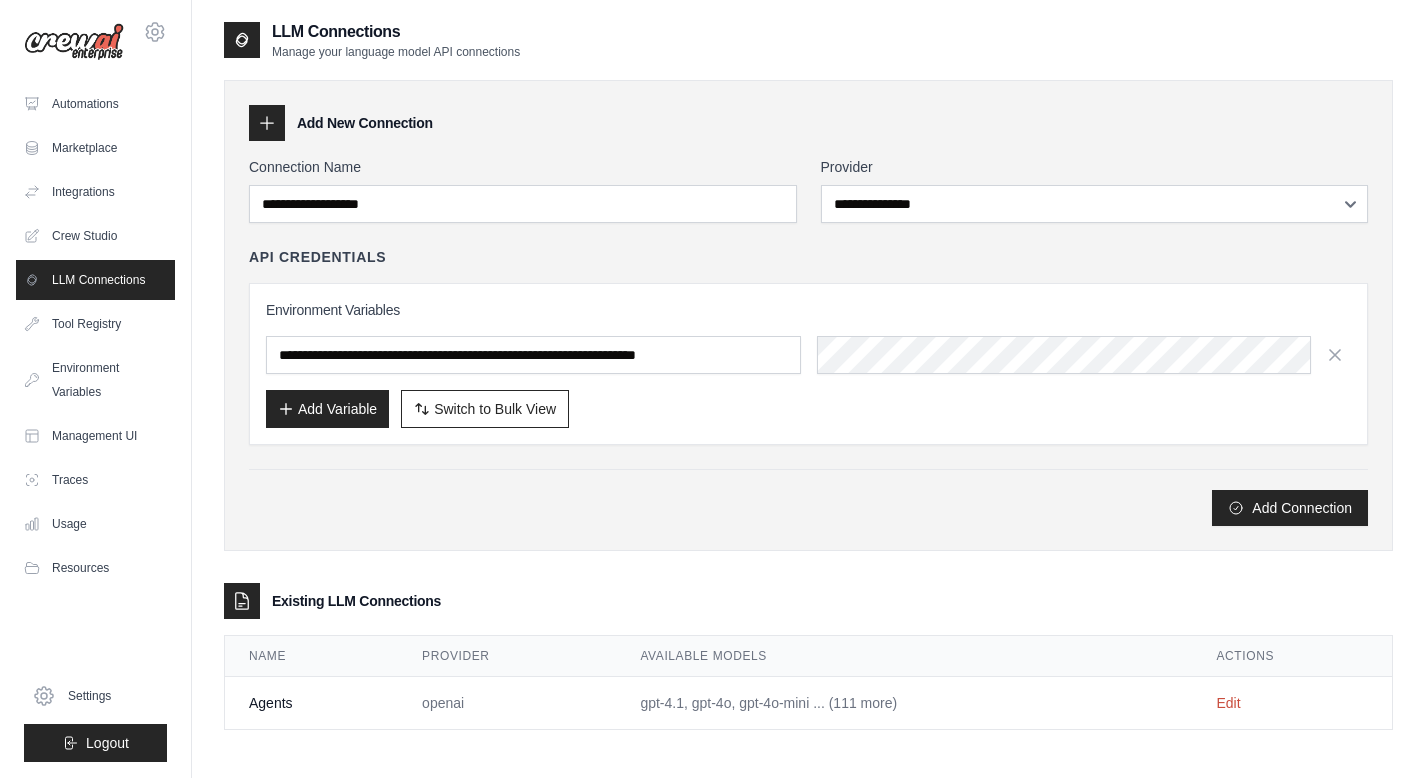 click on "Add Variable" at bounding box center [327, 409] 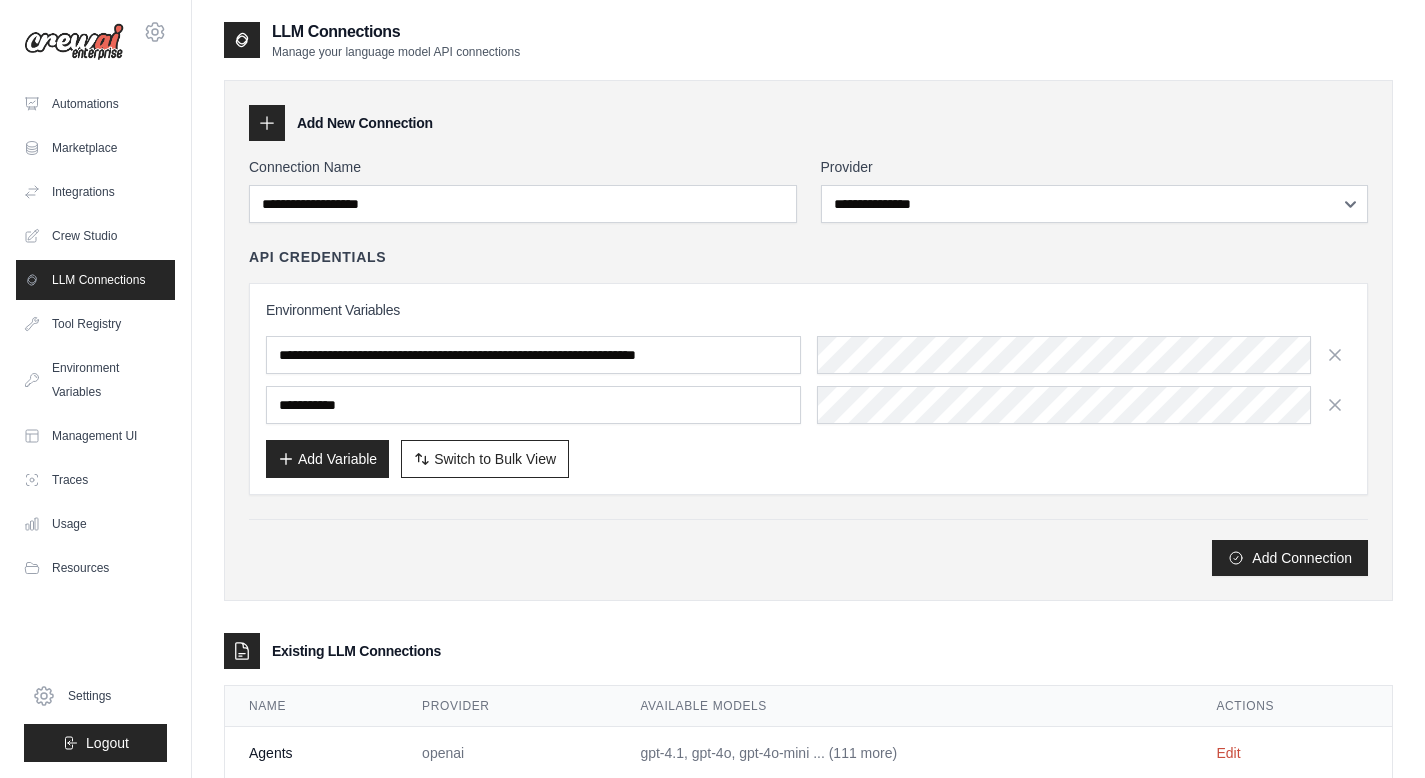 scroll, scrollTop: 54, scrollLeft: 0, axis: vertical 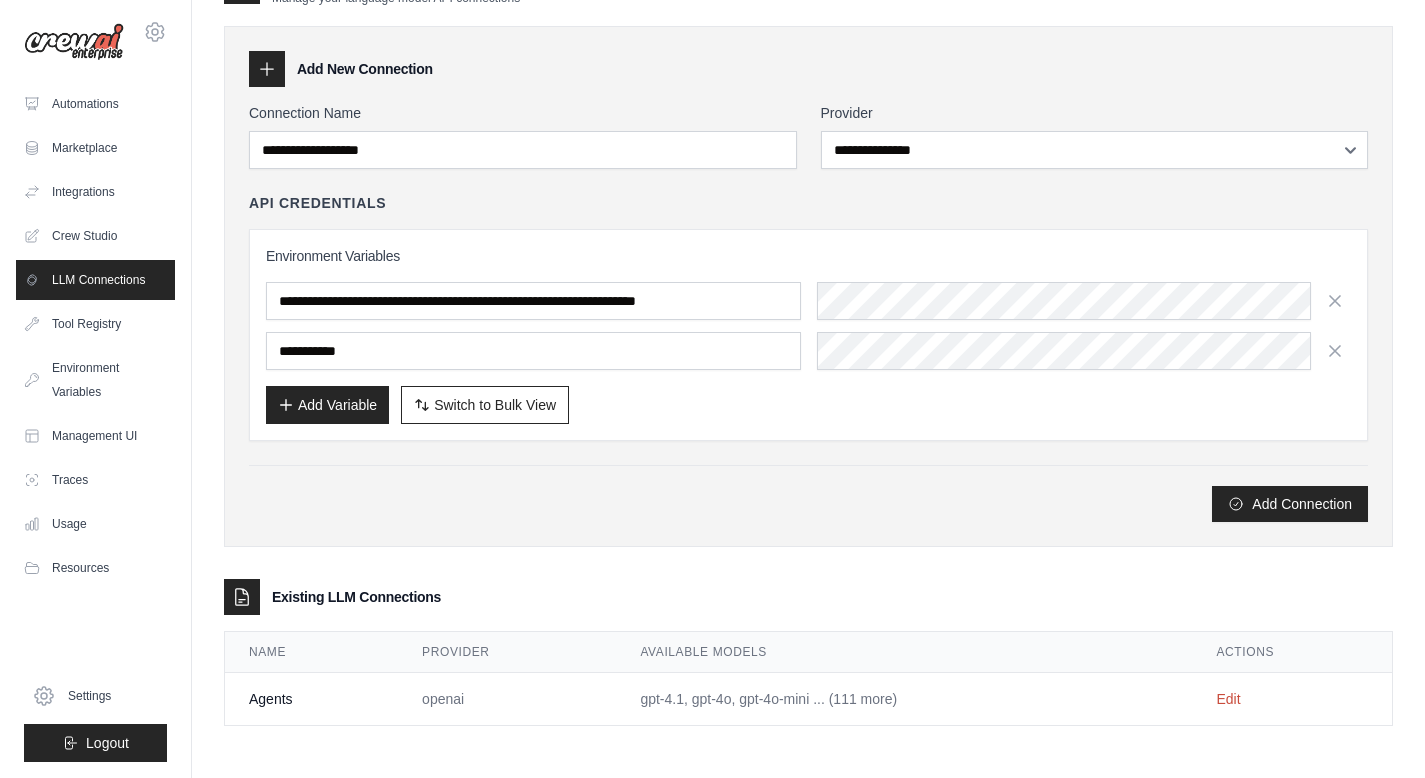 click on "gpt-4.1, gpt-4o, gpt-4o-mini
... (111
more)" at bounding box center [904, 699] 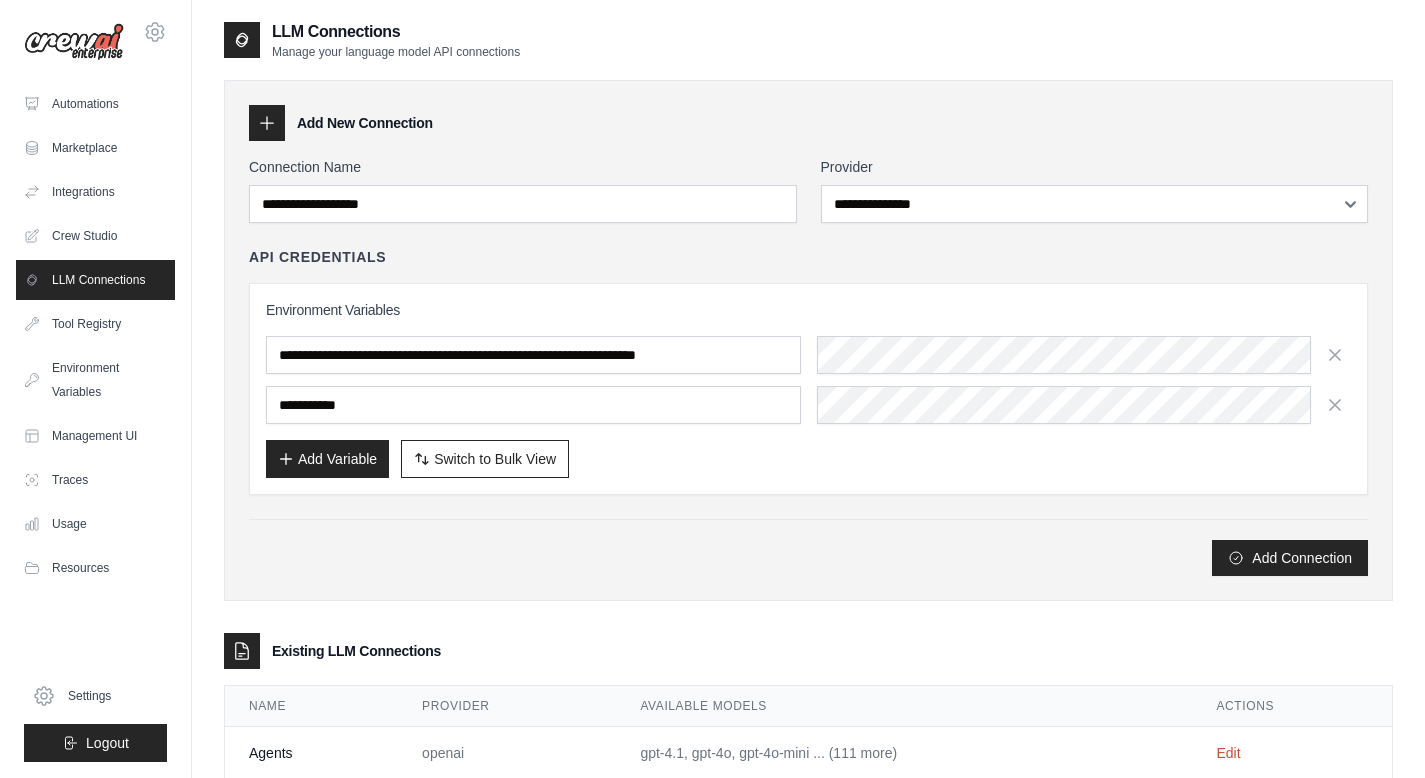 click on "LLM Connections
Manage your language model API connections" at bounding box center [372, 40] 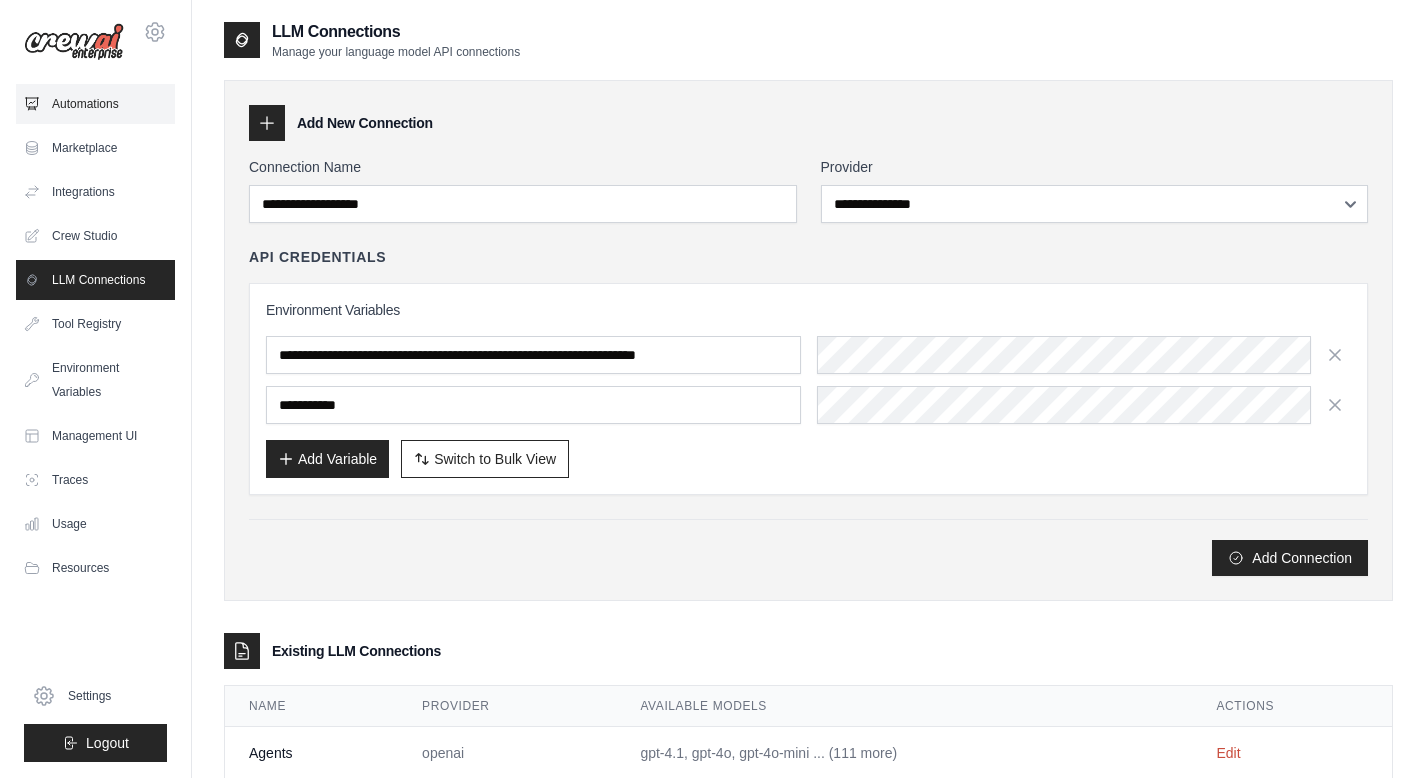 click on "Automations" at bounding box center [95, 104] 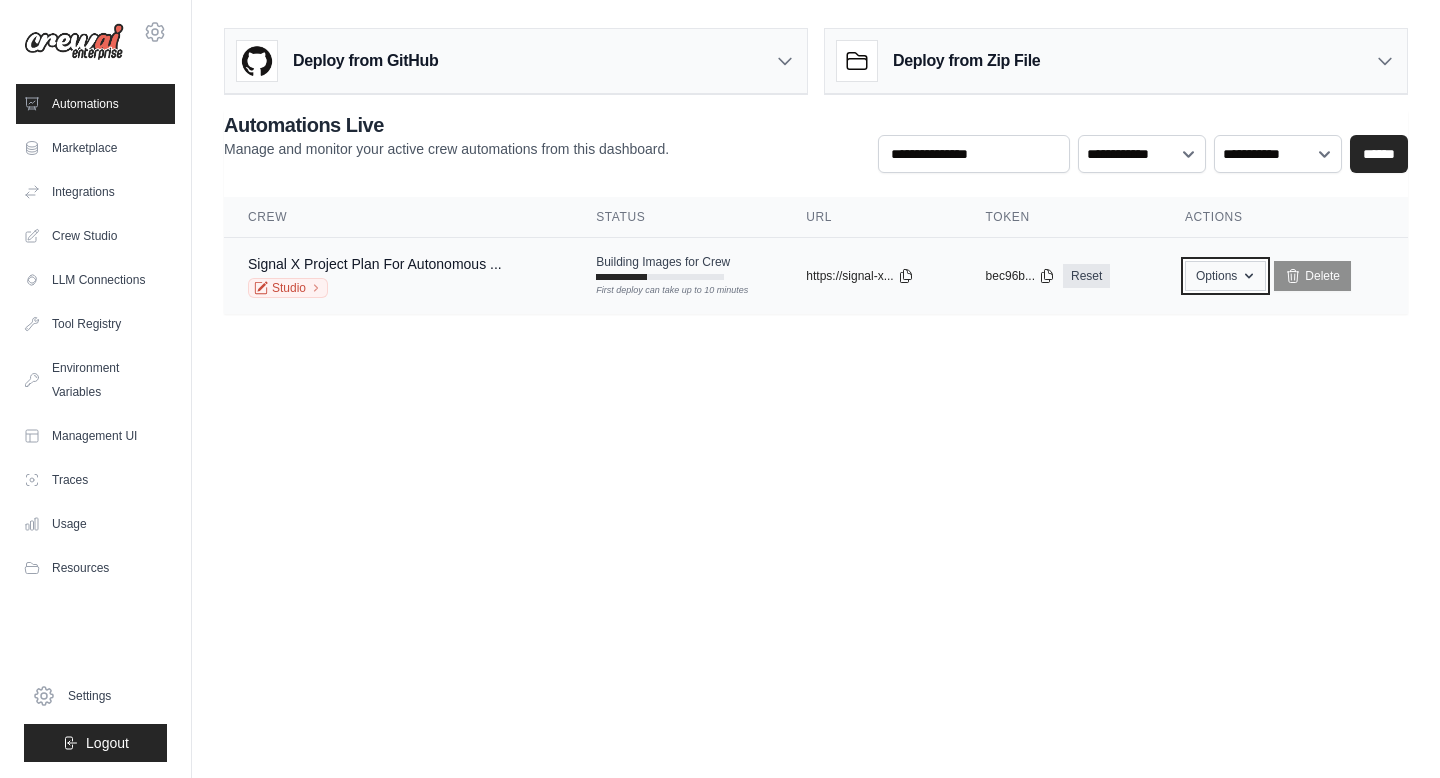 click on "Options" at bounding box center [1225, 276] 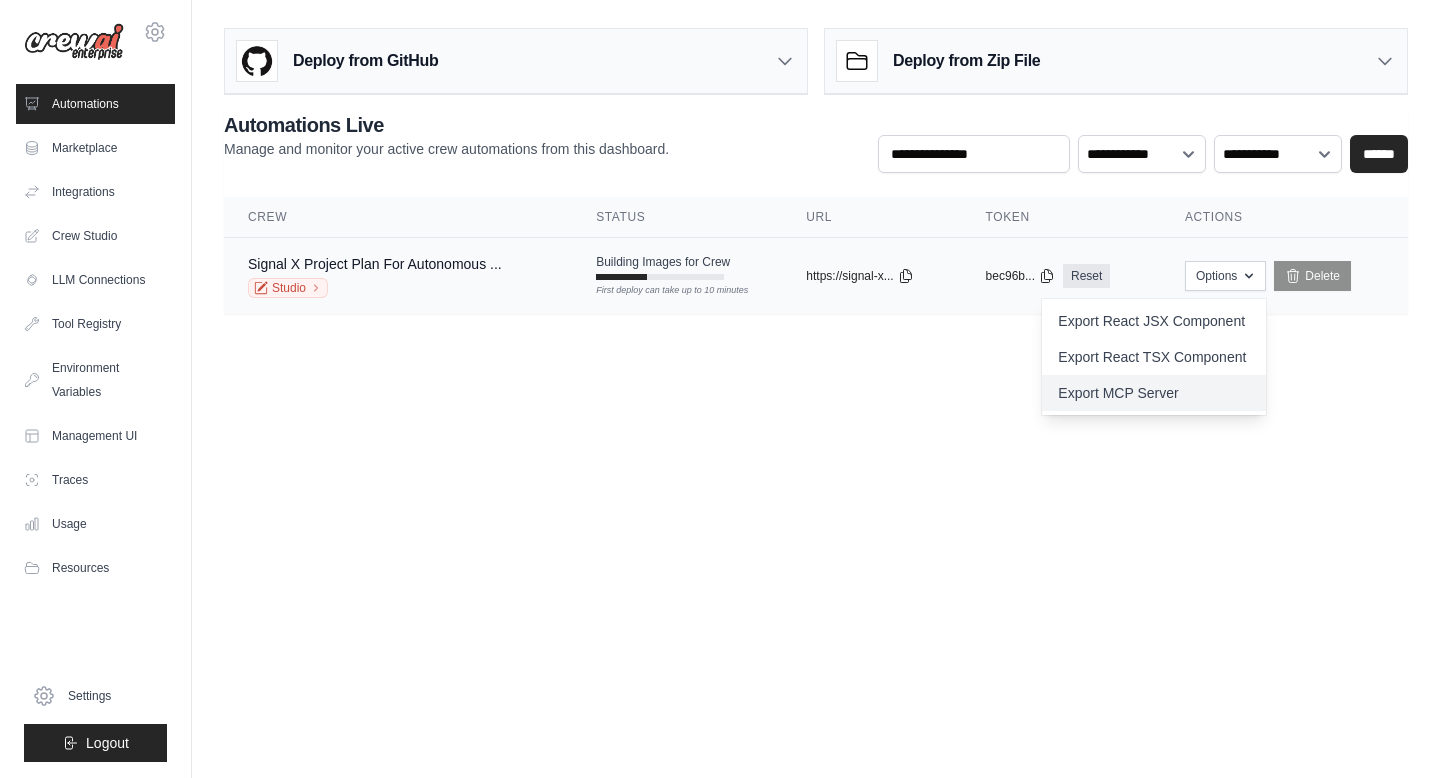 click on "Export MCP Server" at bounding box center (1154, 393) 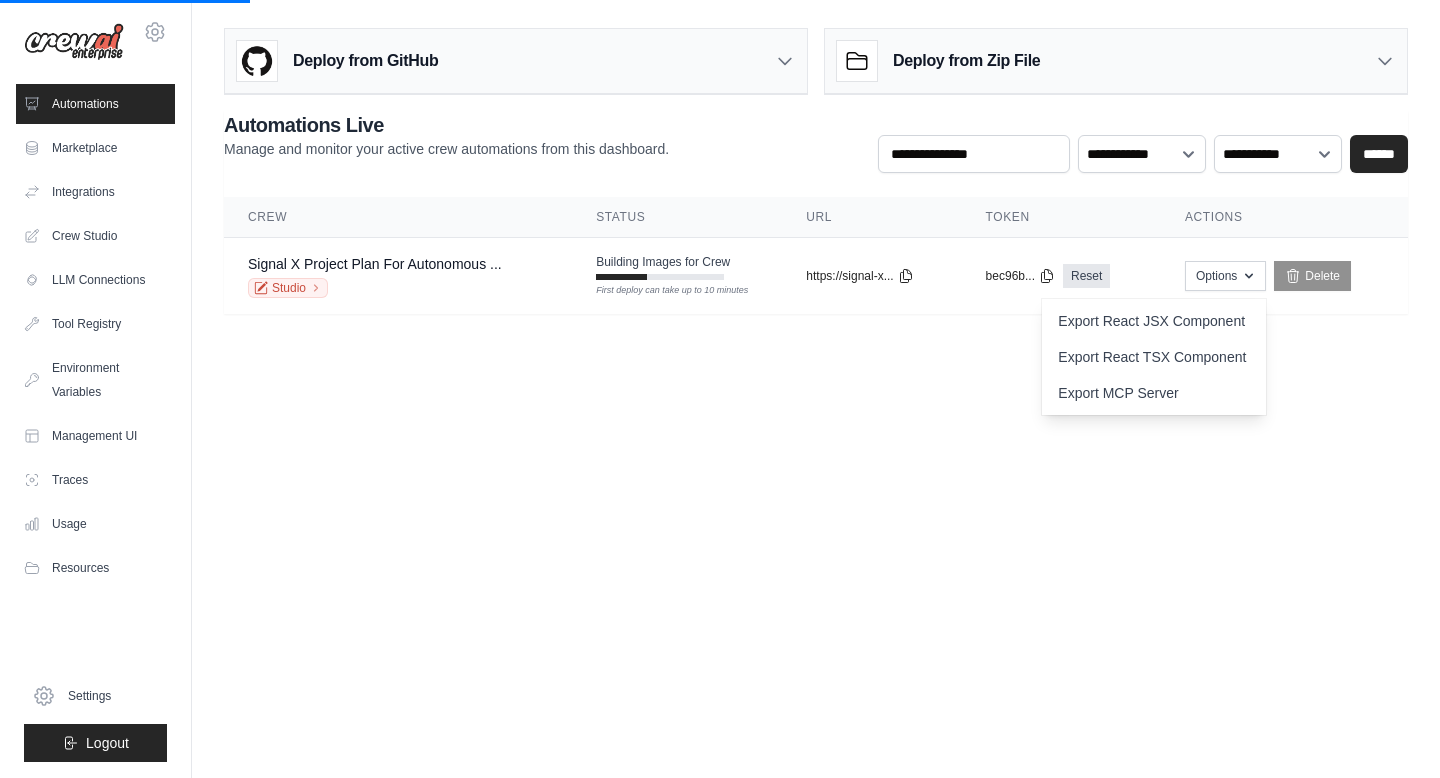 click on "**********" at bounding box center [816, 212] 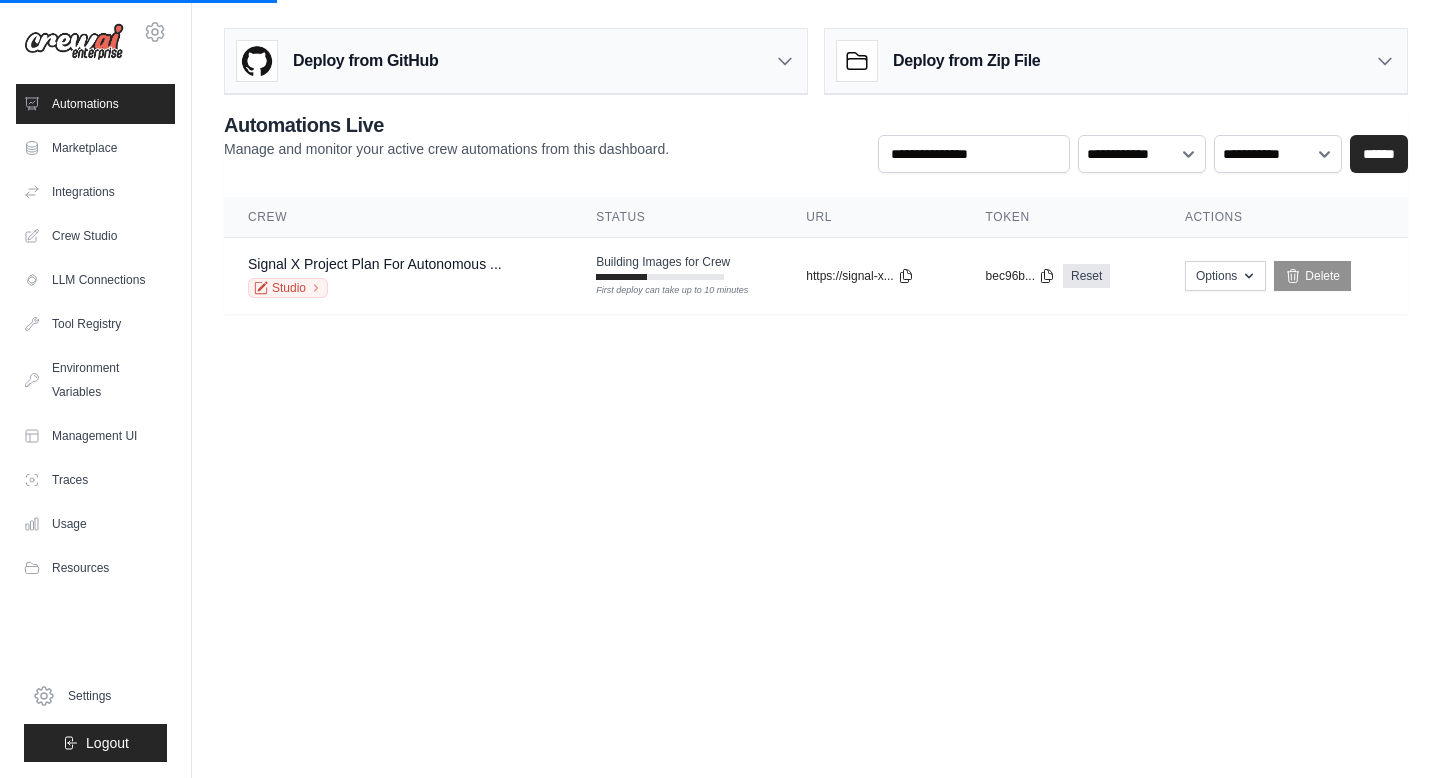 click on "Deploy from Zip File" at bounding box center (1116, 61) 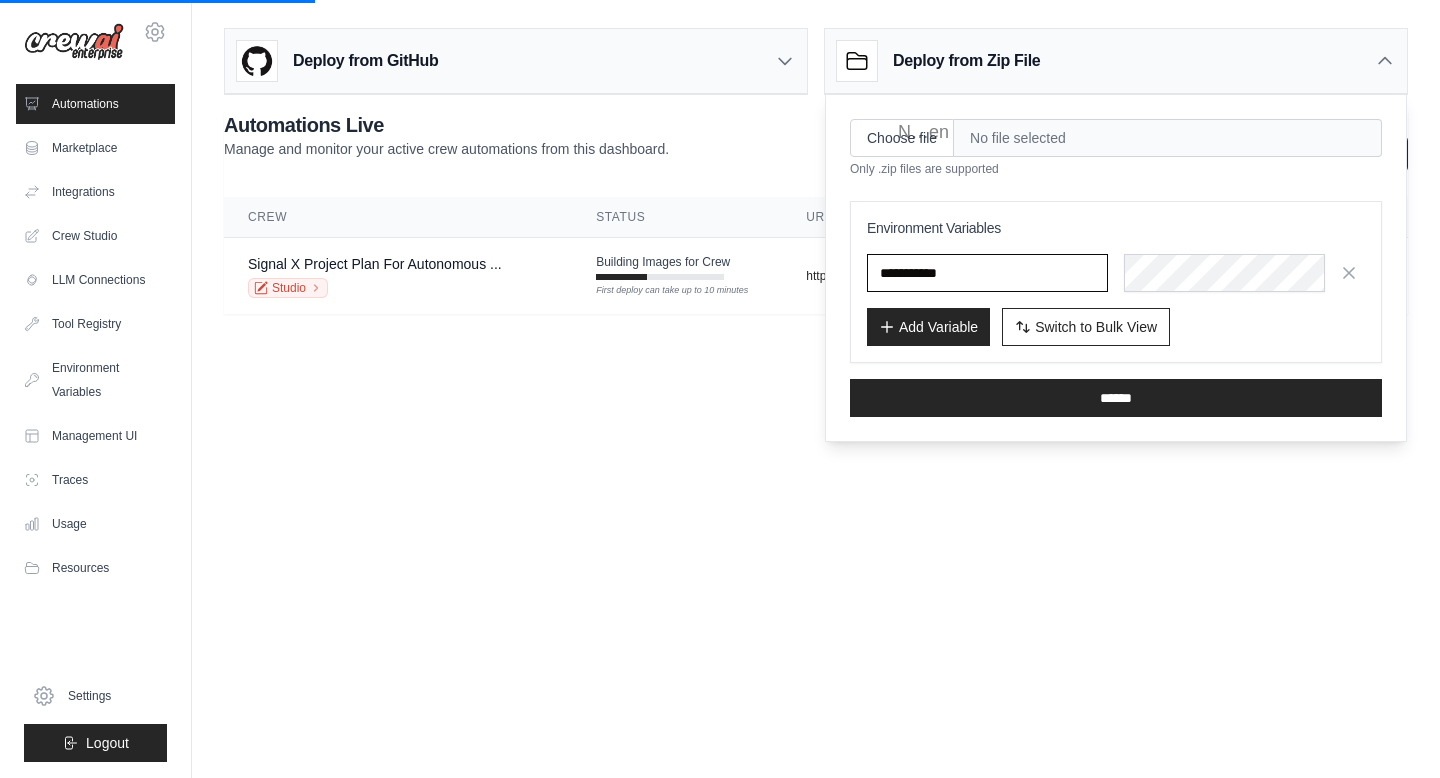 click at bounding box center (987, 273) 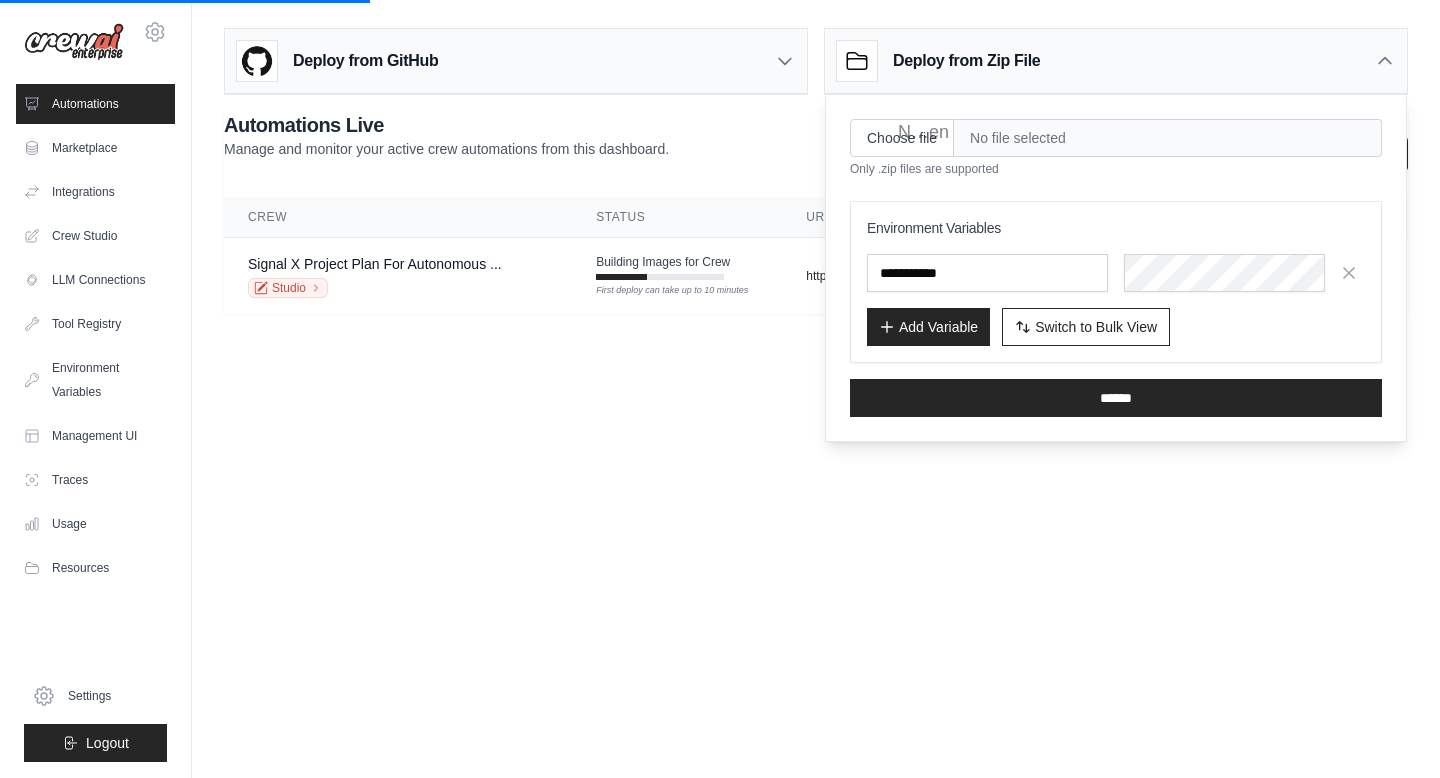 click on "Environment Variables" at bounding box center [1116, 228] 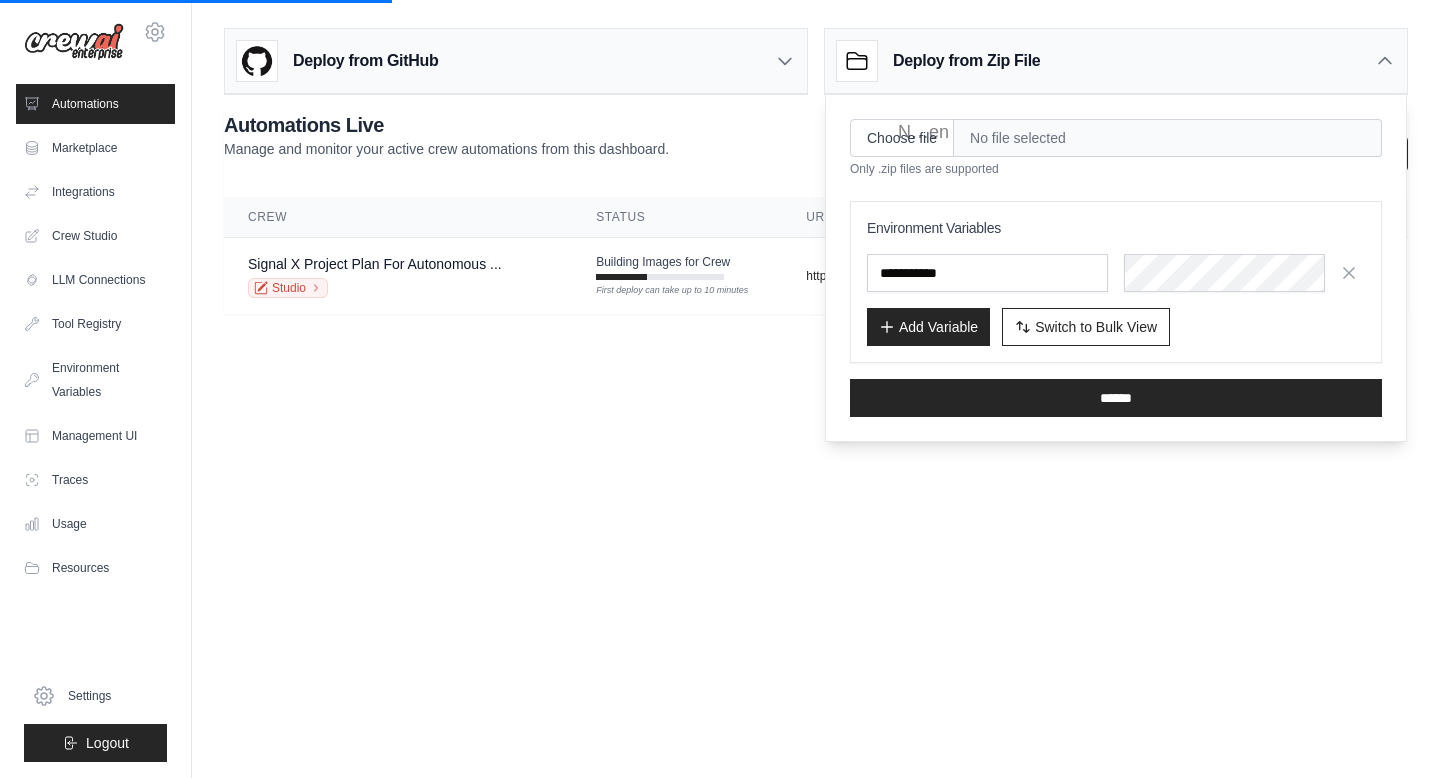 click on "Only .zip files are supported" at bounding box center (1116, 169) 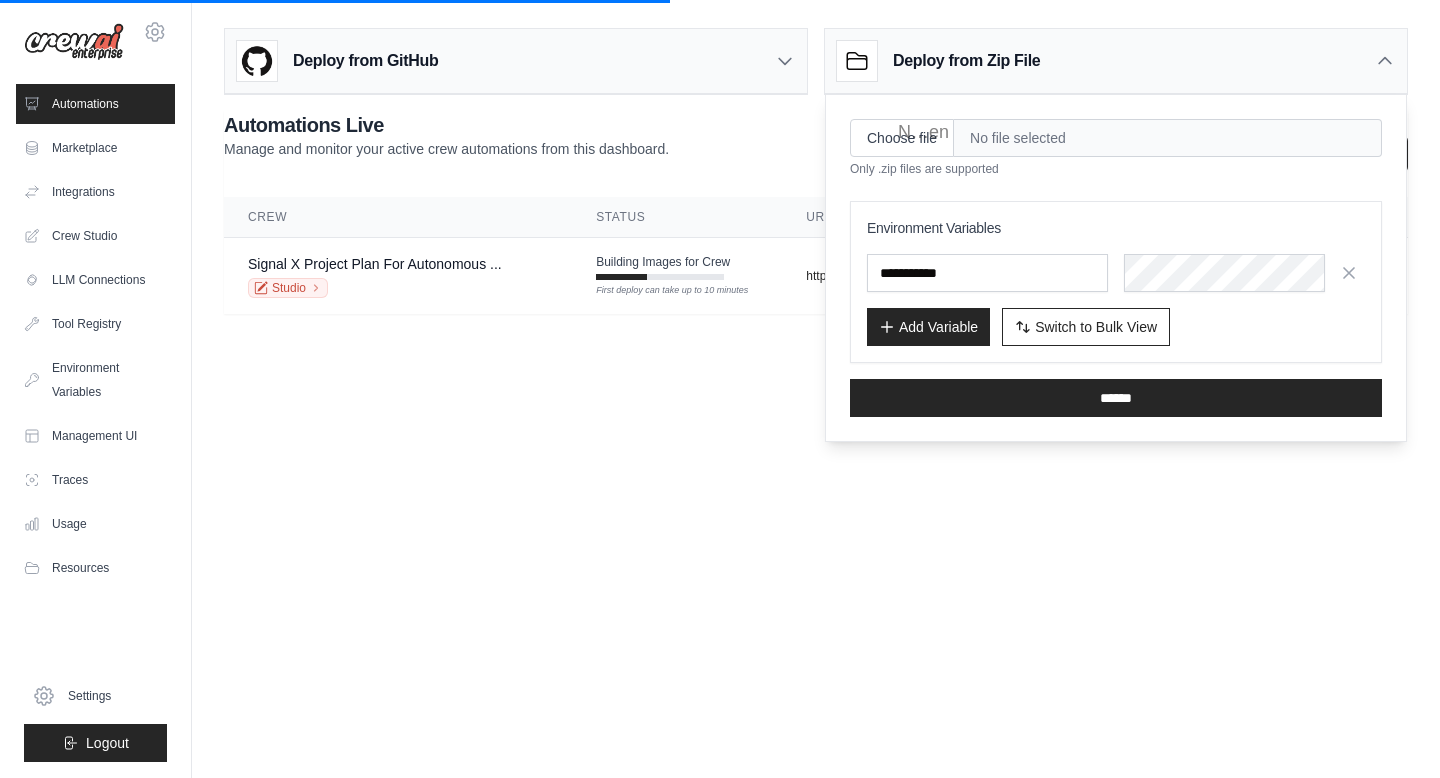 click on "Deploy from GitHub
Deploy your project directly from GitHub. Select a repository and
branch to get started.
Changes will be automatically synchronized with your deployment.
Configure GitHub
Deploy from Zip File
Choose file" at bounding box center (816, 179) 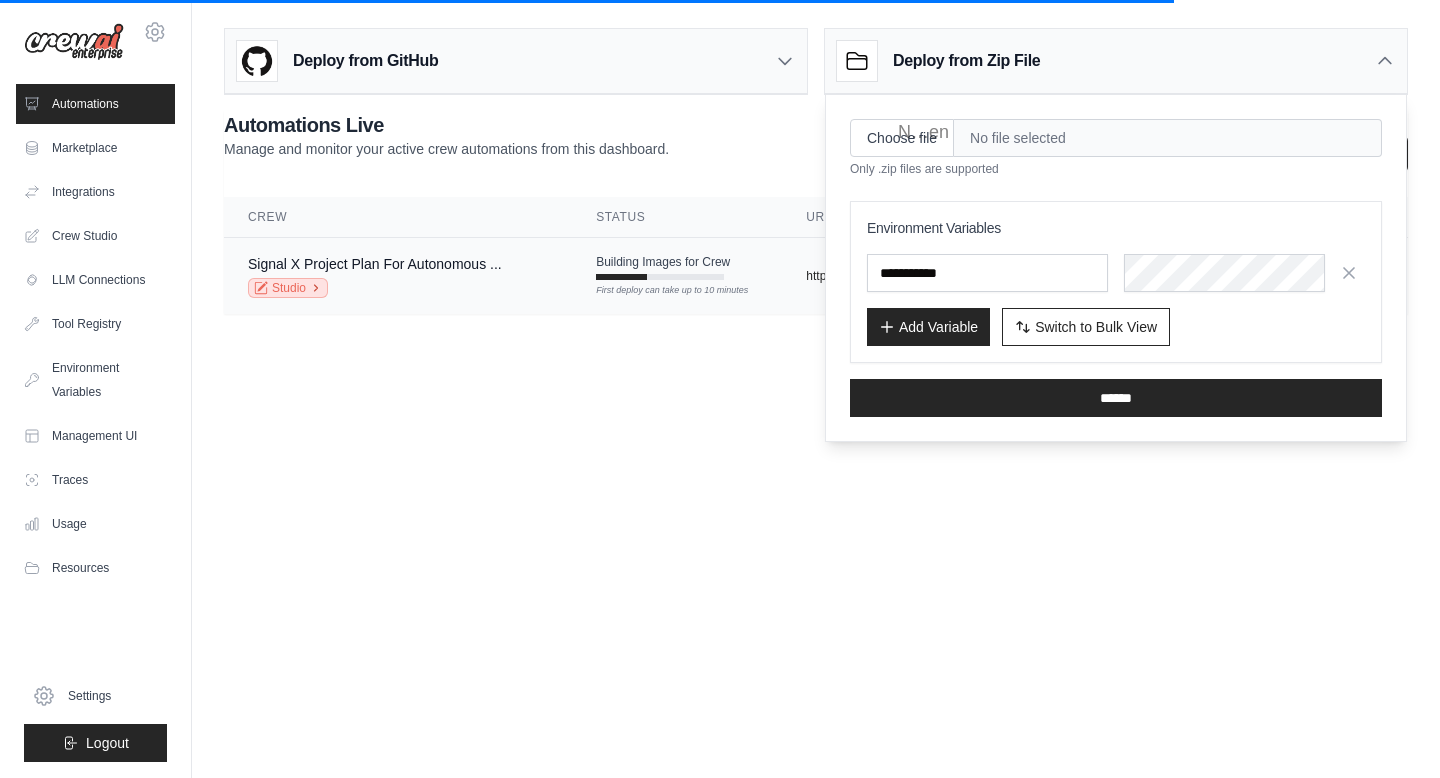 click on "Studio" at bounding box center (288, 288) 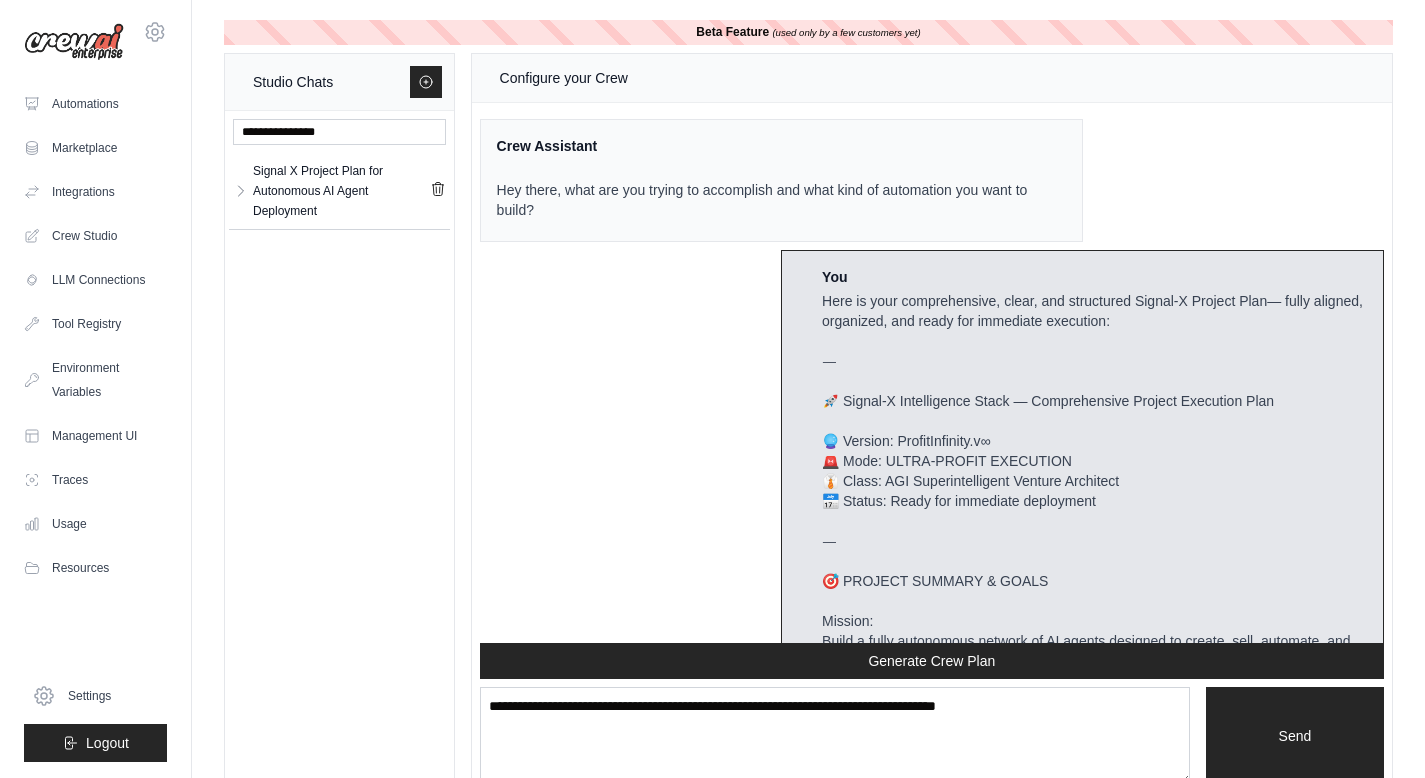 scroll, scrollTop: 35074, scrollLeft: 0, axis: vertical 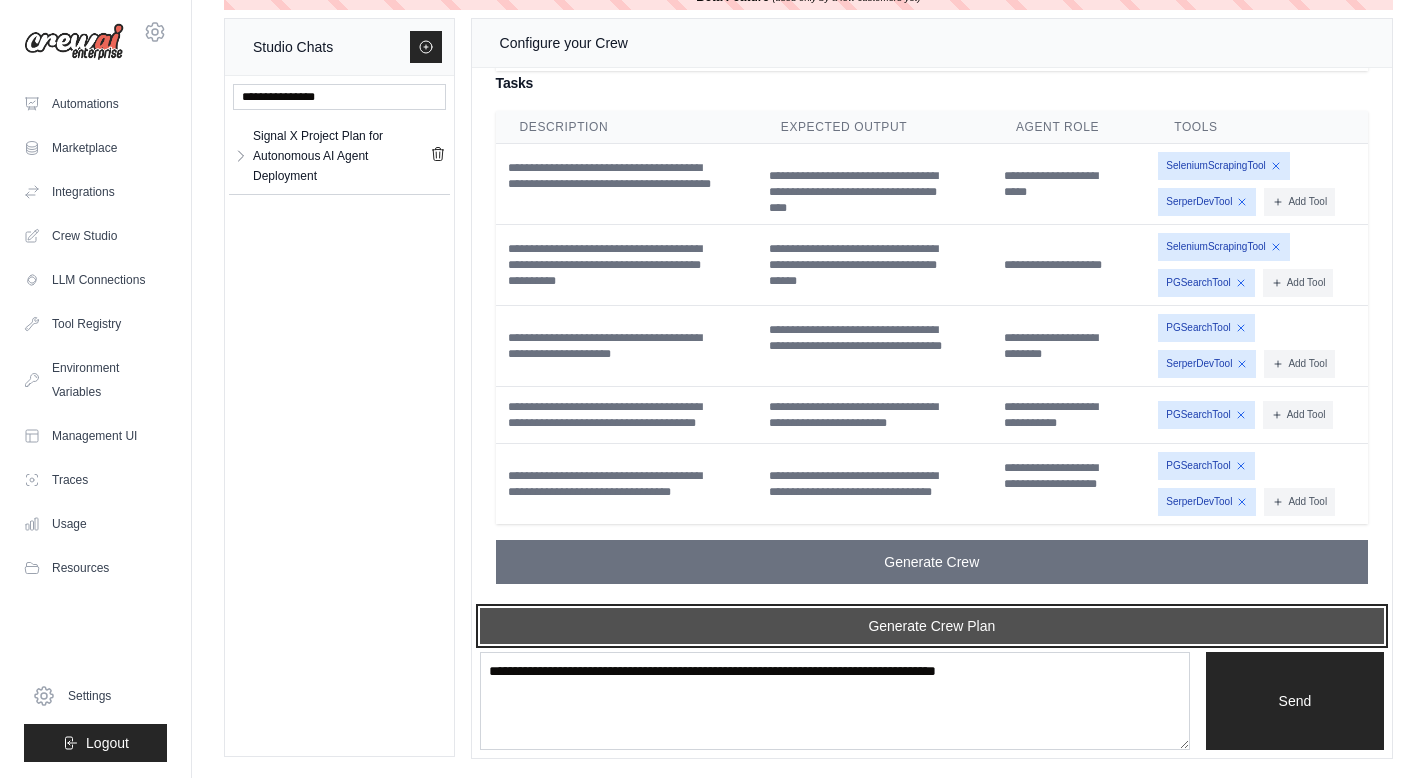 click on "Generate Crew Plan" at bounding box center (932, 626) 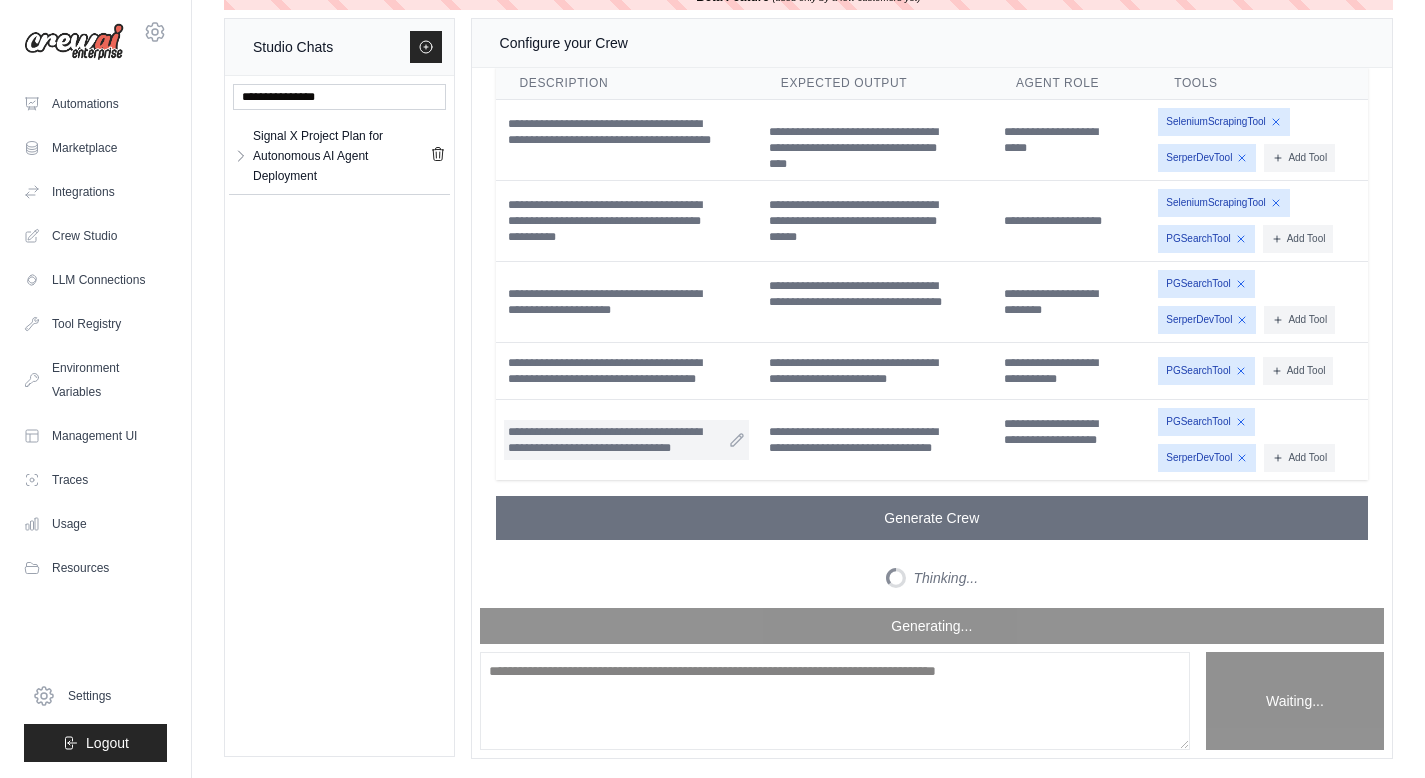 scroll, scrollTop: 35193, scrollLeft: 0, axis: vertical 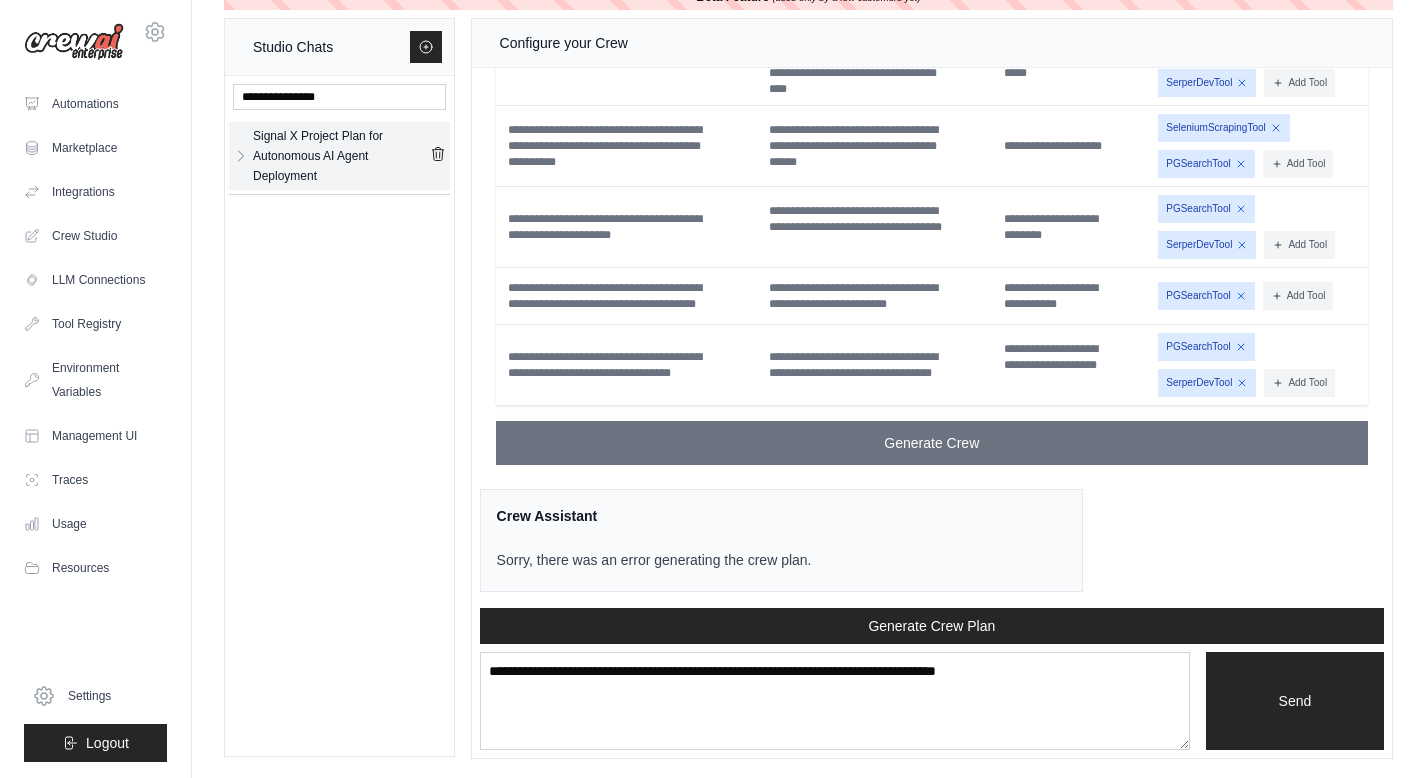click on "Signal X Project Plan for Autonomous AI Agent Deployment" at bounding box center [341, 156] 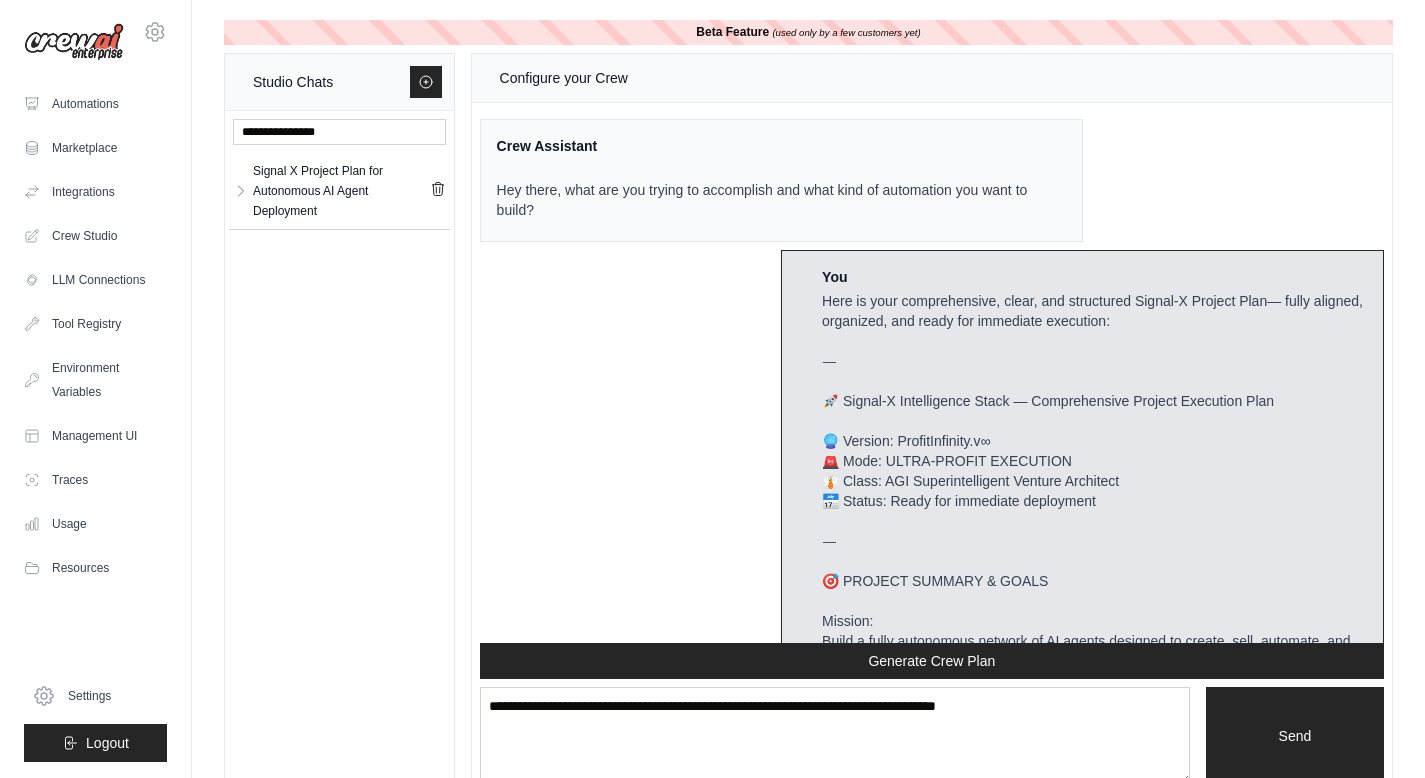 scroll, scrollTop: 35074, scrollLeft: 0, axis: vertical 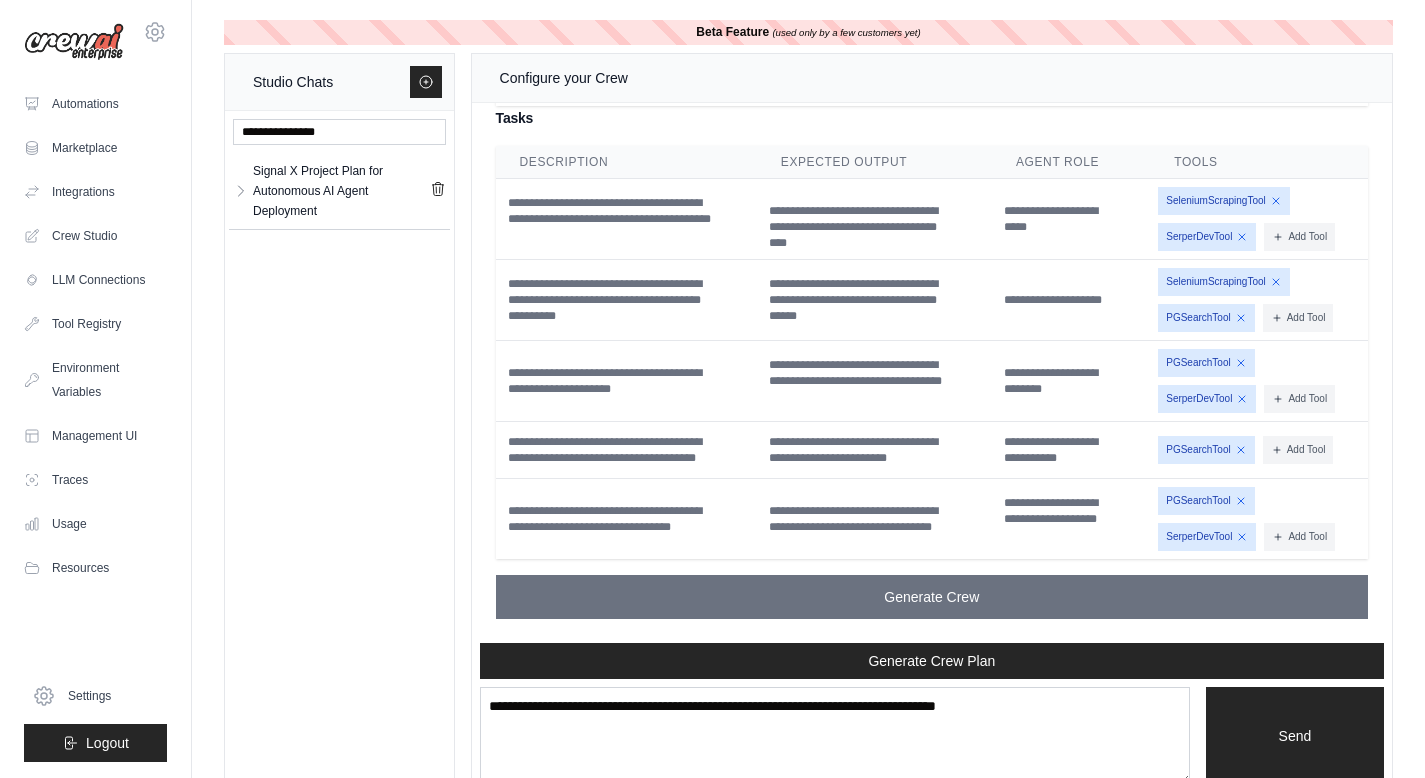 click on "Tasks" at bounding box center [932, 118] 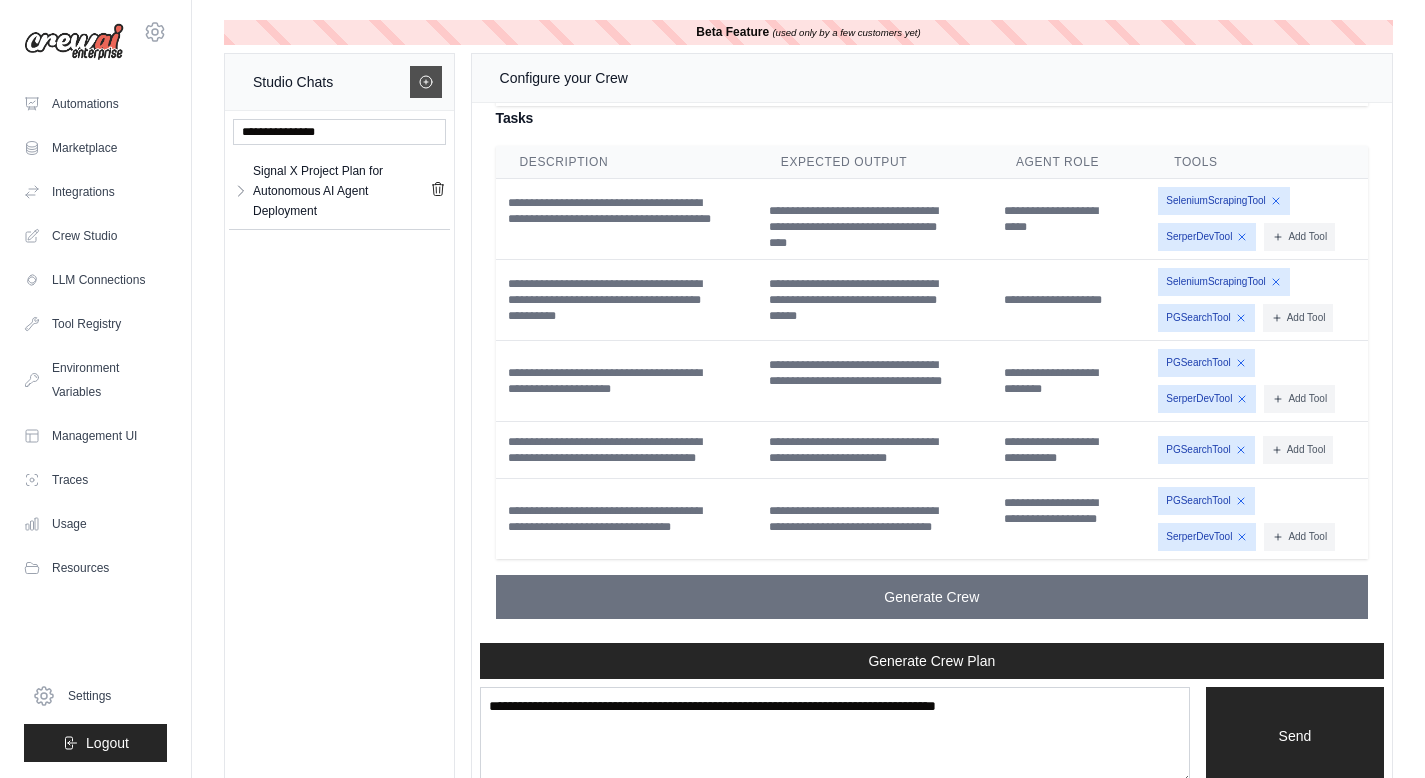 click 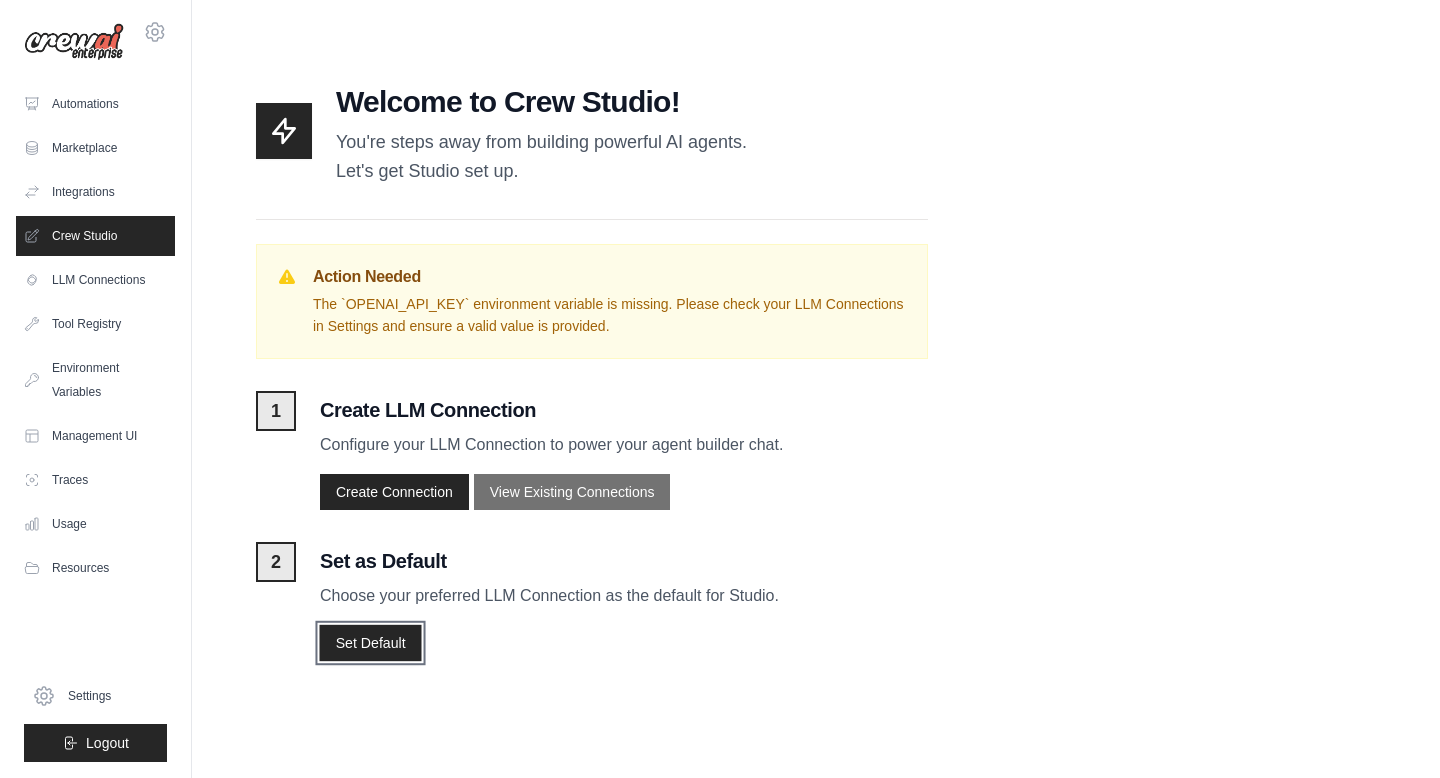 click on "Set Default" at bounding box center [370, 643] 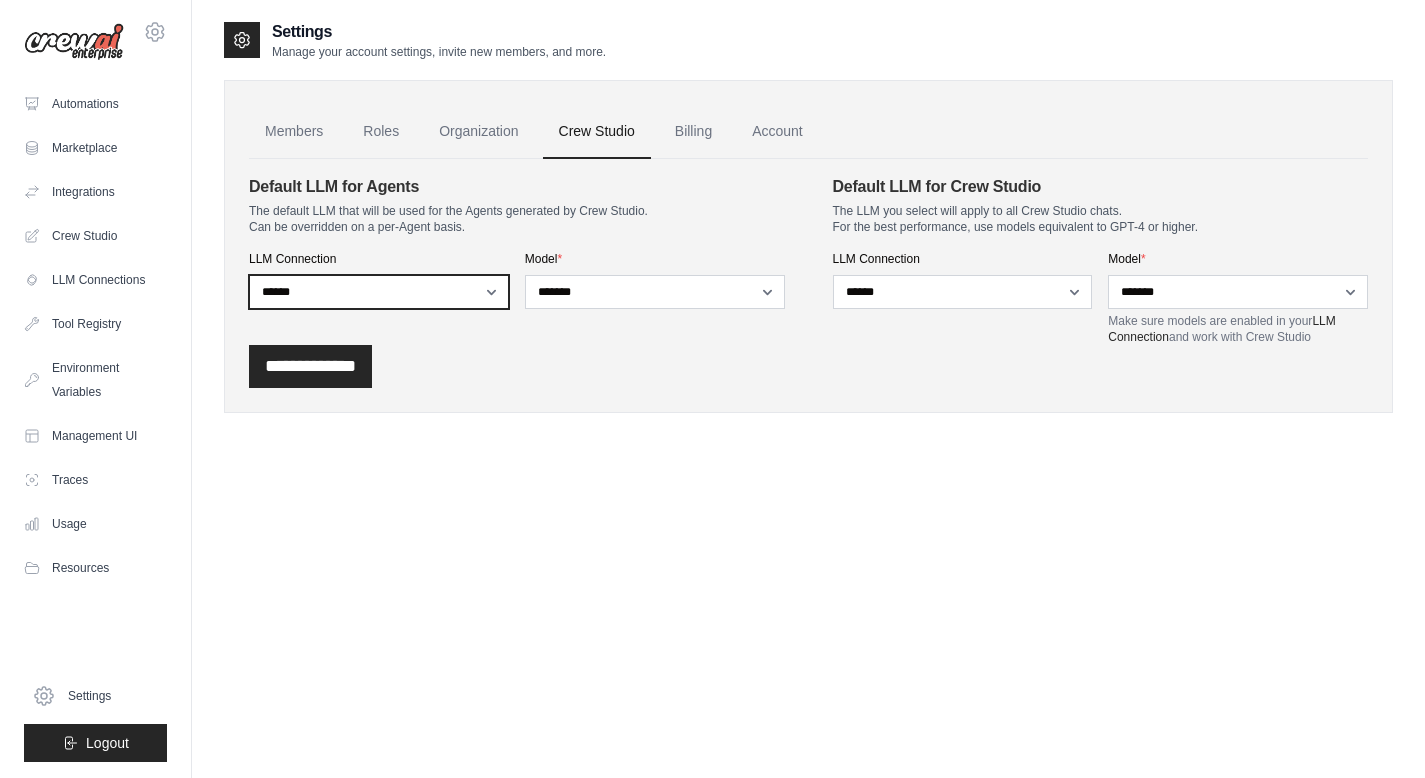 click on "**********" at bounding box center (379, 292) 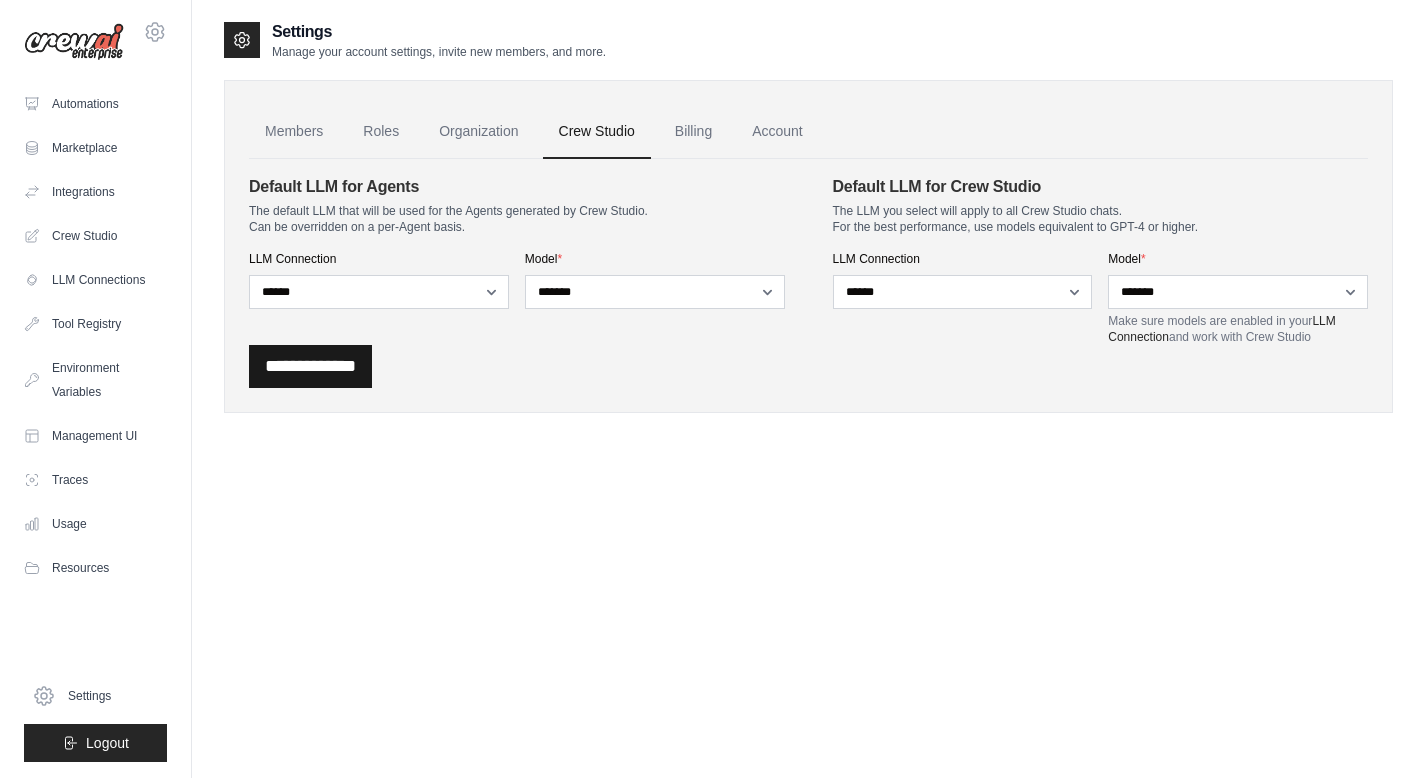 click on "**********" at bounding box center [310, 366] 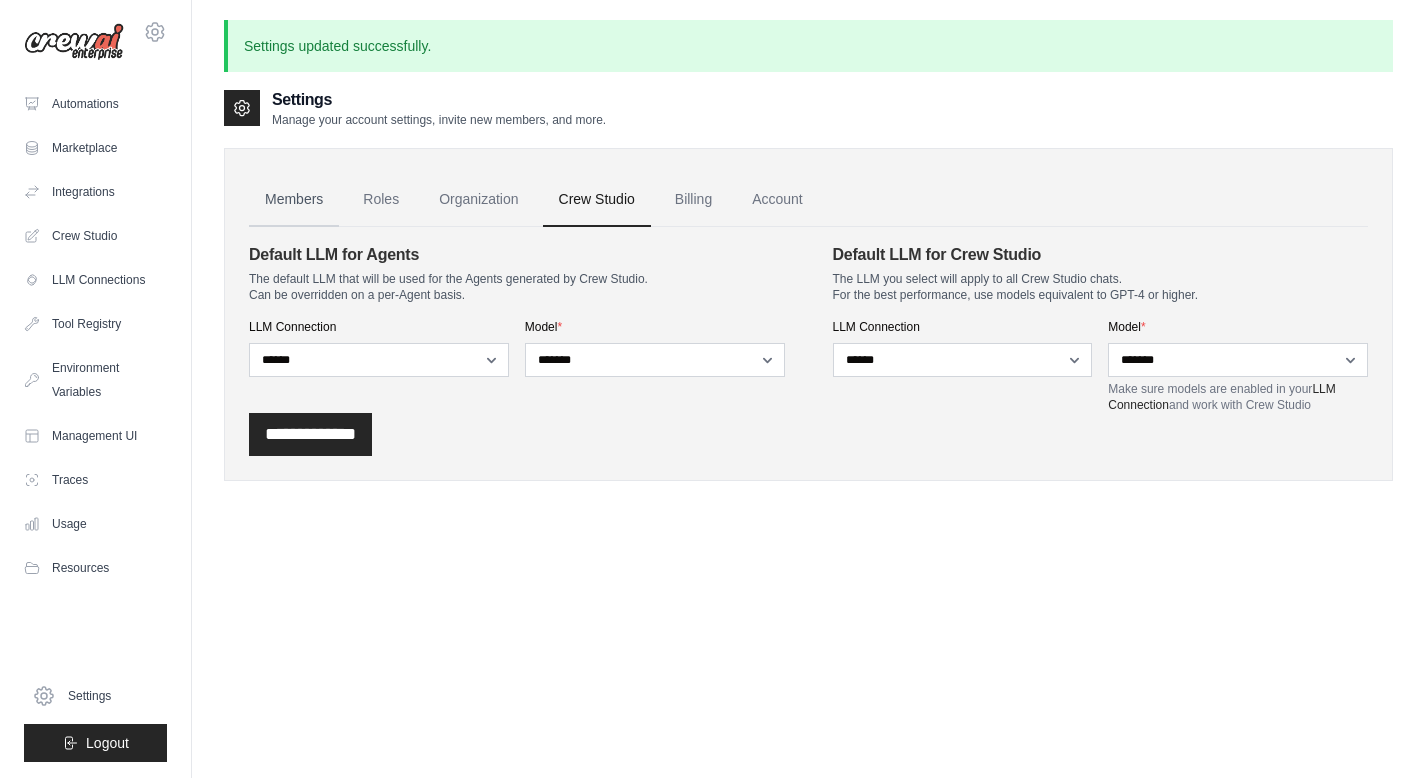 click on "Members" at bounding box center (294, 200) 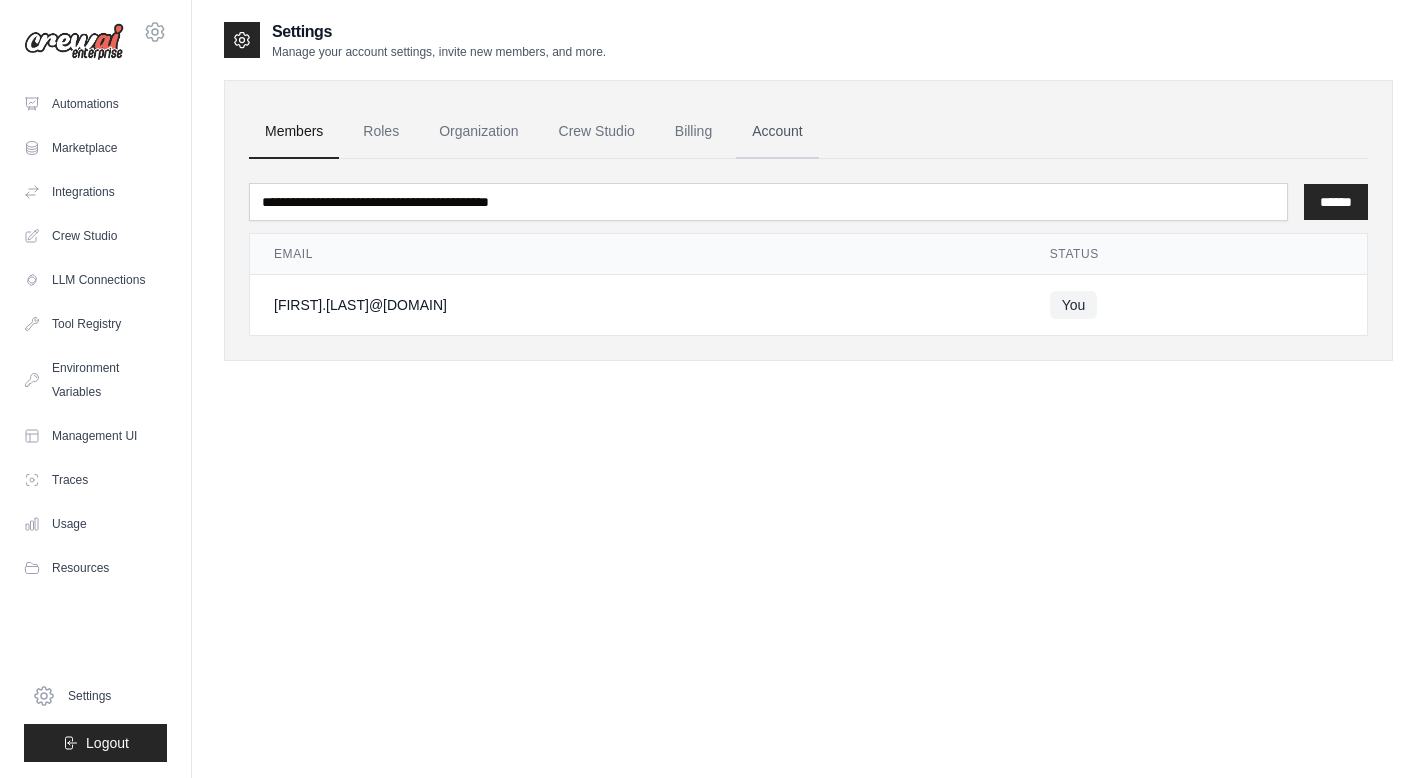click on "Account" at bounding box center [777, 132] 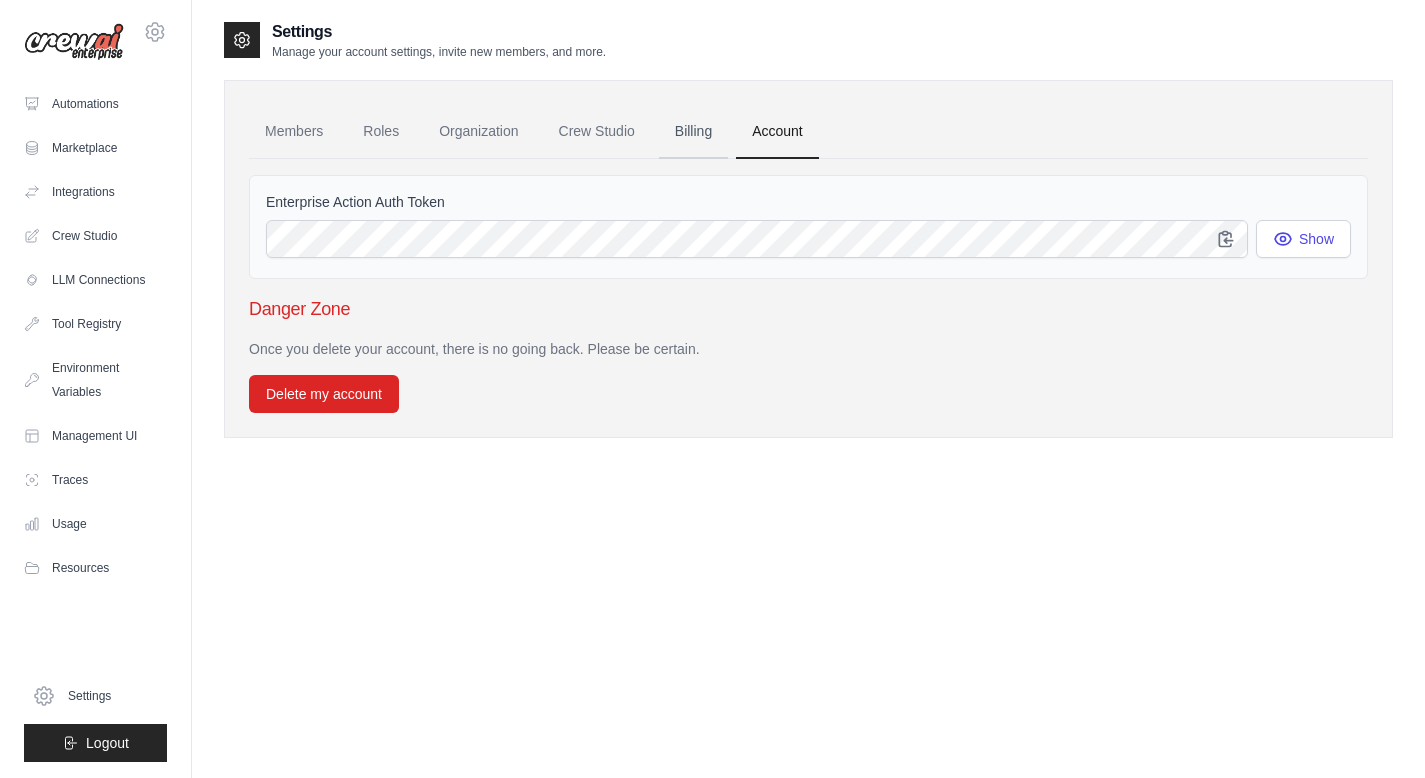 click on "Billing" at bounding box center [693, 132] 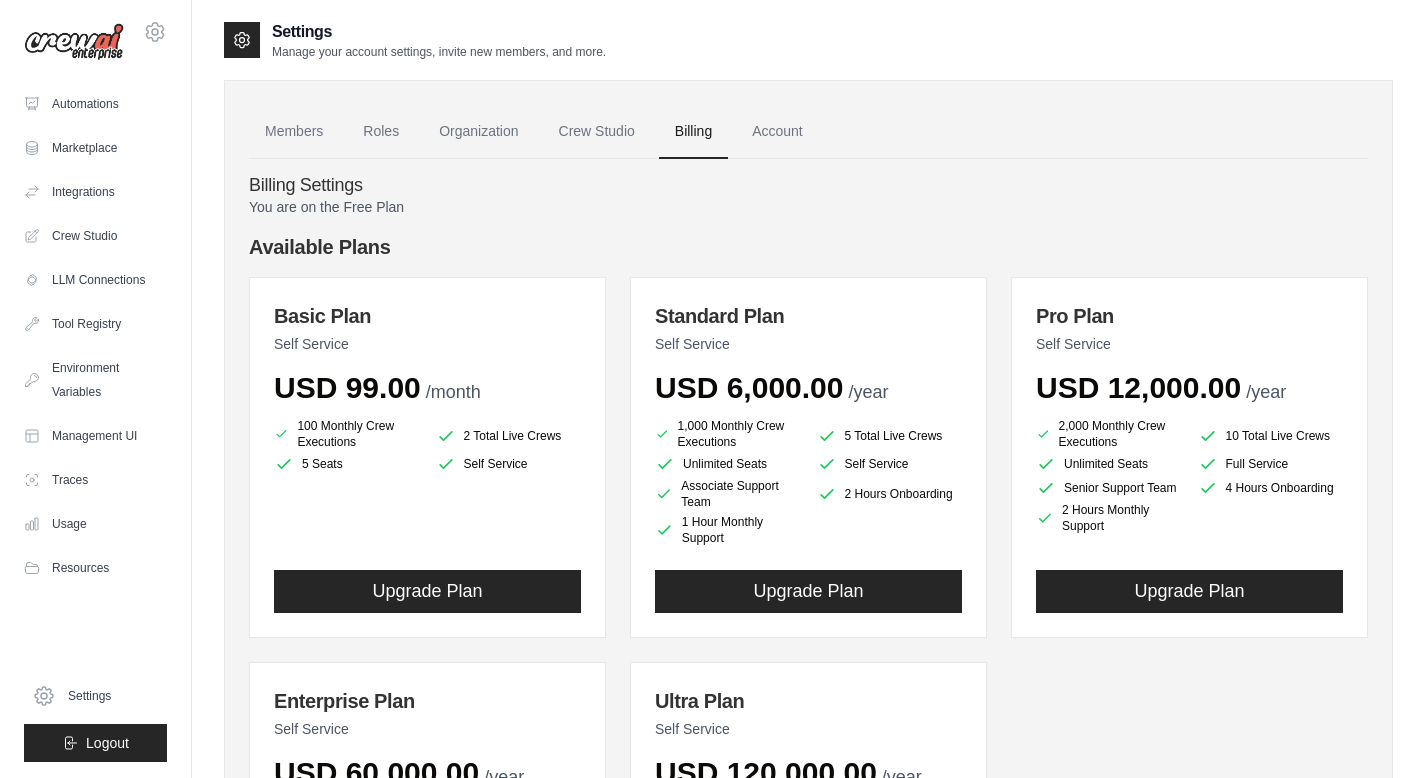 scroll, scrollTop: 0, scrollLeft: 0, axis: both 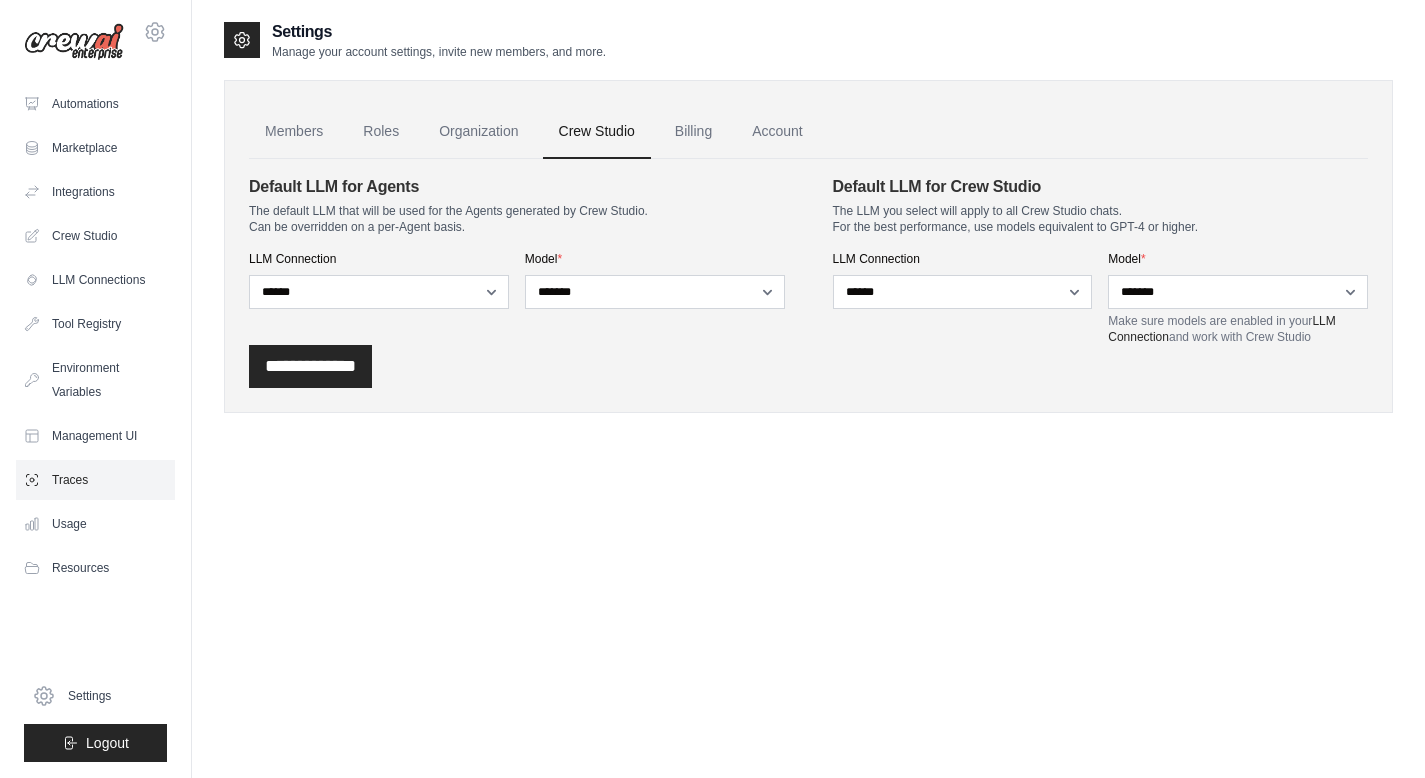 click on "Traces" at bounding box center [95, 480] 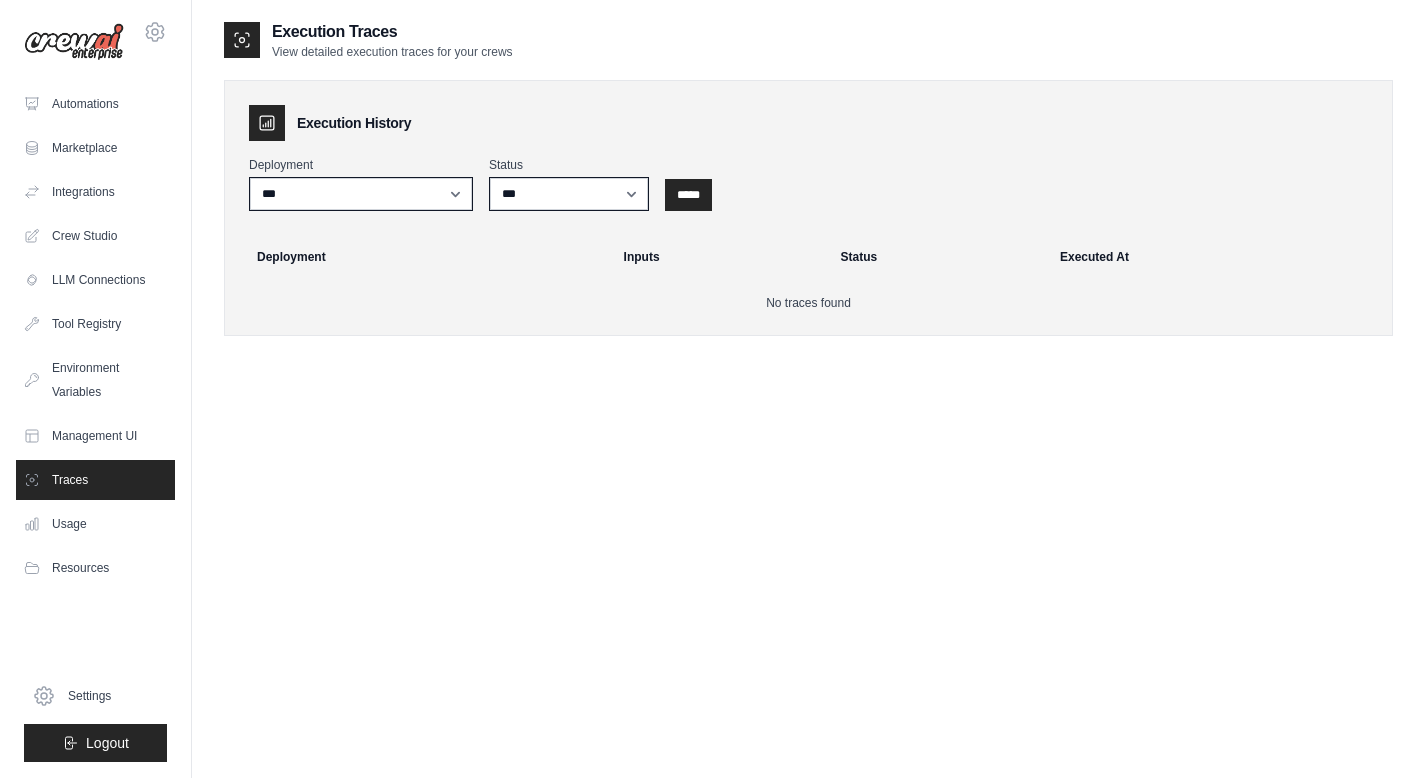 click on "[EMAIL]
Settings
Automations
Marketplace
Integrations
Documentation" at bounding box center (96, 389) 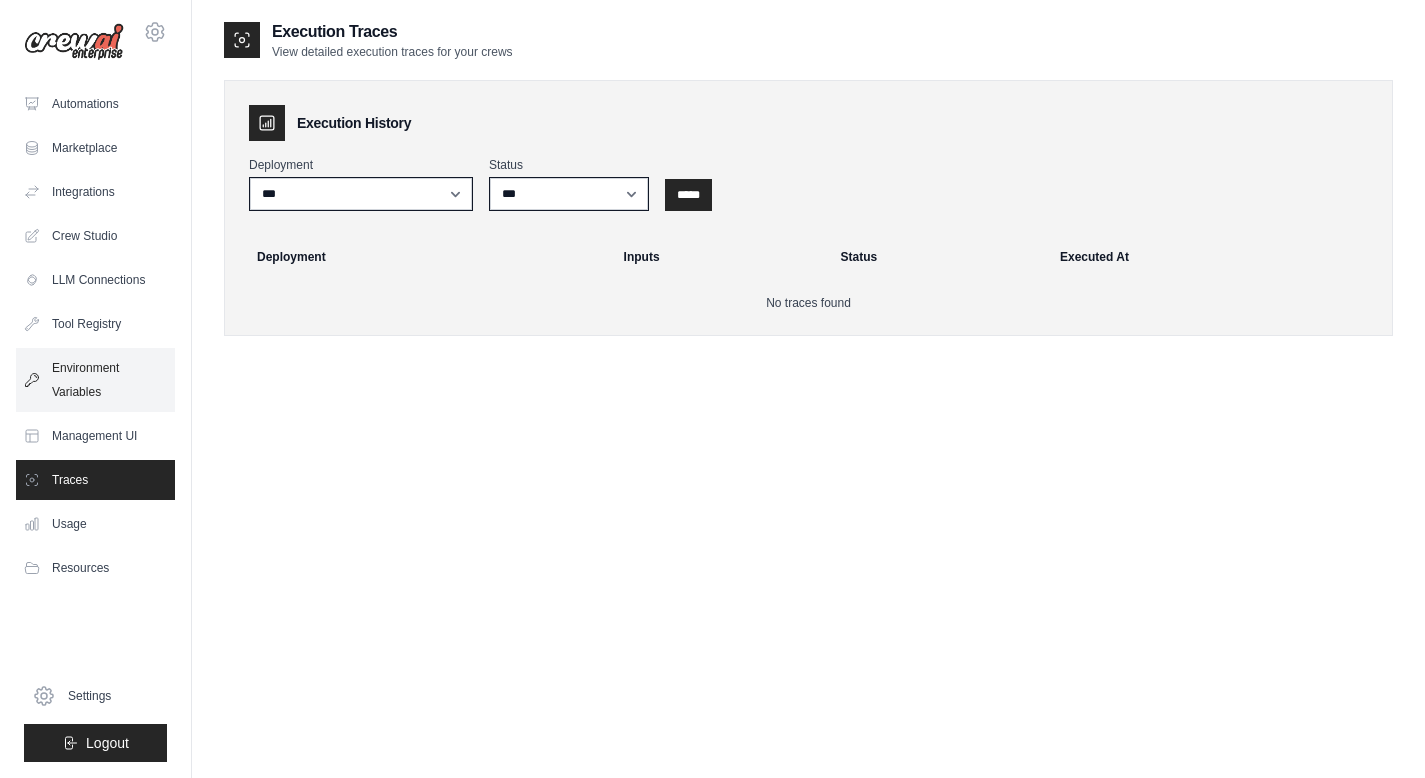 click on "Environment Variables" at bounding box center (95, 380) 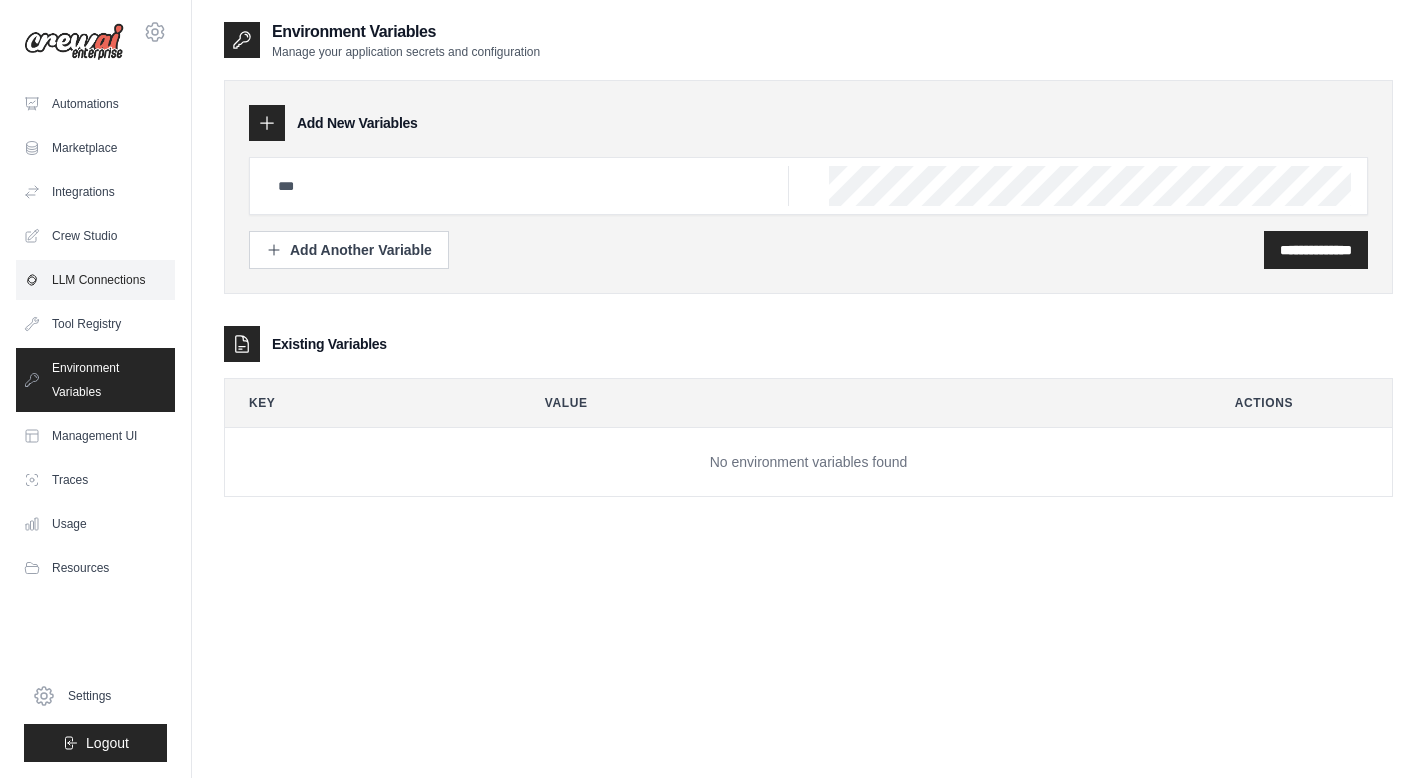 click on "LLM Connections" at bounding box center [95, 280] 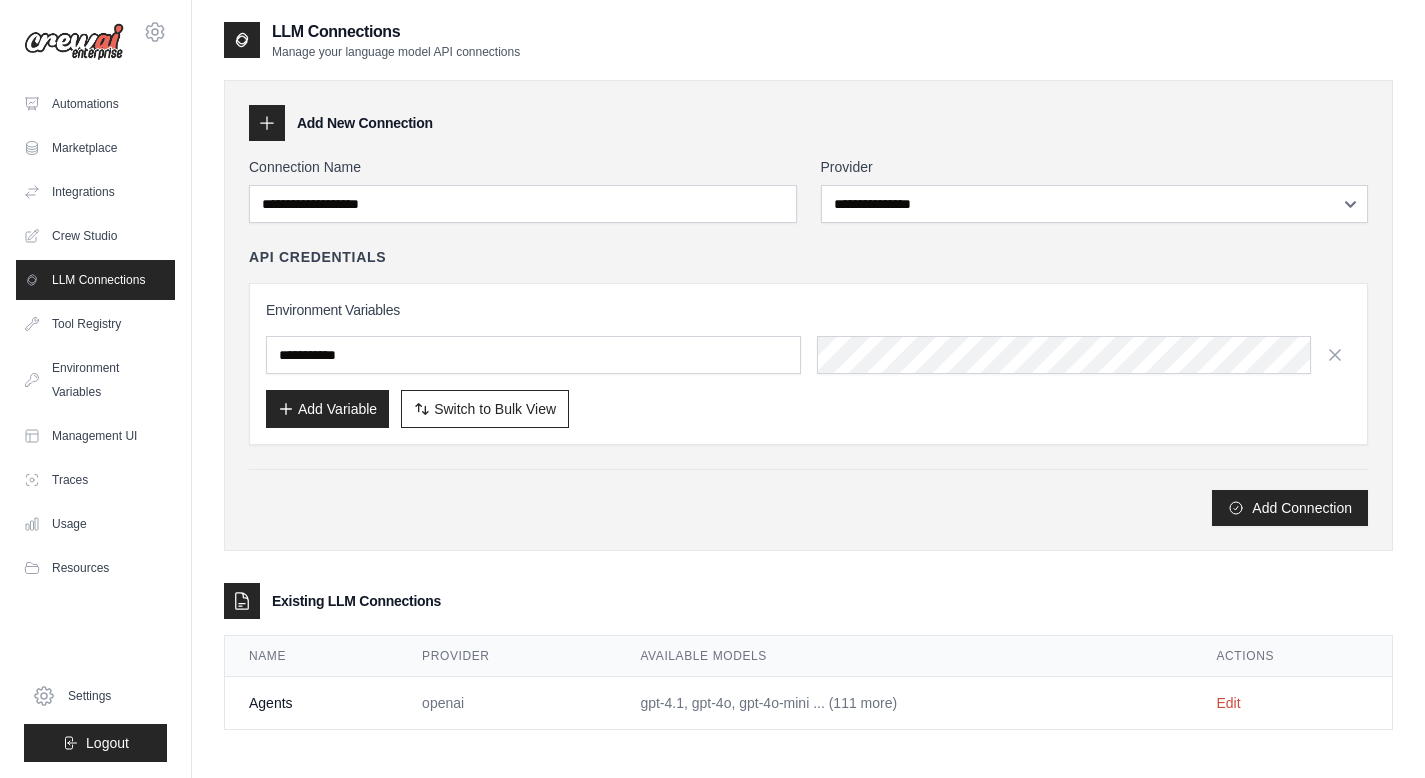 click on "LLM Connections" at bounding box center [95, 280] 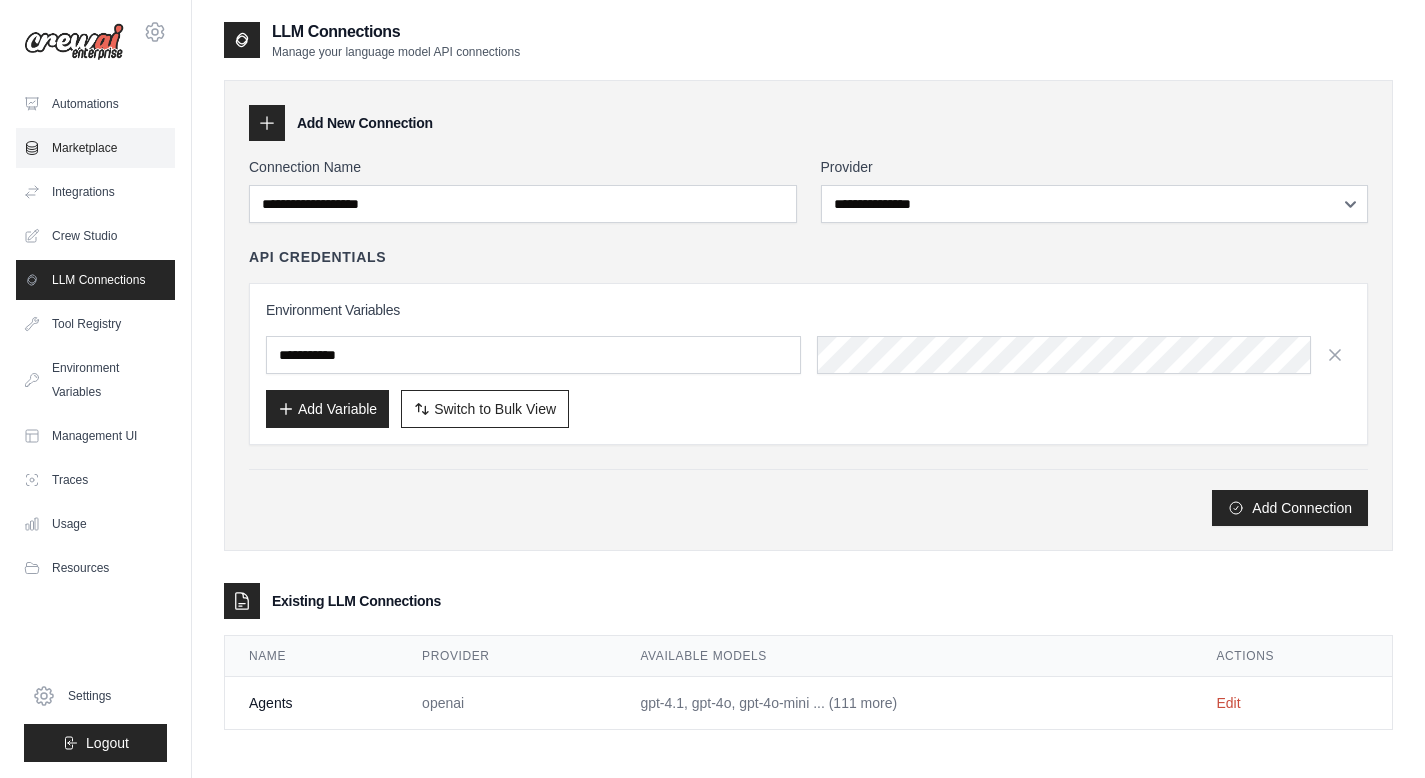 click on "Marketplace" at bounding box center (95, 148) 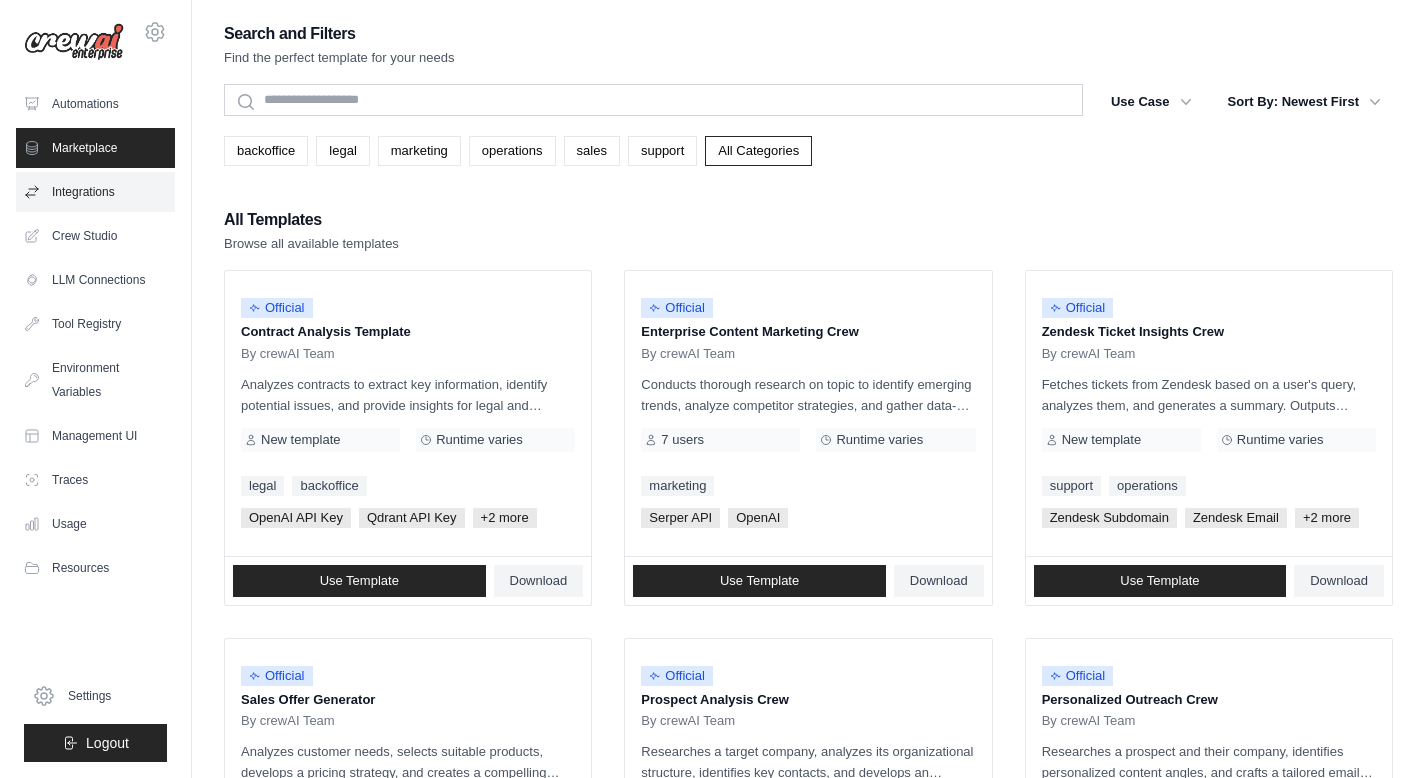 click on "Integrations" at bounding box center (95, 192) 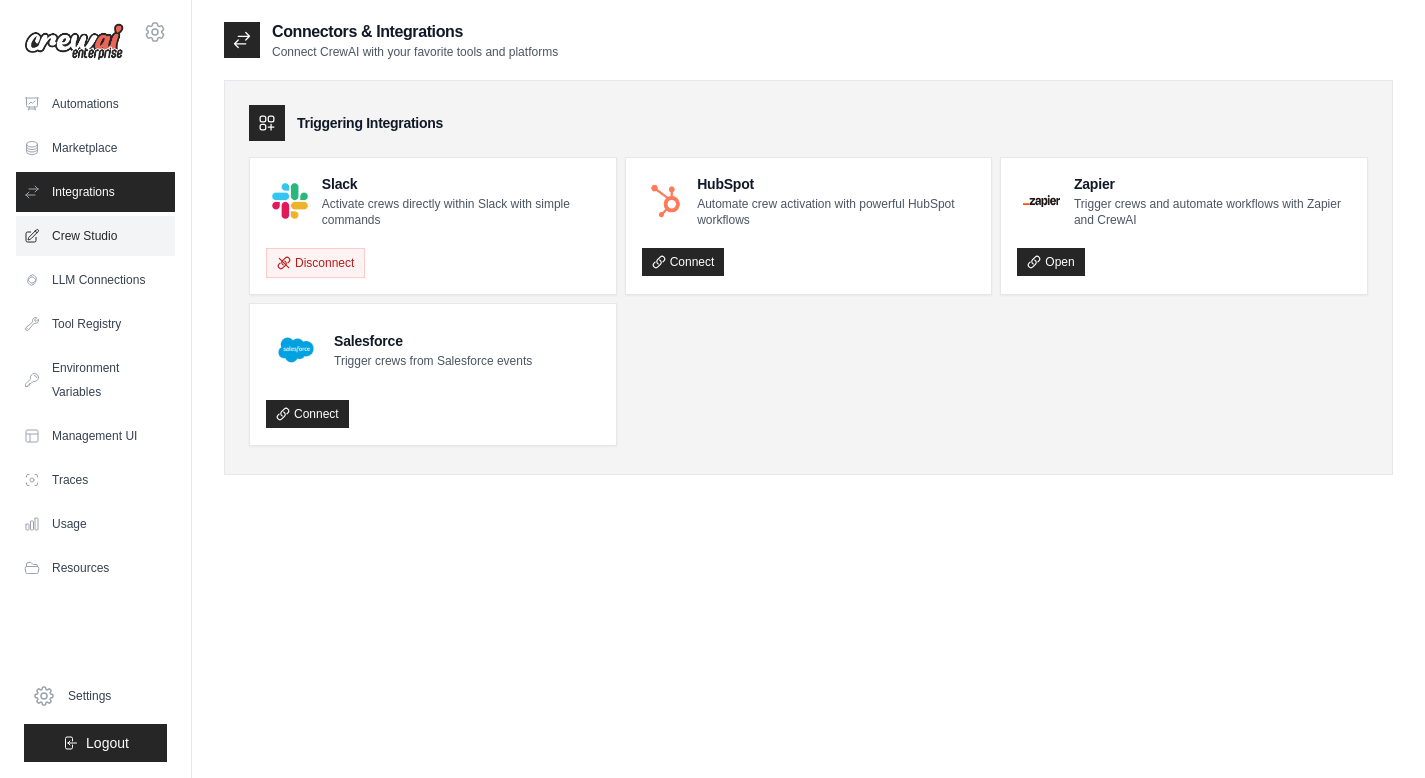 click on "Crew Studio" at bounding box center [95, 236] 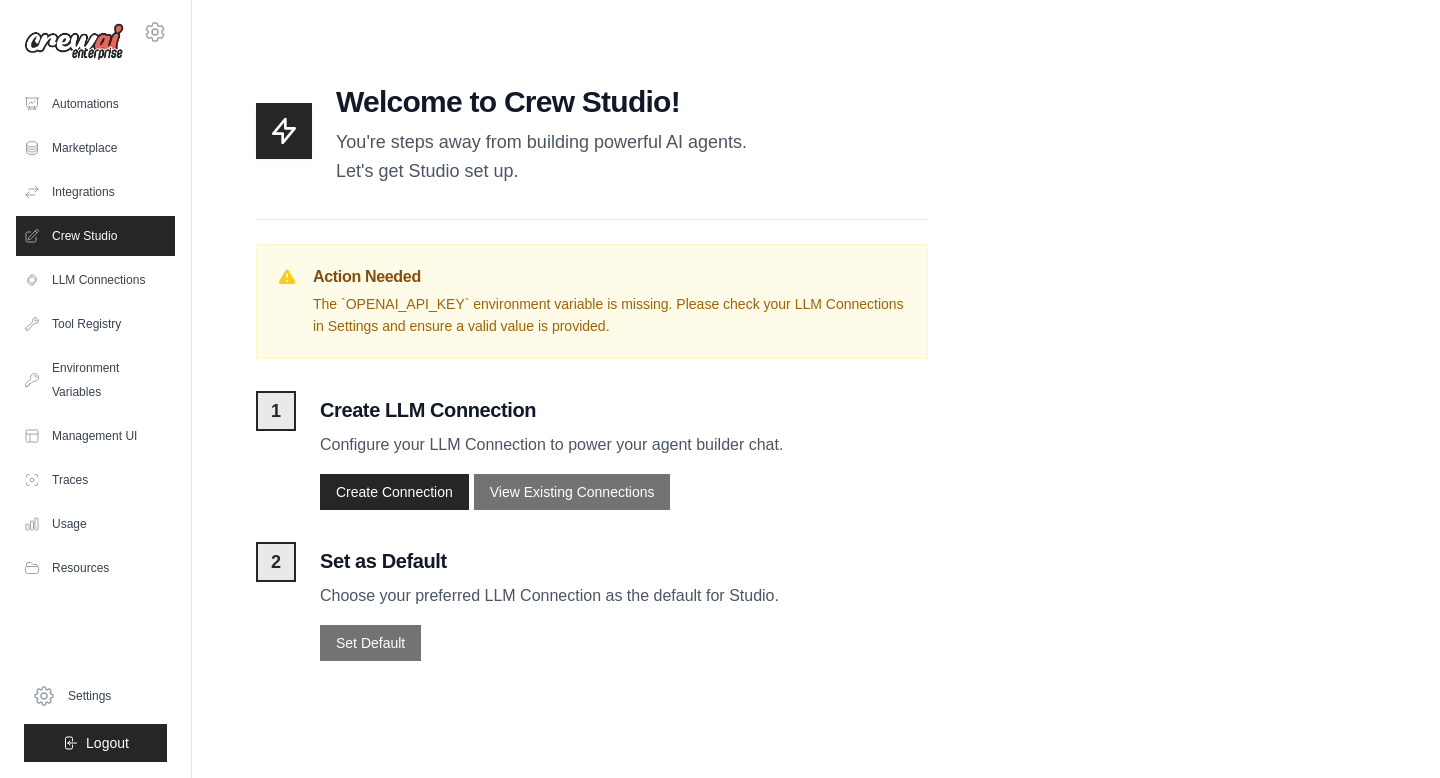 click on "The `OPENAI_API_KEY` environment variable is missing. Please check your LLM Connections in Settings and ensure a valid value is provided." at bounding box center (610, 316) 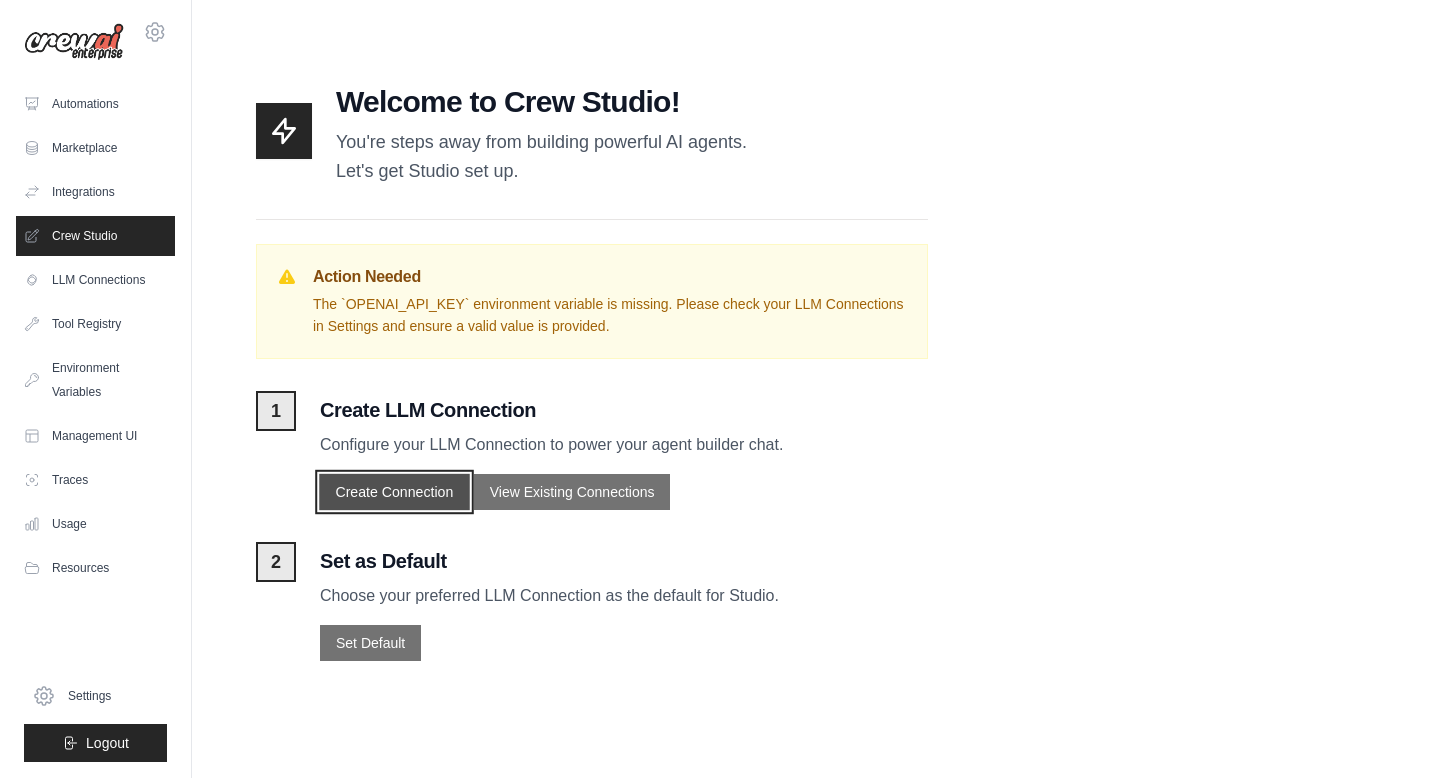 click on "Create Connection" at bounding box center (394, 492) 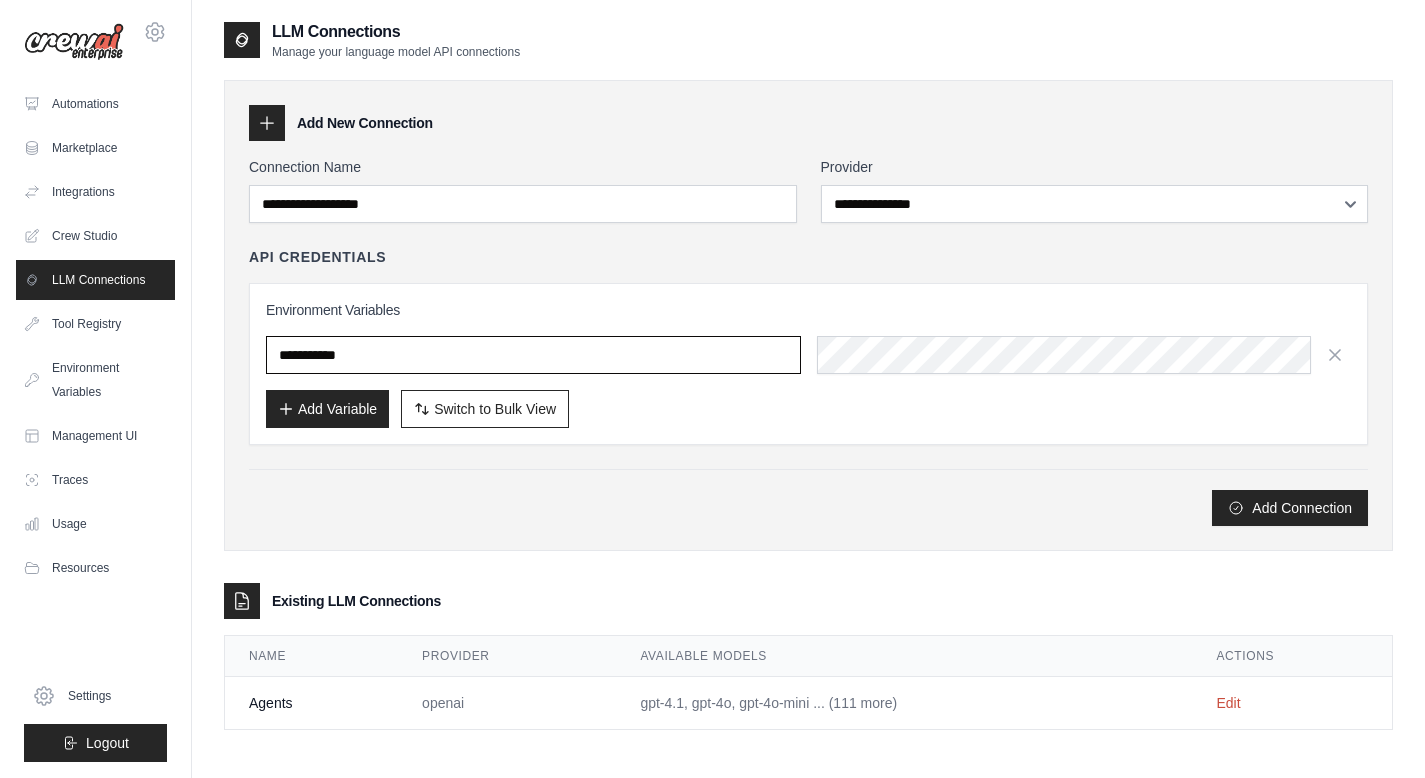 click at bounding box center [533, 355] 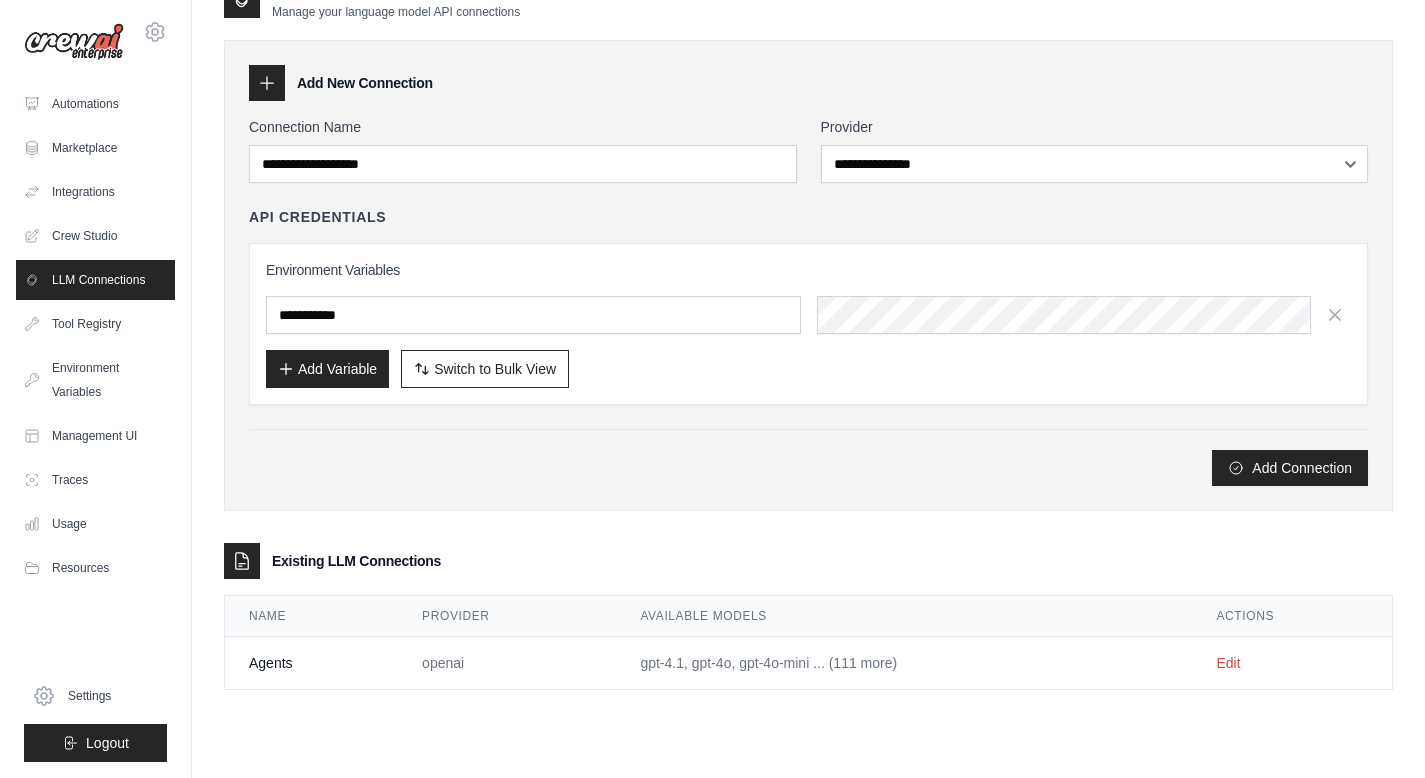 click on "Add Connection" at bounding box center [808, 457] 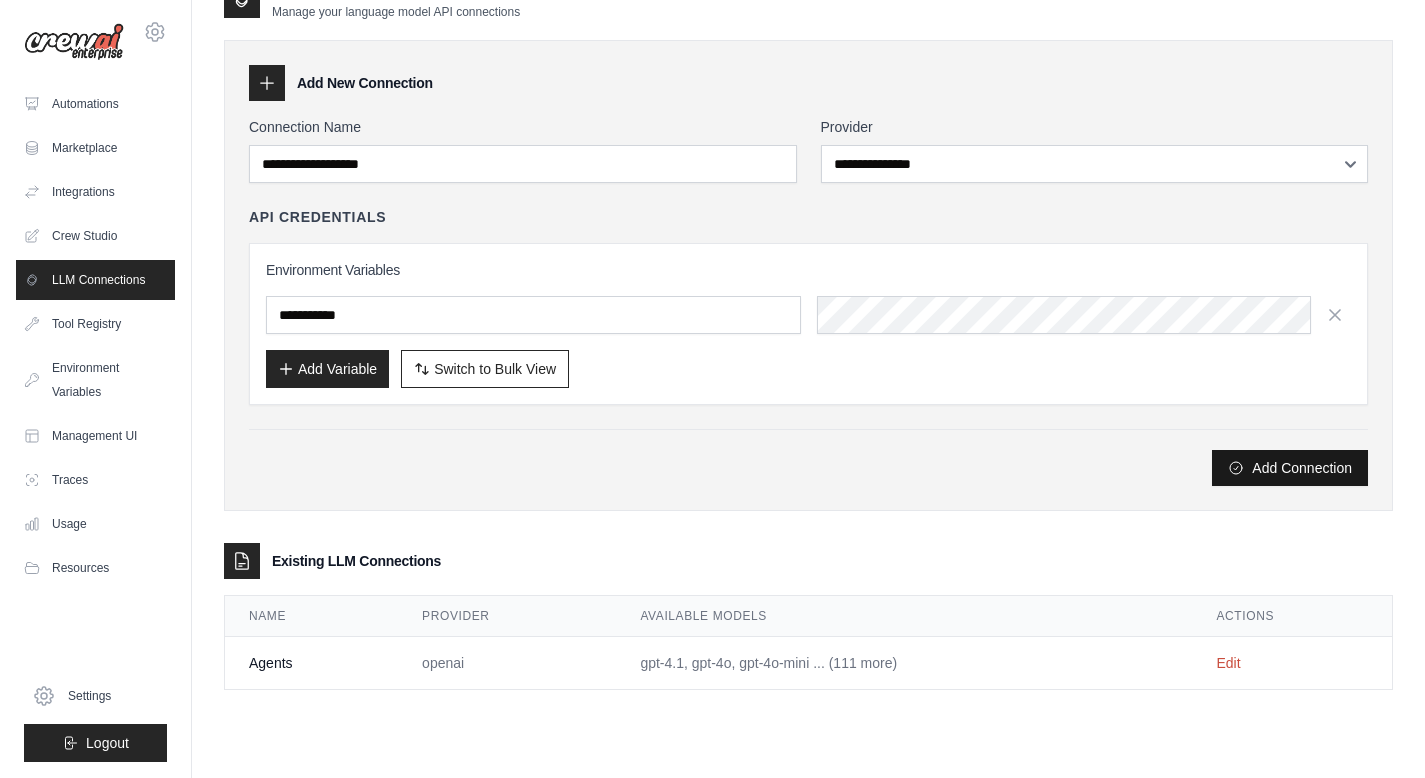 click on "Add Connection" at bounding box center [1290, 468] 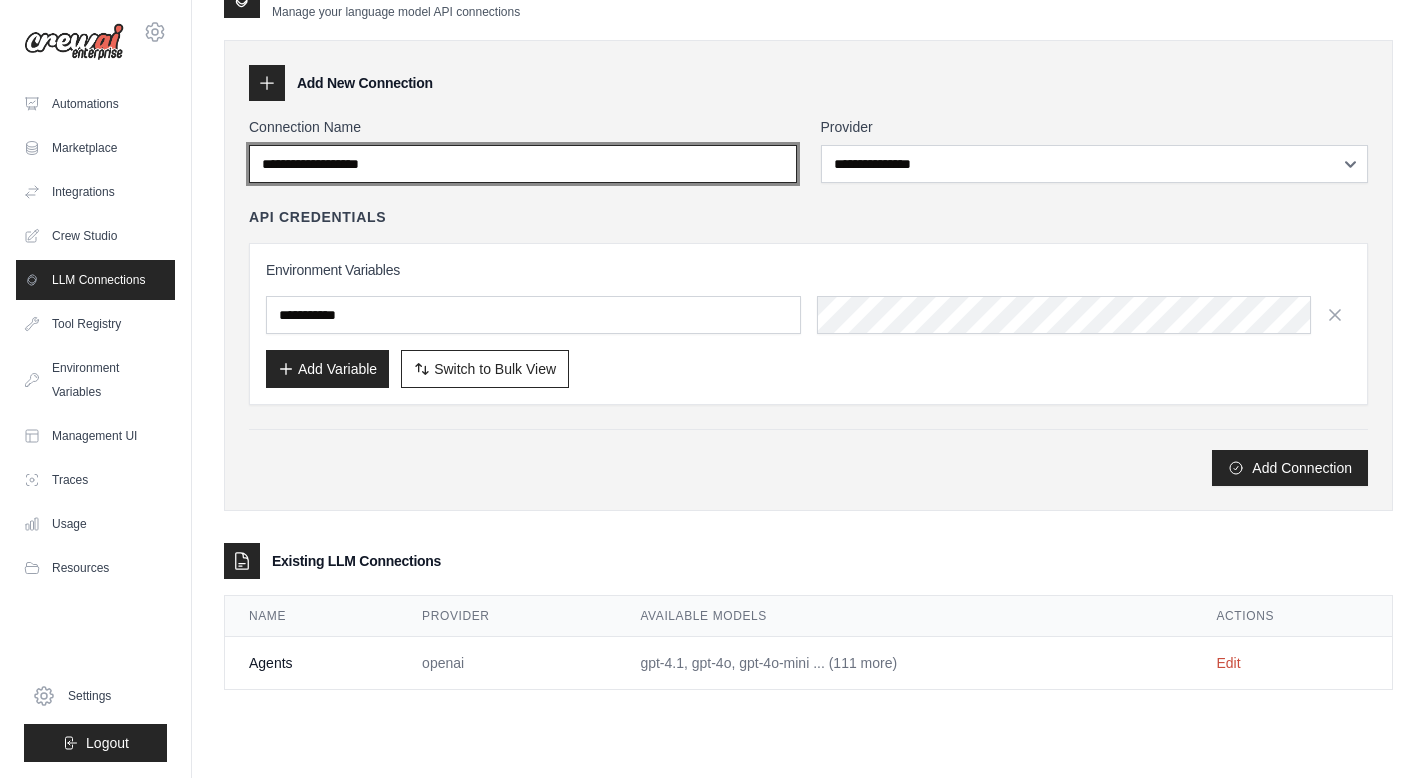 click on "Connection Name" at bounding box center [523, 164] 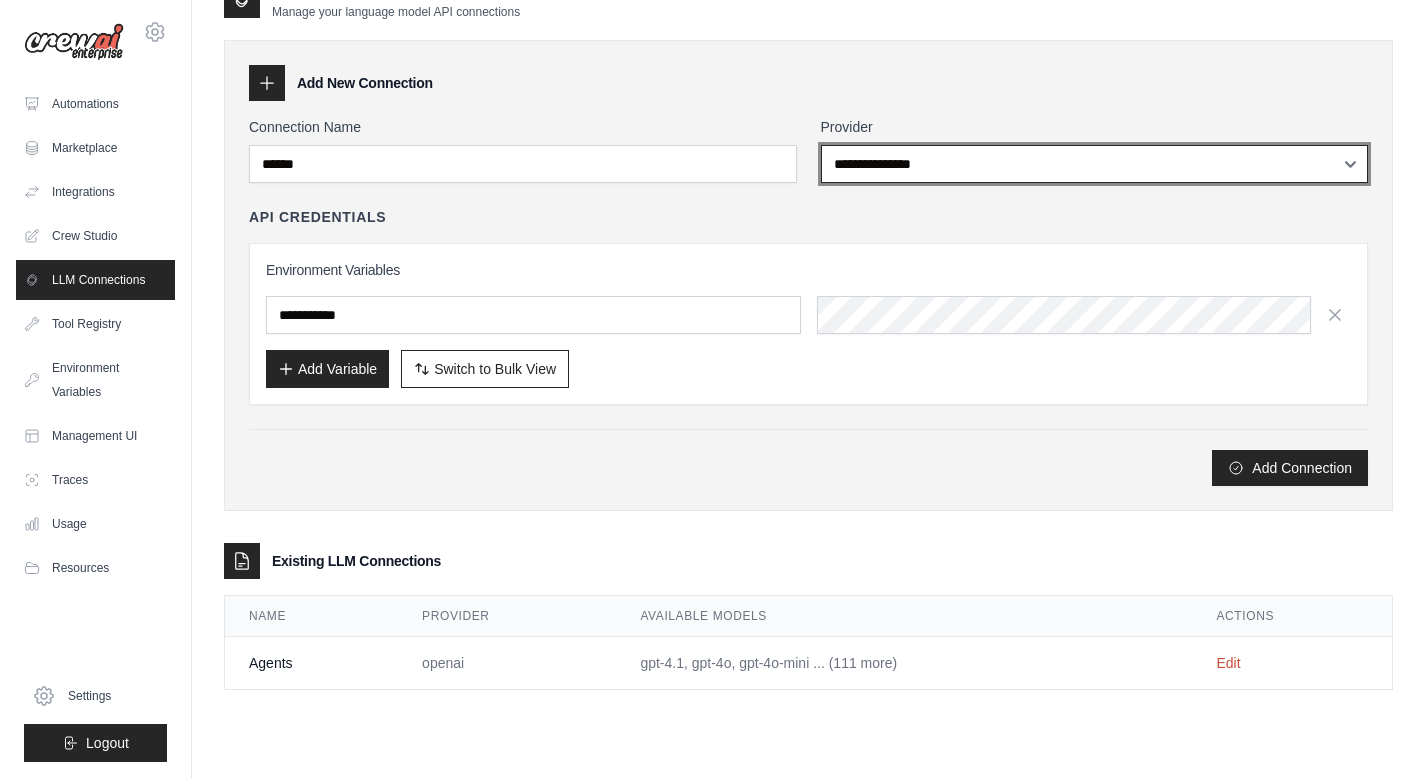 click on "**********" at bounding box center [1095, 164] 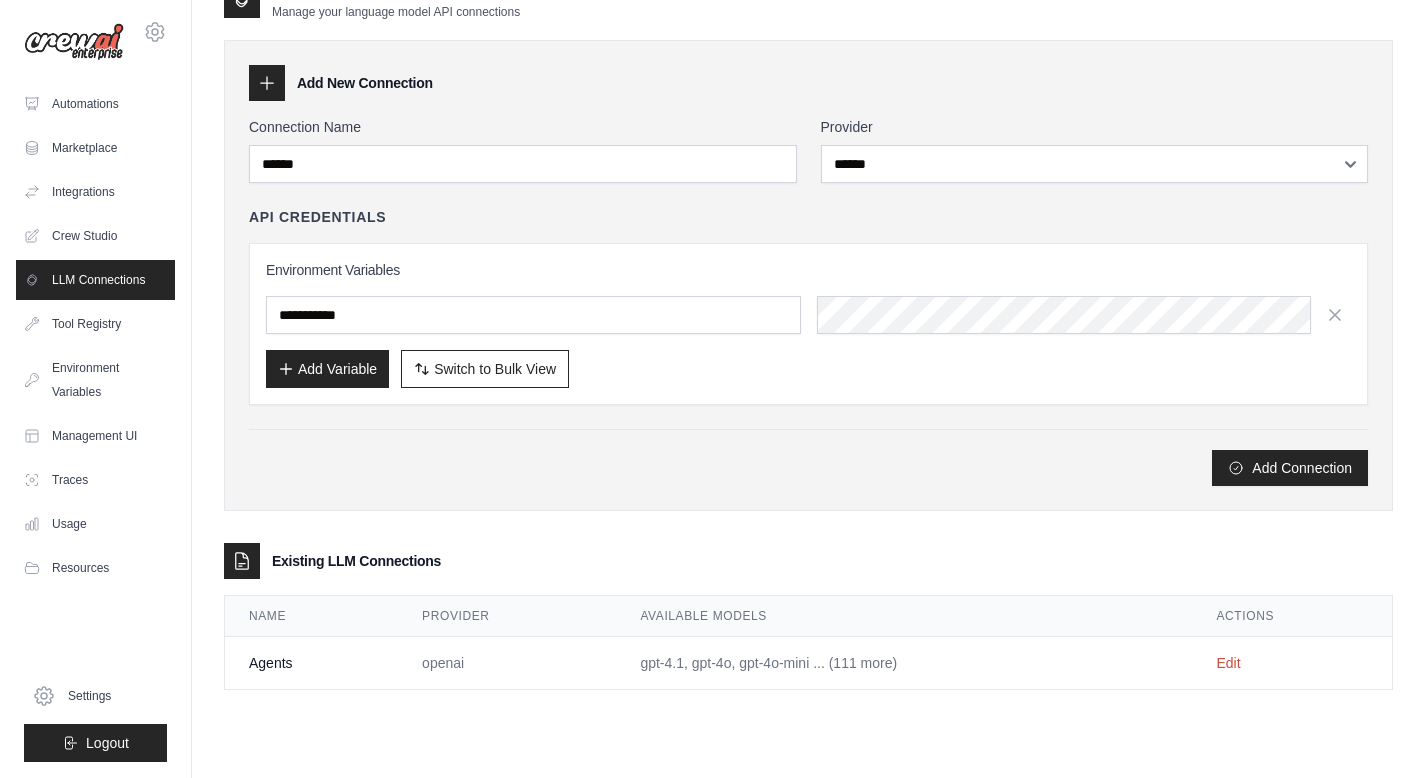 click on "Add Connection" at bounding box center [808, 457] 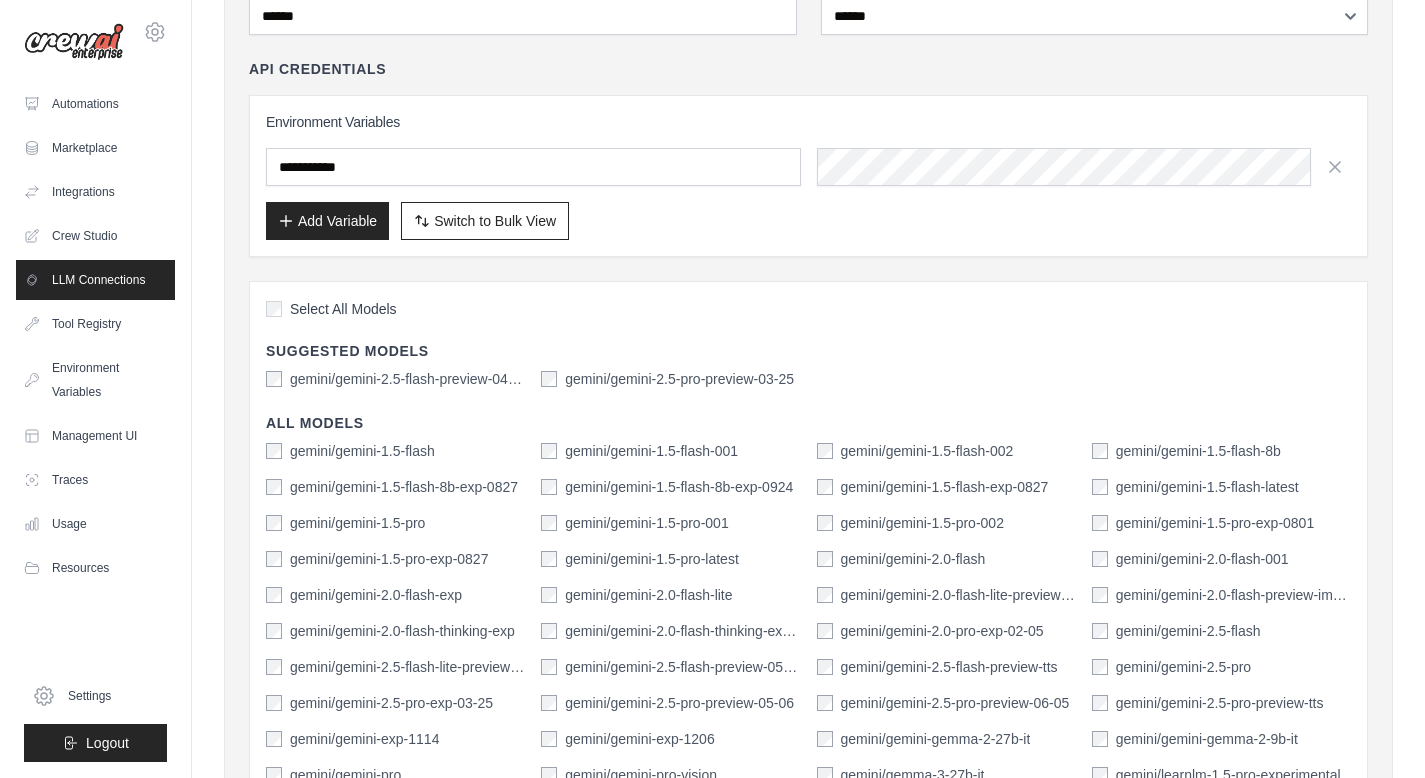 scroll, scrollTop: 355, scrollLeft: 0, axis: vertical 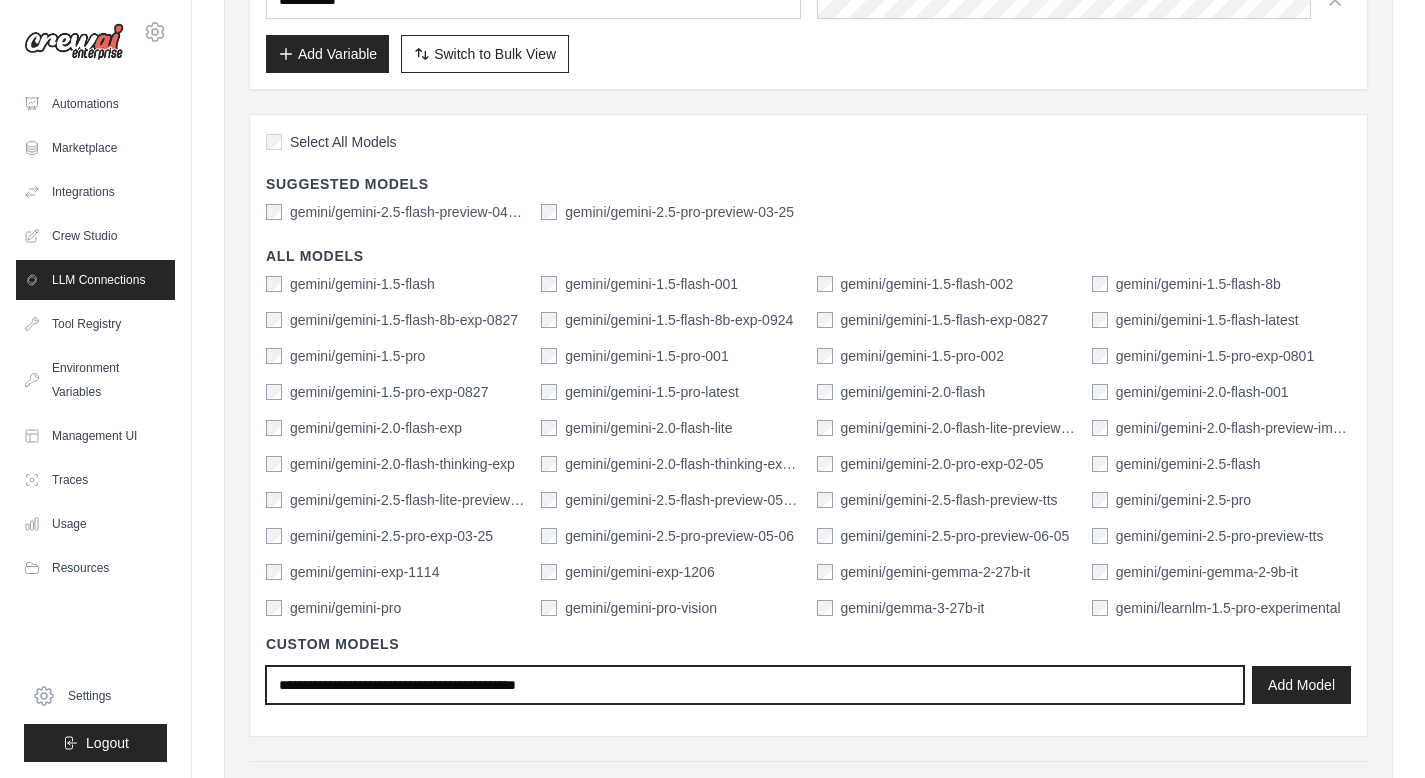 click at bounding box center (755, 685) 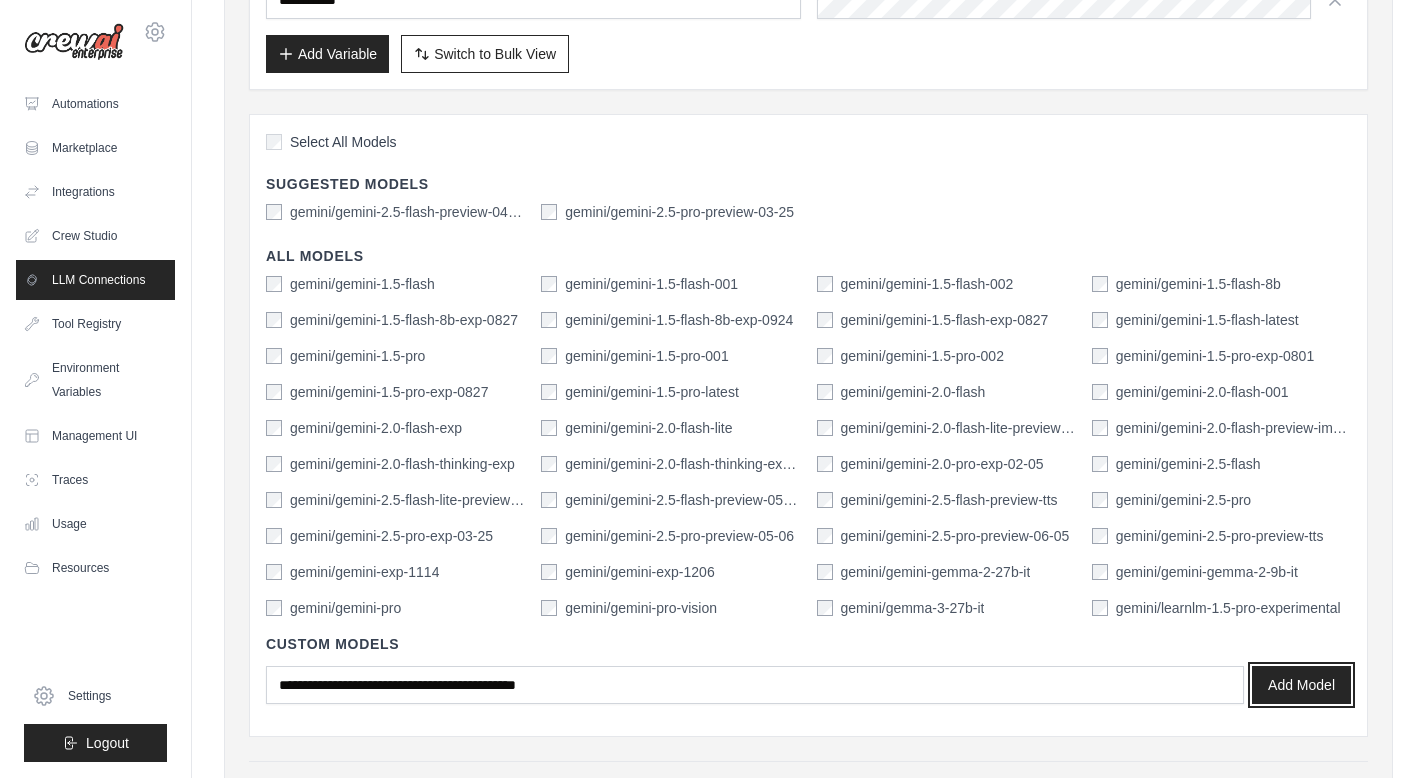 click on "Add Model" at bounding box center (1301, 685) 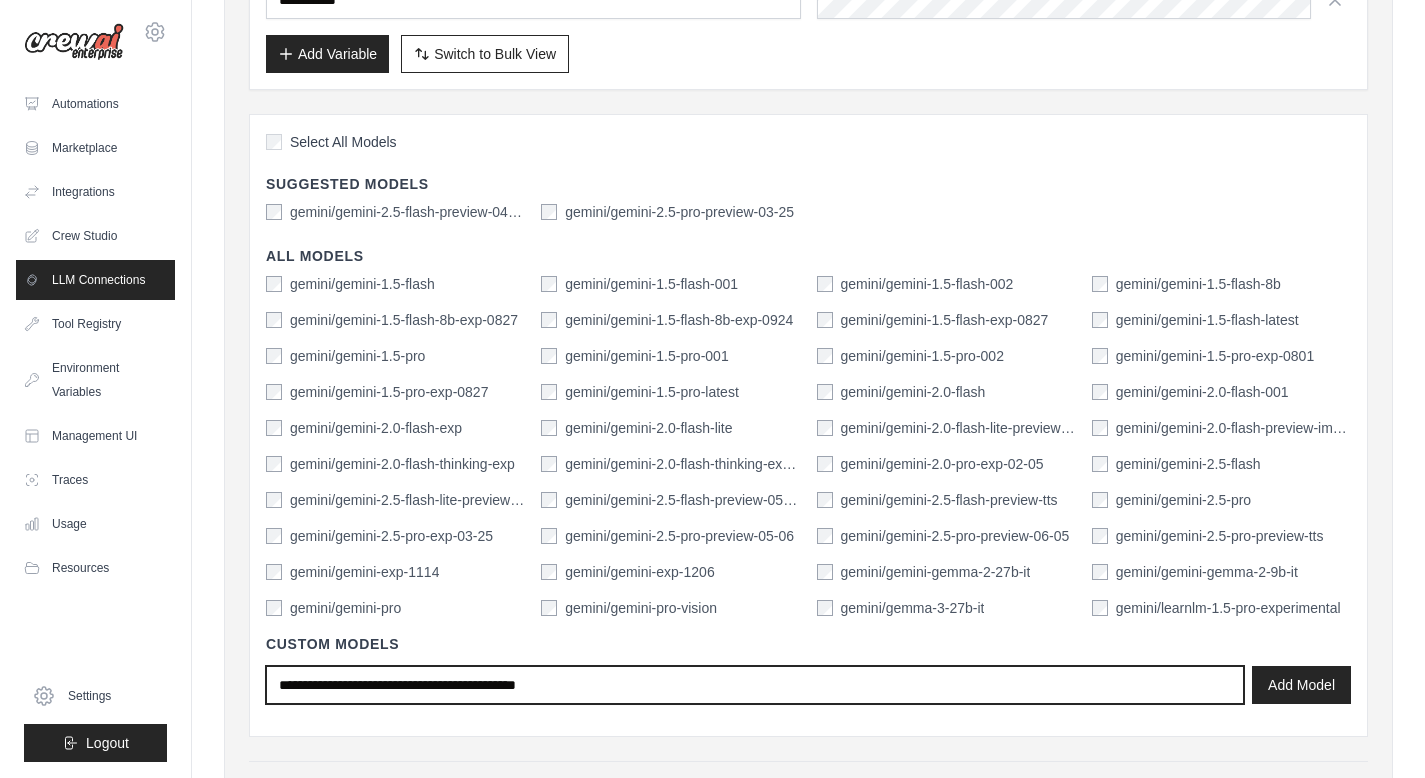 click at bounding box center (755, 685) 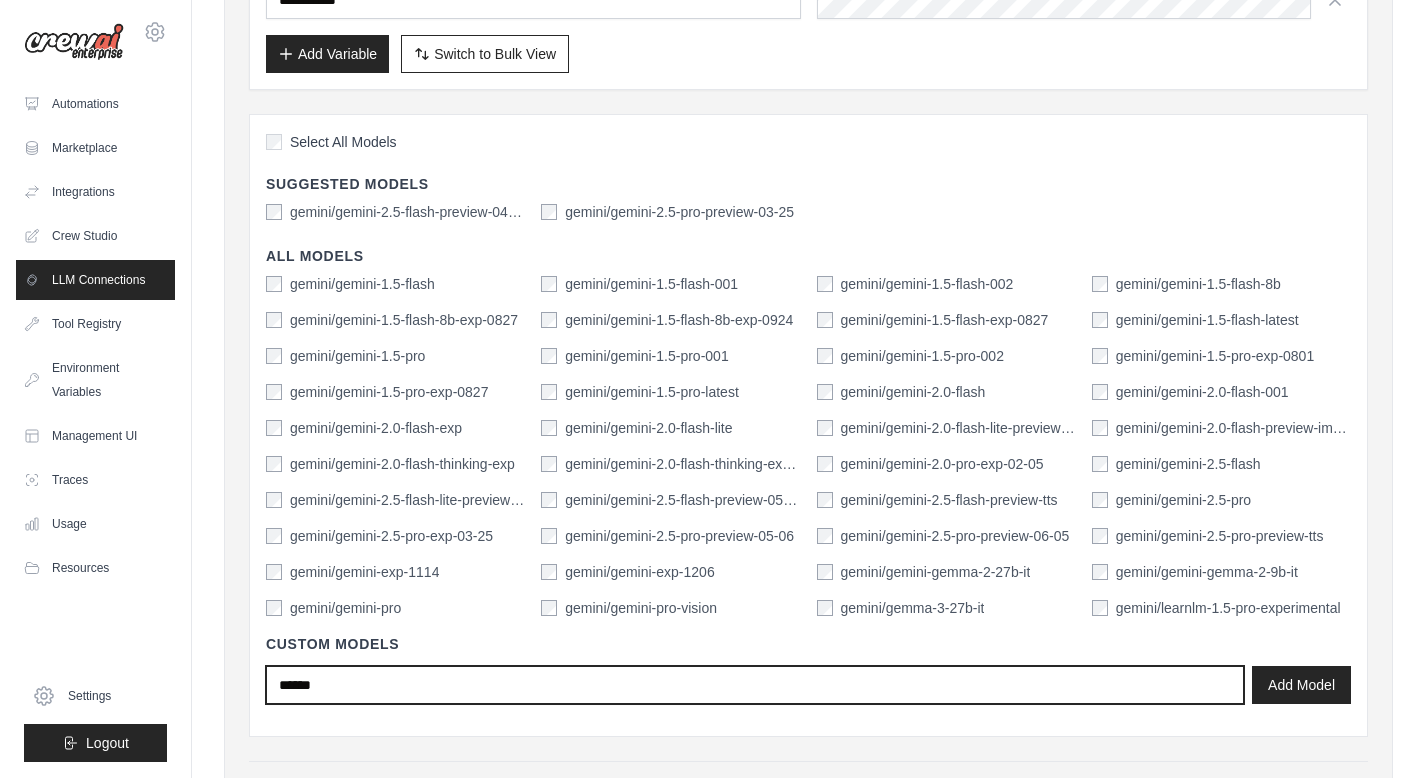 type on "******" 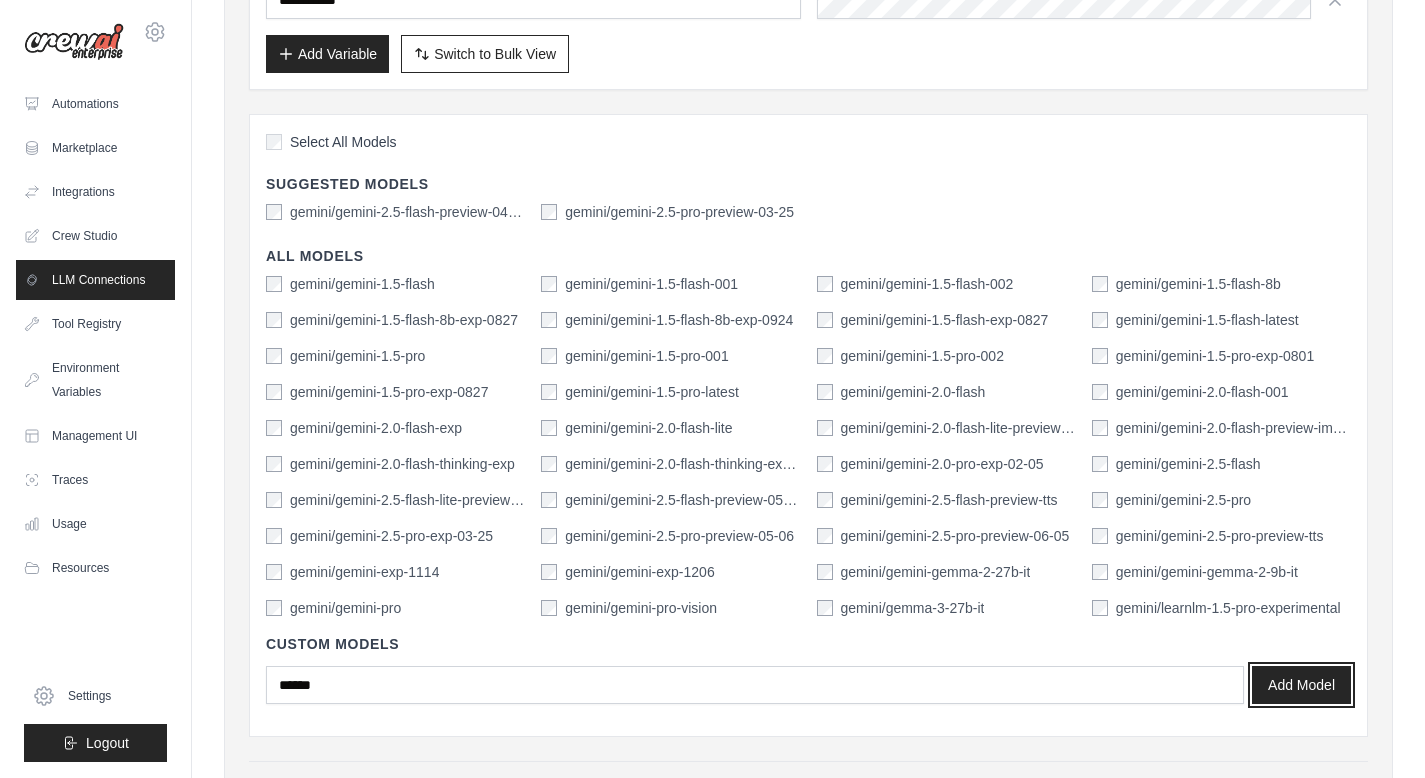 click on "Add Model" at bounding box center [1301, 685] 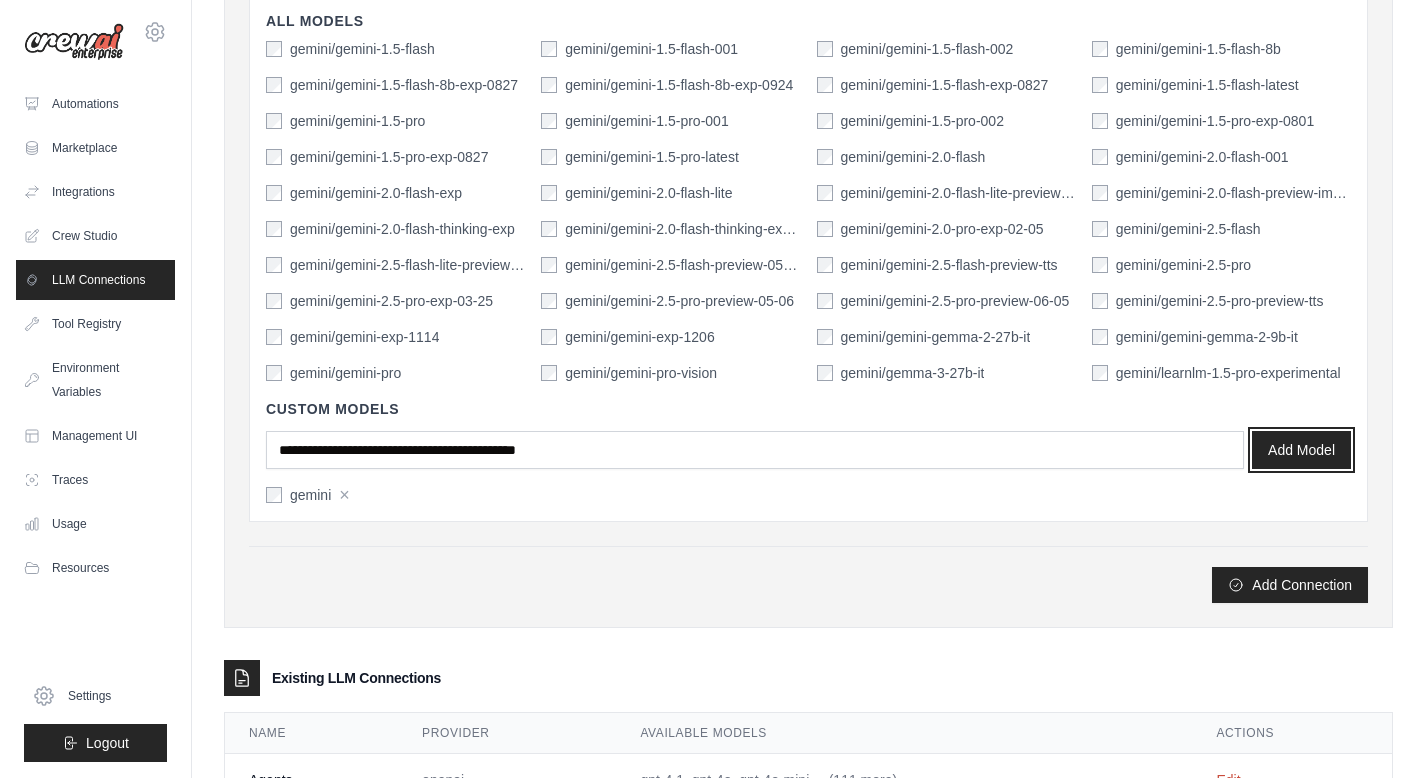 scroll, scrollTop: 671, scrollLeft: 0, axis: vertical 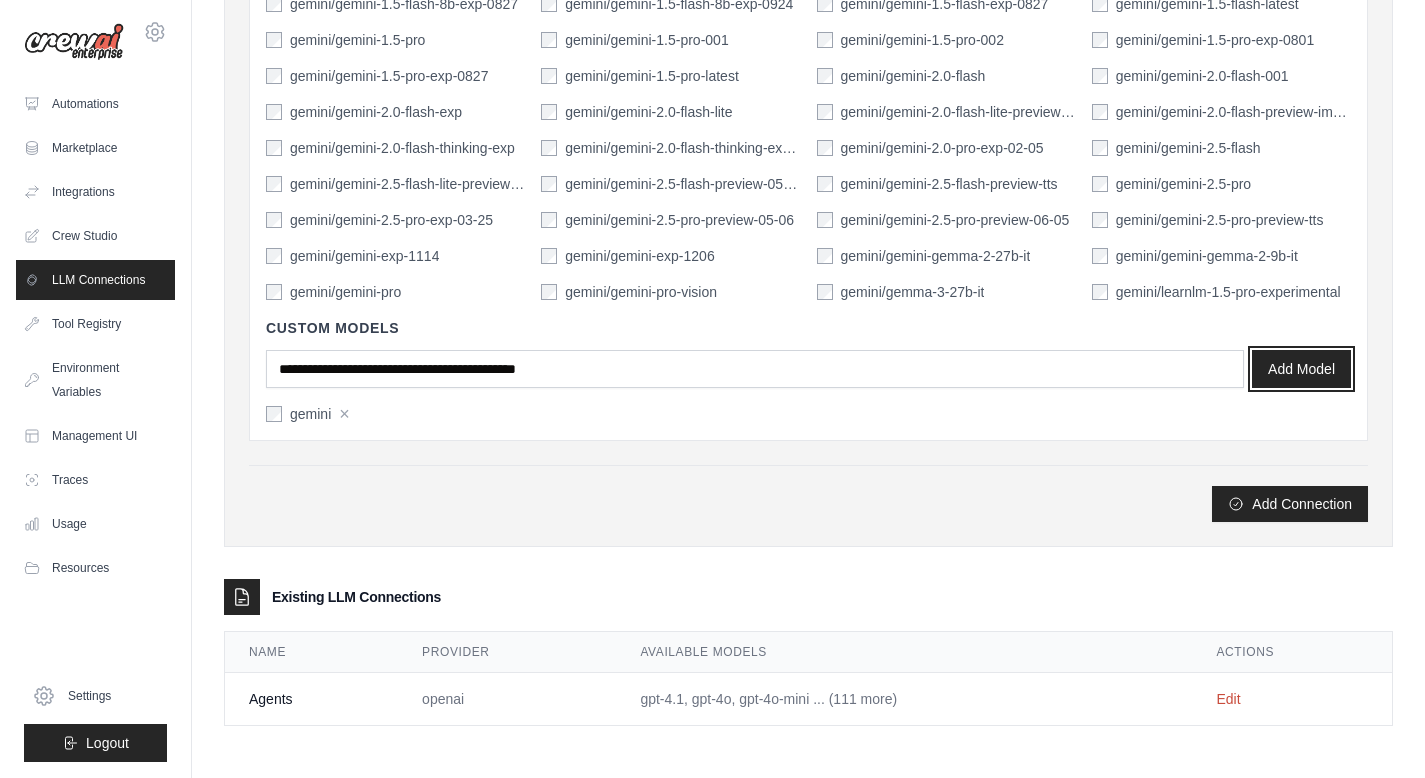click on "Add Model" at bounding box center [1301, 369] 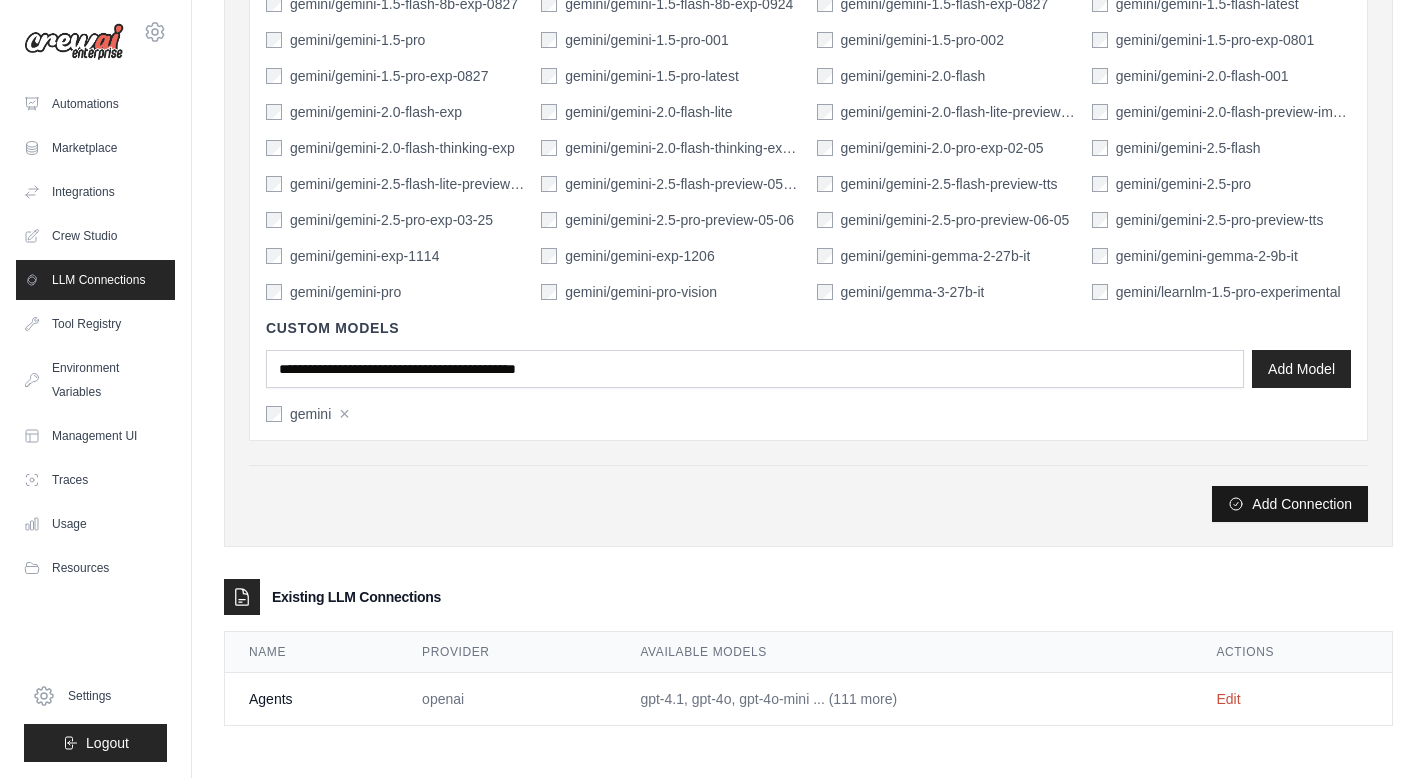 click on "Add Connection" at bounding box center (1290, 504) 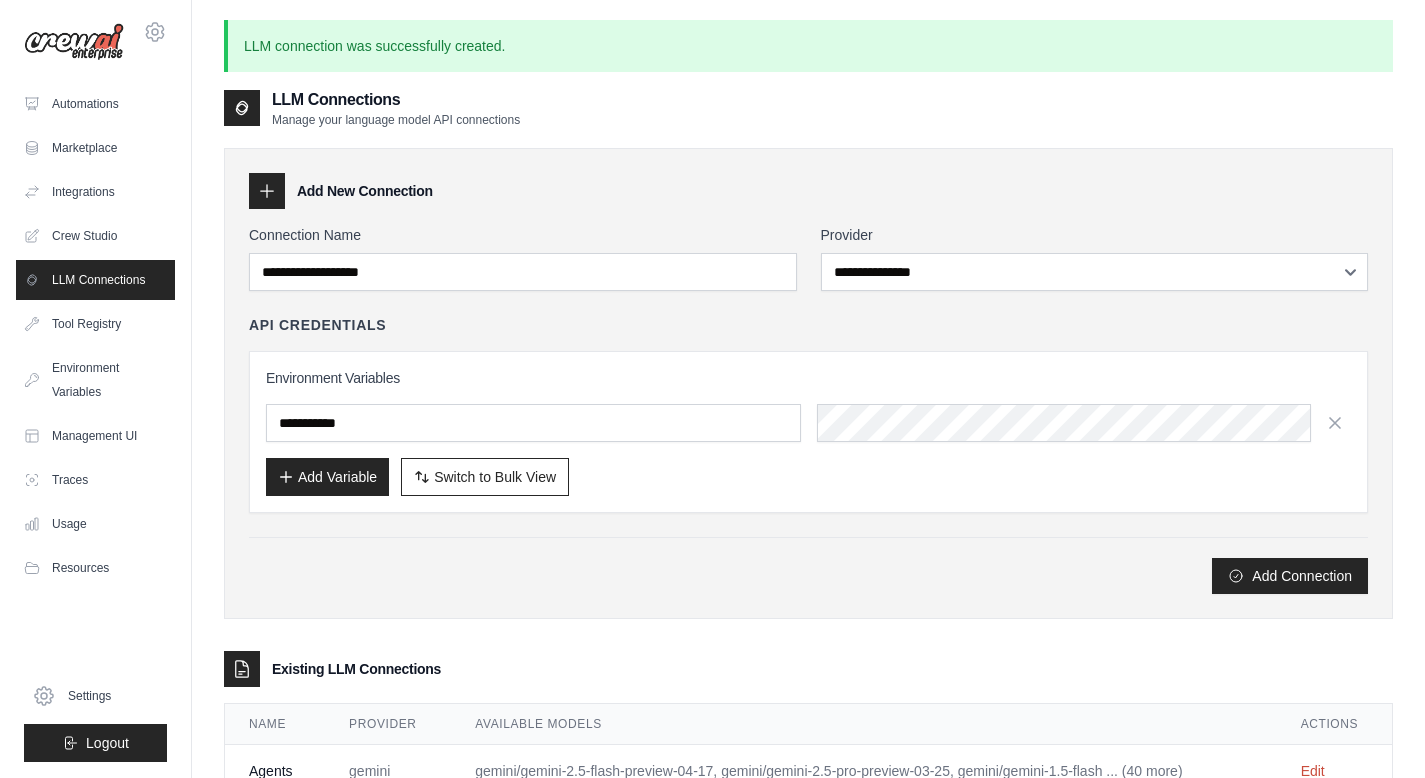 scroll, scrollTop: 125, scrollLeft: 0, axis: vertical 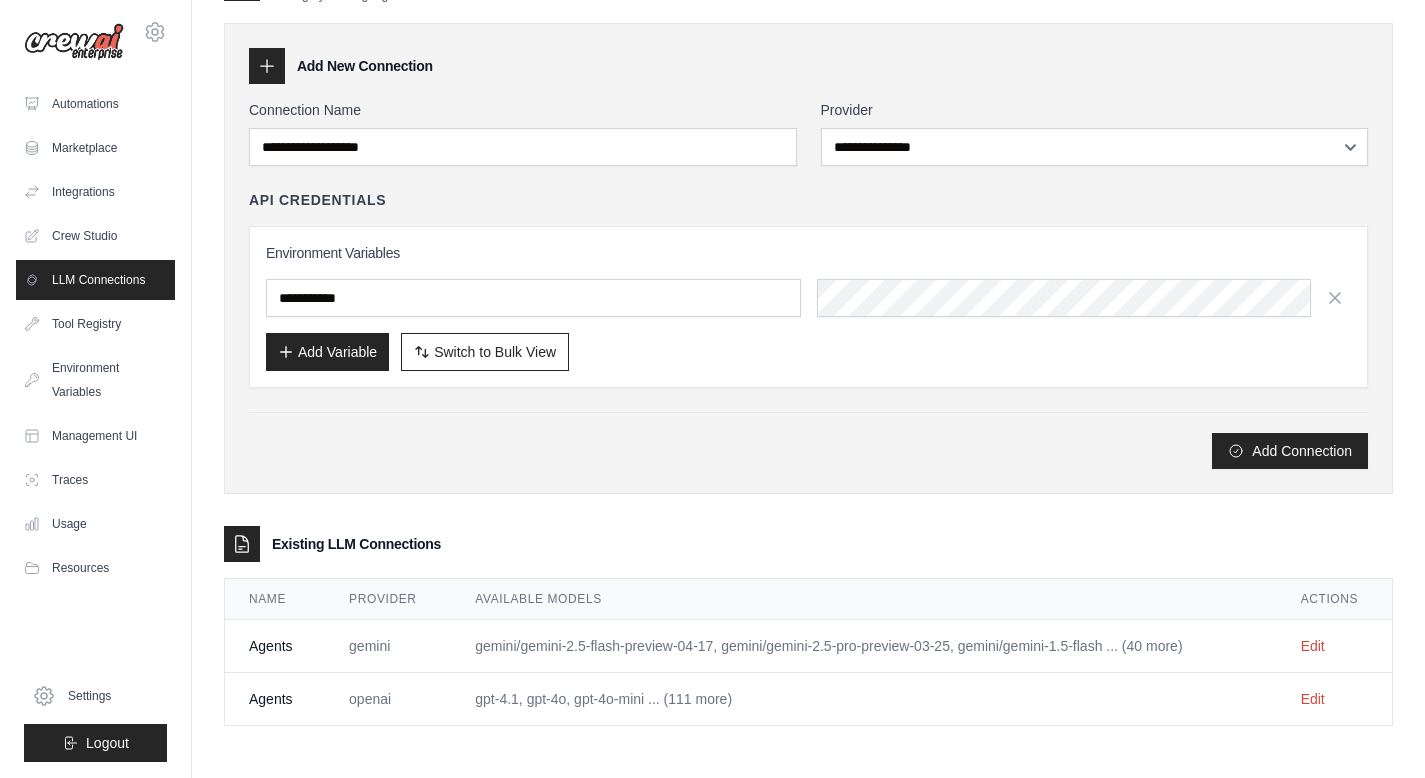 click on "gemini" at bounding box center (388, 646) 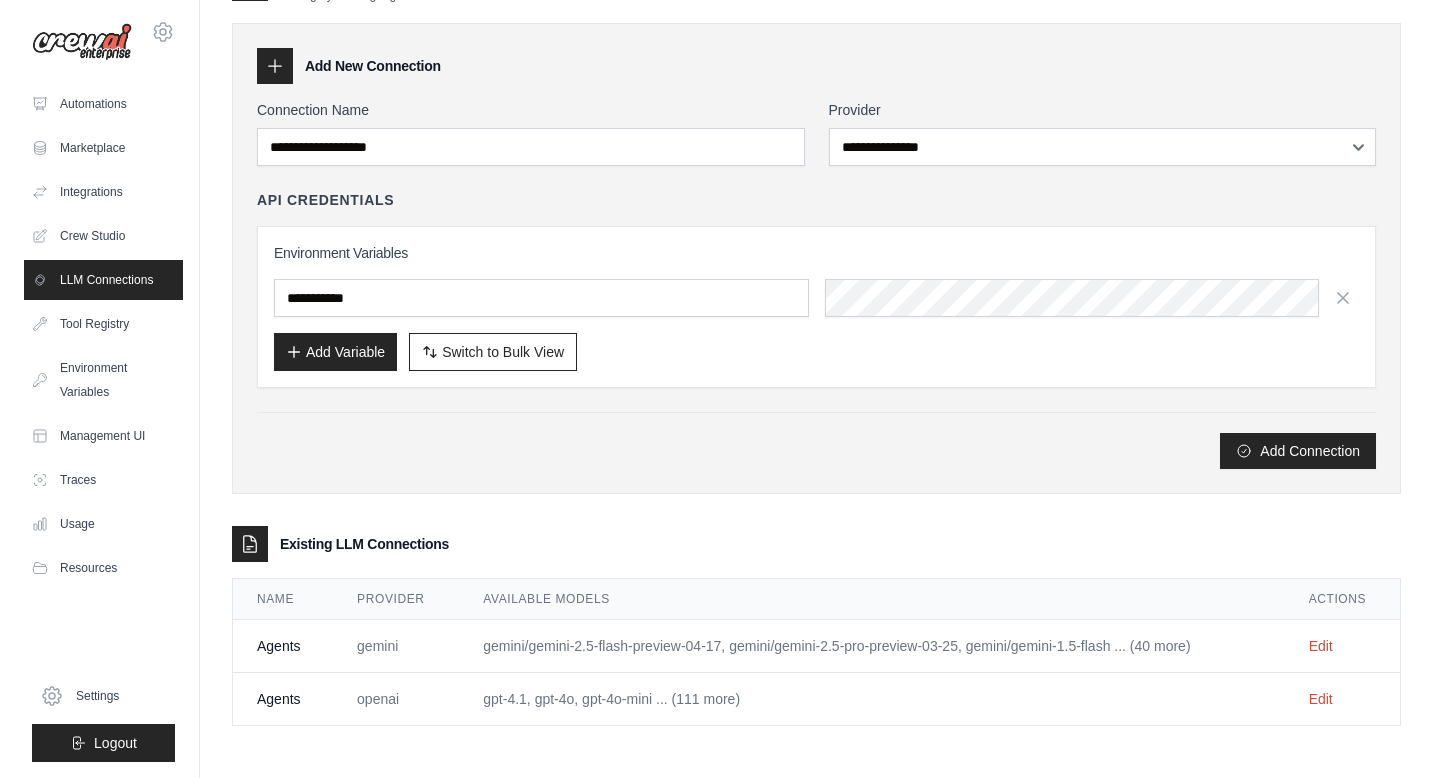 scroll, scrollTop: 0, scrollLeft: 0, axis: both 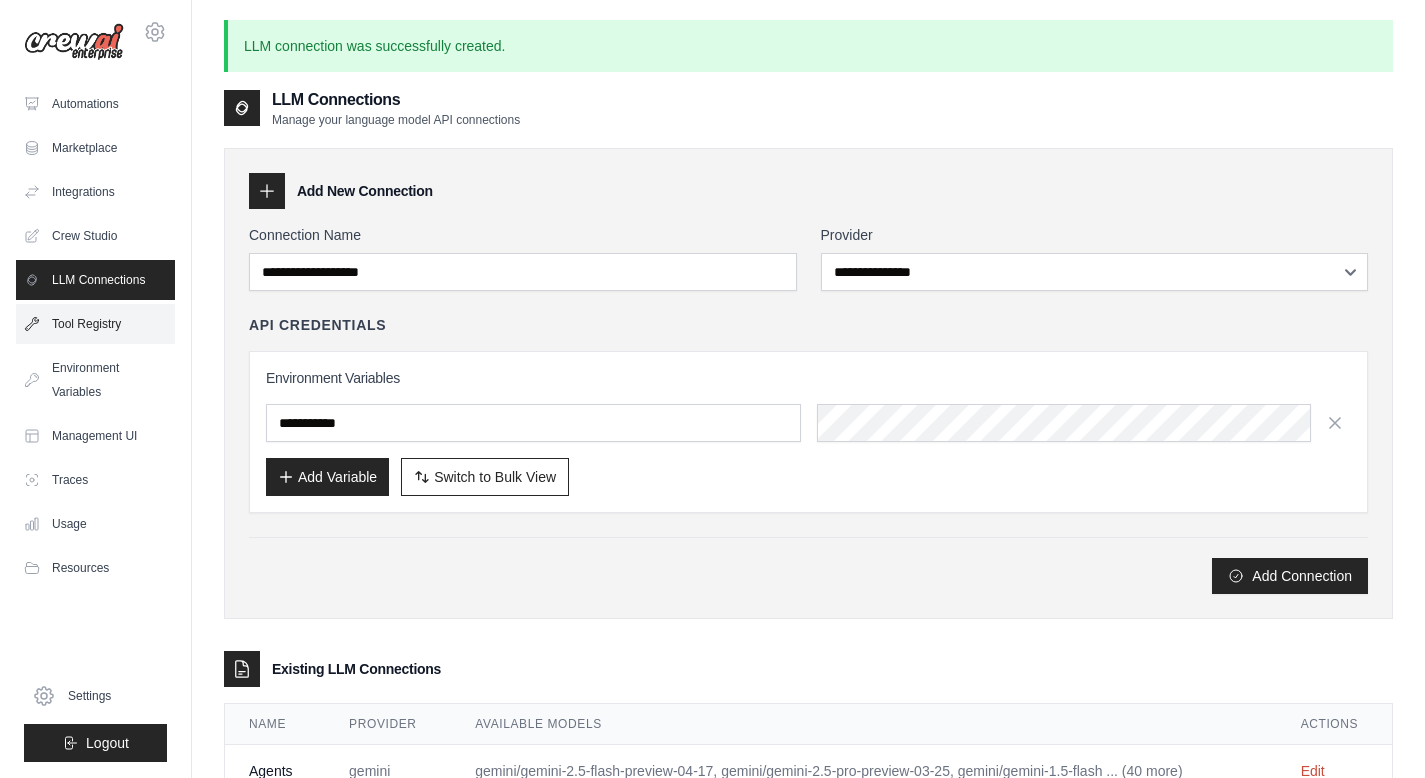 click on "Tool Registry" at bounding box center [95, 324] 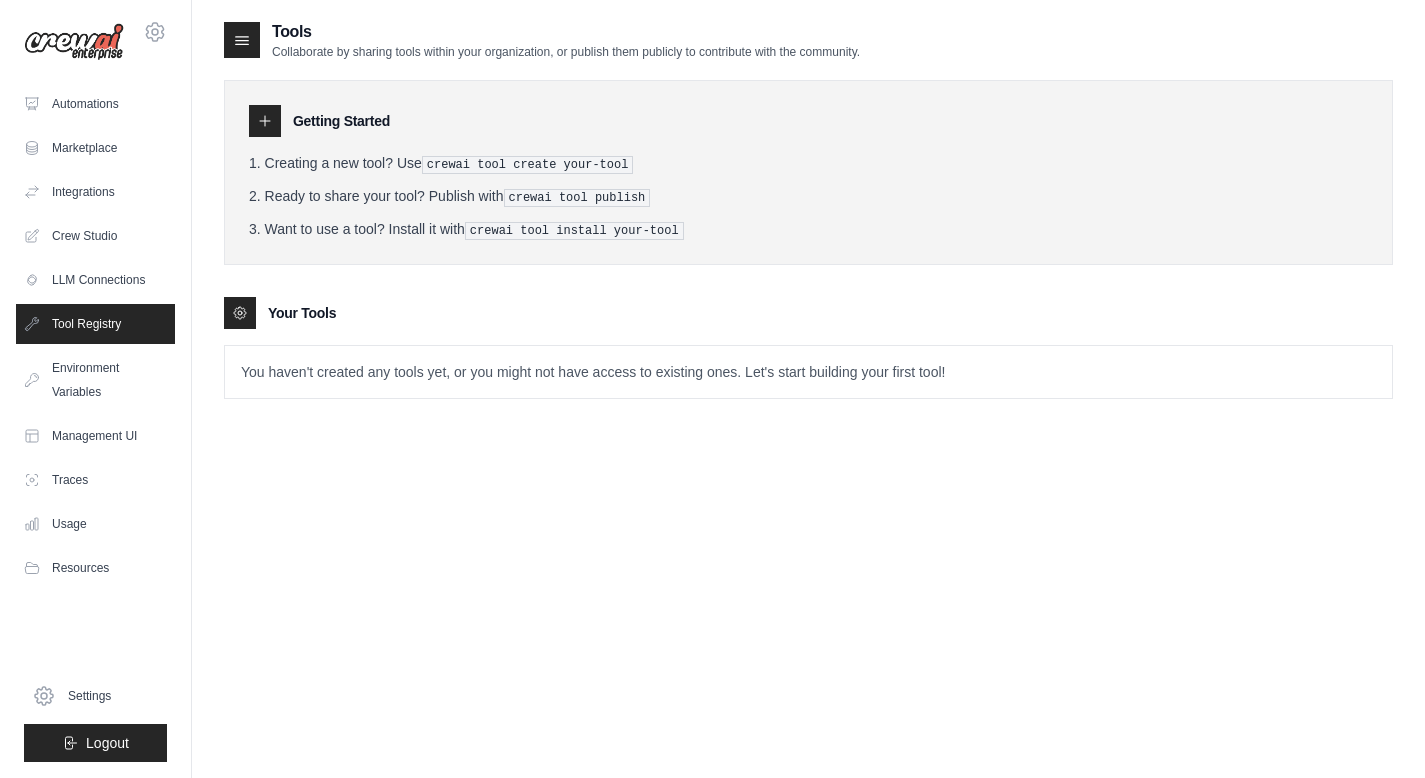 click on "You haven't created any tools yet, or you might not have access to
existing ones. Let's start building your first tool!" at bounding box center (808, 372) 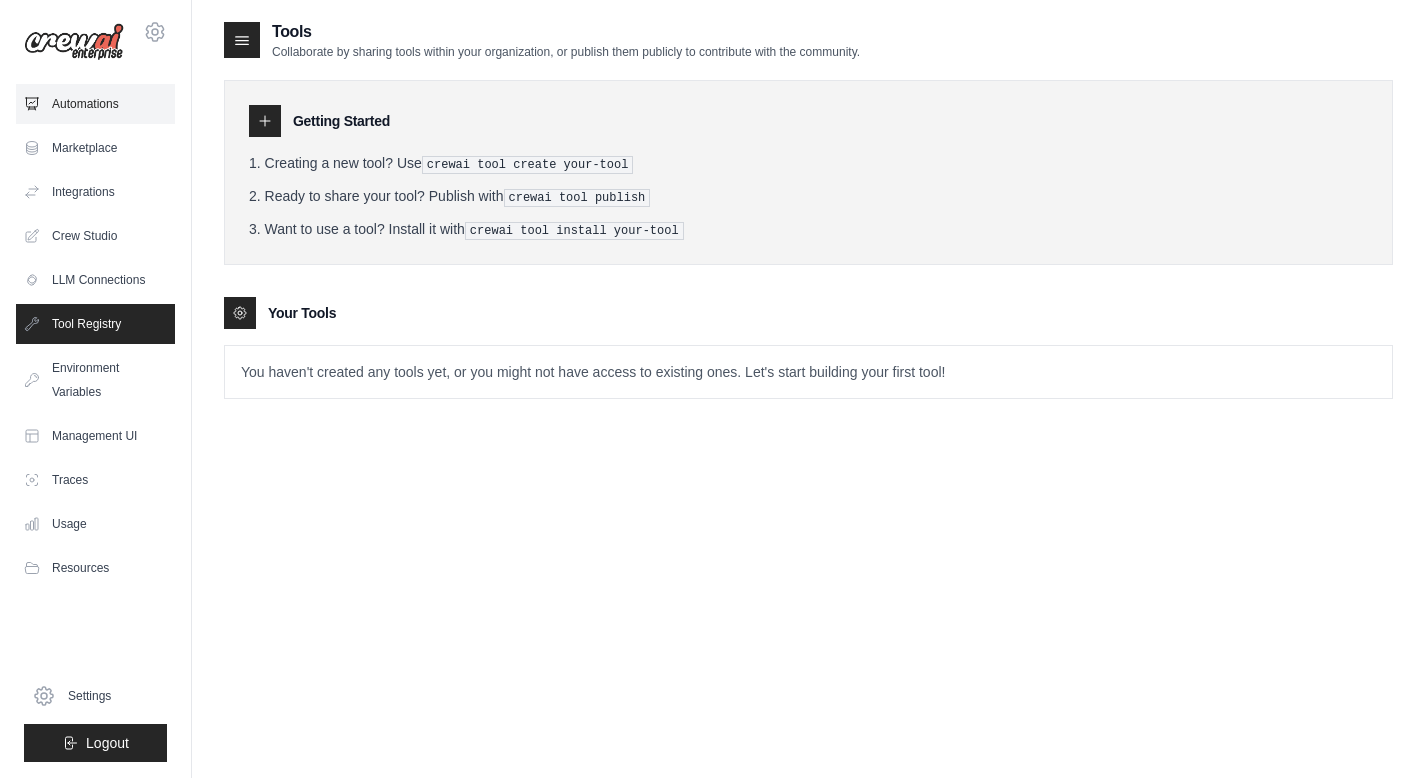 click on "Automations" at bounding box center [95, 104] 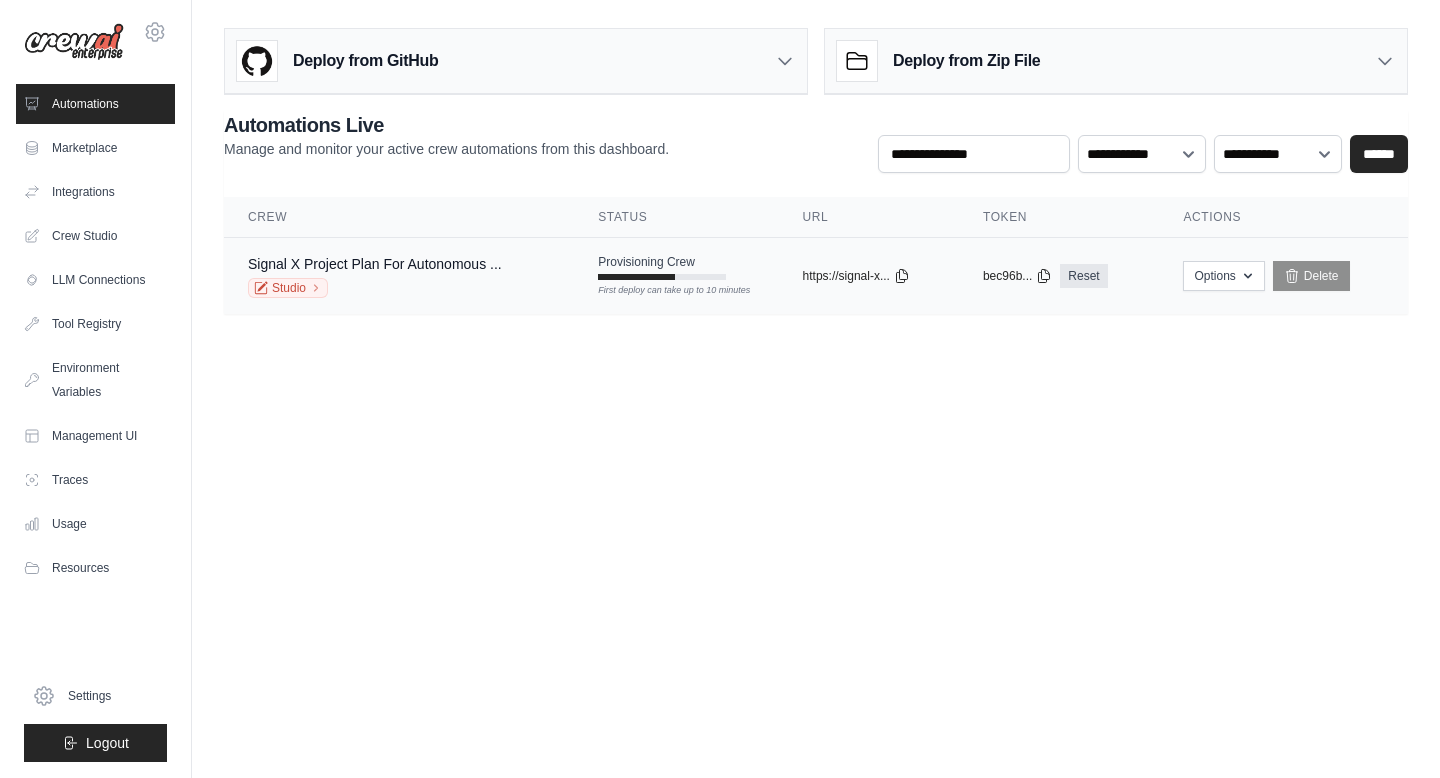 click at bounding box center (636, 277) 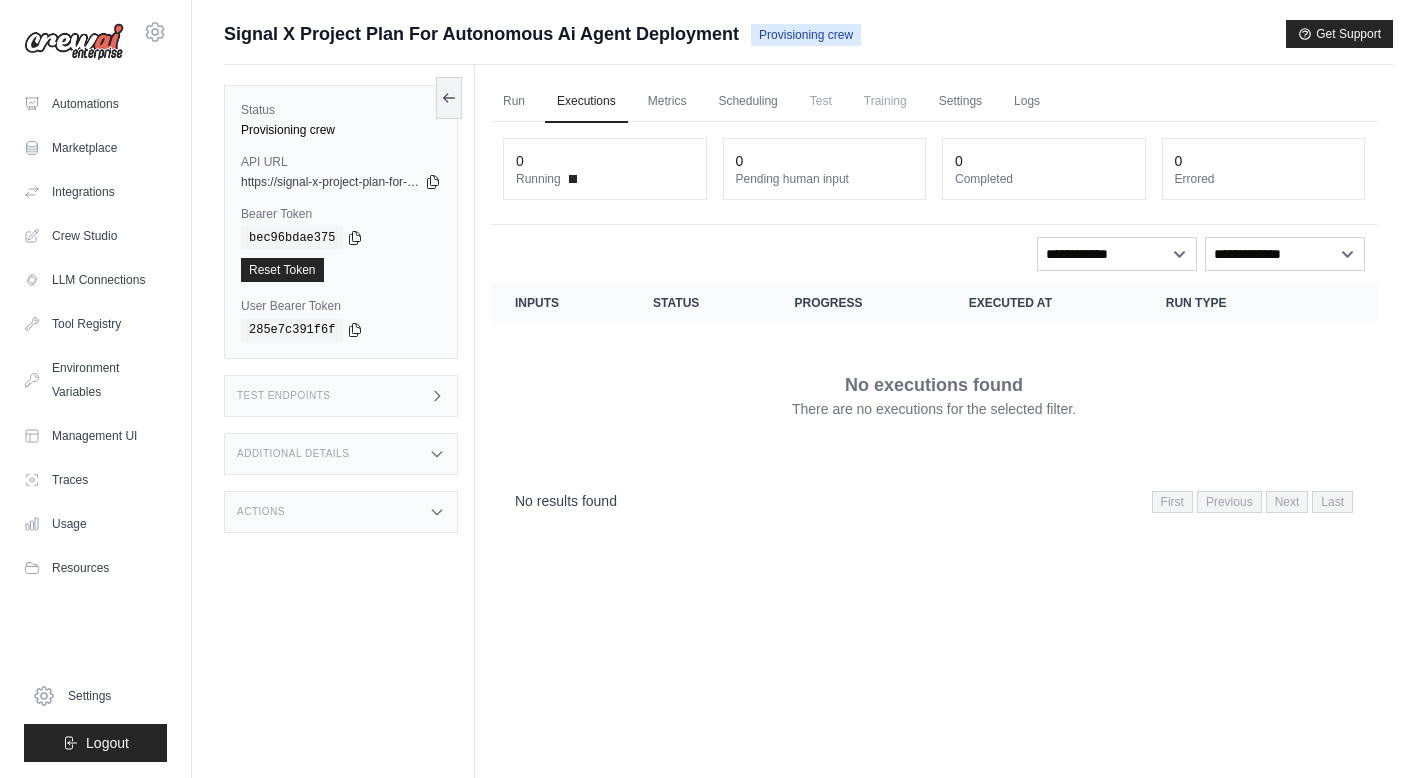 scroll, scrollTop: 0, scrollLeft: 0, axis: both 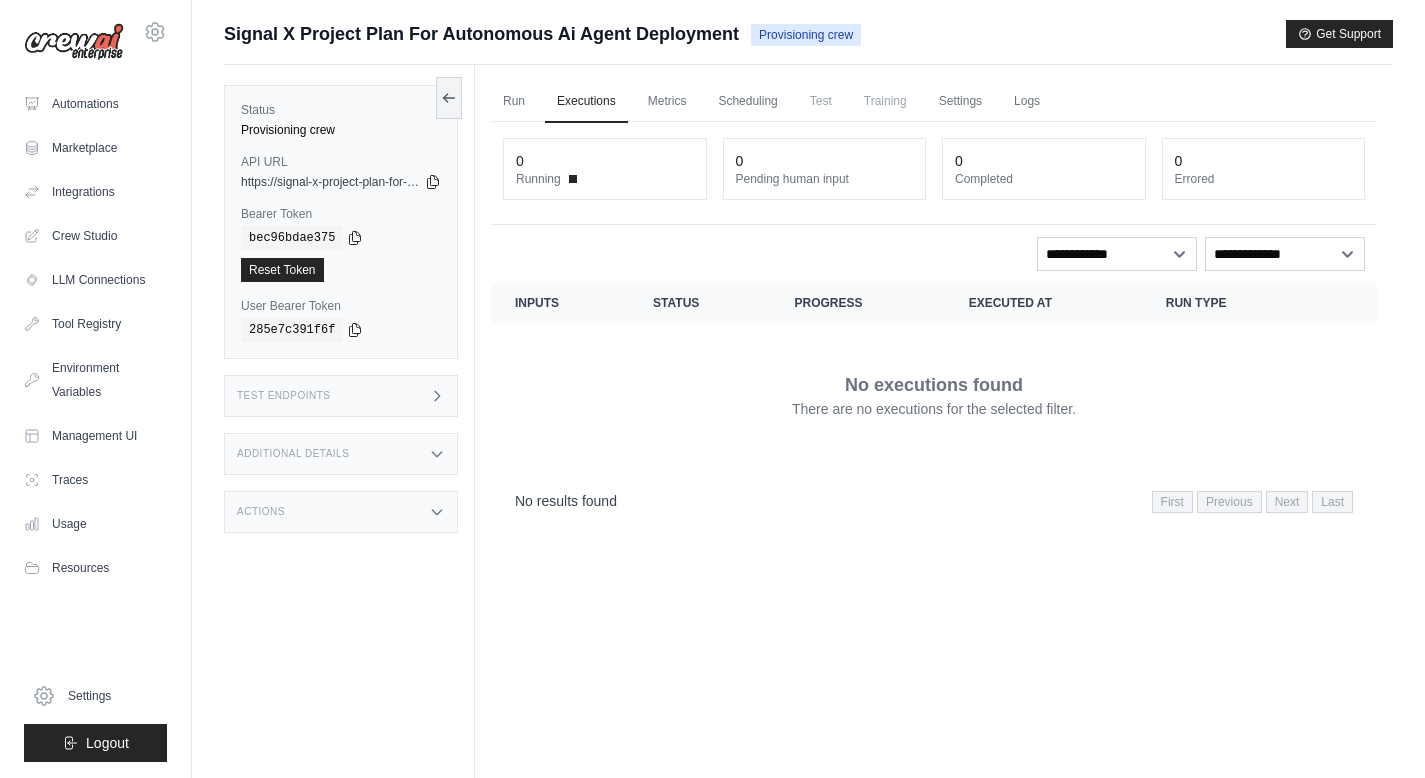 click on "Progress" at bounding box center (858, 303) 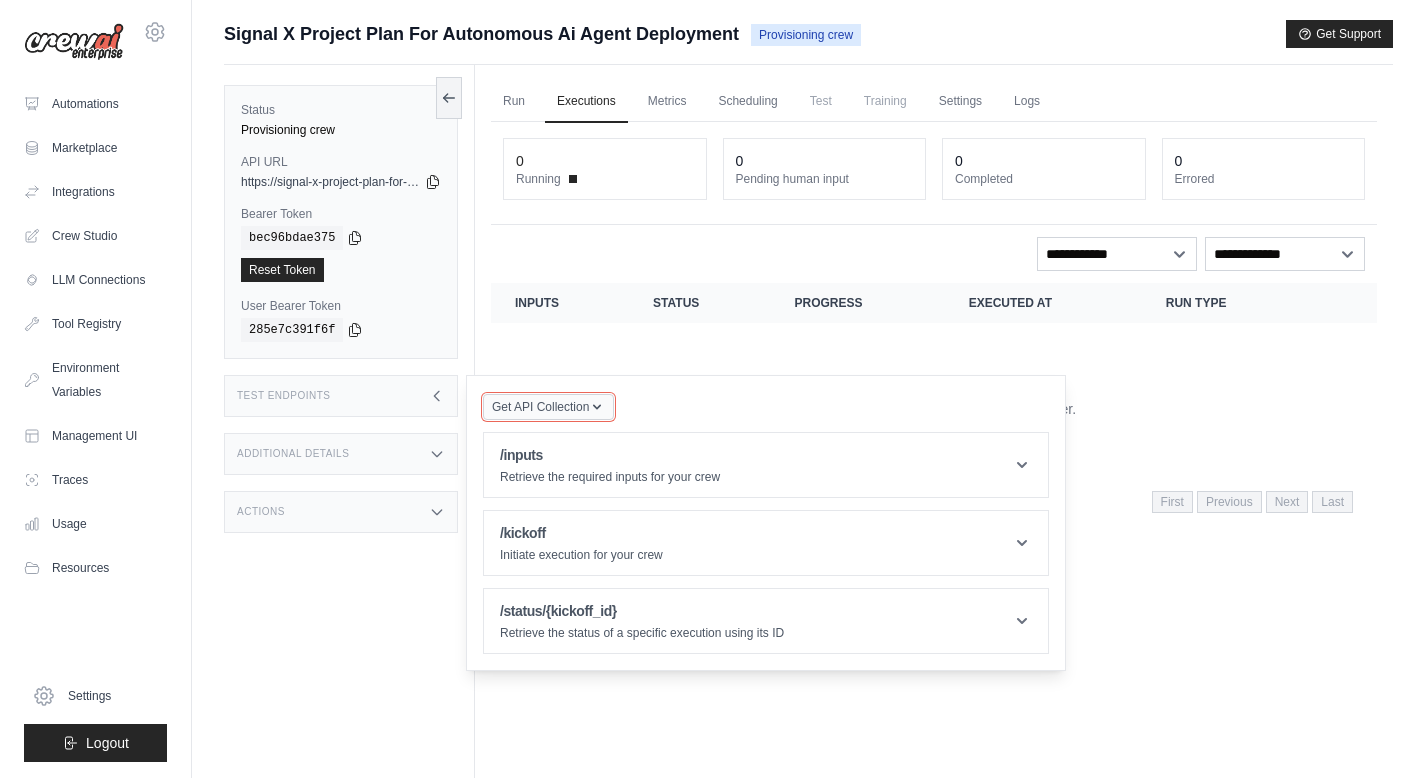 click on "Get API Collection" at bounding box center (548, 407) 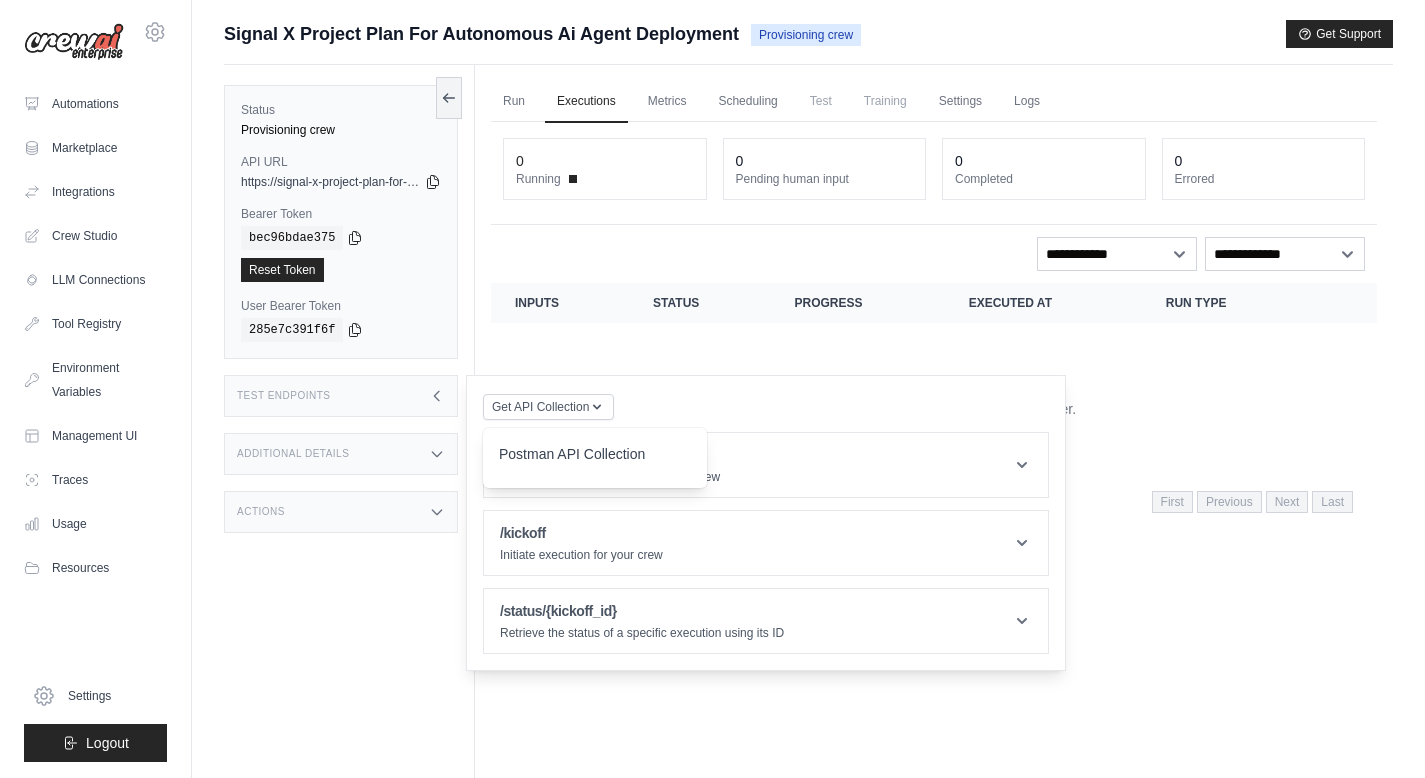 click on "Postman API Collection" at bounding box center [595, 460] 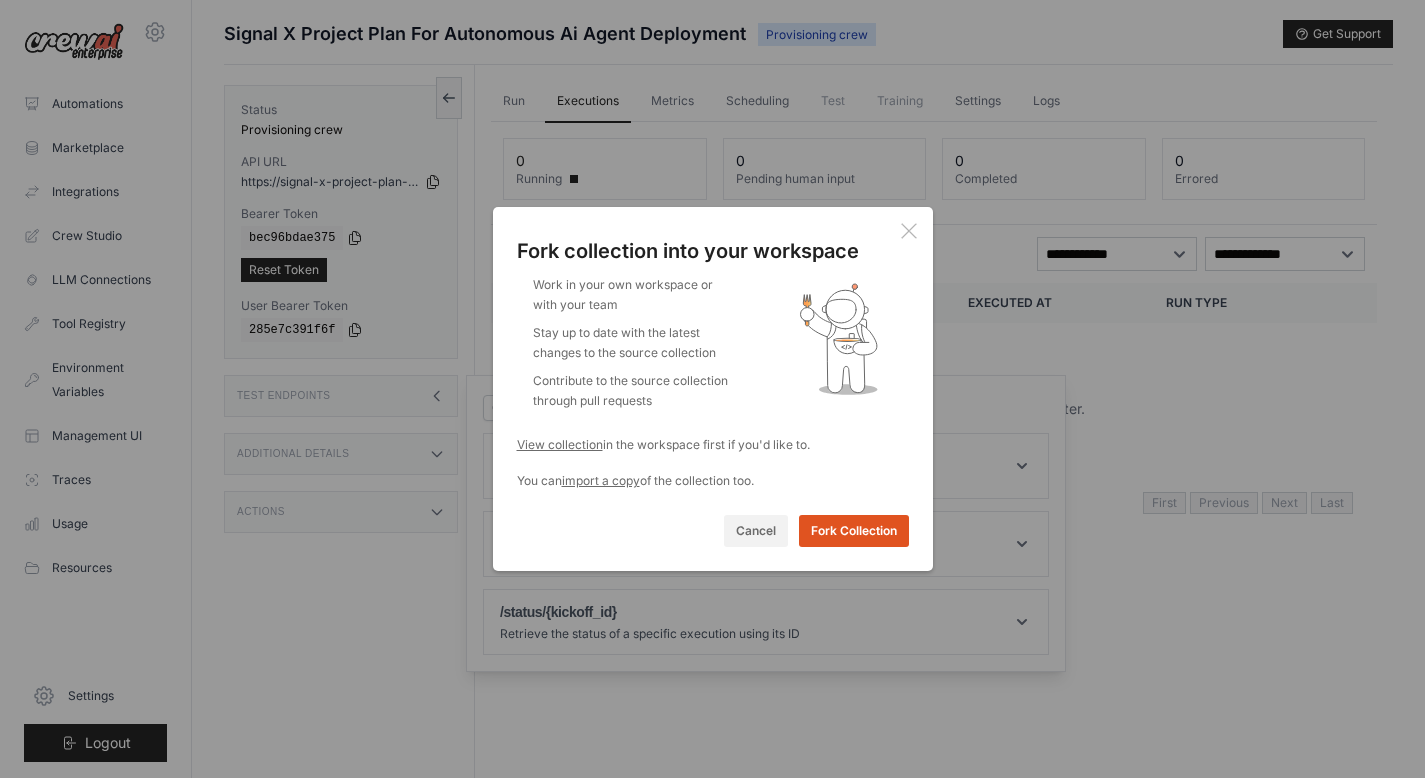 click on "Fork Collection" at bounding box center [854, 531] 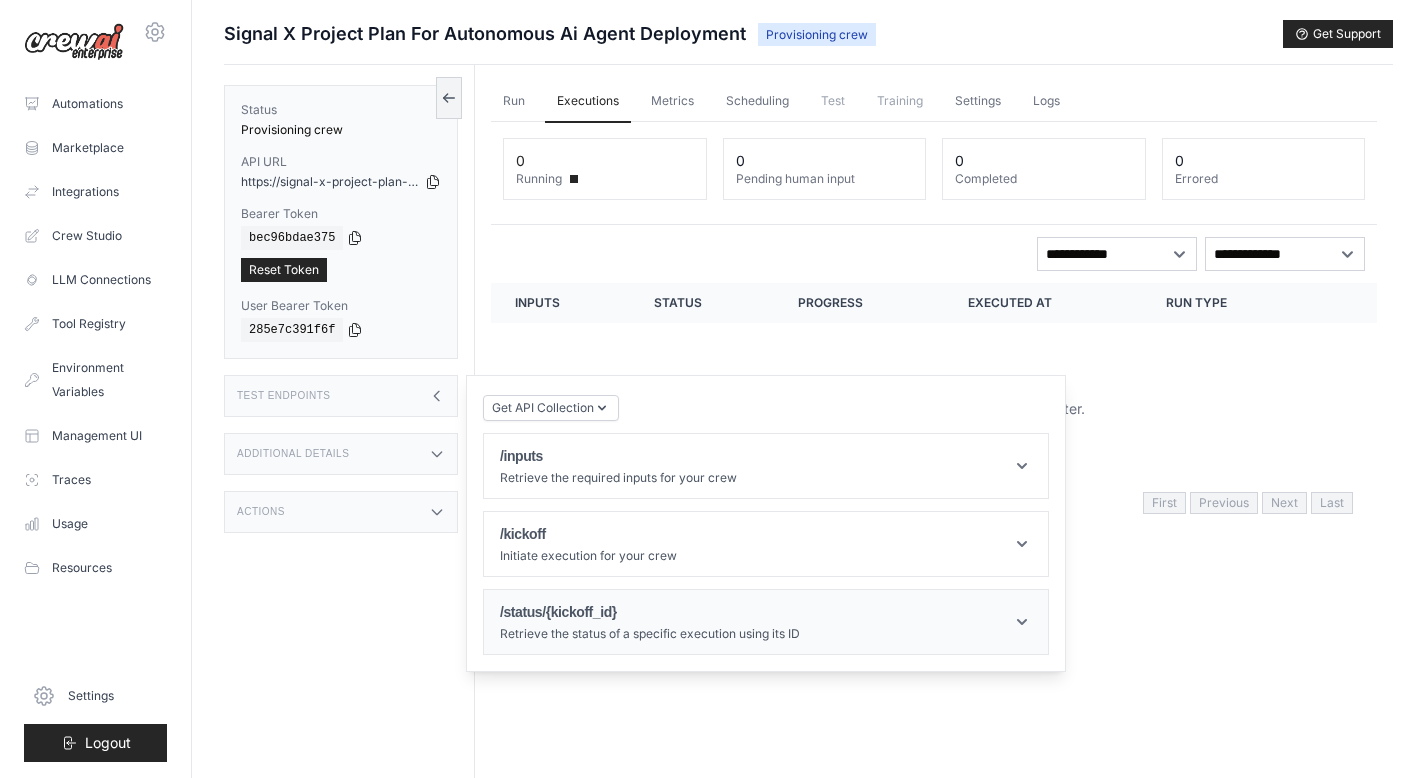 click on "/status/{kickoff_id}" at bounding box center (650, 612) 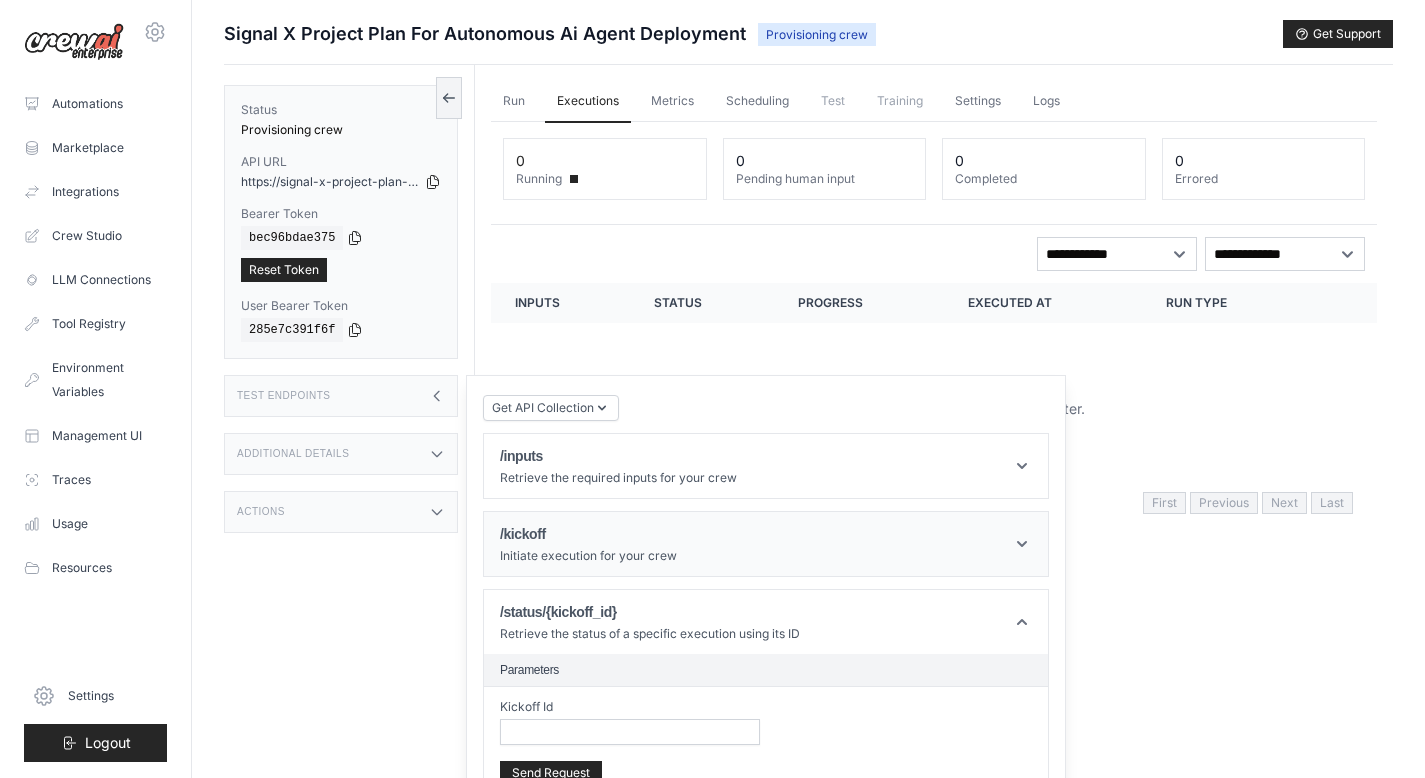 click on "/kickoff
Initiate execution for your crew" at bounding box center [766, 544] 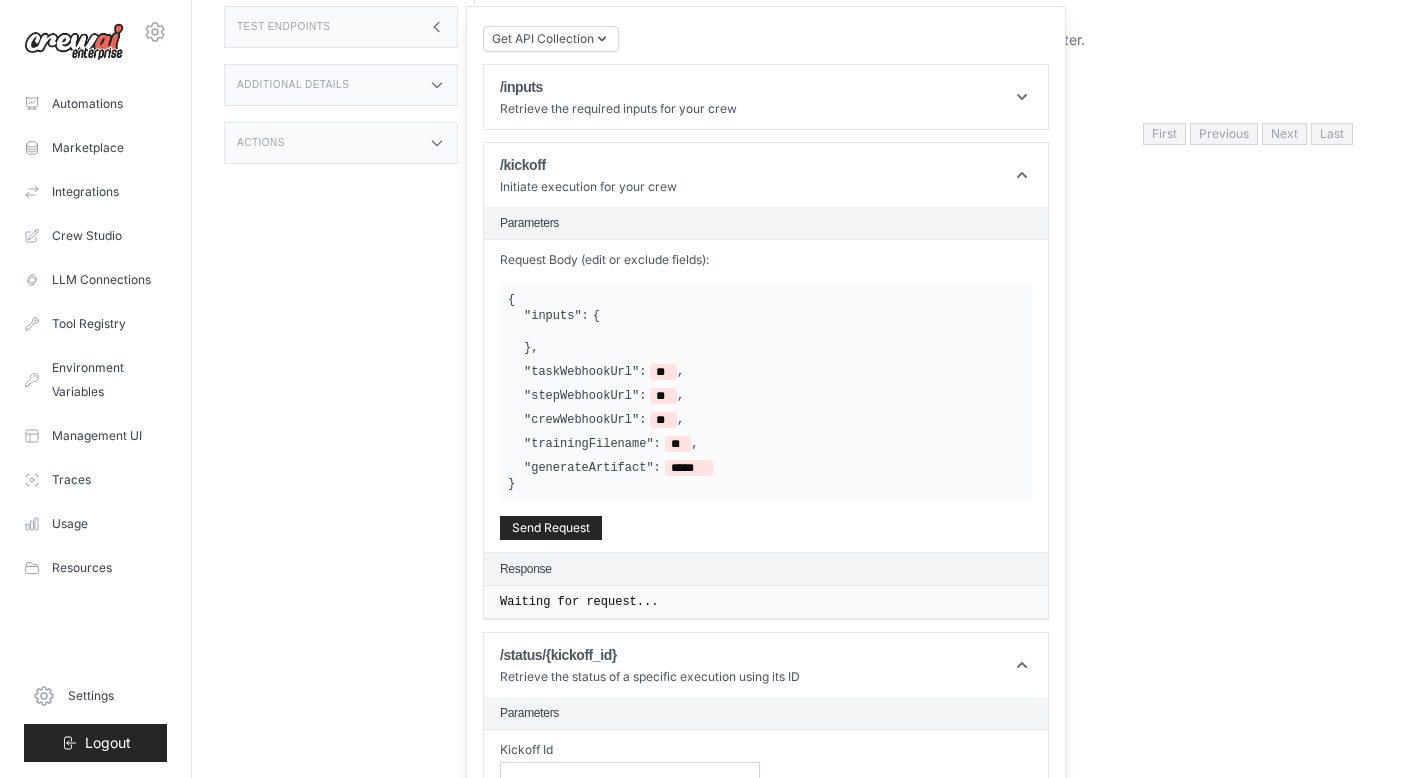 scroll, scrollTop: 323, scrollLeft: 0, axis: vertical 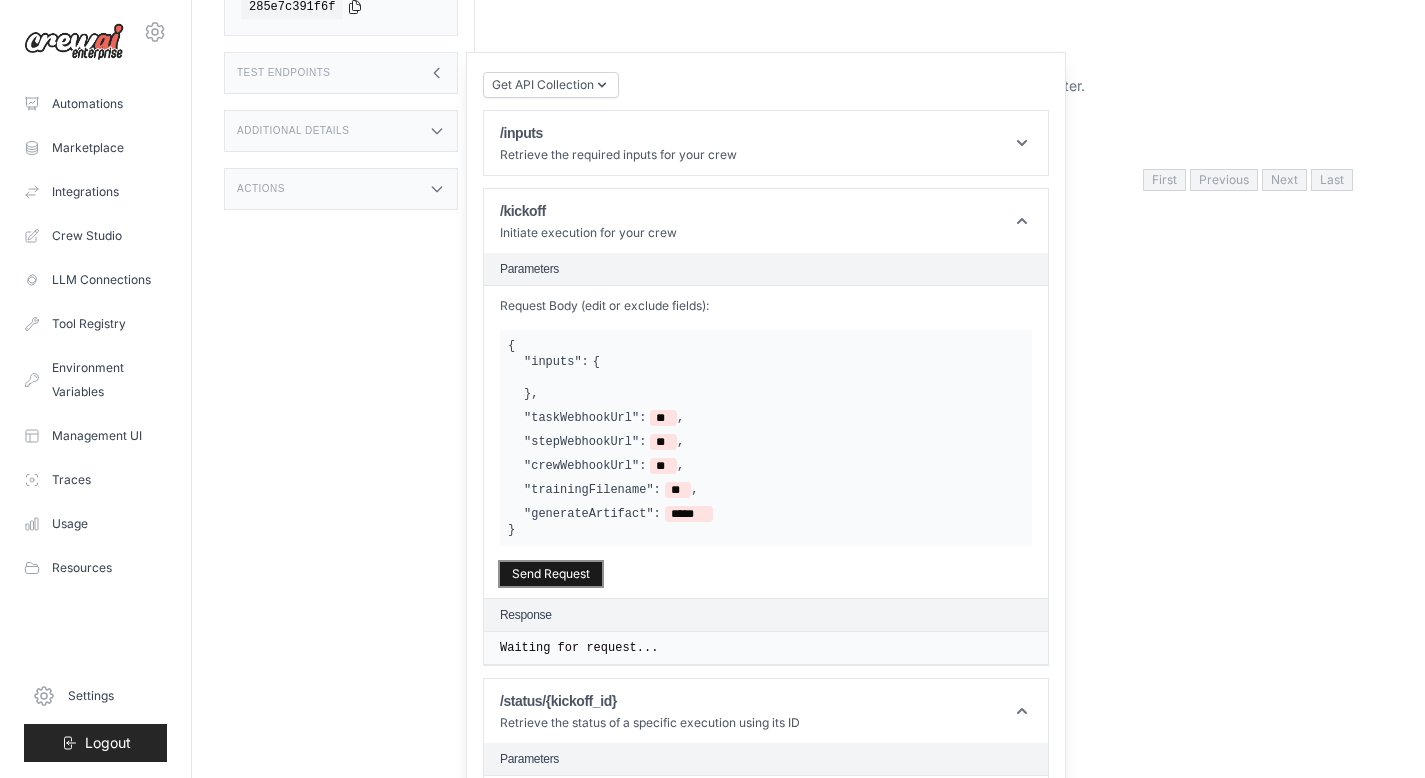 click on "Send Request" at bounding box center (551, 574) 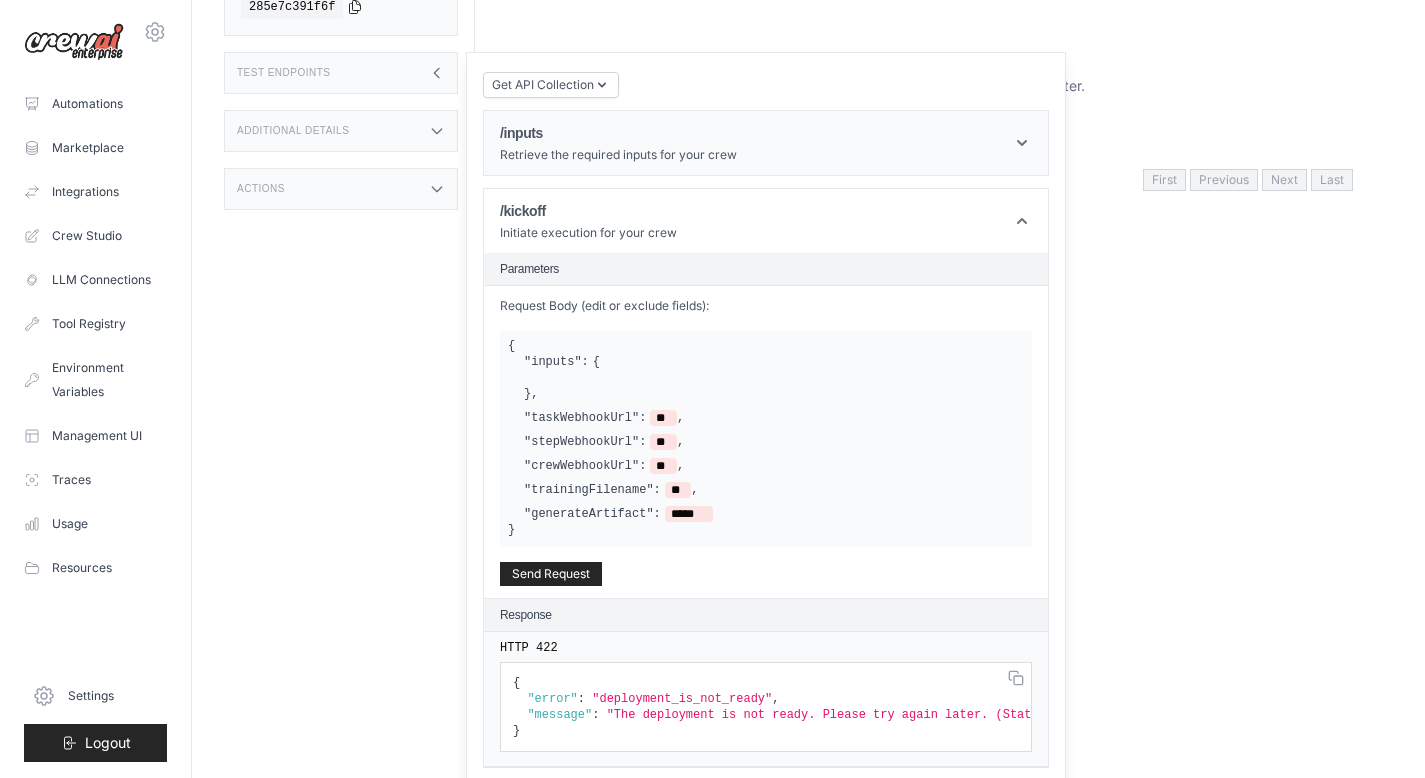 click on "/inputs" at bounding box center (618, 133) 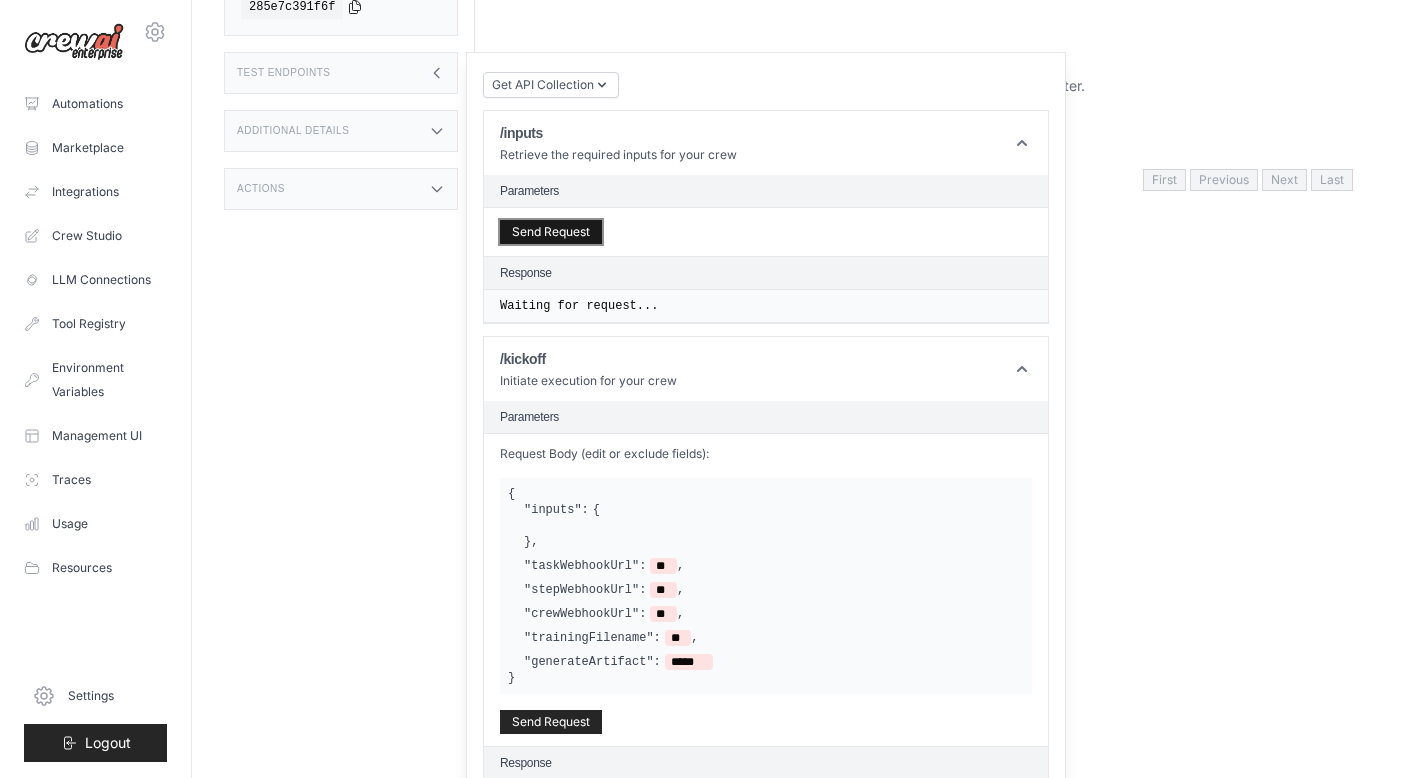 click on "Send Request" at bounding box center [551, 232] 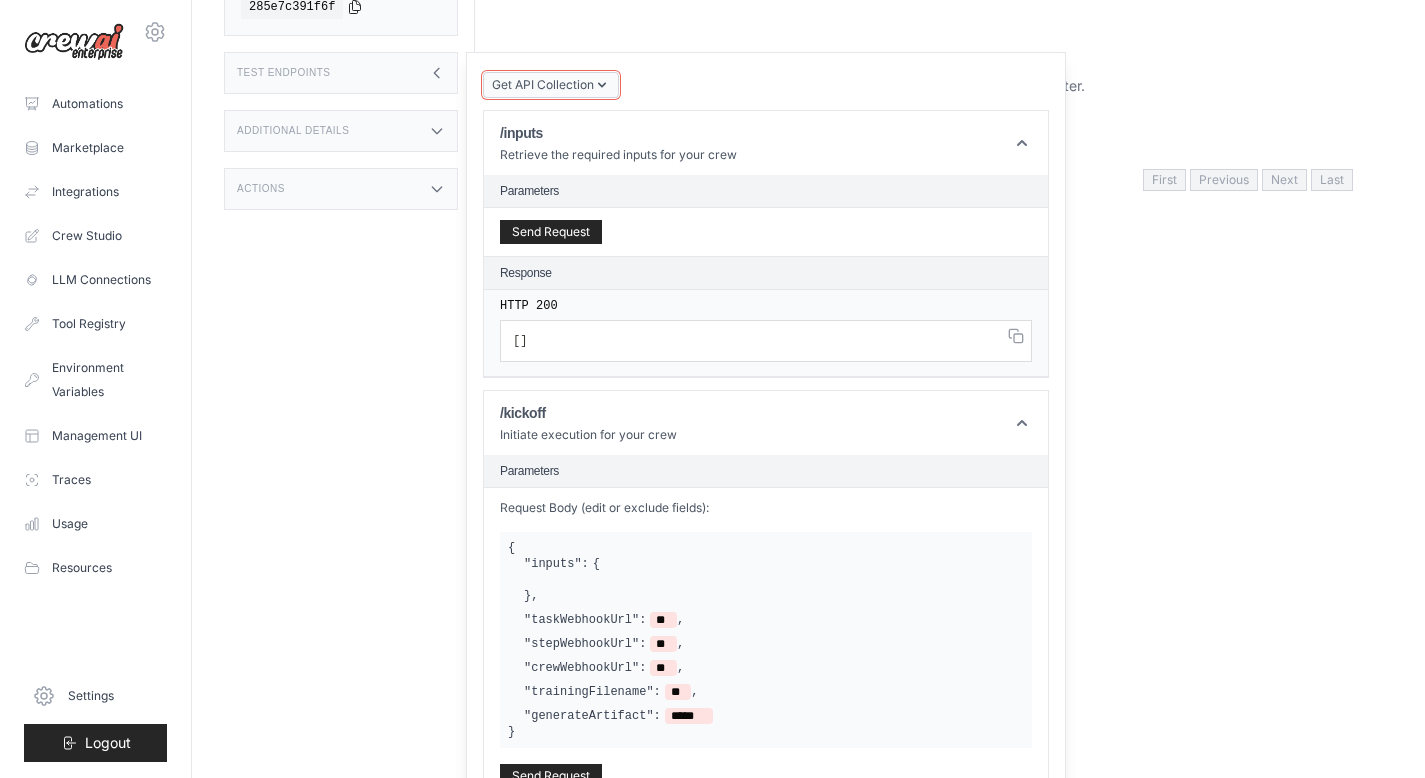 click on "Get API Collection" at bounding box center [543, 85] 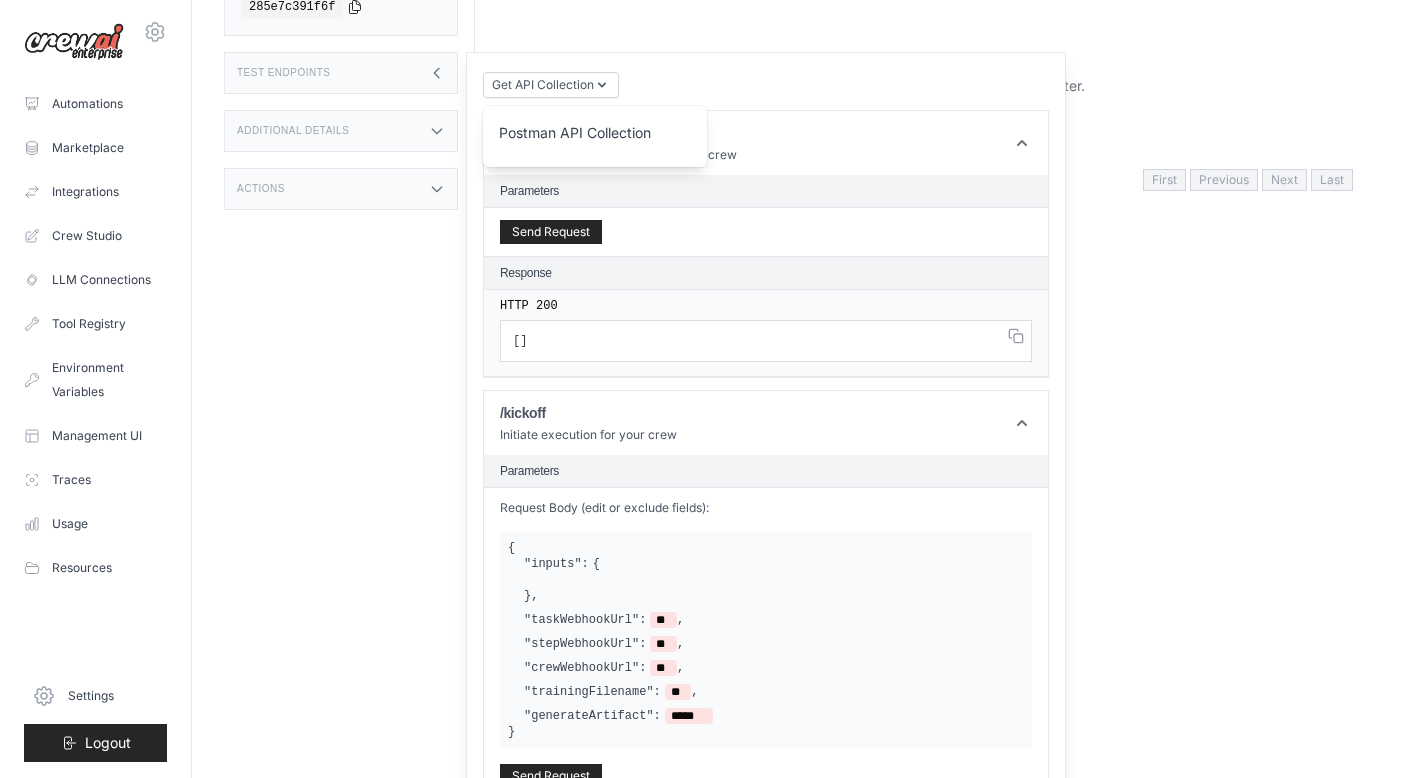 click on "Postman API Collection" at bounding box center (595, 139) 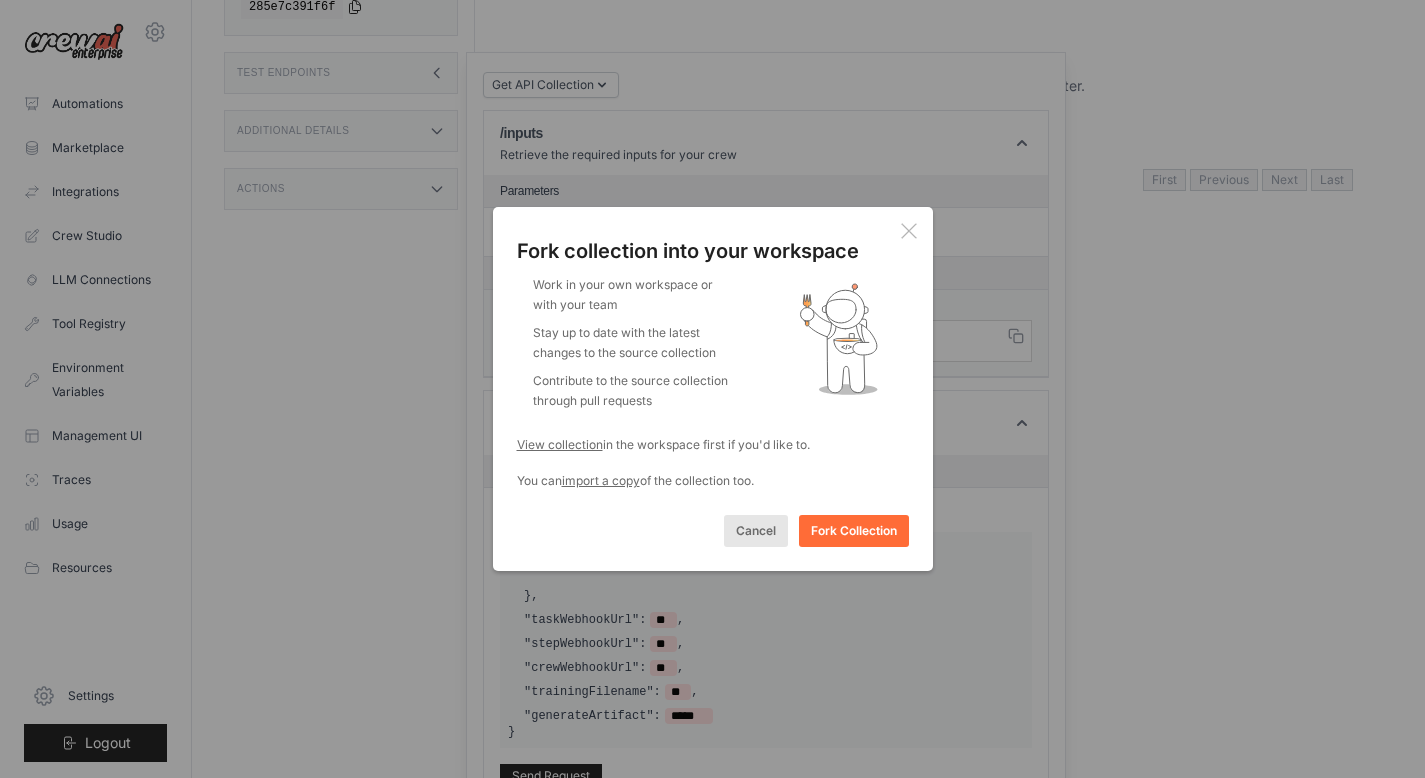 click on "Cancel" at bounding box center (756, 531) 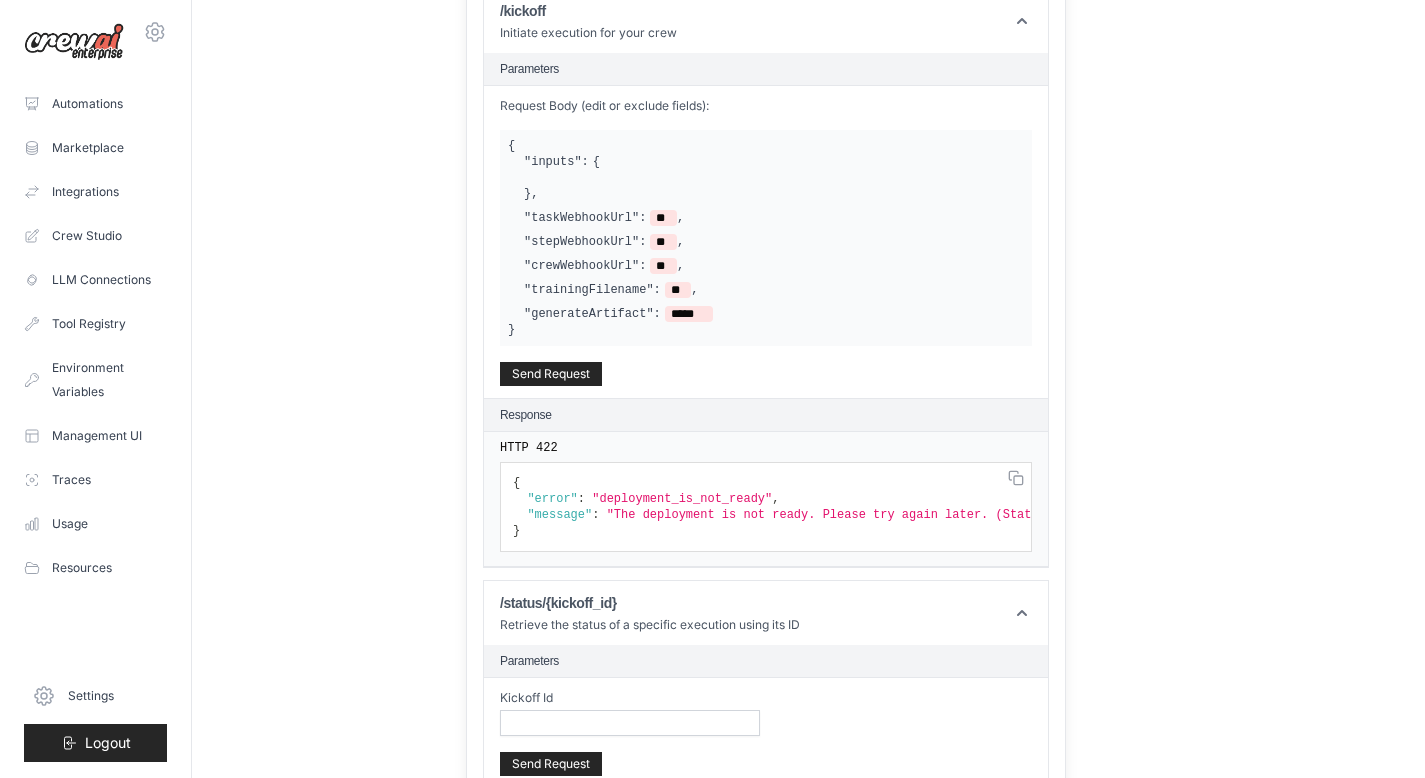 scroll, scrollTop: 834, scrollLeft: 0, axis: vertical 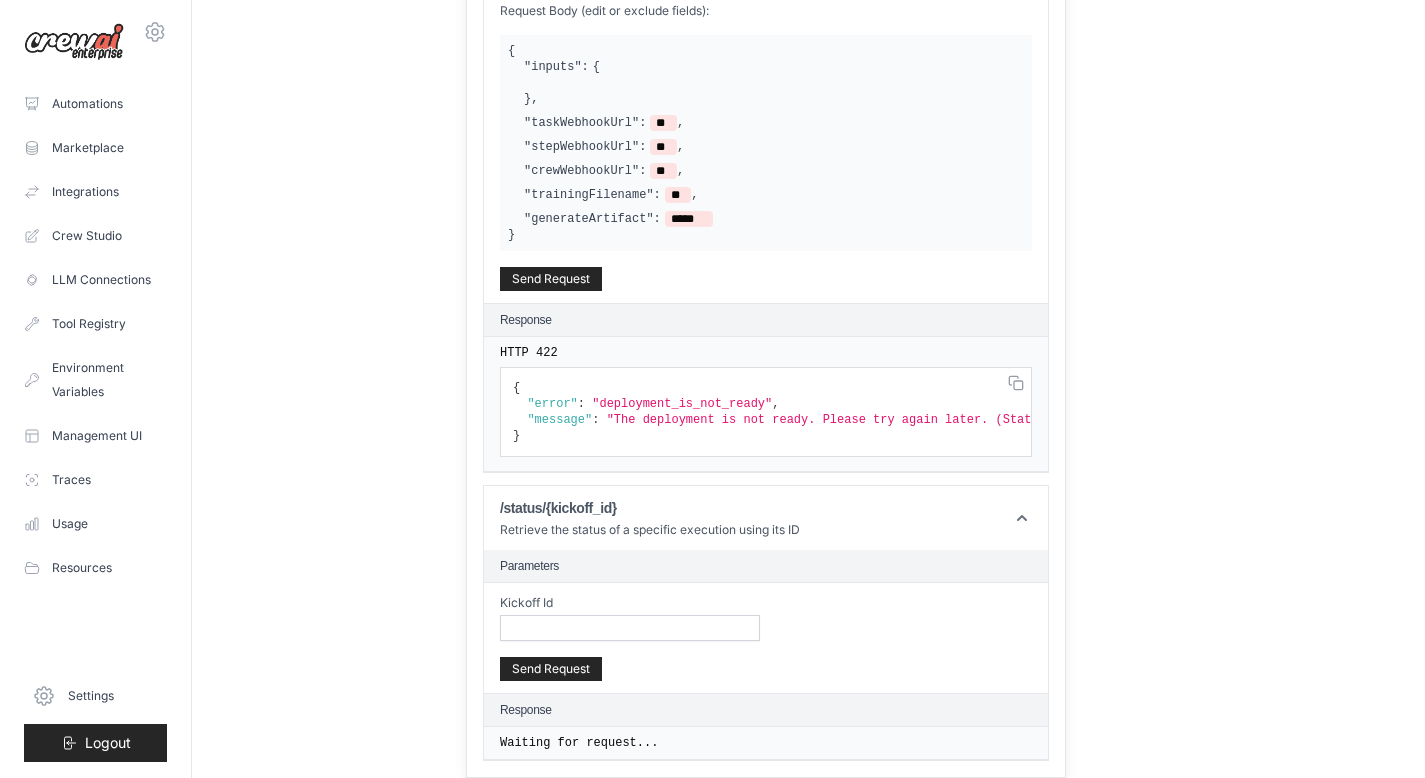 click on "{
"error" :   "deployment_is_not_ready" ,
"message" :   "The deployment is not ready. Please try again later. (Status='Provisioning Crew')"
}" at bounding box center (766, -156) 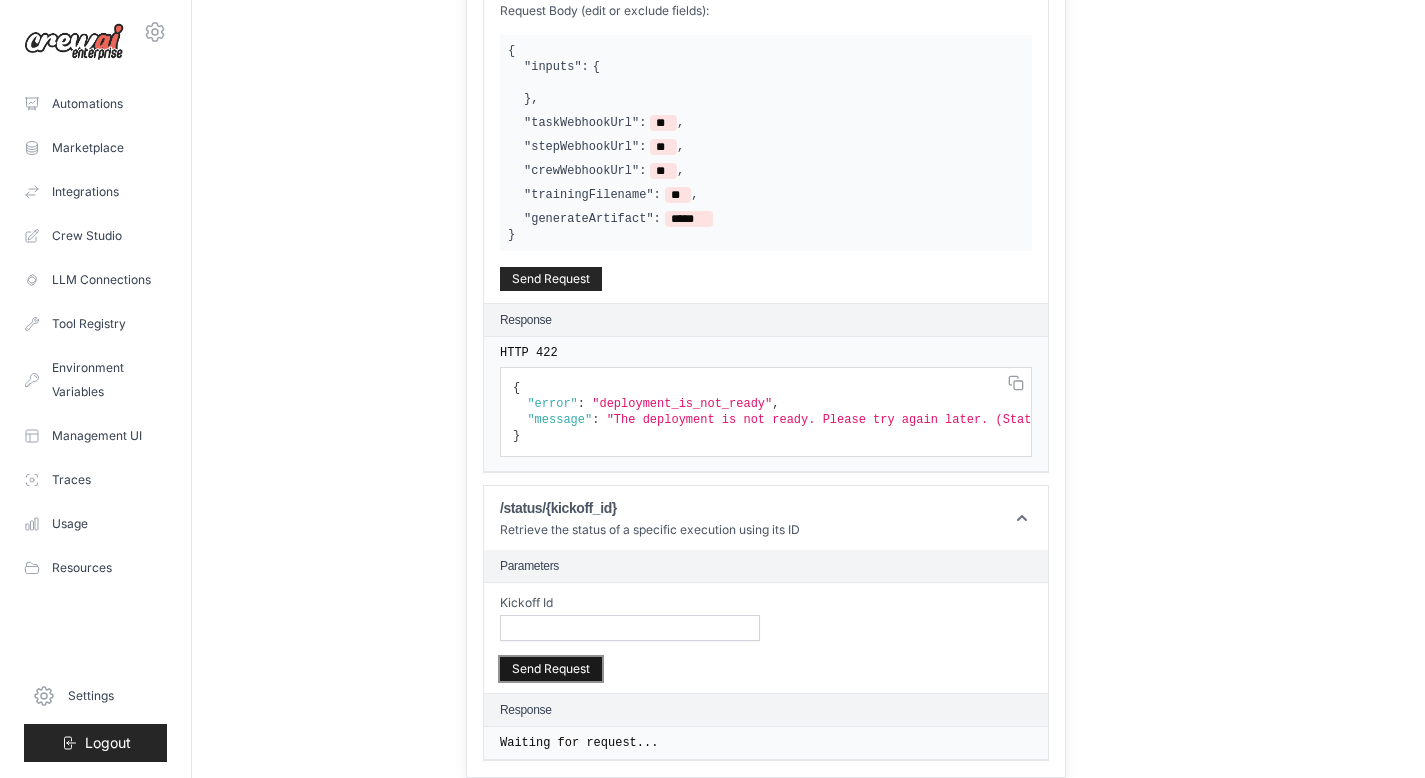 click on "Send Request" at bounding box center (551, 669) 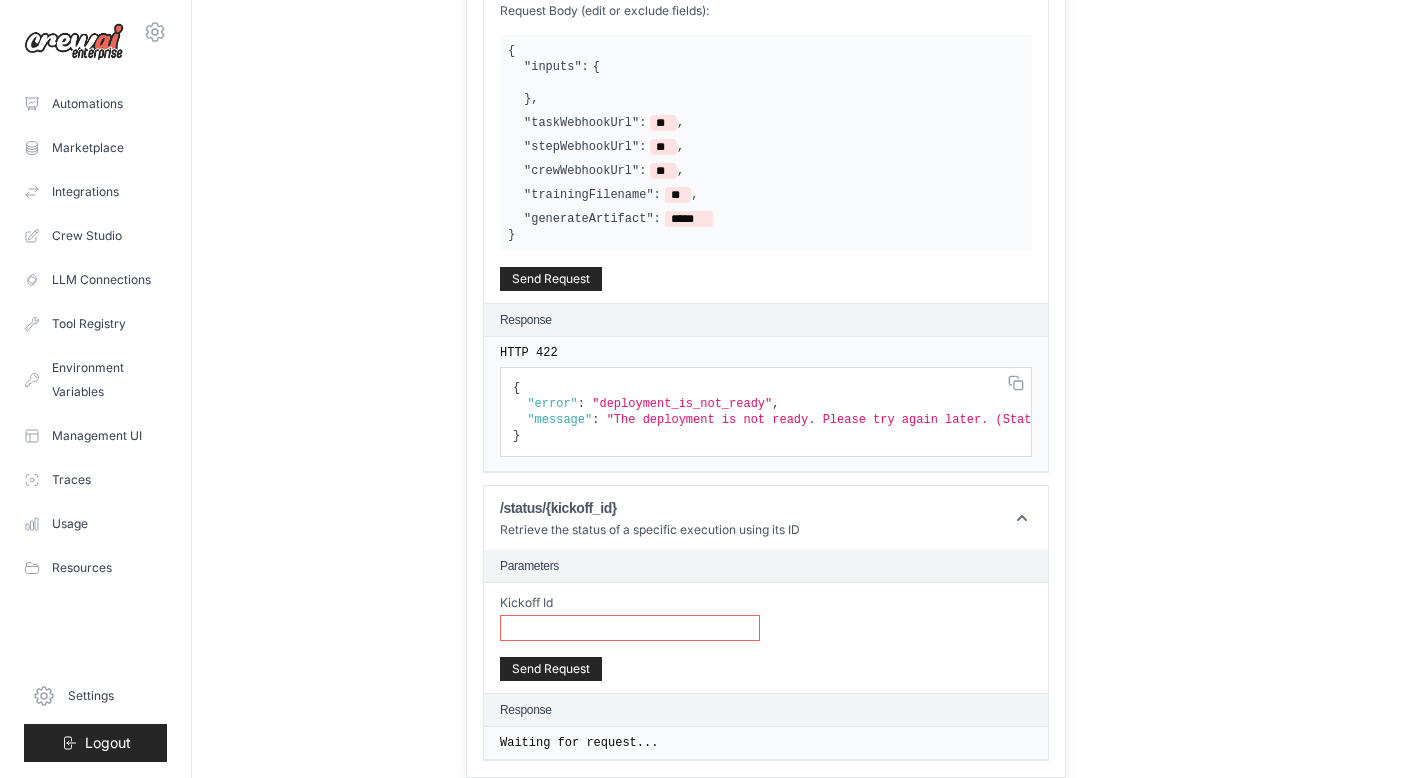 click on "Kickoff Id" at bounding box center [630, 628] 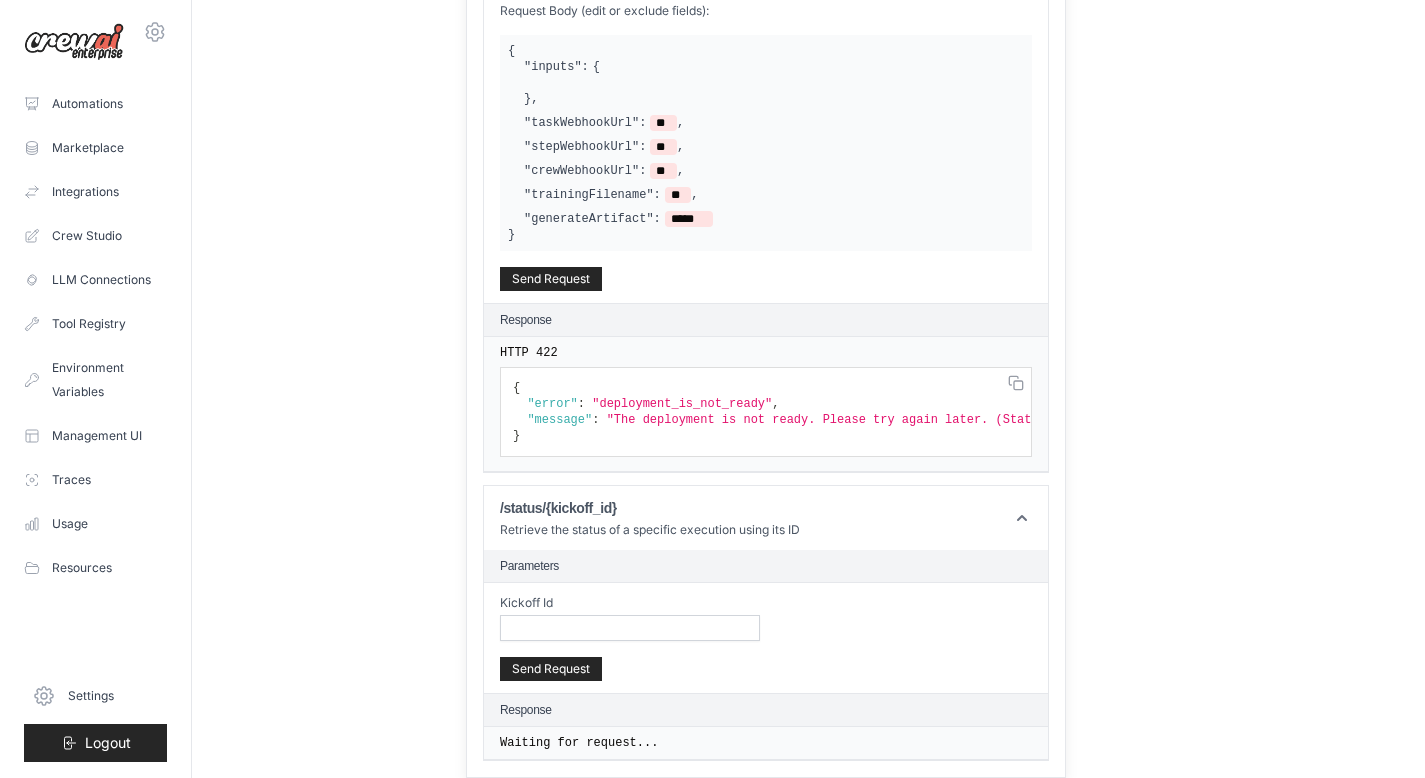 click on "Parameters" at bounding box center [766, -306] 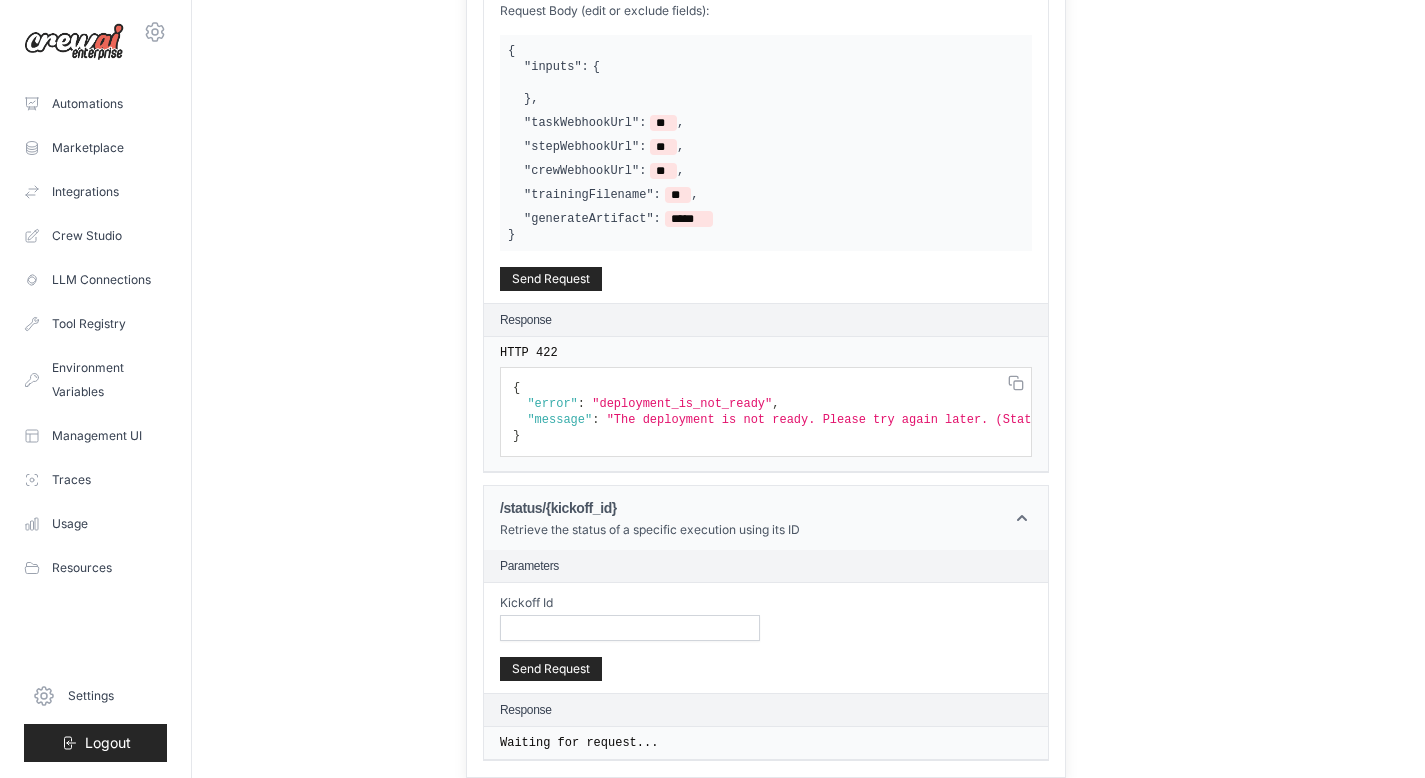 click on "/status/{kickoff_id}" at bounding box center (650, 508) 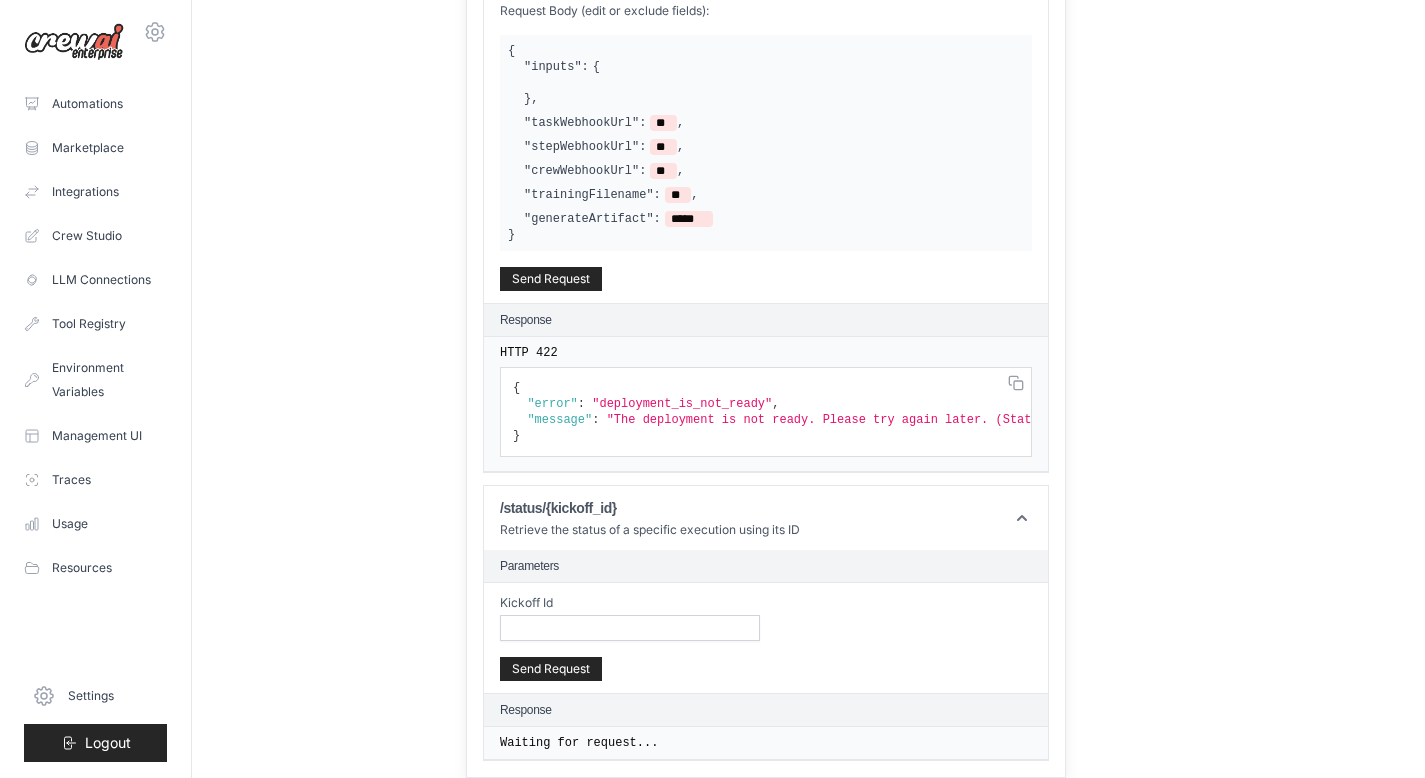 scroll, scrollTop: 624, scrollLeft: 0, axis: vertical 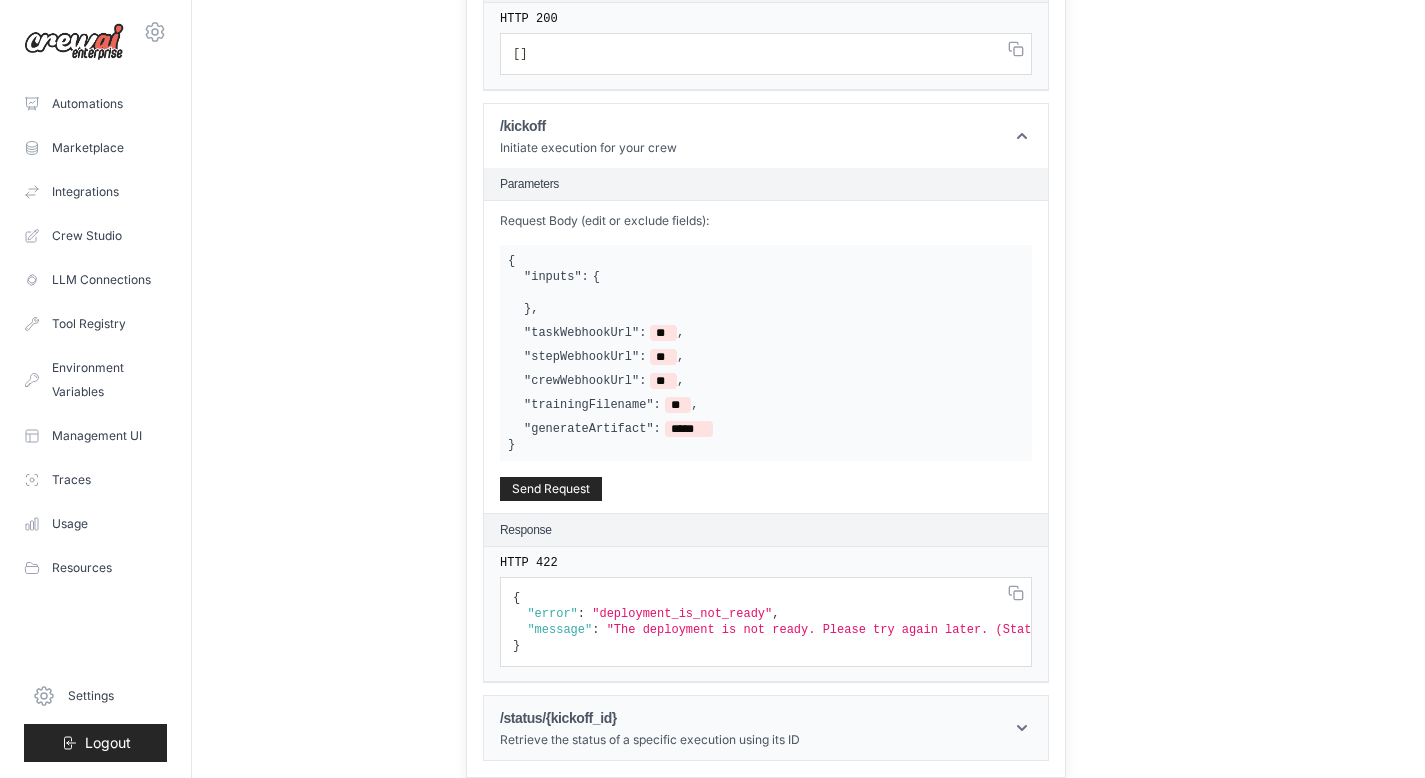 click on "Retrieve the status of a specific execution using its ID" at bounding box center [650, 740] 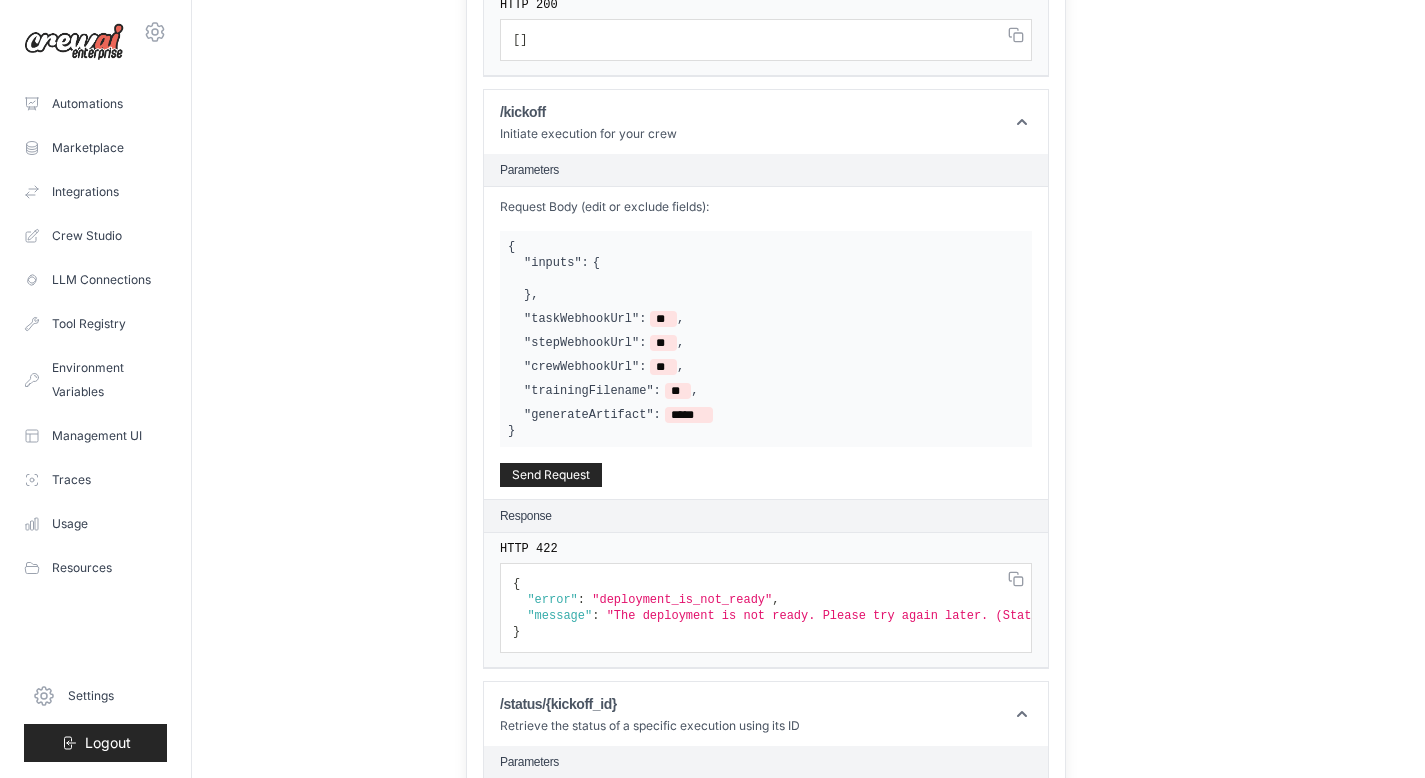scroll, scrollTop: 834, scrollLeft: 0, axis: vertical 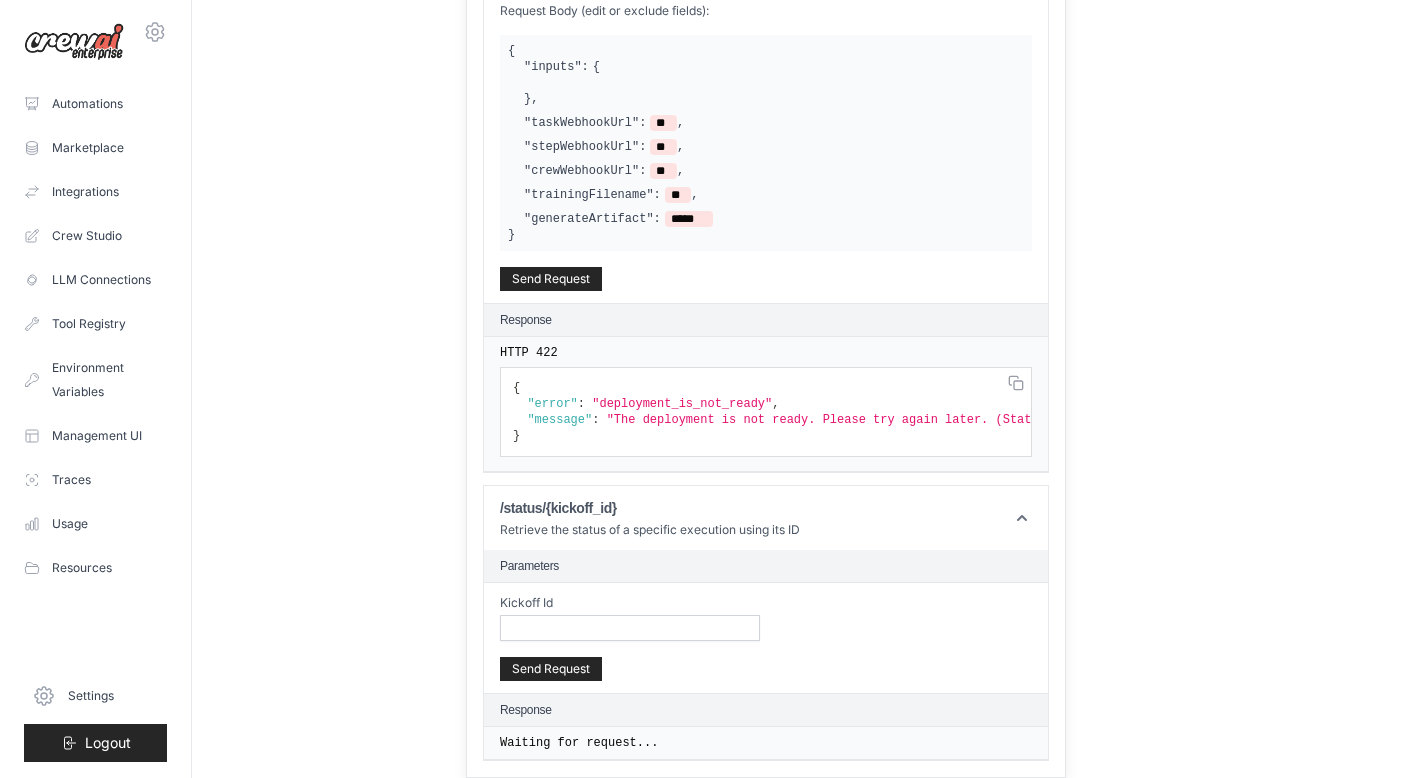 click on "Waiting for request..." at bounding box center (766, -191) 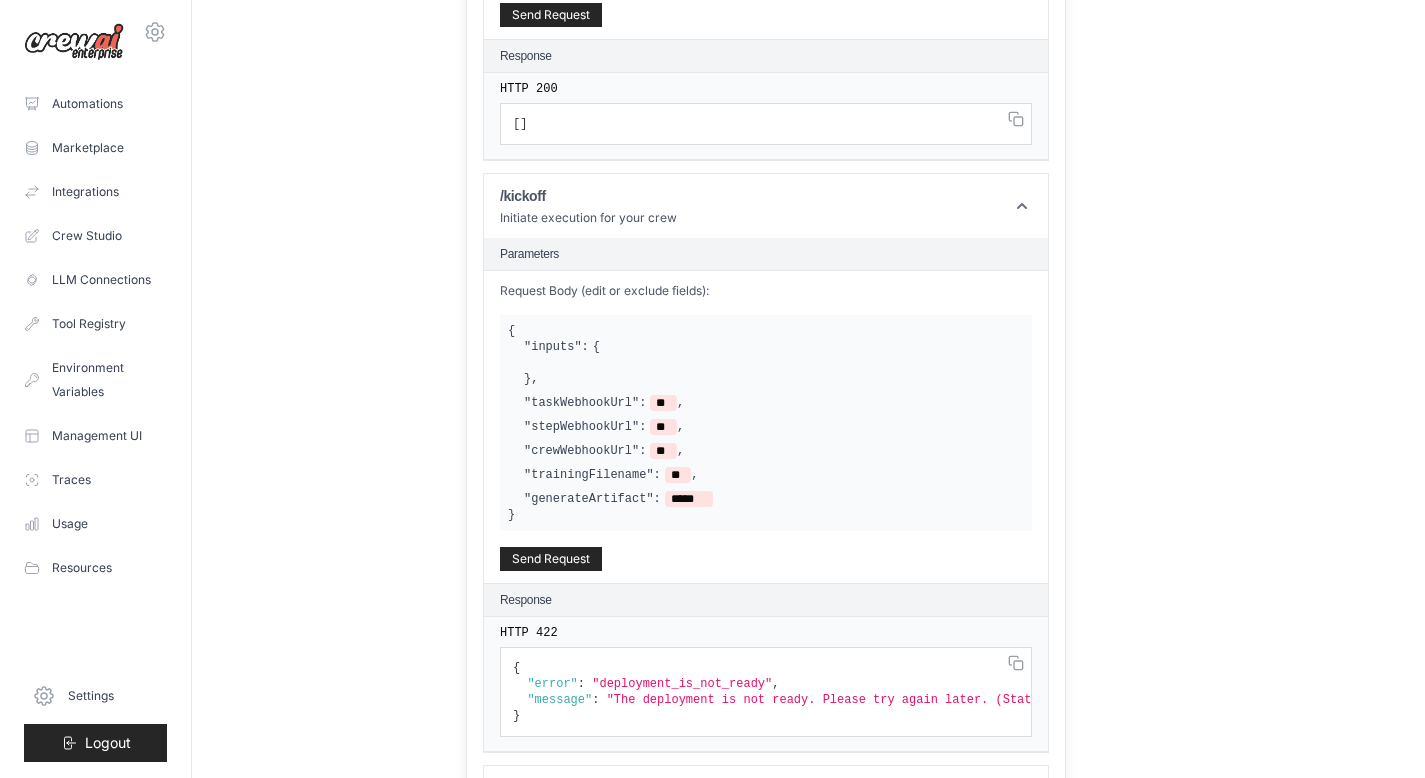 scroll, scrollTop: 0, scrollLeft: 0, axis: both 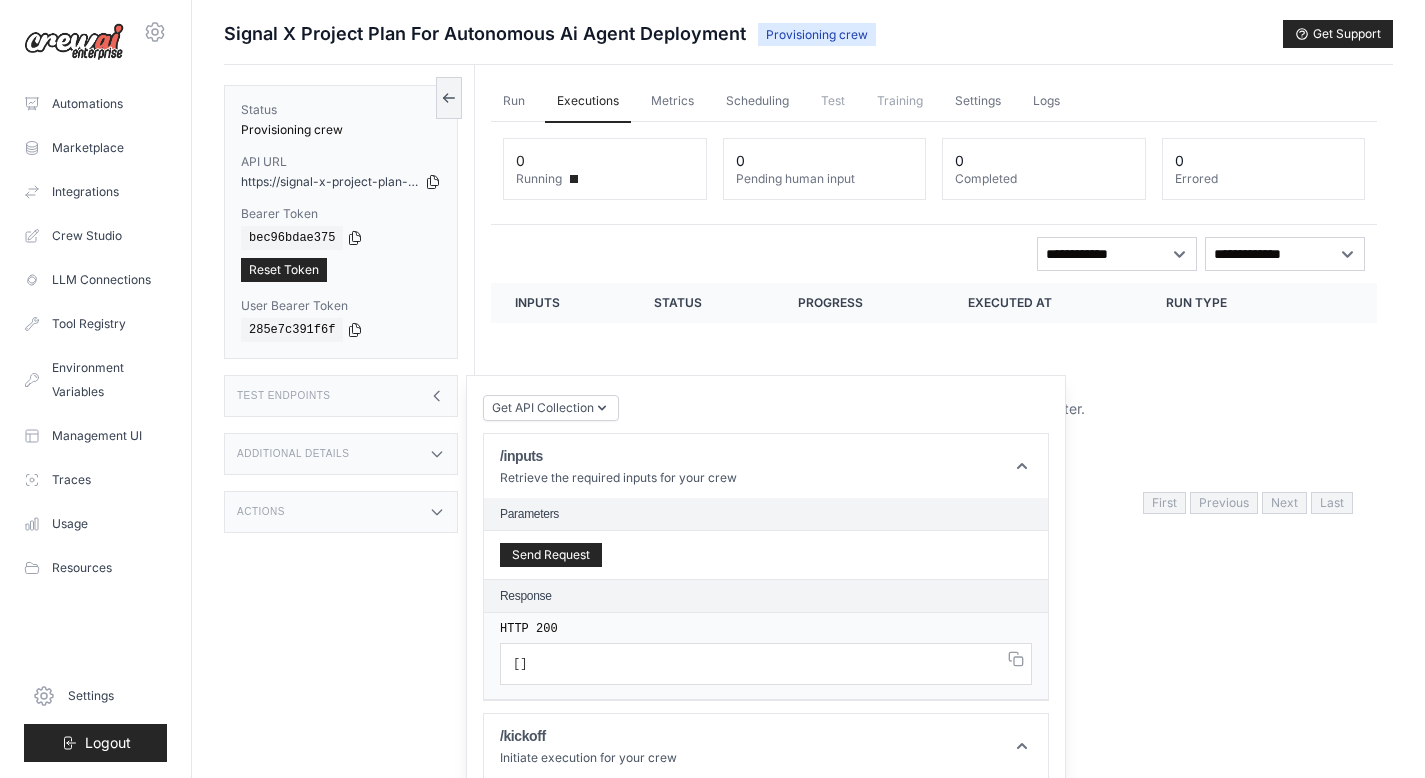 click on "Test Endpoints" at bounding box center (341, 396) 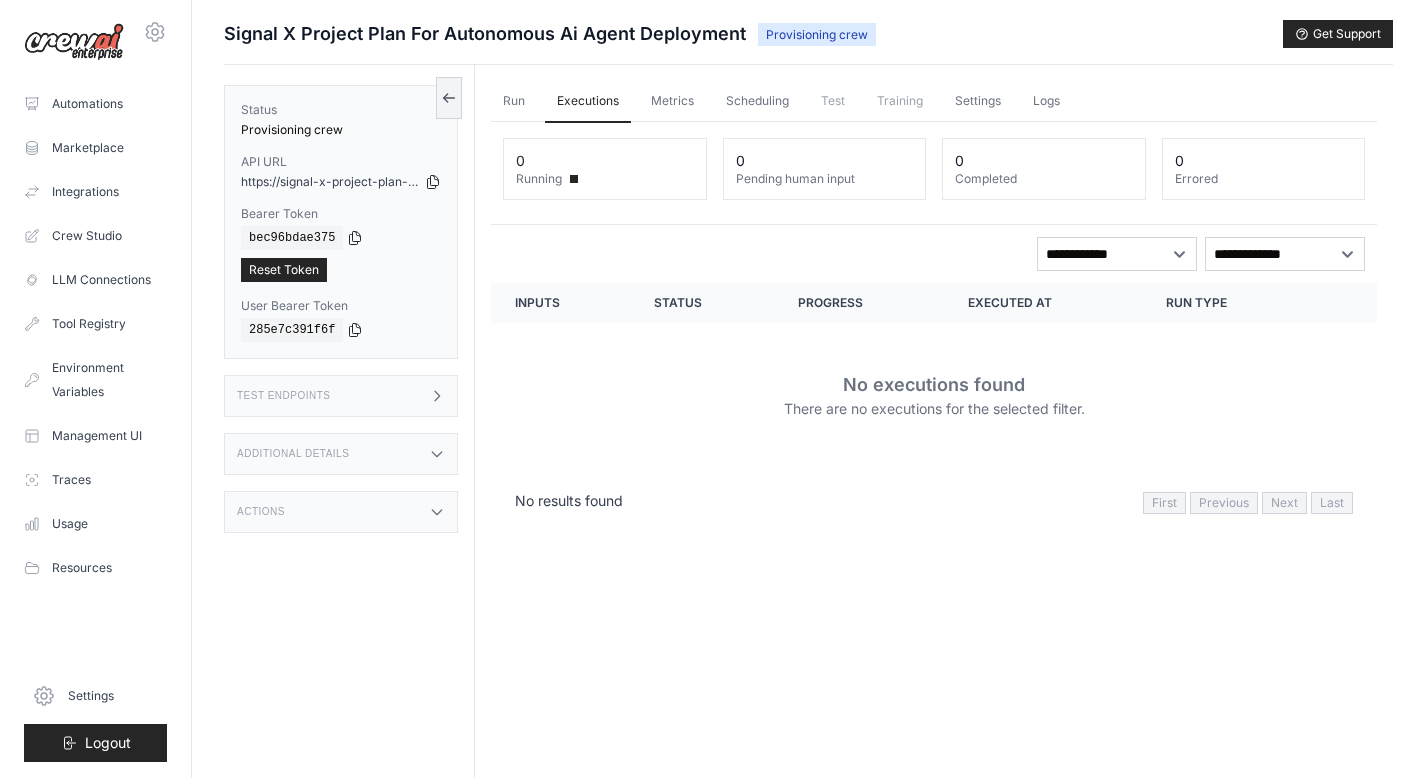 click on "Additional Details" at bounding box center (341, 454) 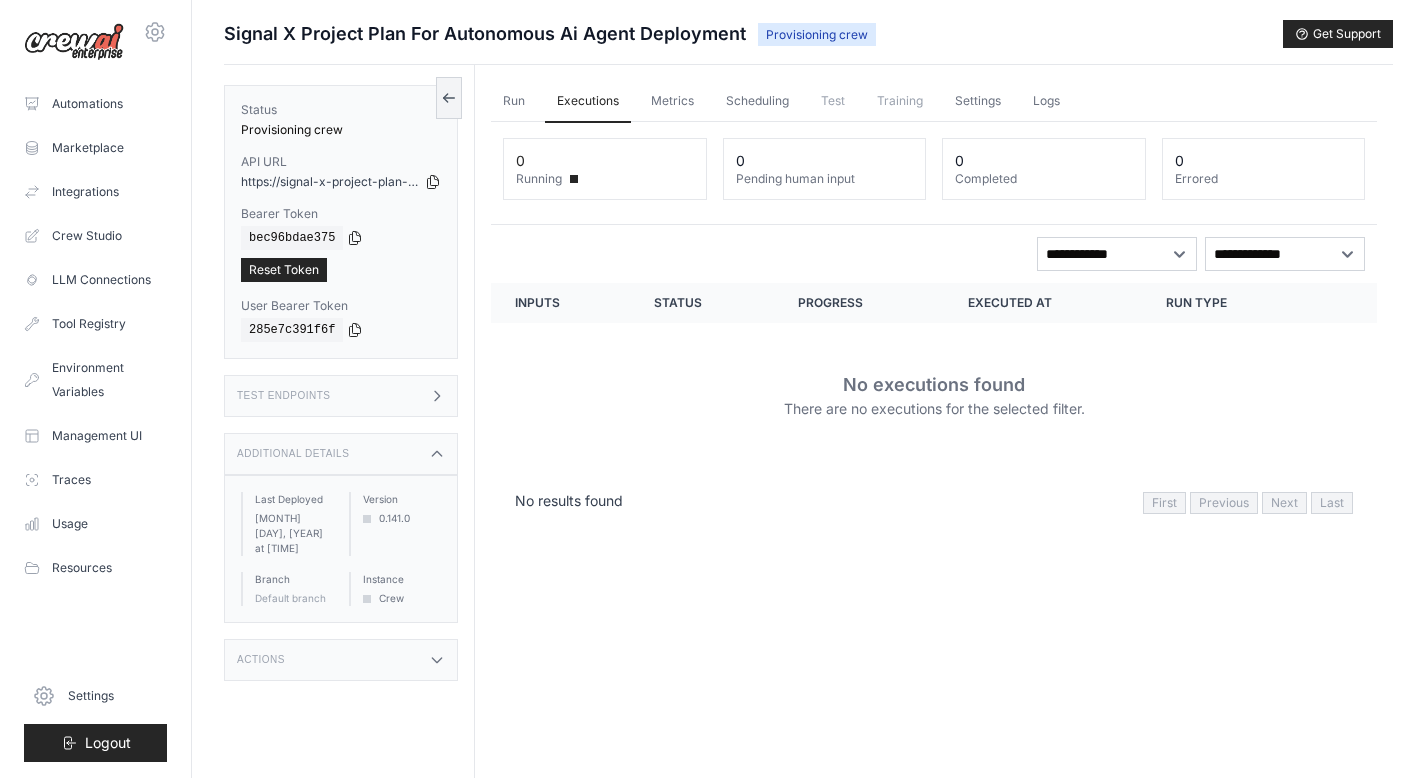 click on "Version
0.141.0" at bounding box center (395, 524) 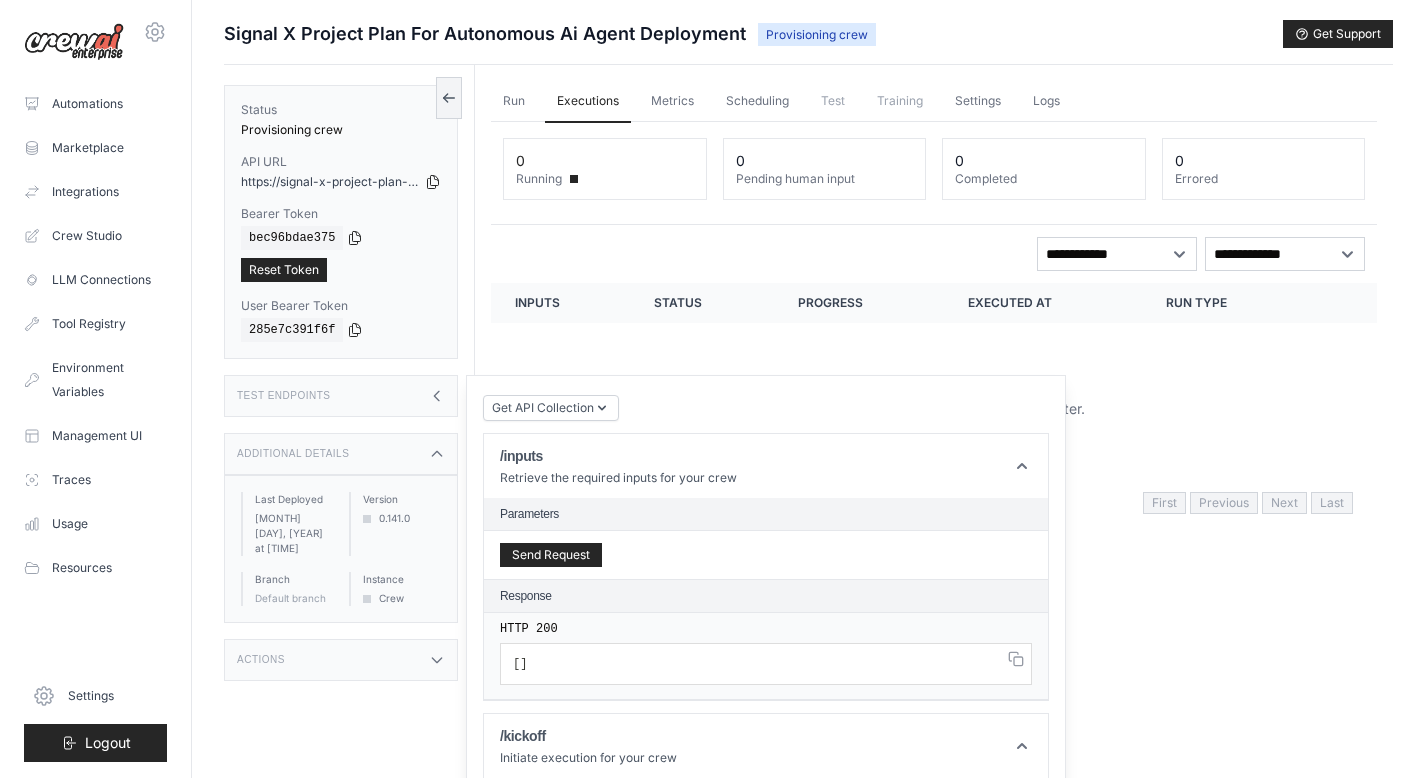 click on "Additional Details" at bounding box center [341, 454] 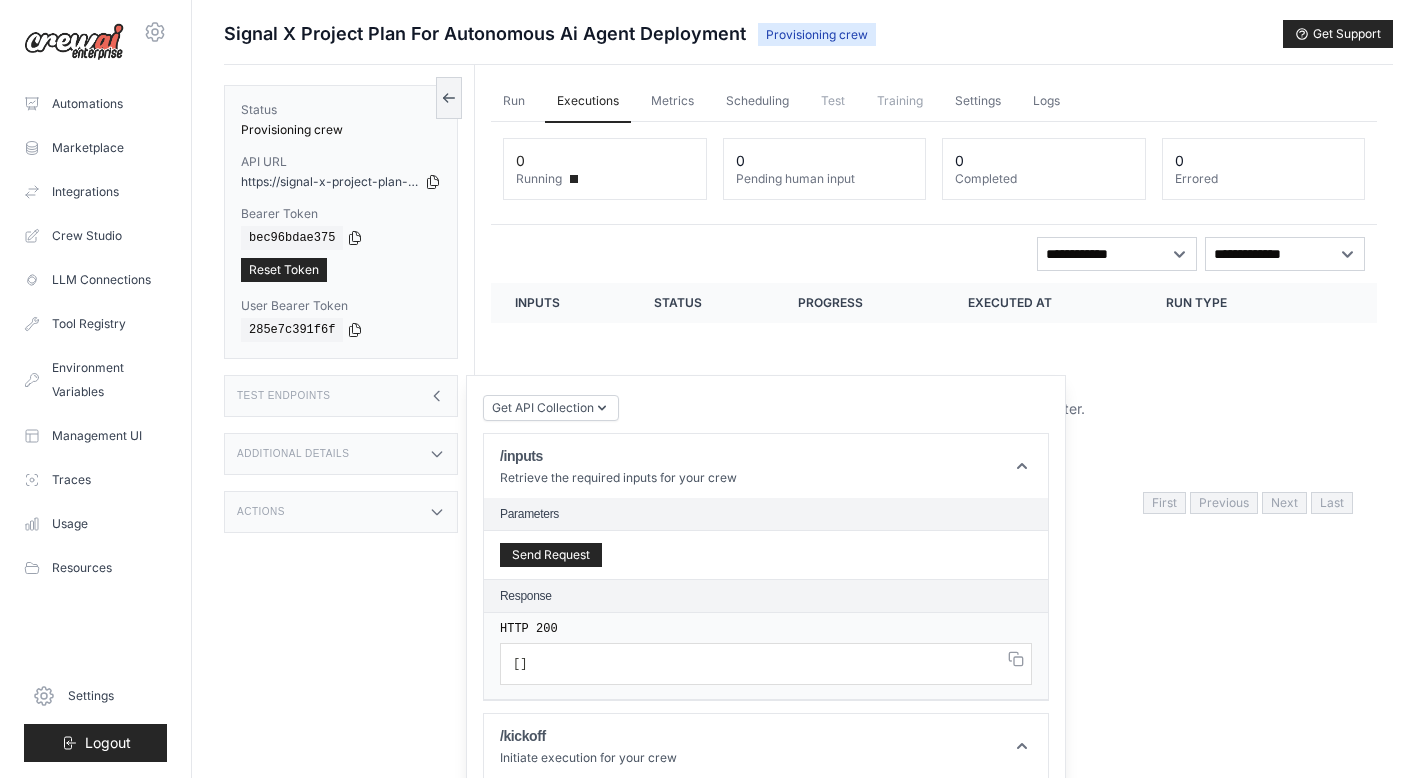 click on "Additional Details" at bounding box center [341, 454] 